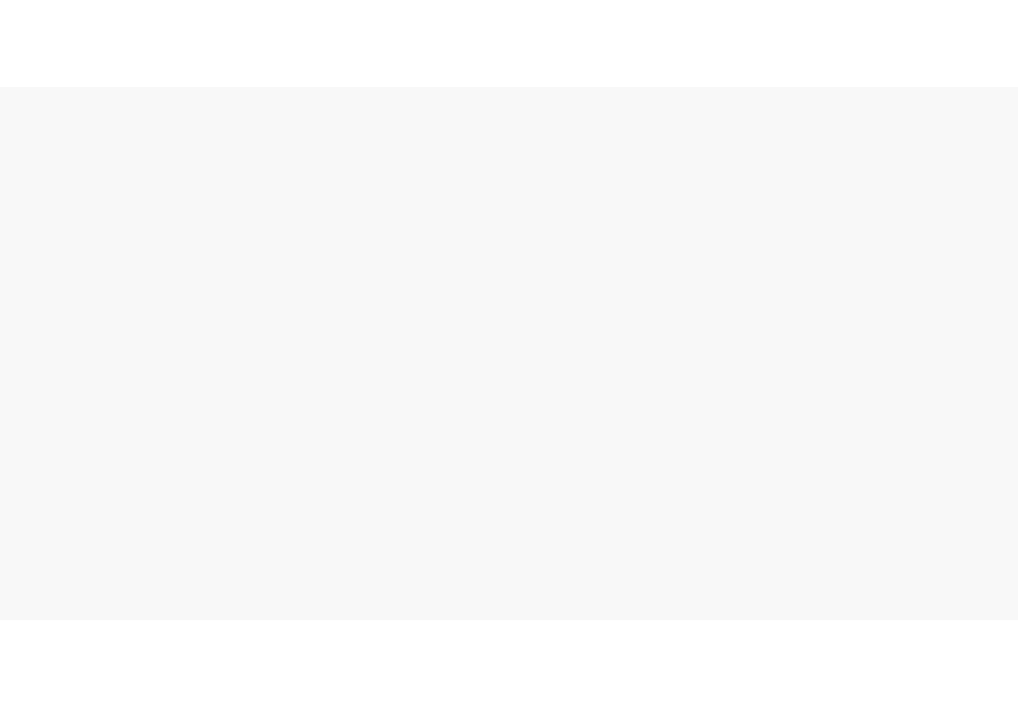 scroll, scrollTop: 0, scrollLeft: 0, axis: both 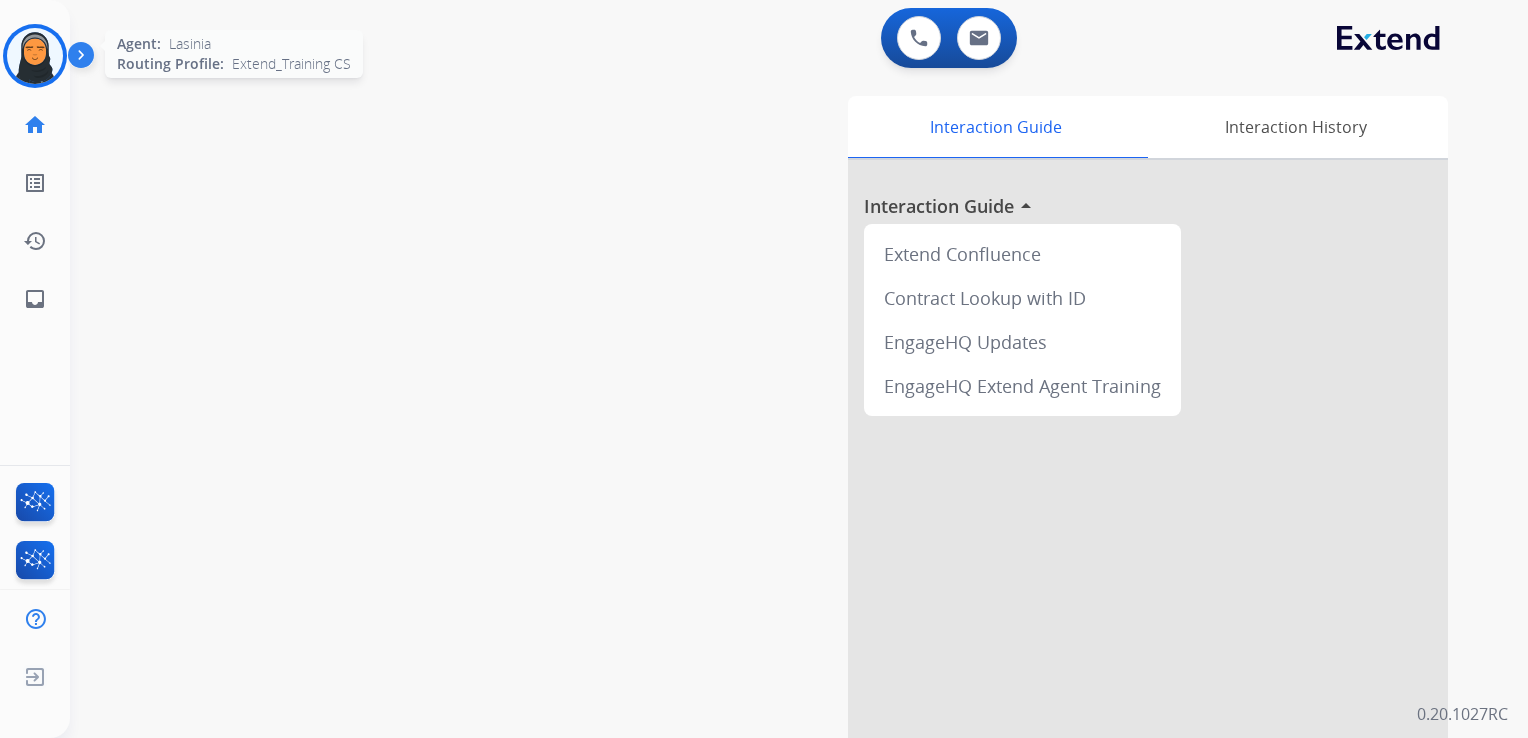 click at bounding box center [35, 56] 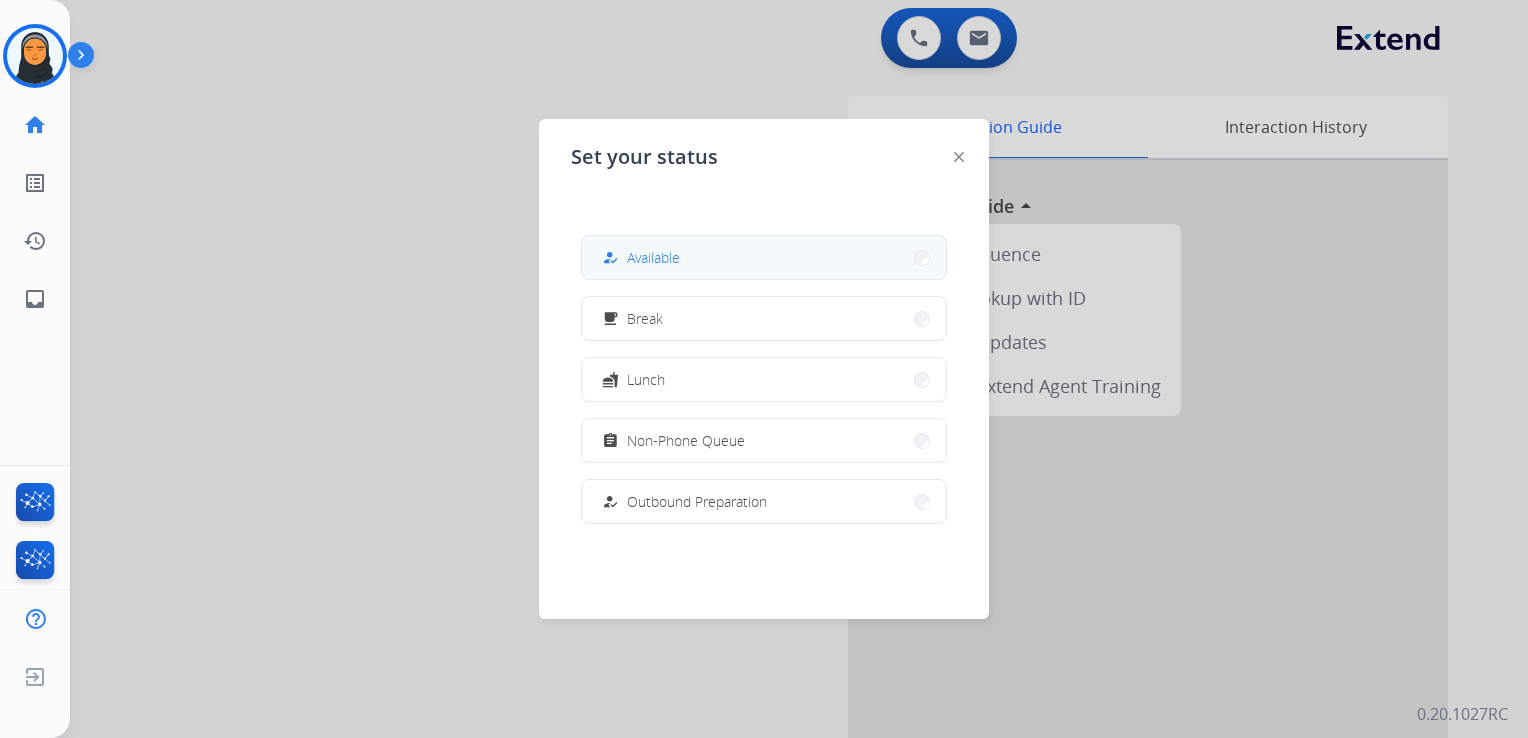 click on "Available" at bounding box center [653, 257] 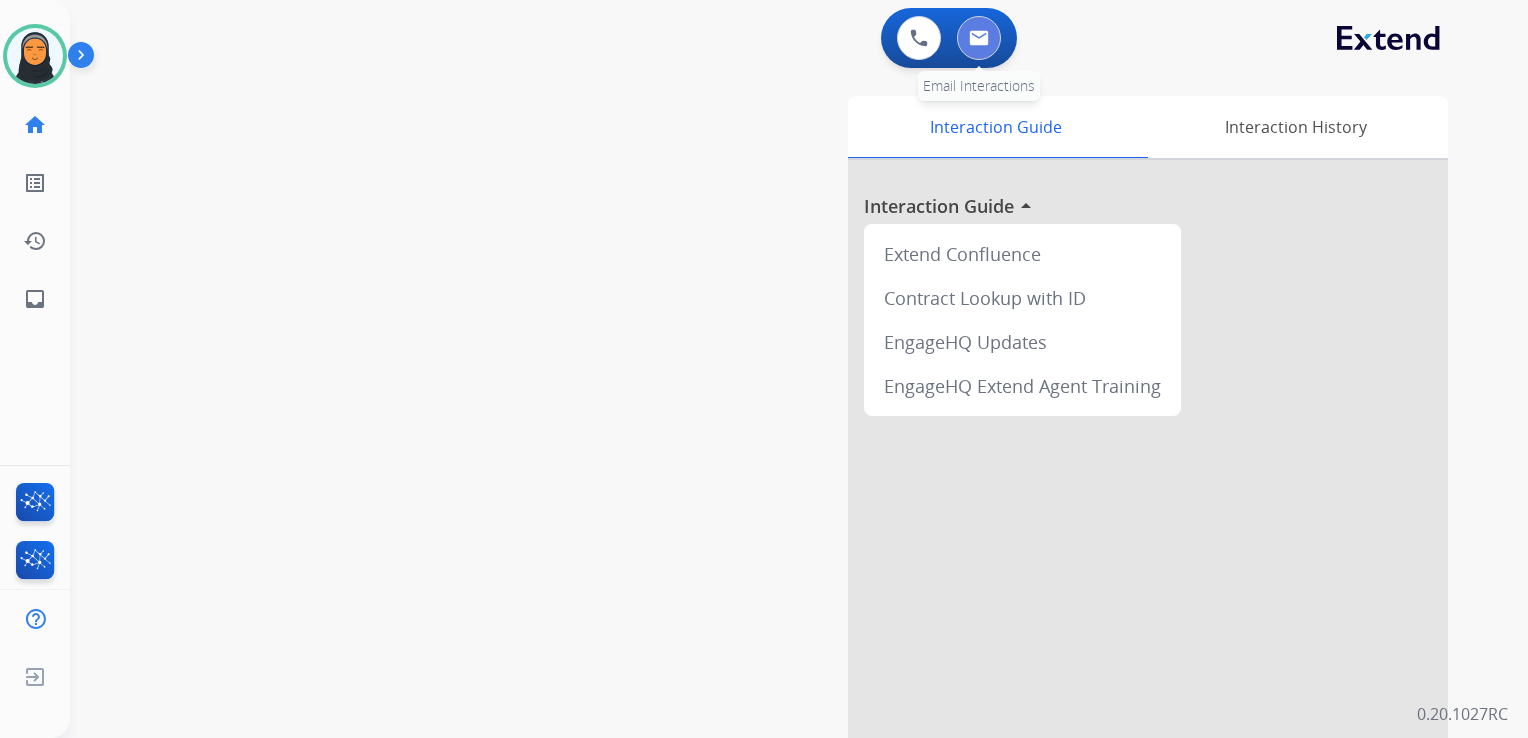 click at bounding box center (979, 38) 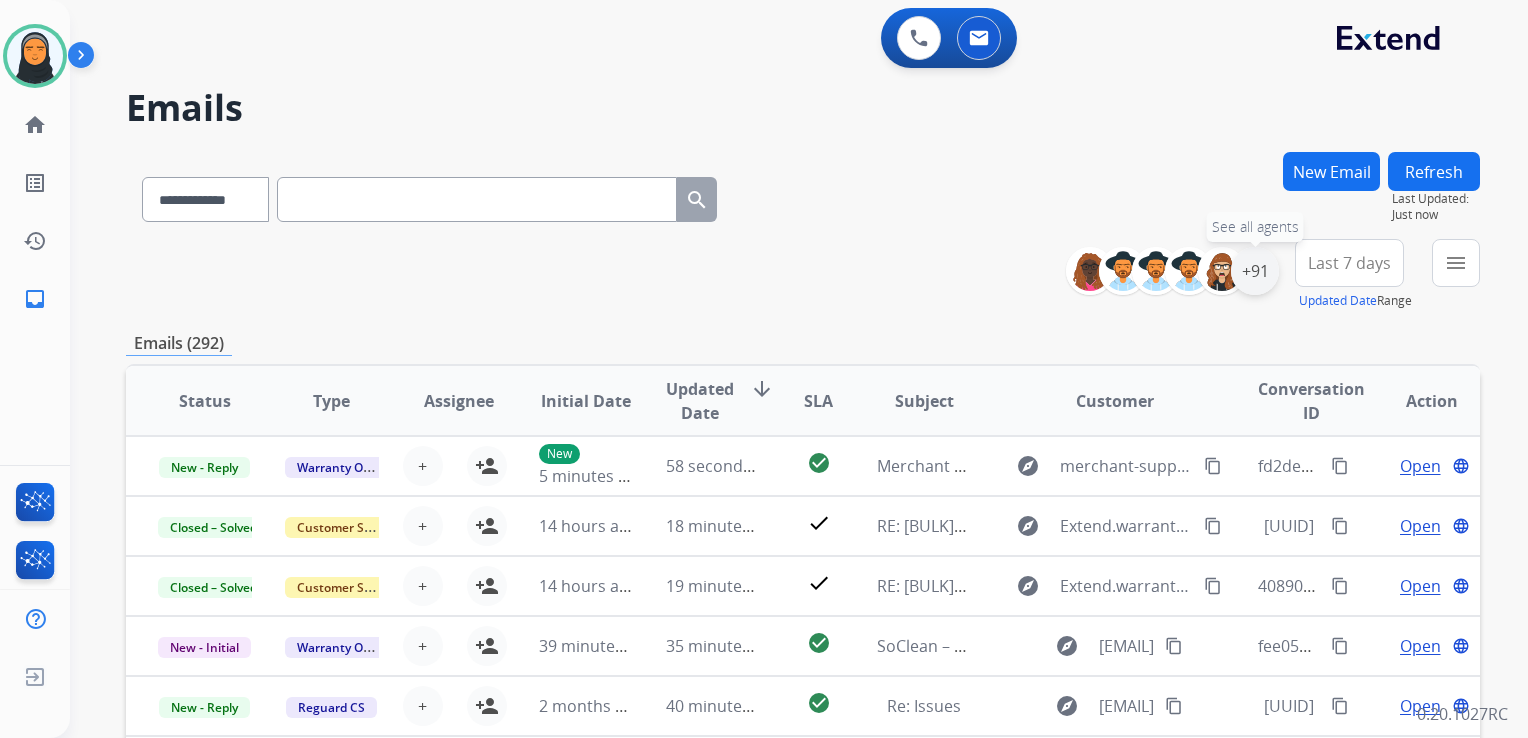 click on "+91" at bounding box center [1255, 271] 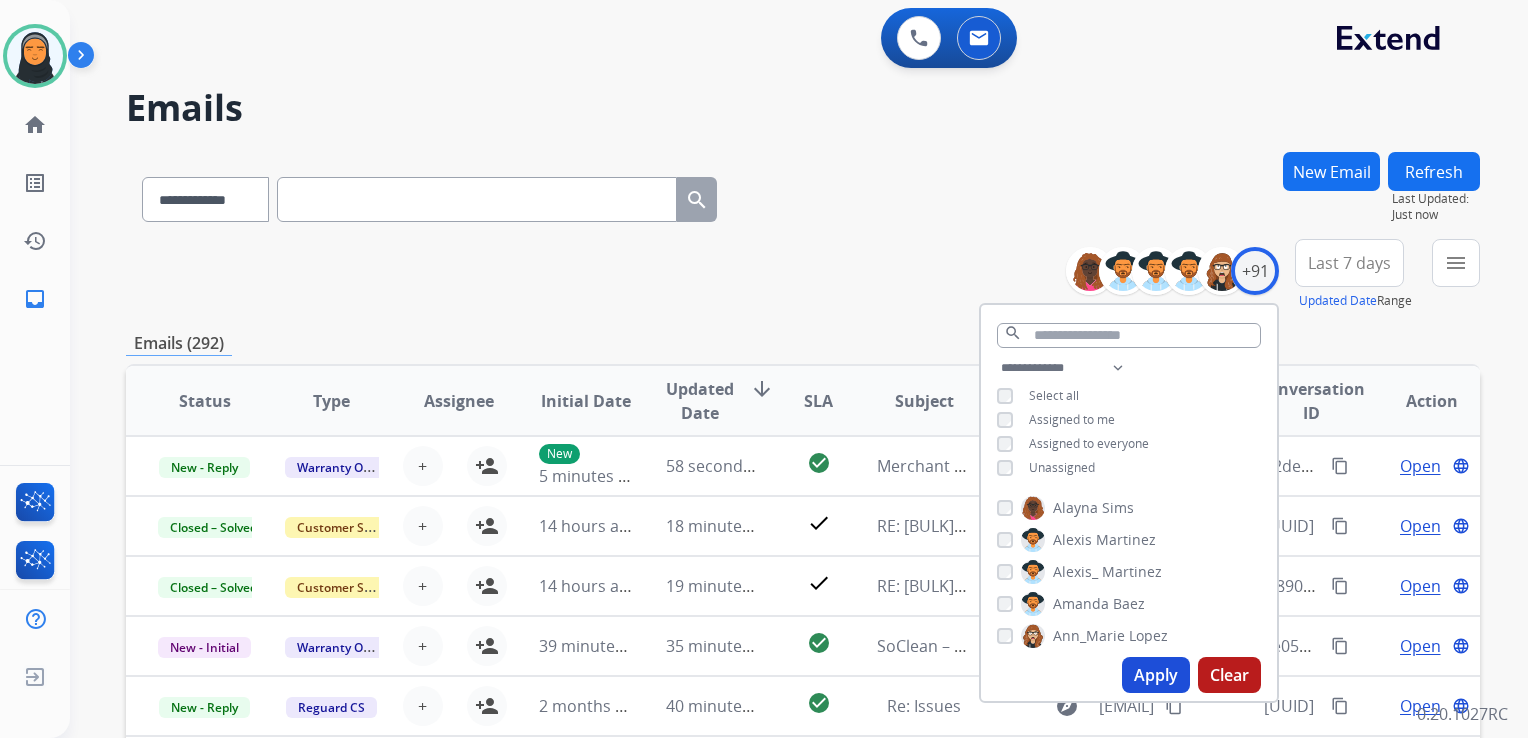 click on "Apply" at bounding box center [1156, 675] 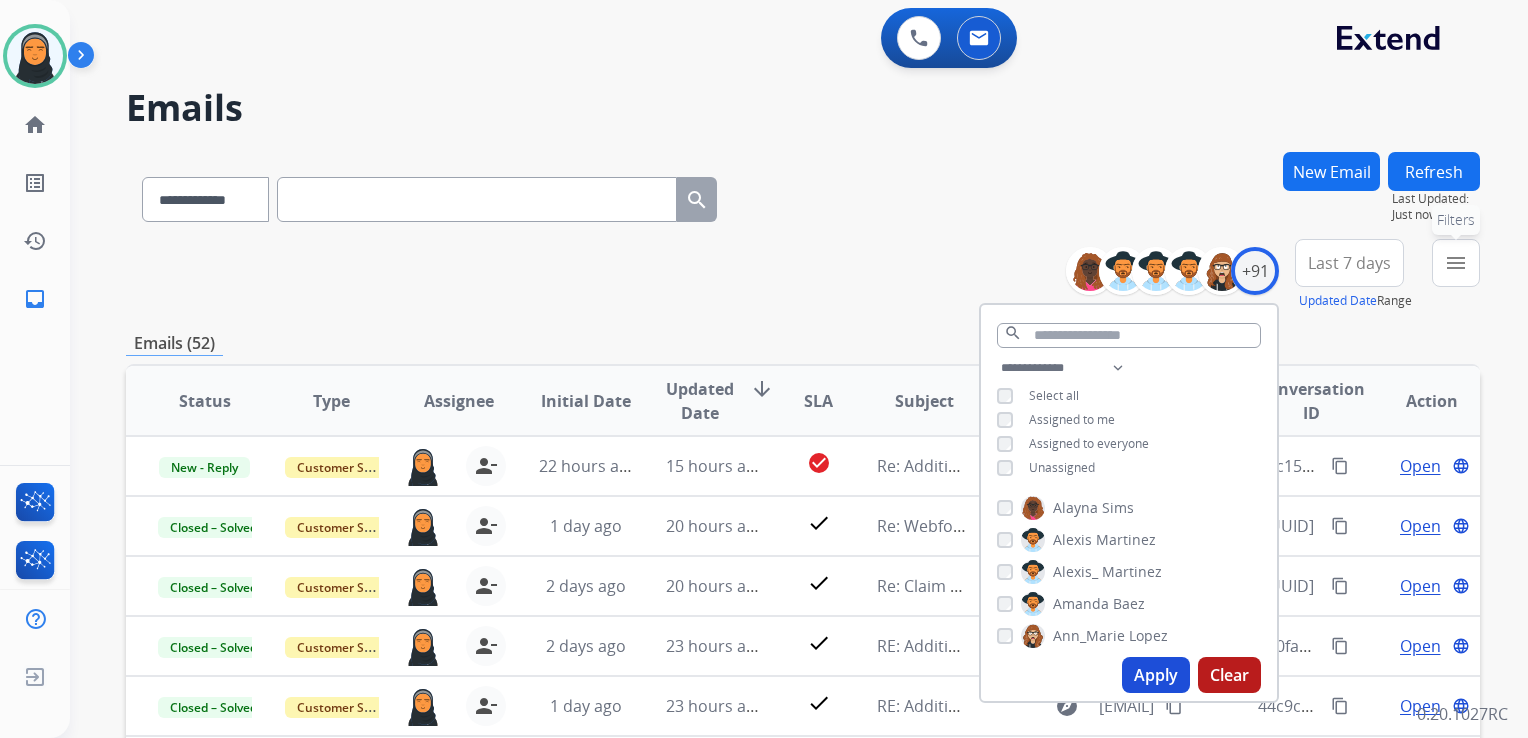 click on "menu" at bounding box center [1456, 263] 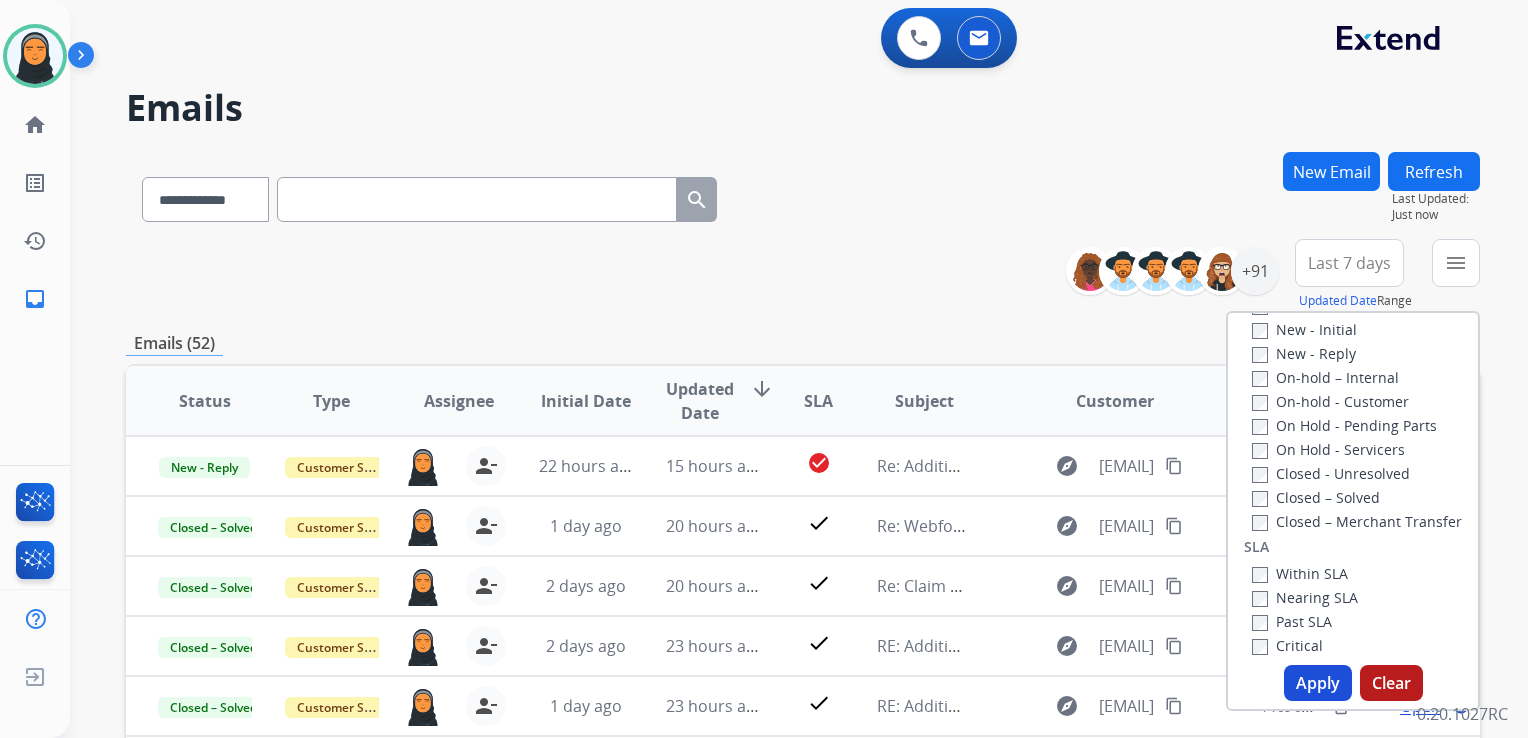 scroll, scrollTop: 300, scrollLeft: 0, axis: vertical 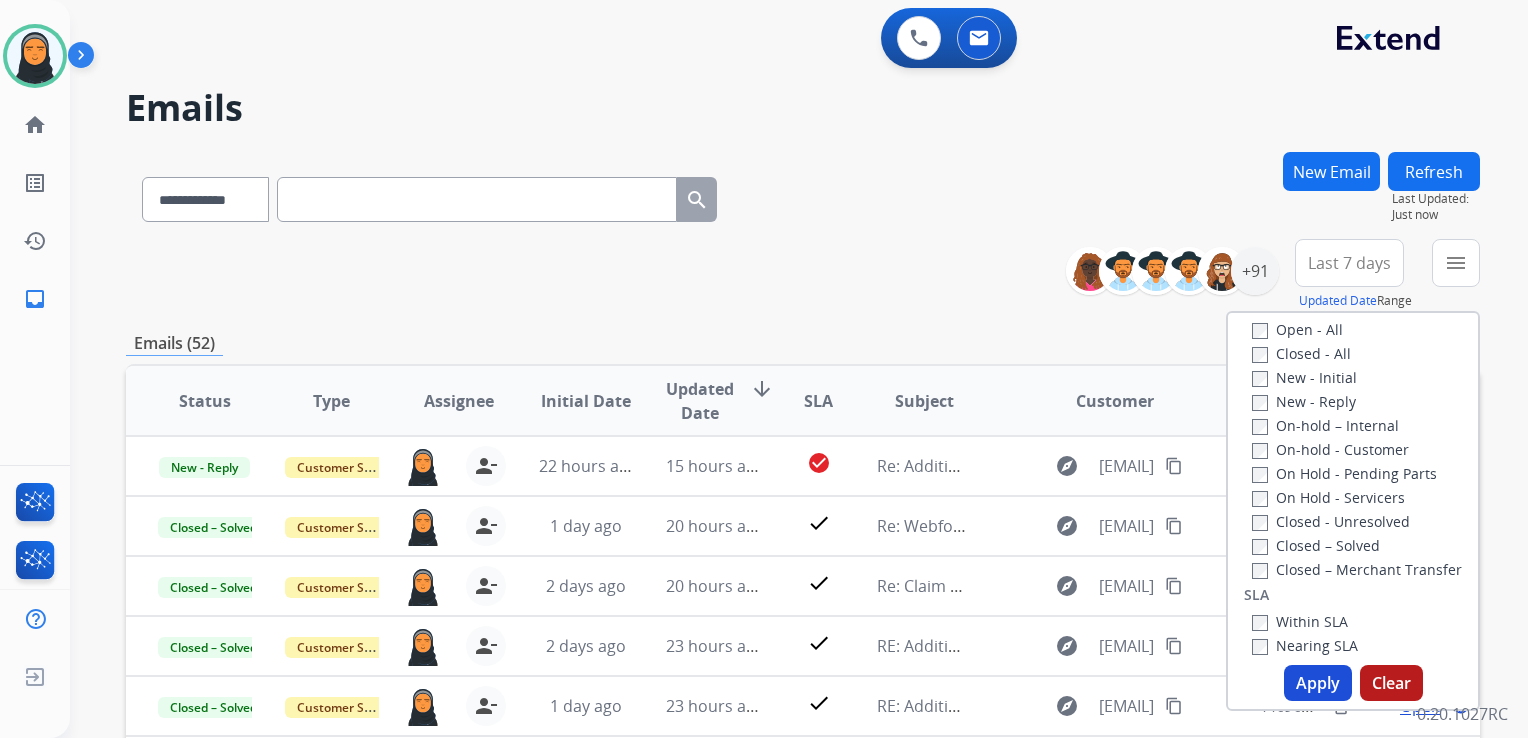 click on "Open - All   Closed - All   New - Initial   New - Reply   On-hold – Internal   On-hold - Customer   On Hold - Pending Parts   On Hold - Servicers   Closed - Unresolved   Closed – Solved   Closed – Merchant Transfer" at bounding box center (1353, 449) 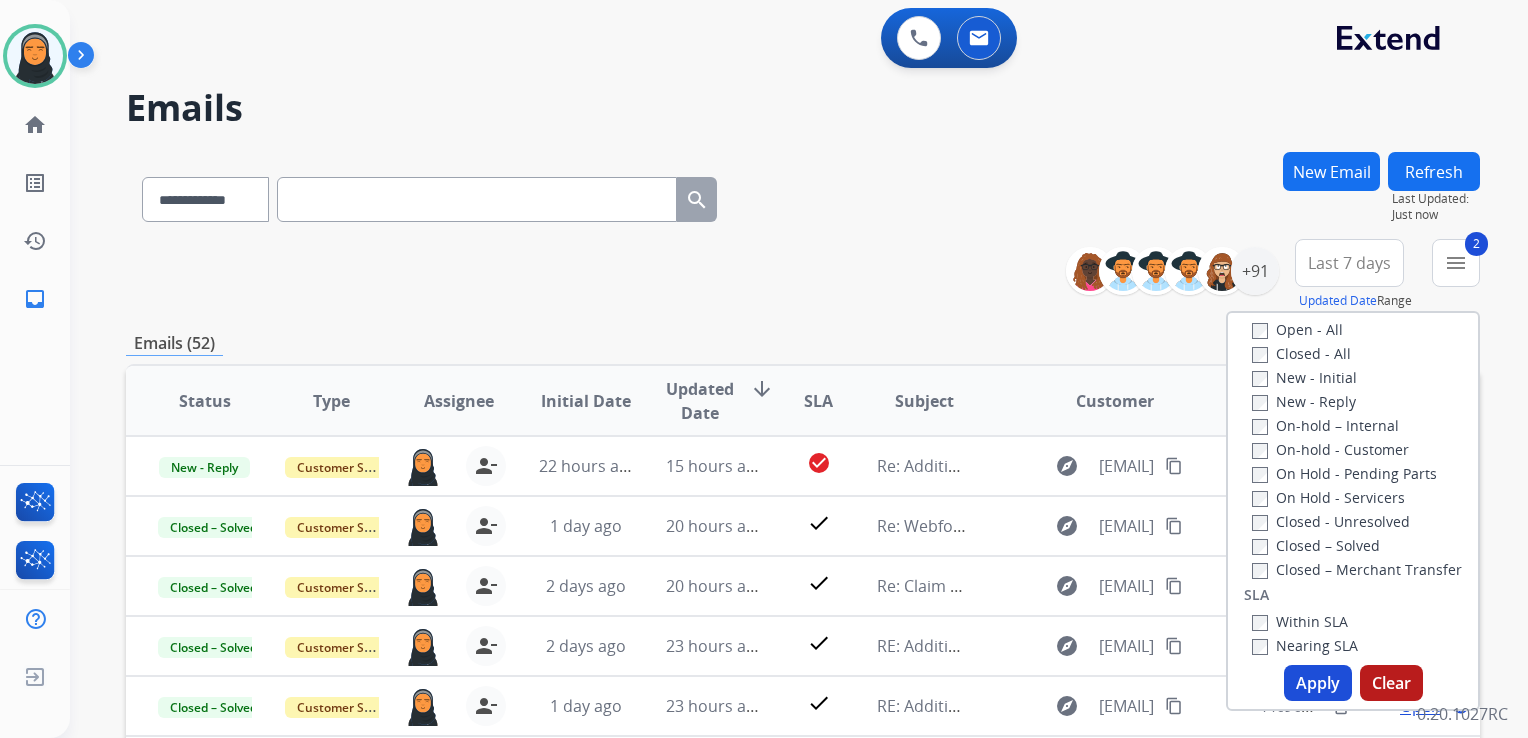 drag, startPoint x: 1296, startPoint y: 682, endPoint x: 1378, endPoint y: 665, distance: 83.74366 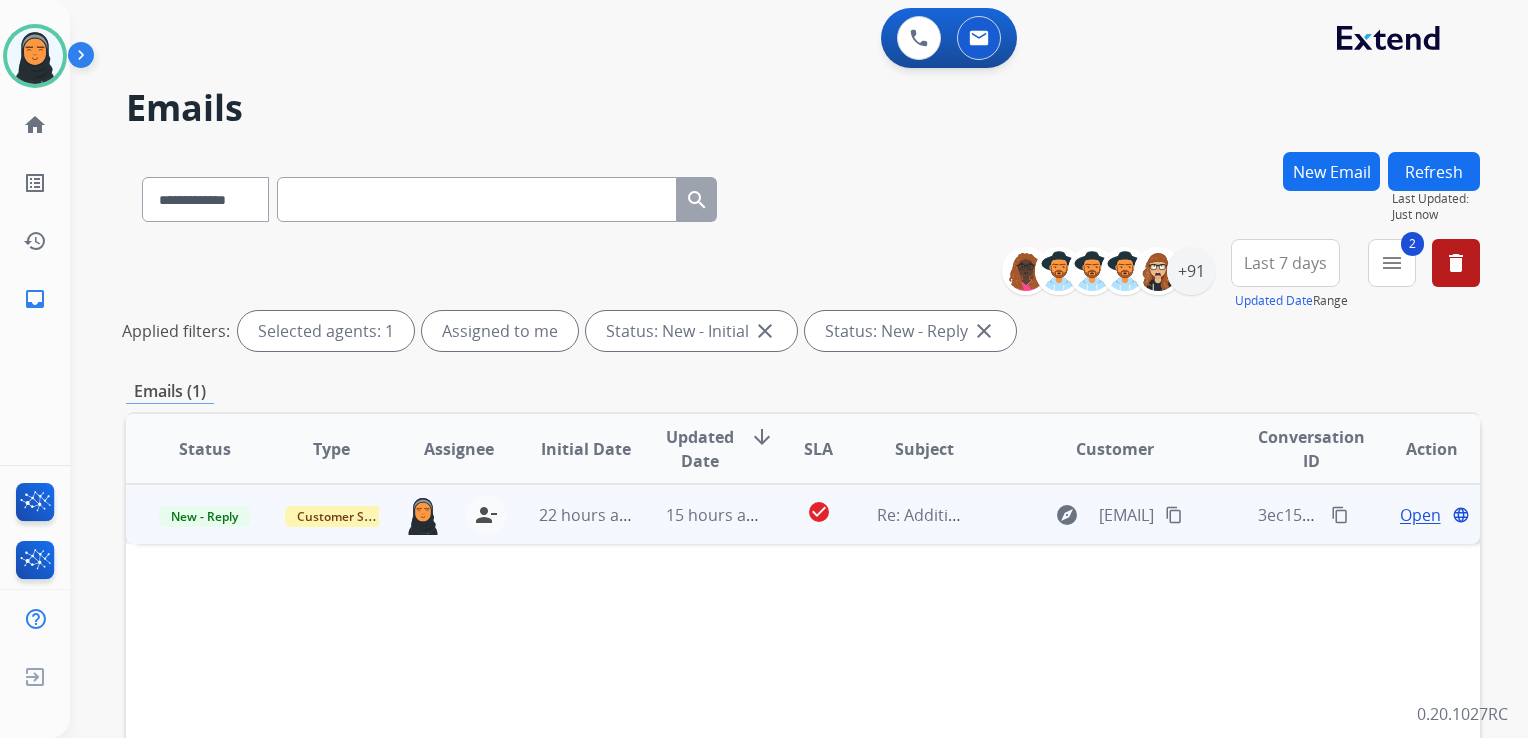 click on "check_circle" at bounding box center (803, 514) 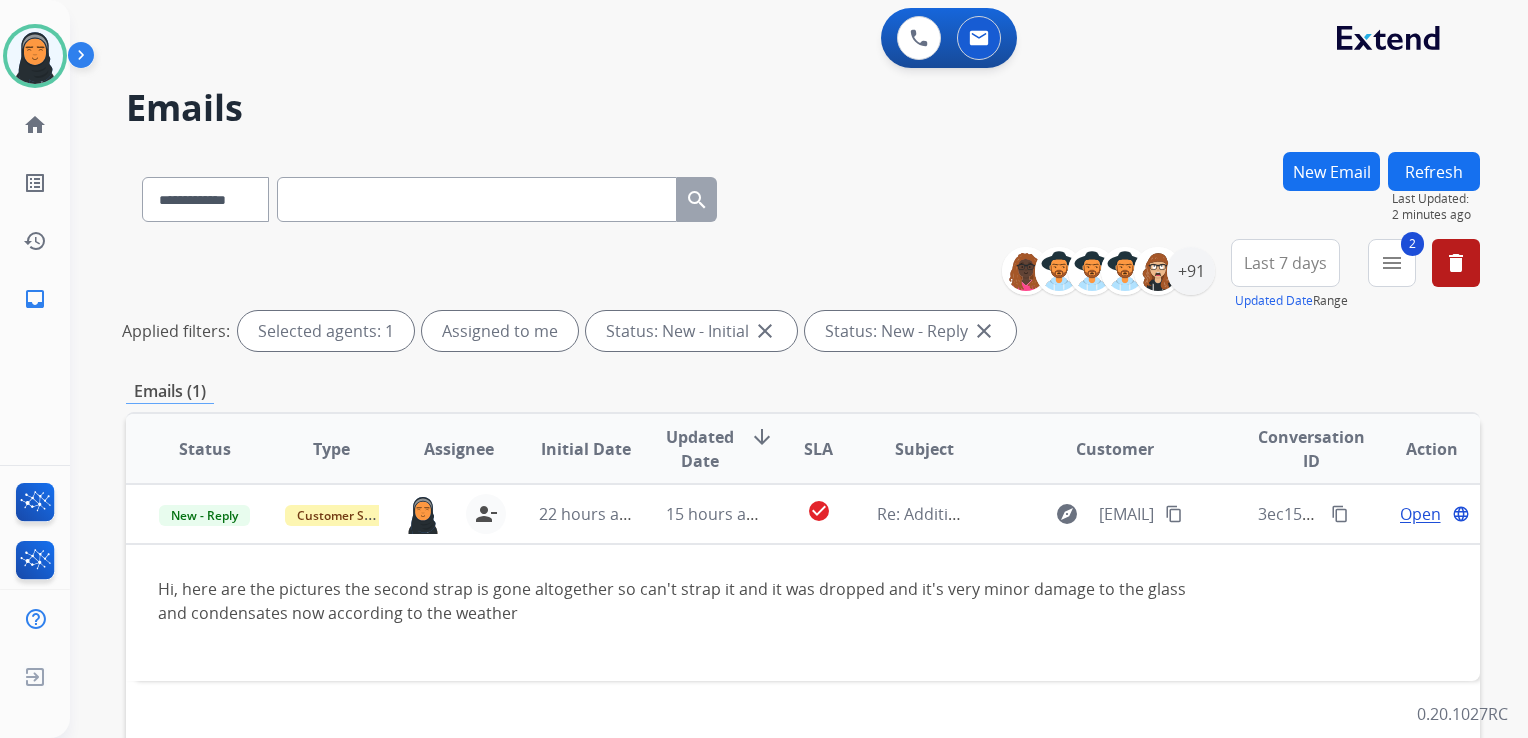 click at bounding box center [477, 199] 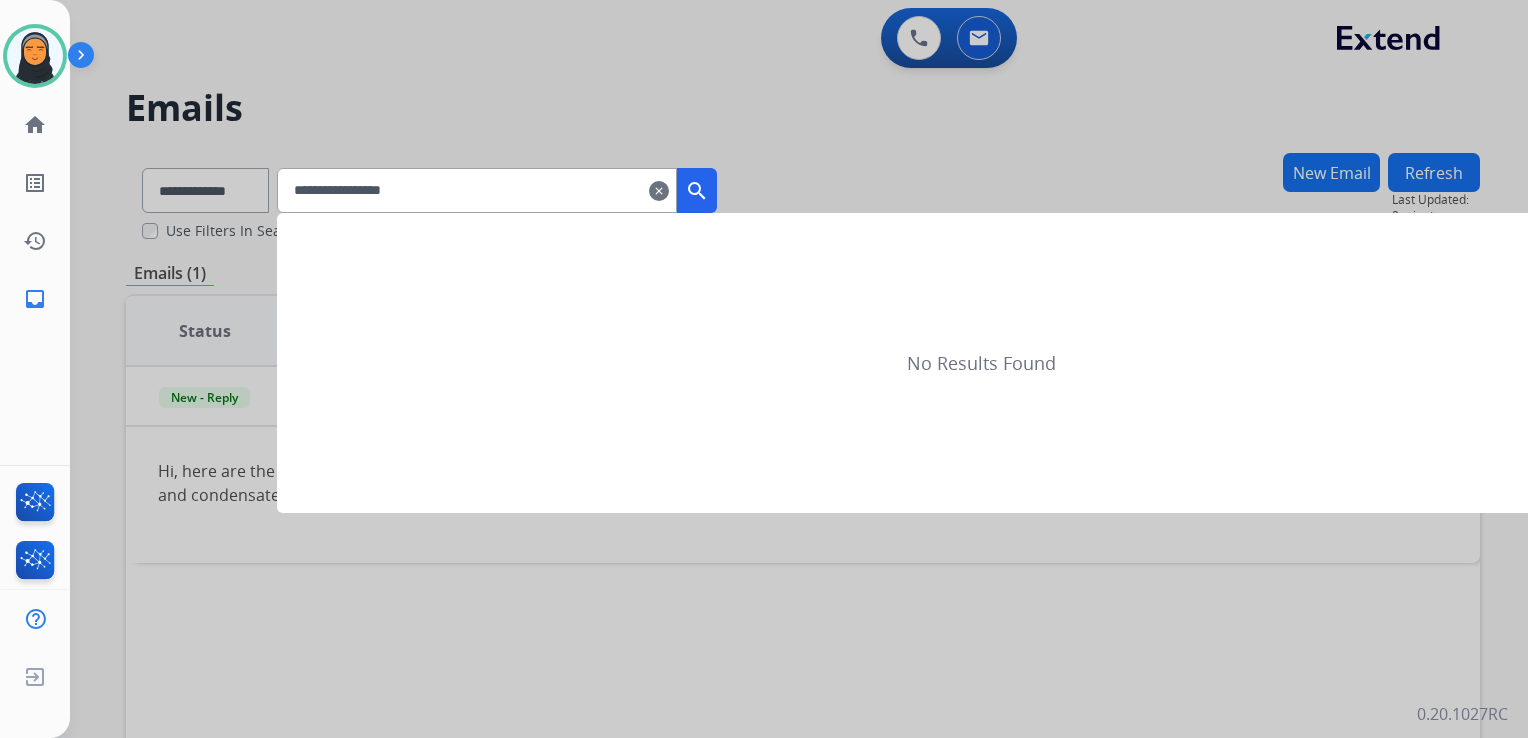 type on "**********" 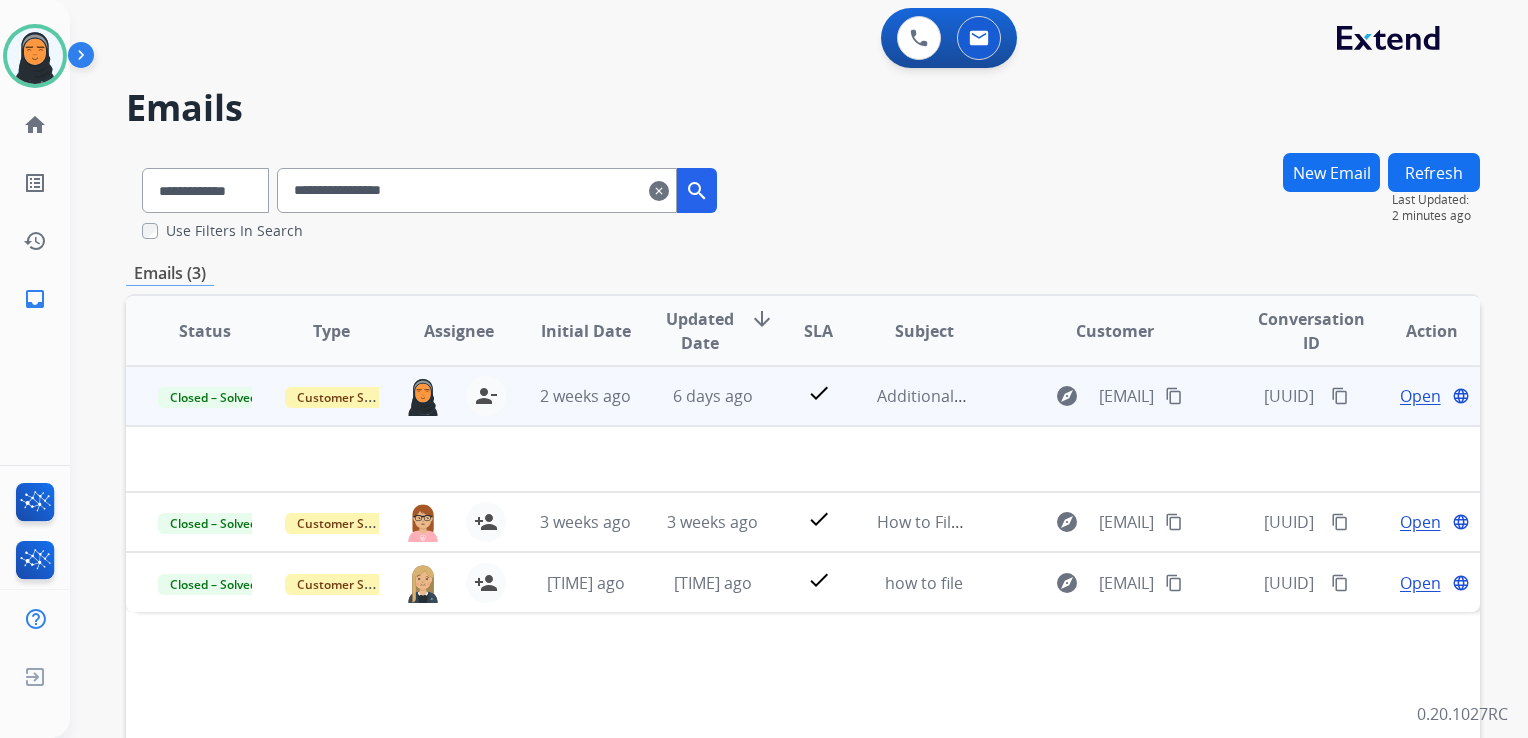 click on "Open" at bounding box center (1420, 396) 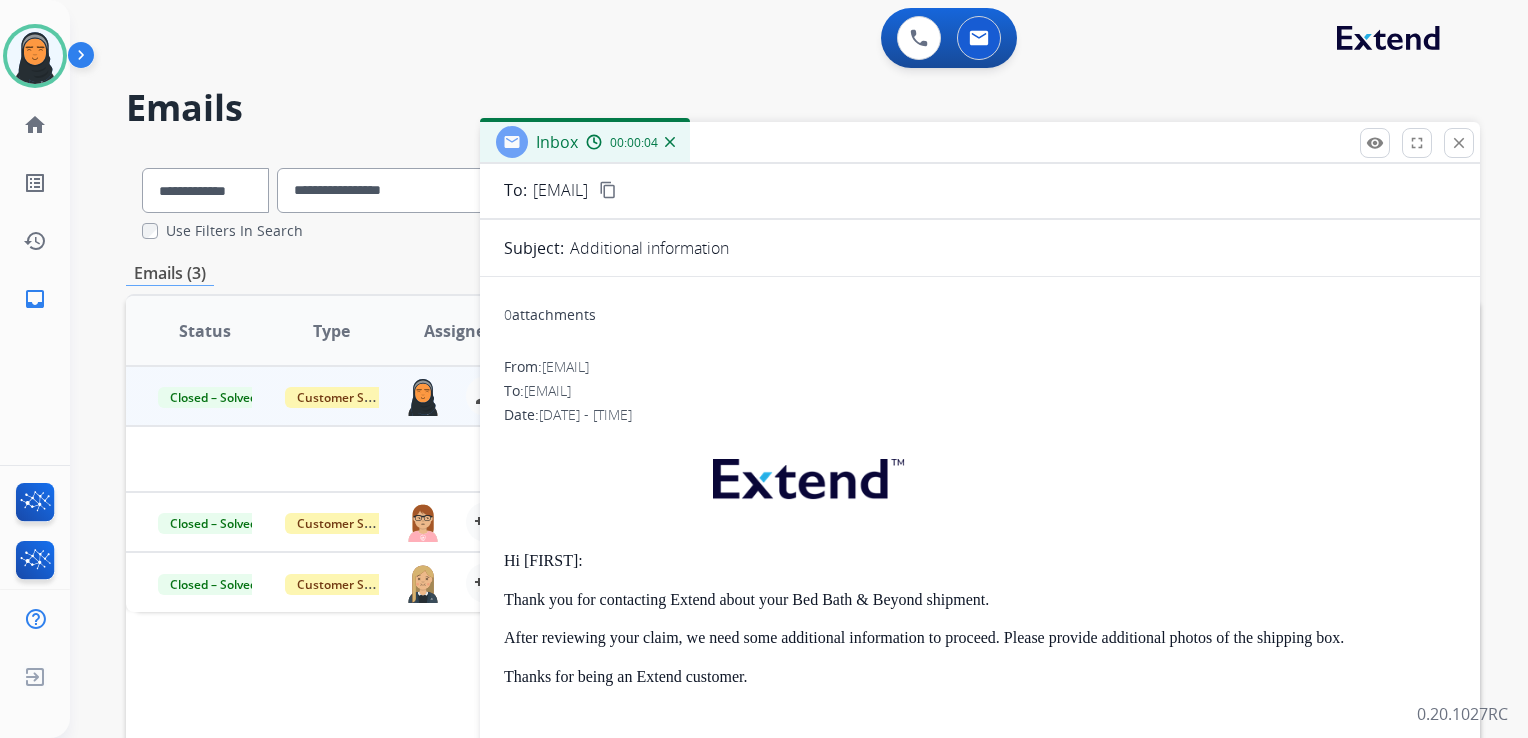 scroll, scrollTop: 0, scrollLeft: 0, axis: both 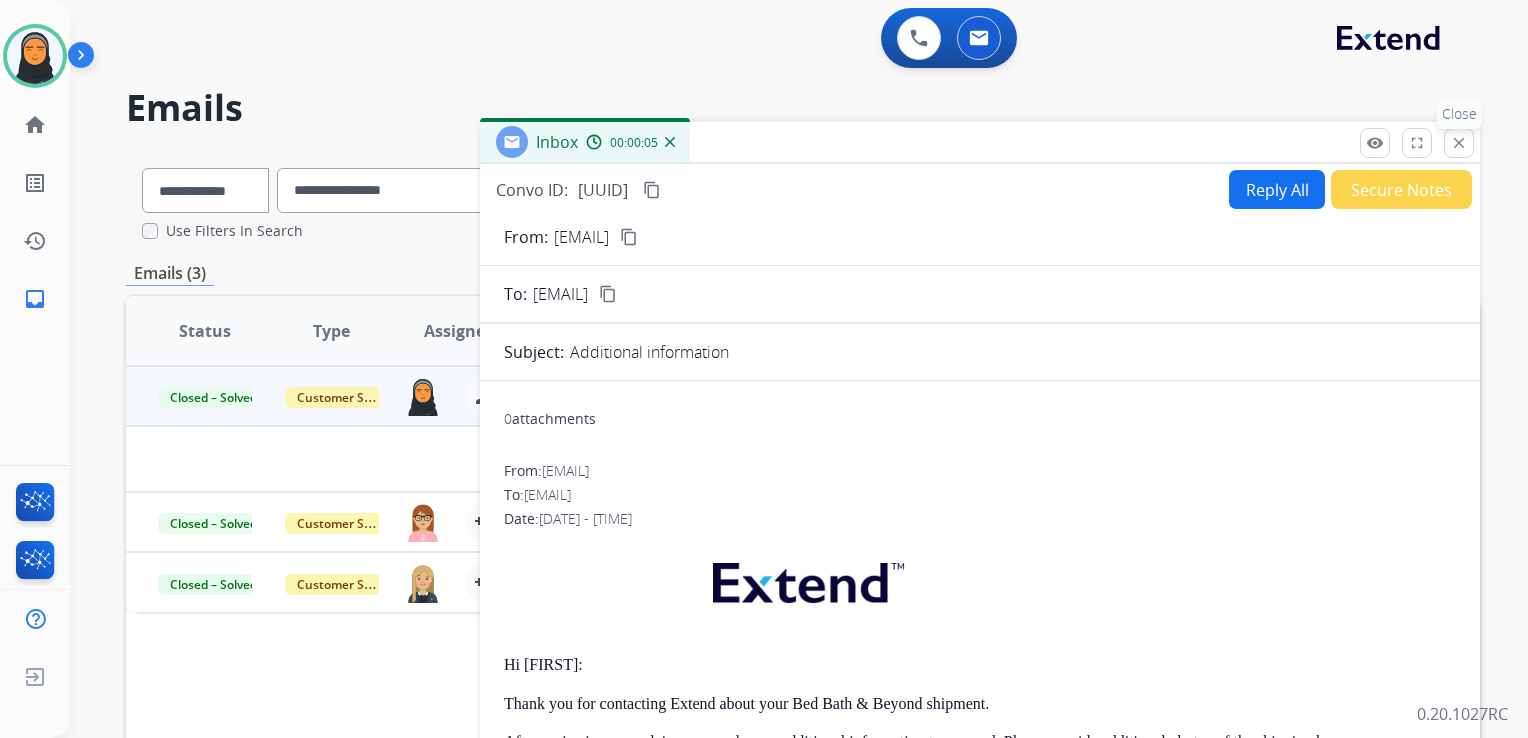 click on "close" at bounding box center (1459, 143) 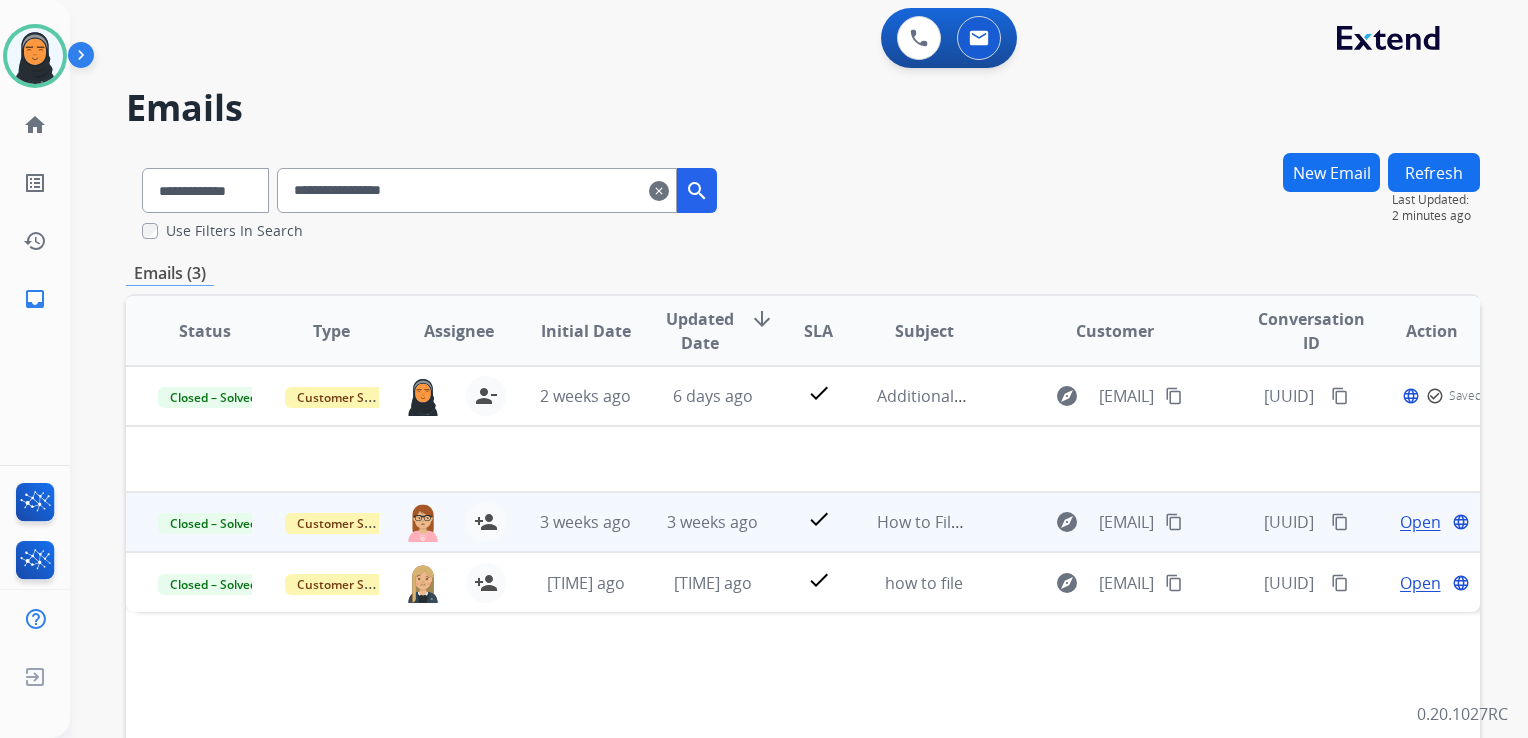 click on "Open" at bounding box center [1420, 522] 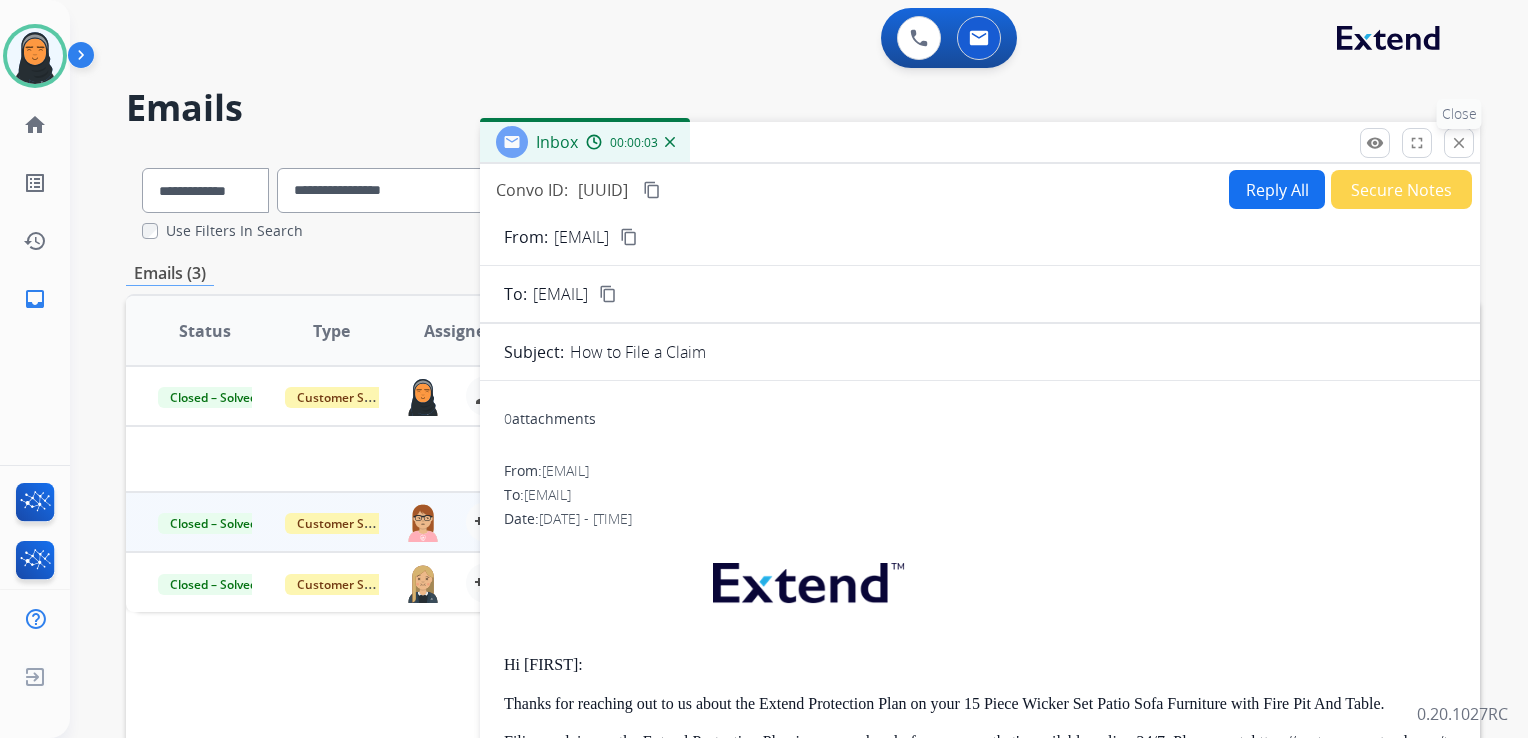 click on "close Close" at bounding box center [1459, 143] 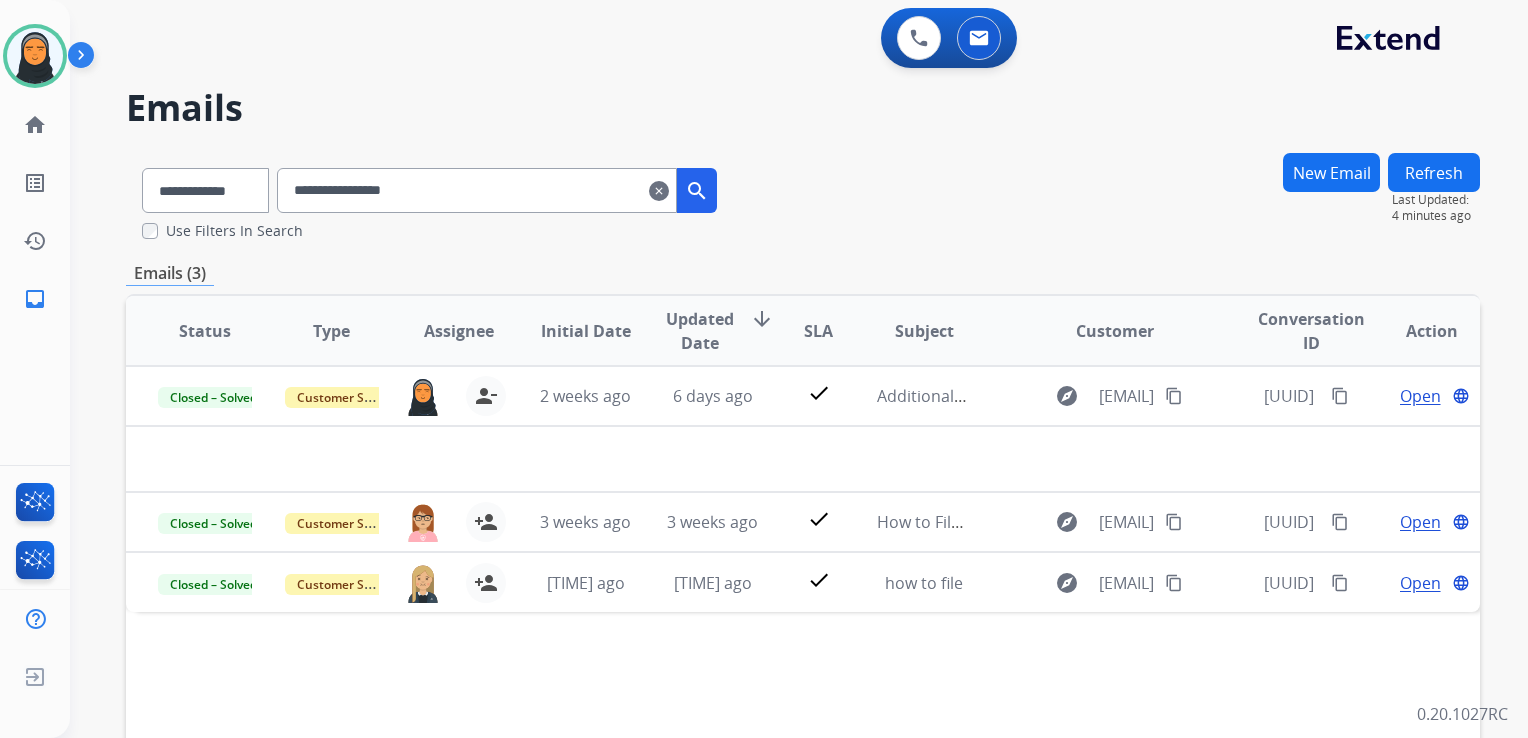 click on "clear" at bounding box center (659, 191) 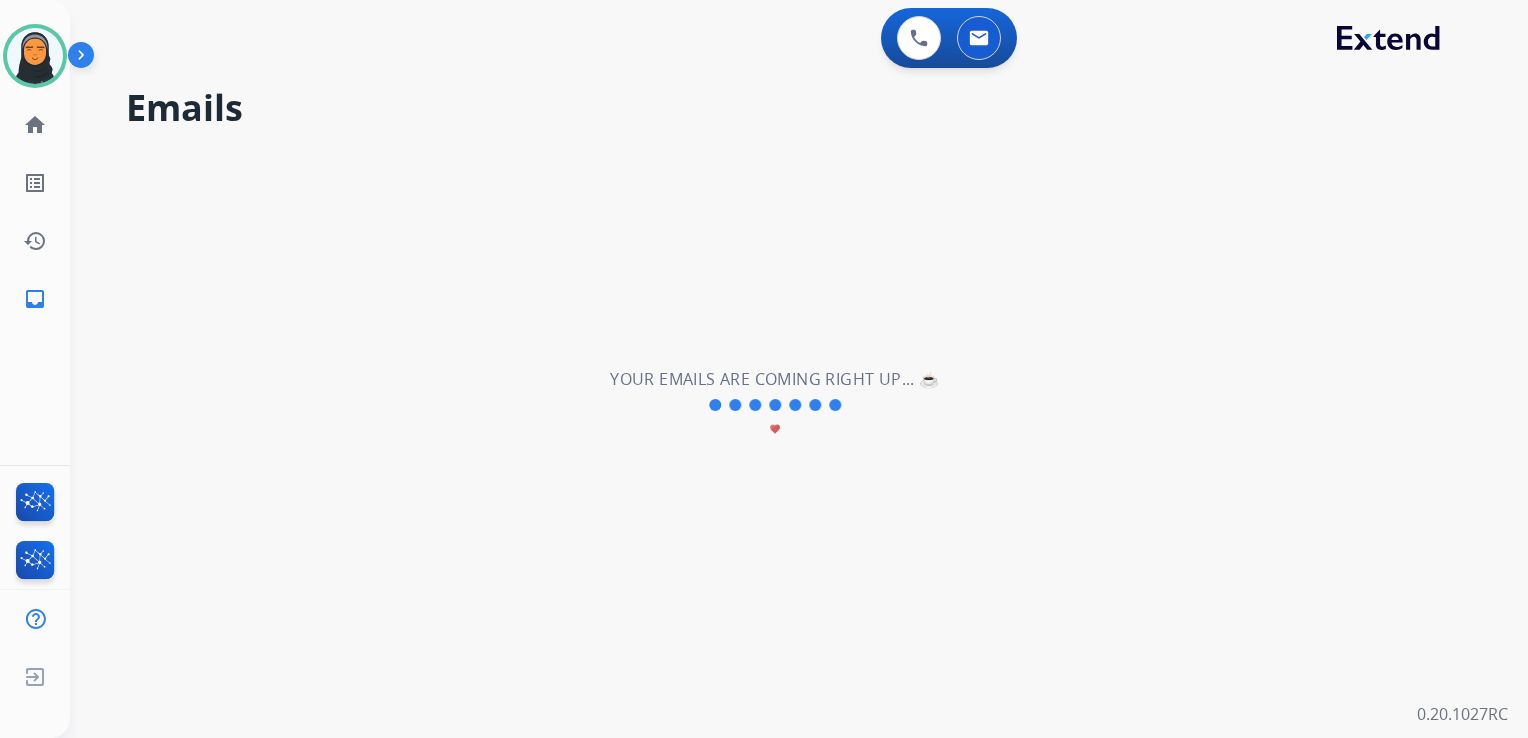 type 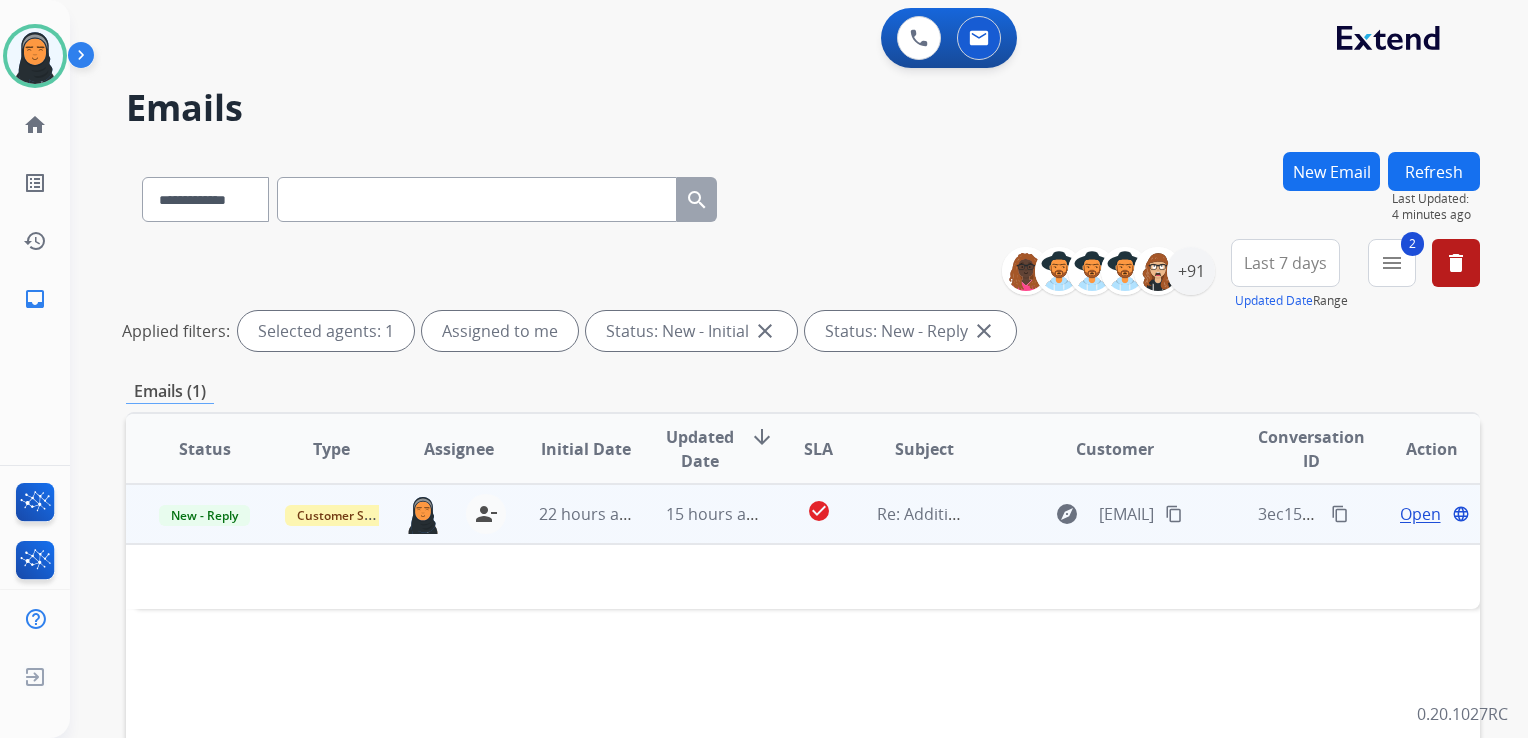 click on "content_copy" at bounding box center [1174, 514] 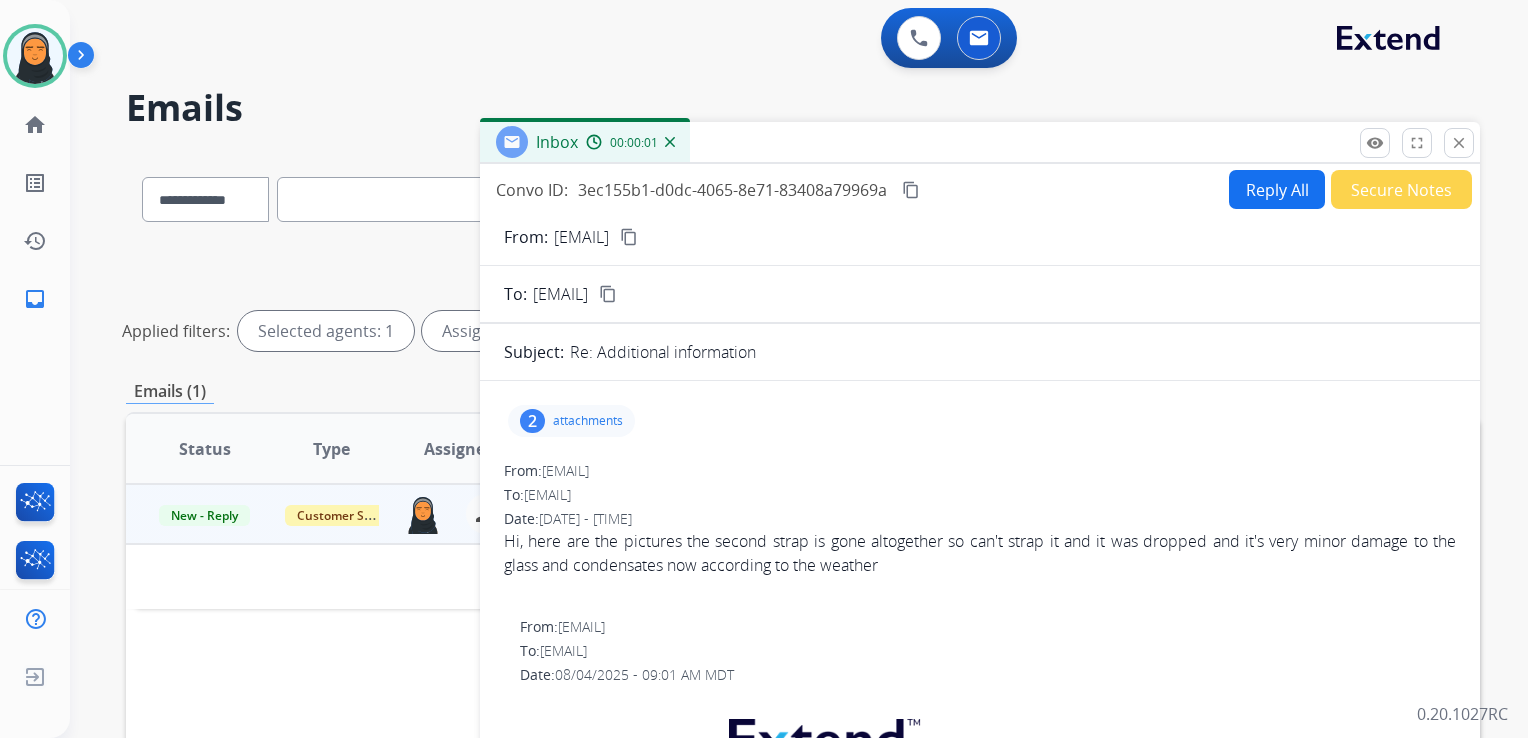 click on "attachments" at bounding box center (588, 421) 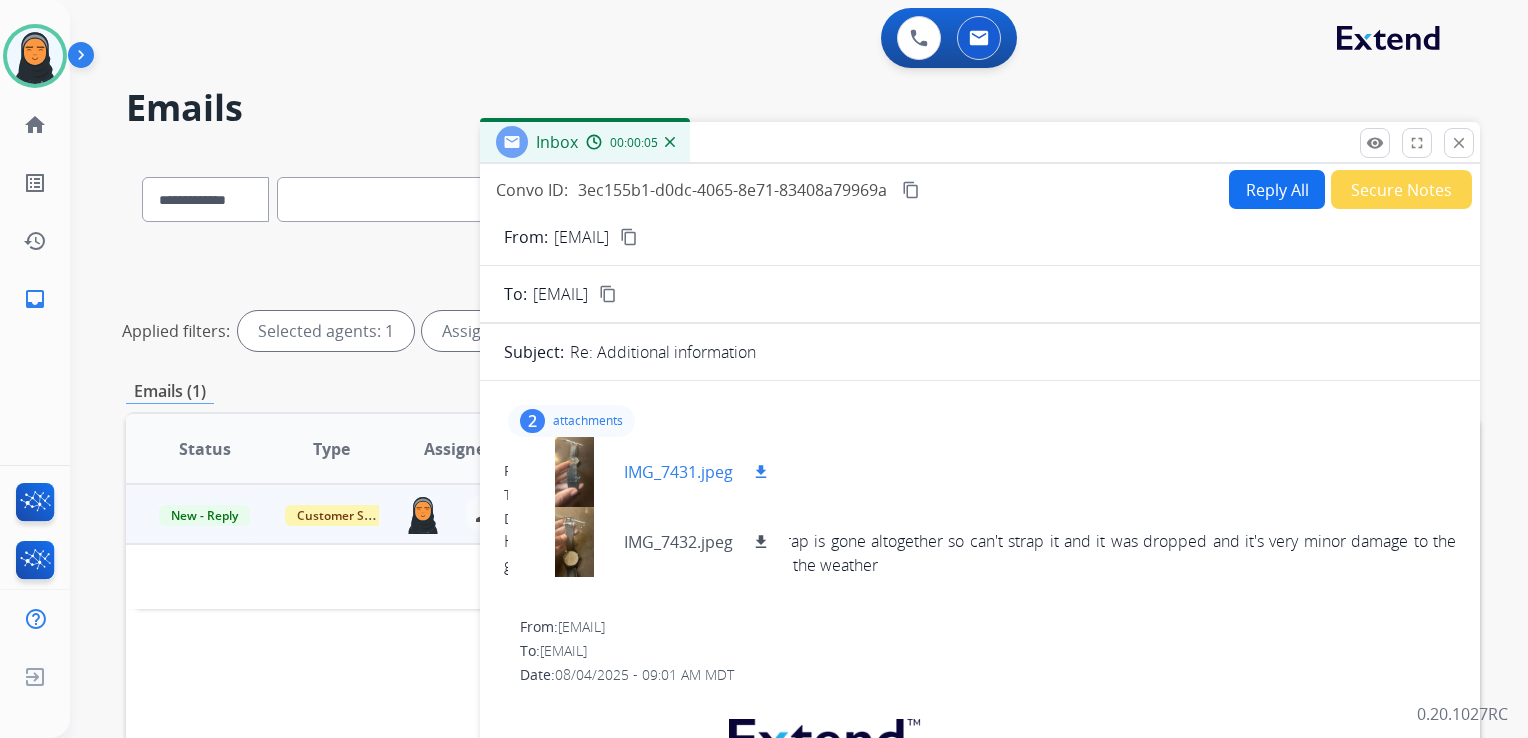 click on "download" at bounding box center (761, 472) 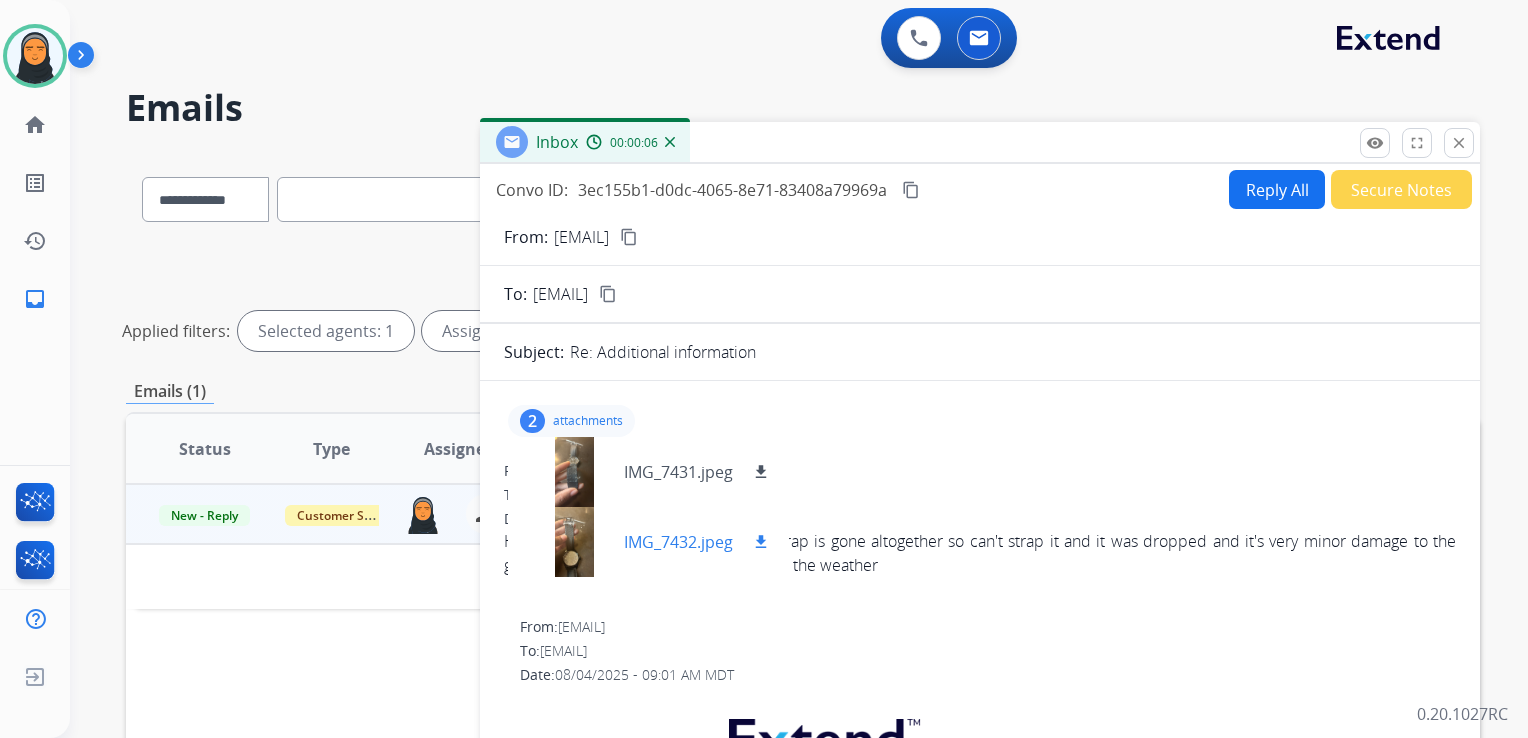 click on "download" at bounding box center (761, 542) 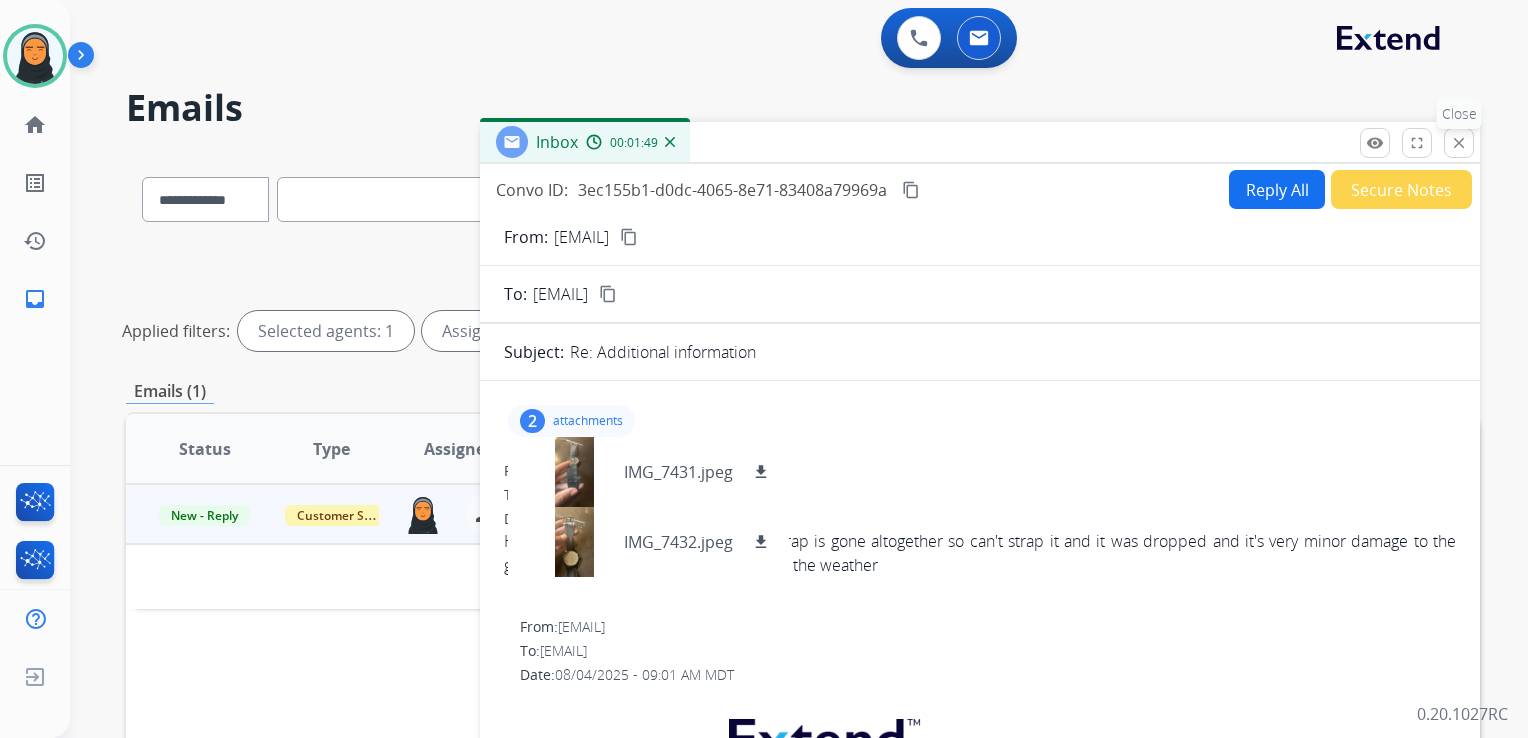 click on "close" at bounding box center (1459, 143) 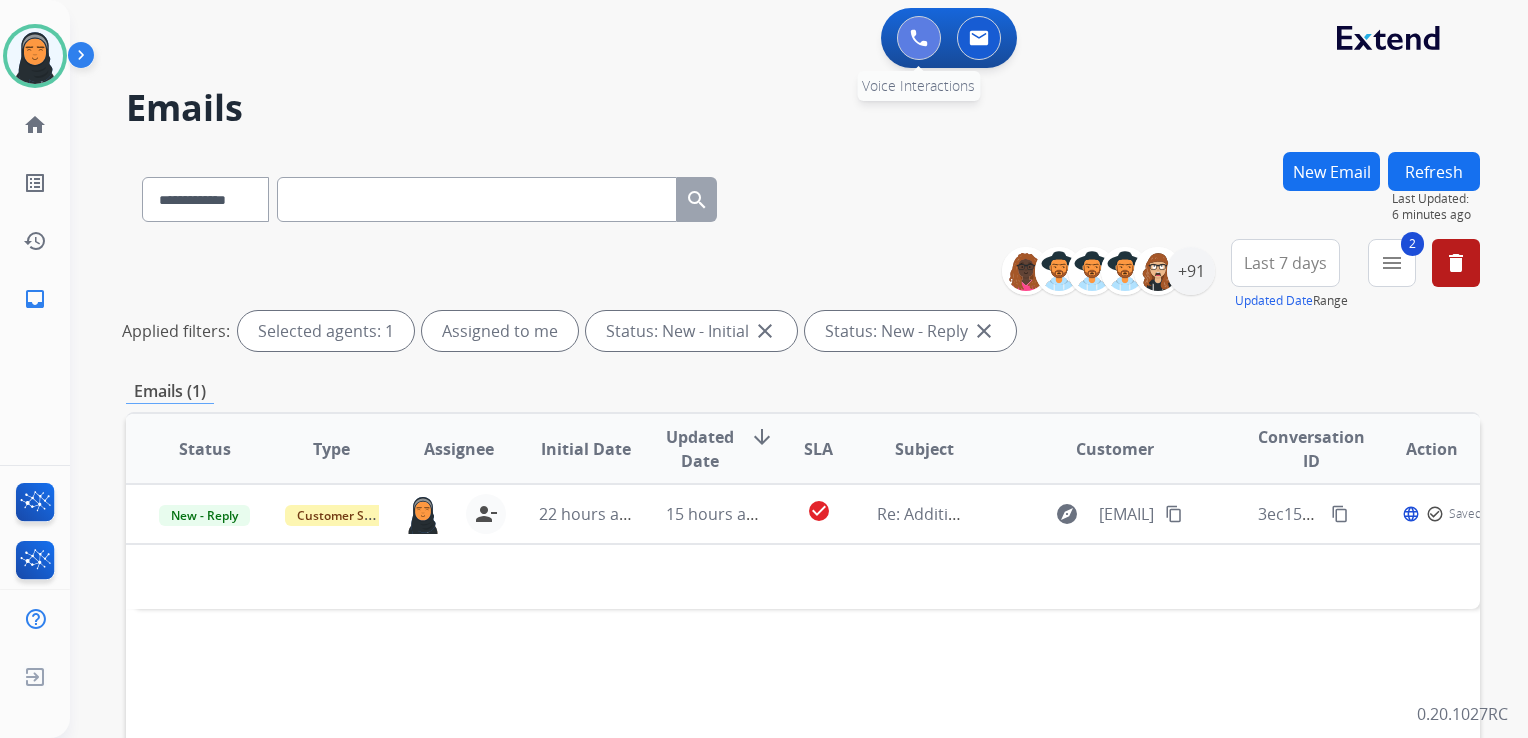 click at bounding box center [919, 38] 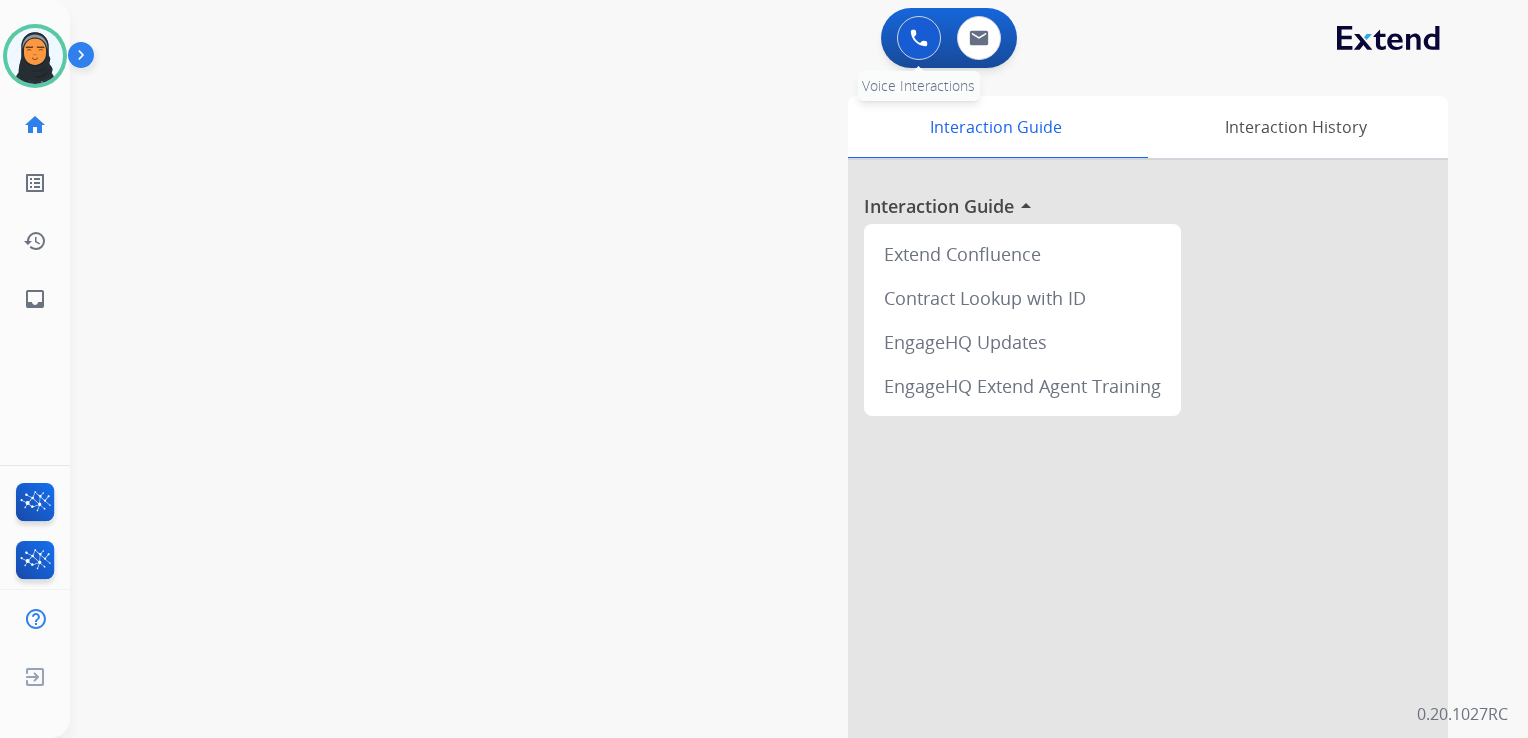 click at bounding box center (919, 38) 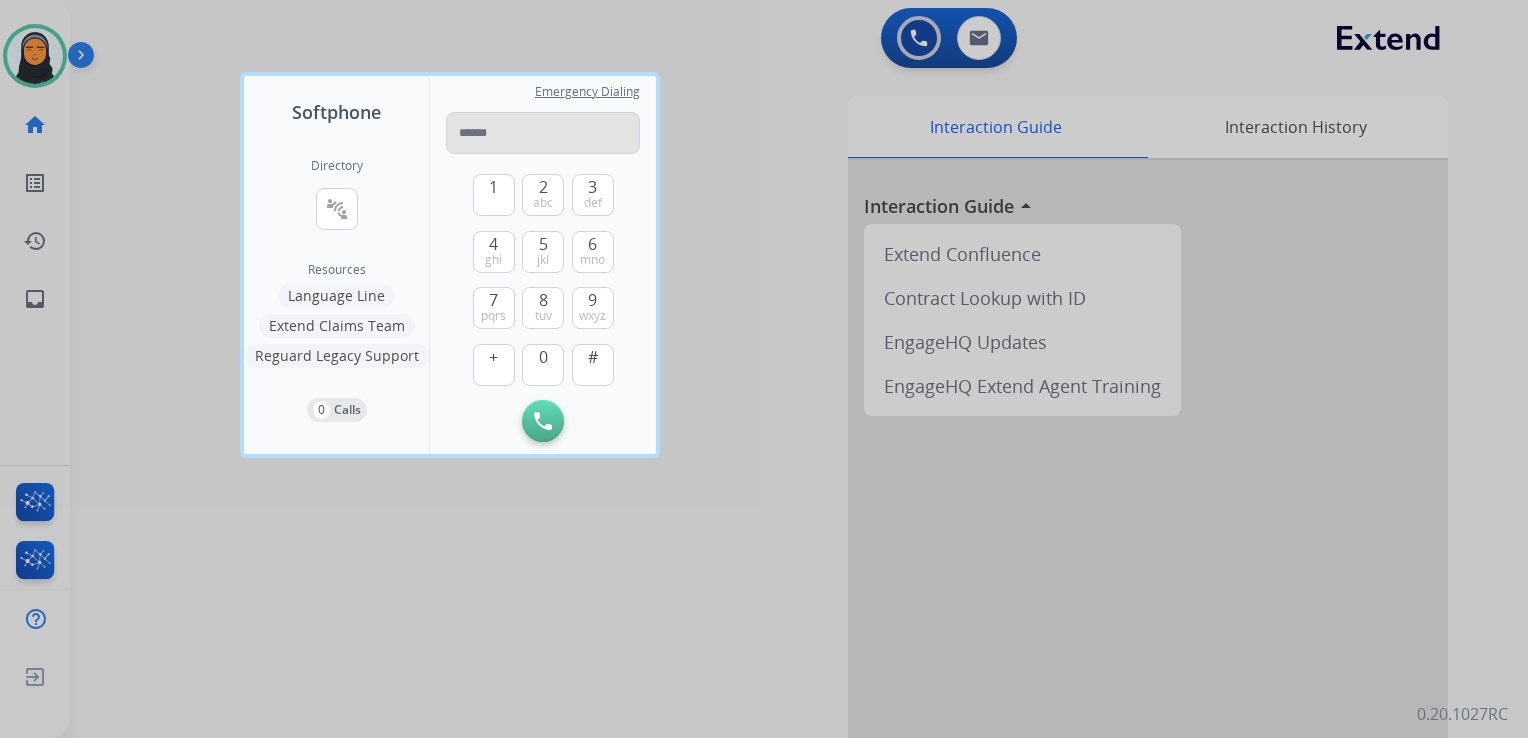 click at bounding box center [543, 133] 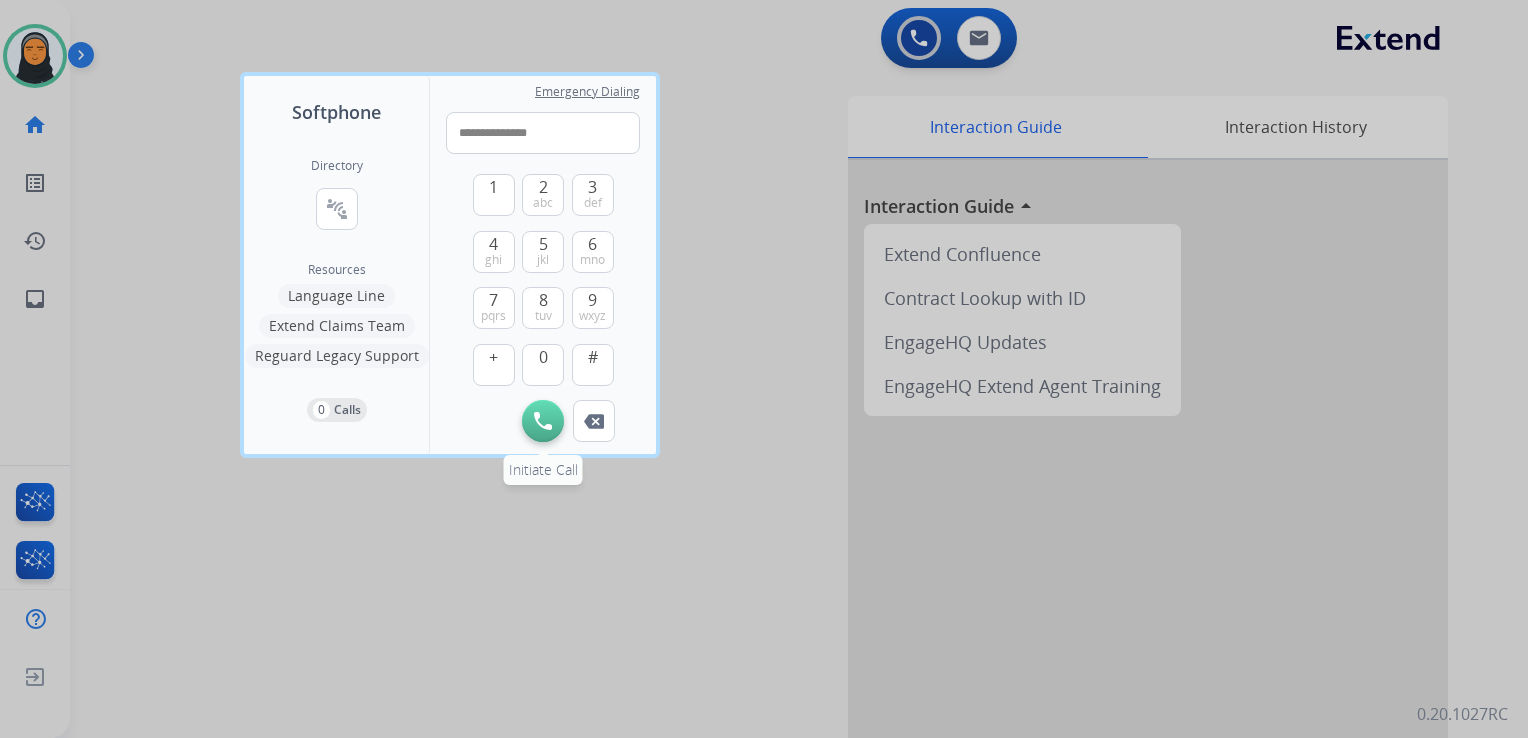 type on "**********" 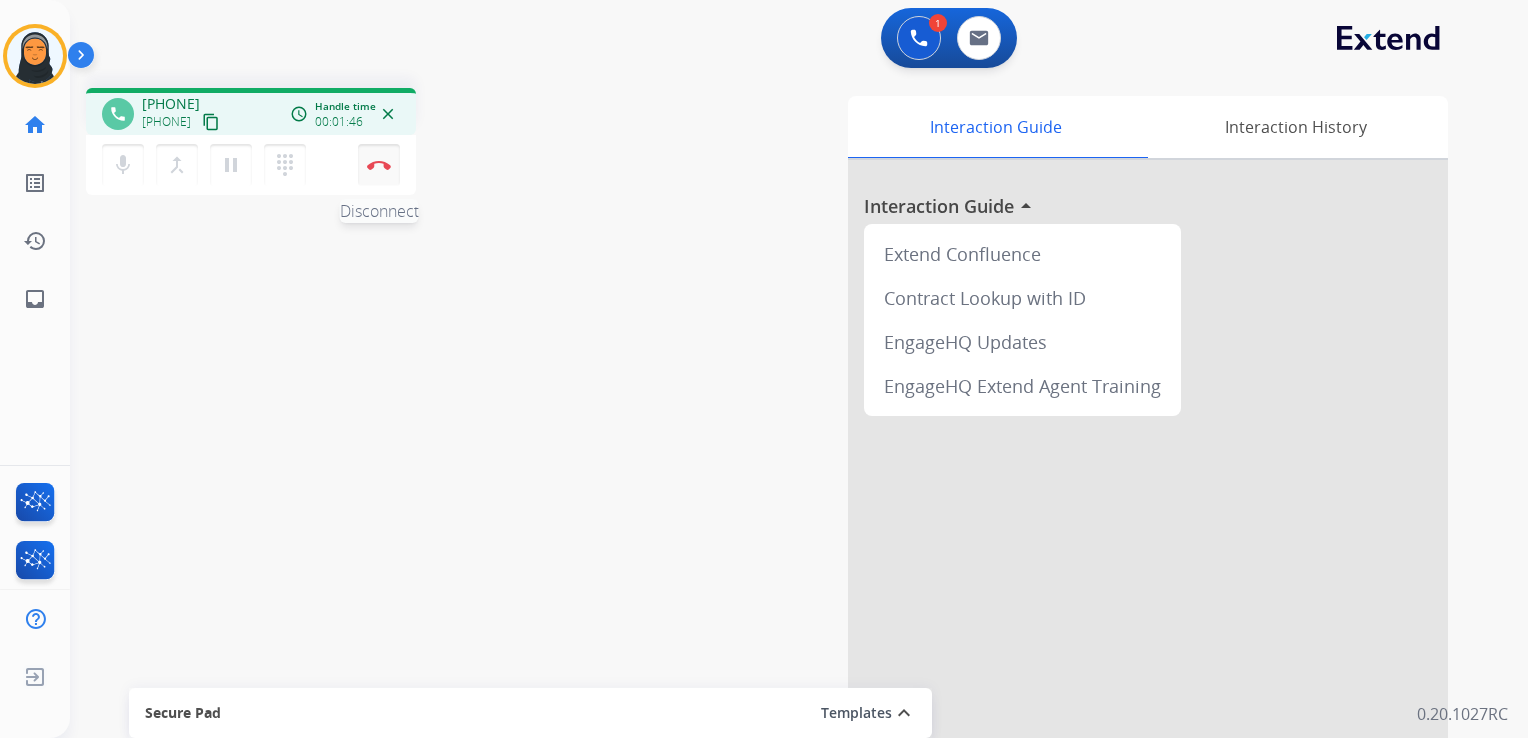 click at bounding box center (379, 165) 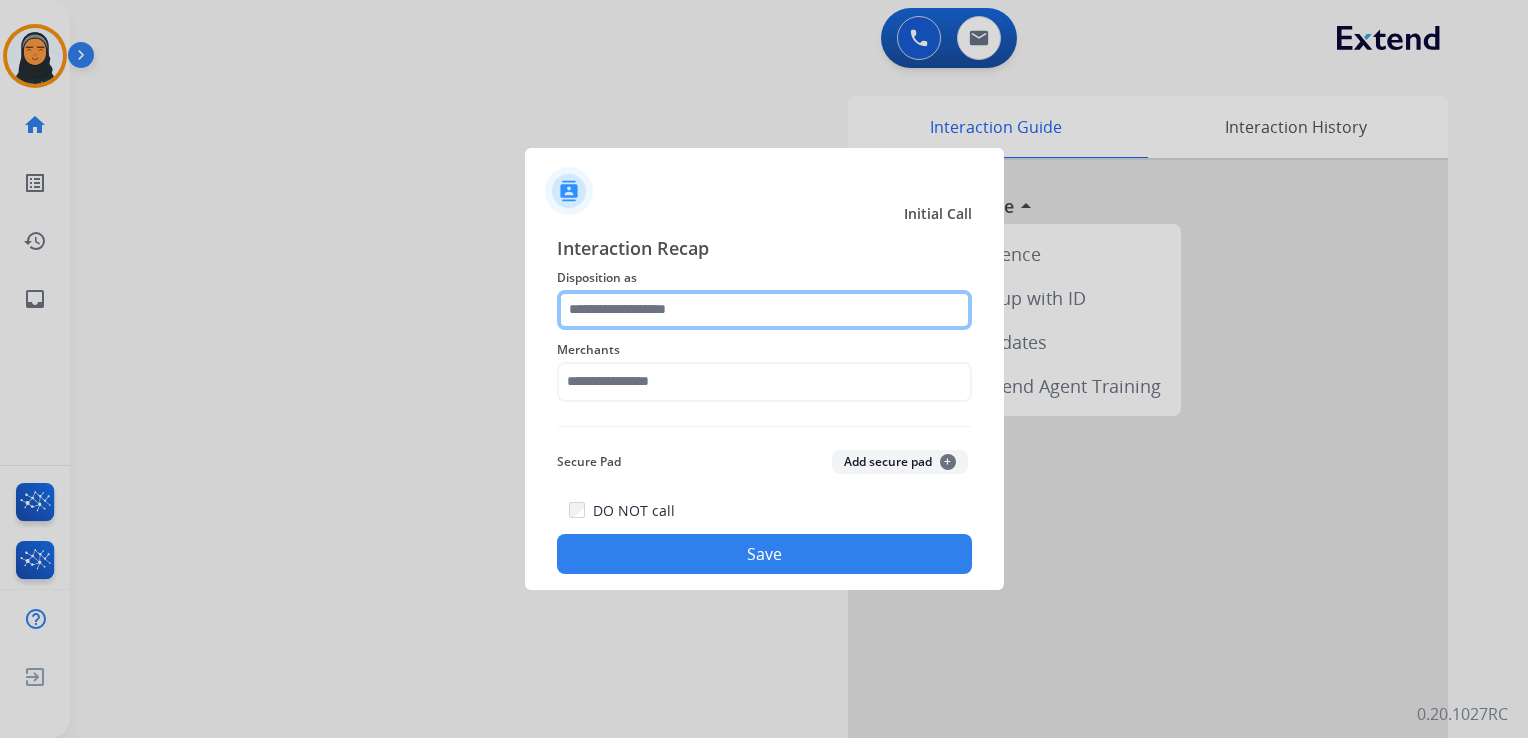 drag, startPoint x: 668, startPoint y: 314, endPoint x: 679, endPoint y: 311, distance: 11.401754 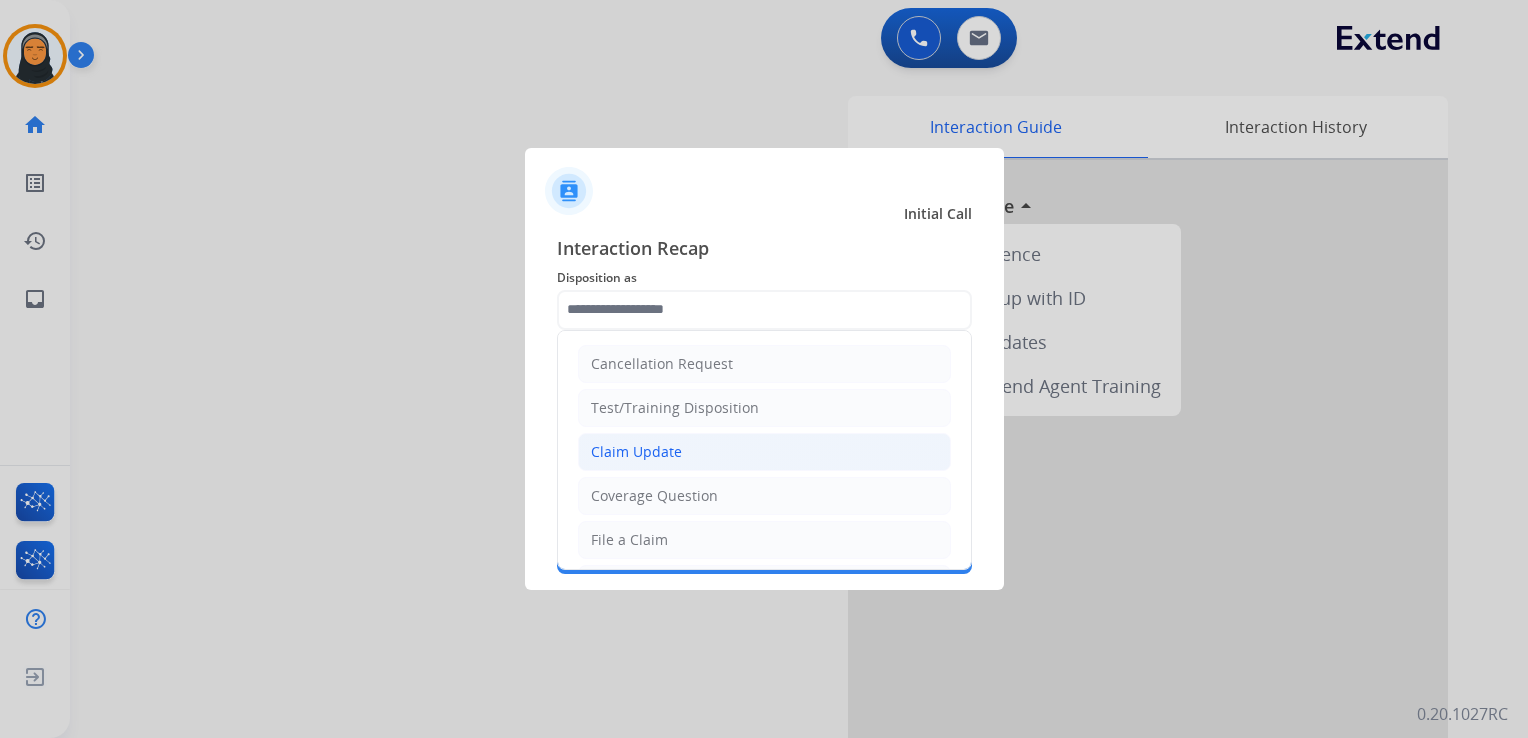 click on "Claim Update" 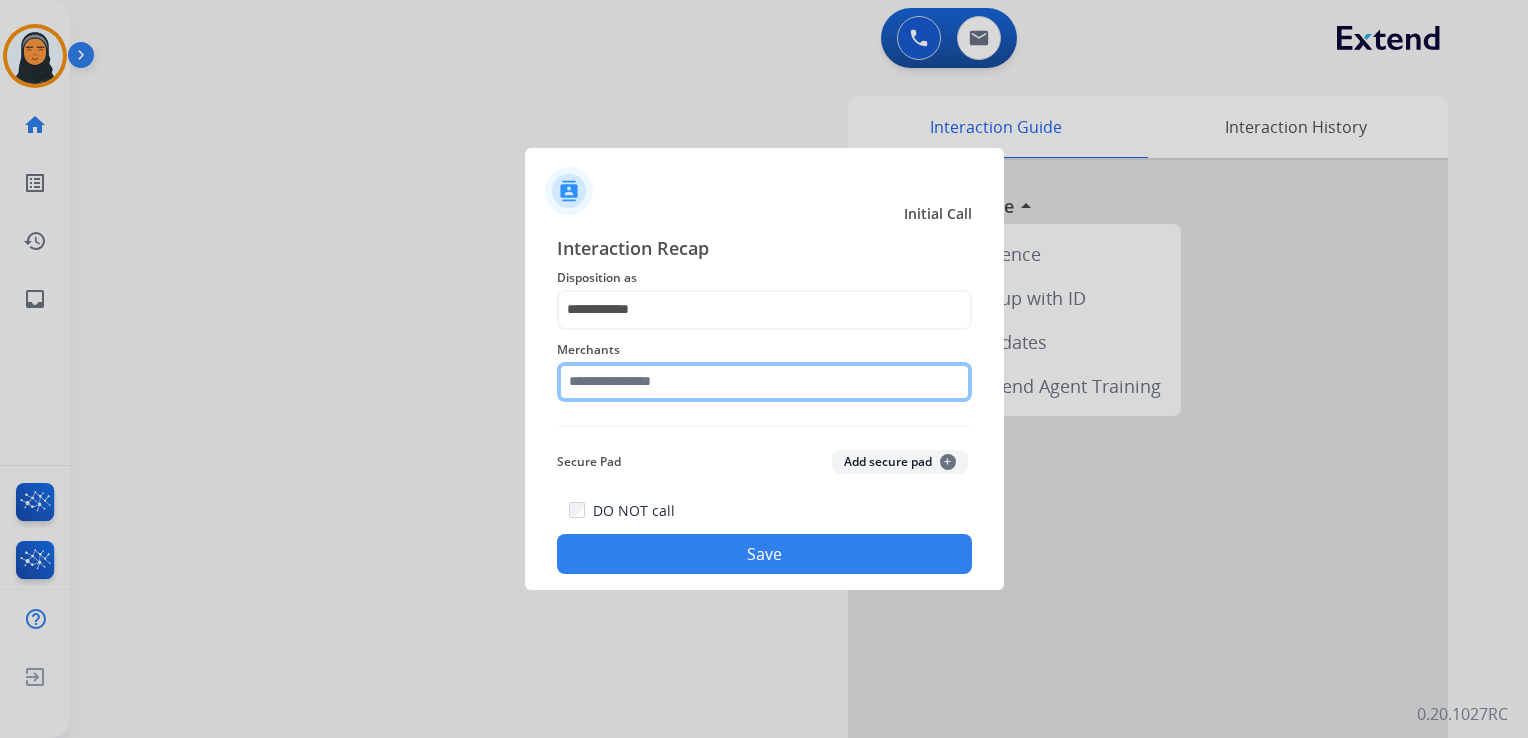 click 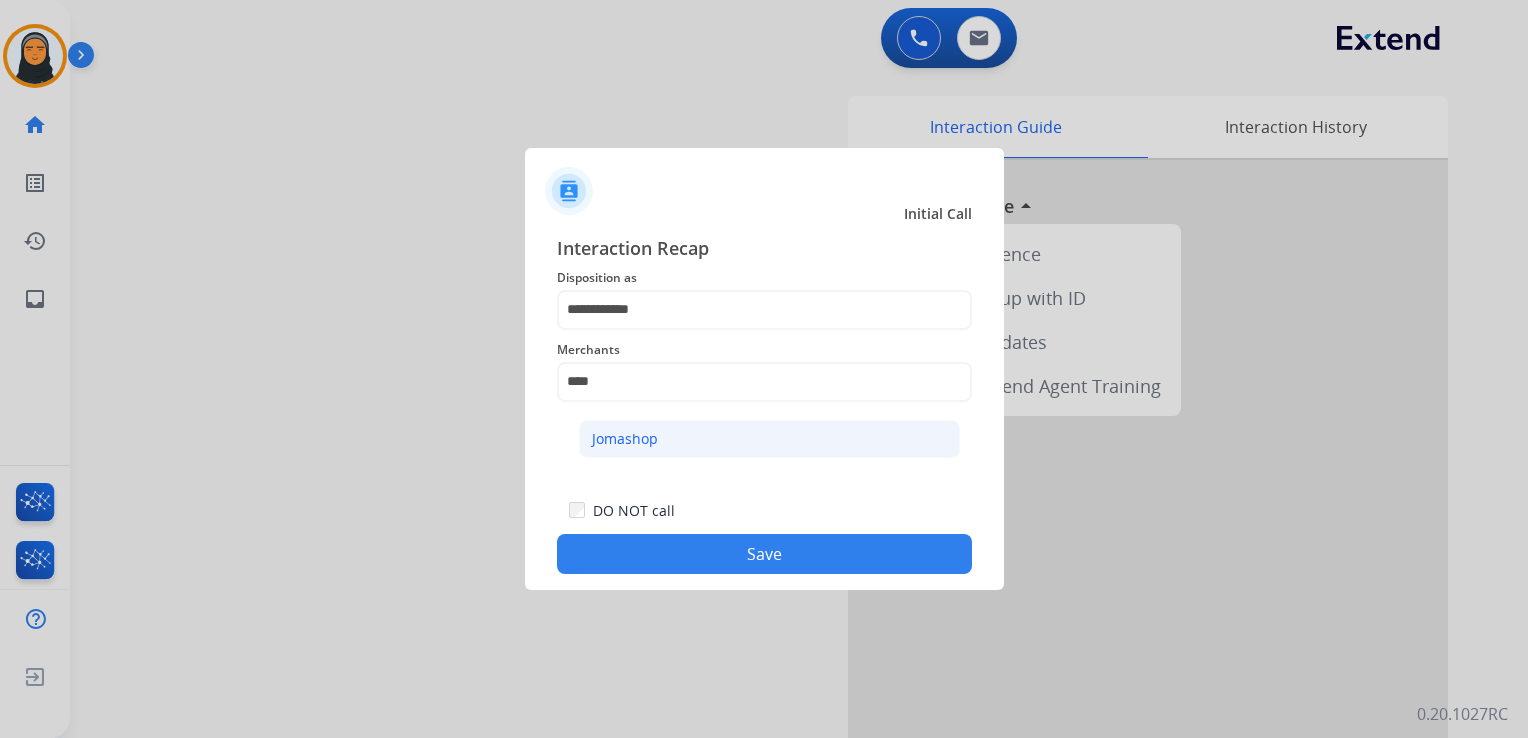 click on "Jomashop" 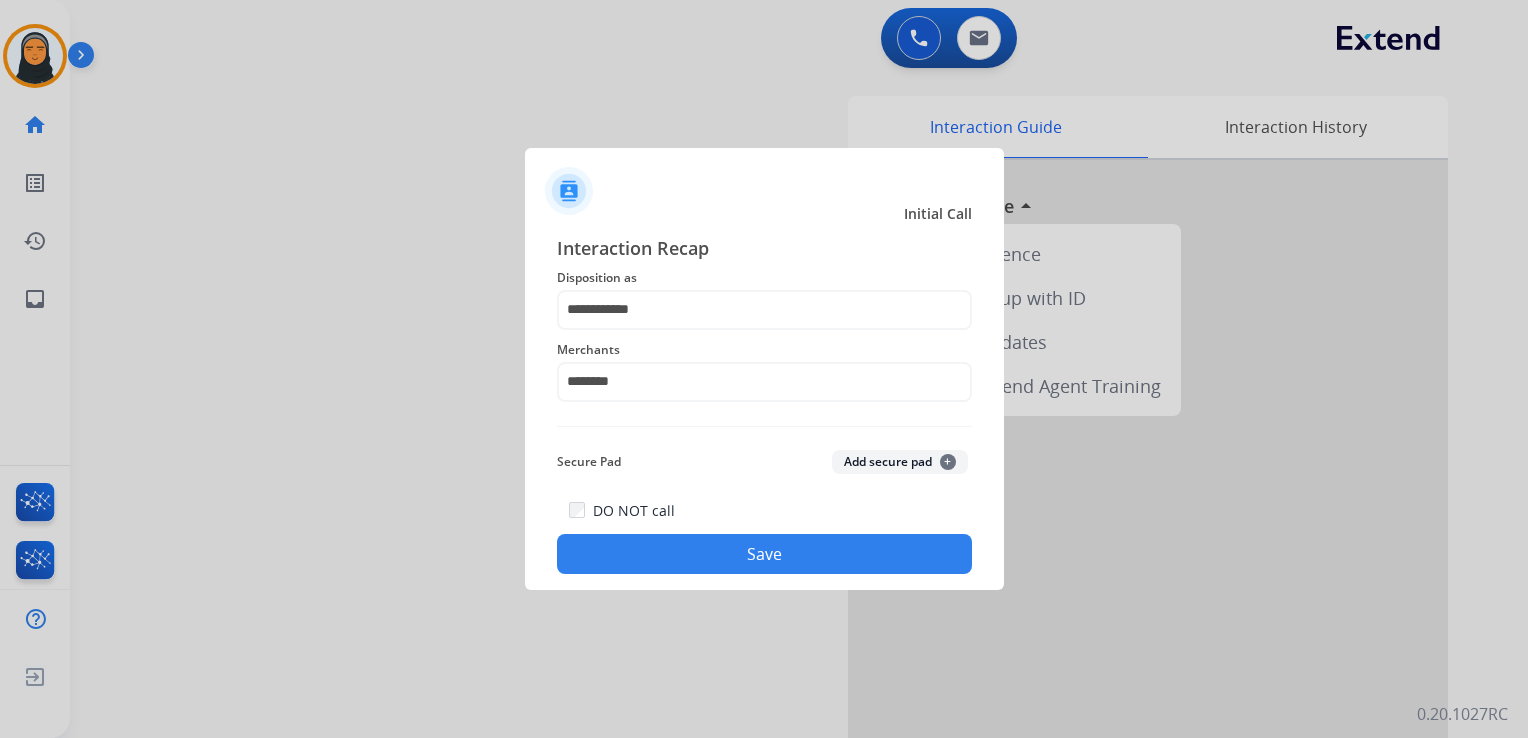 click on "Save" 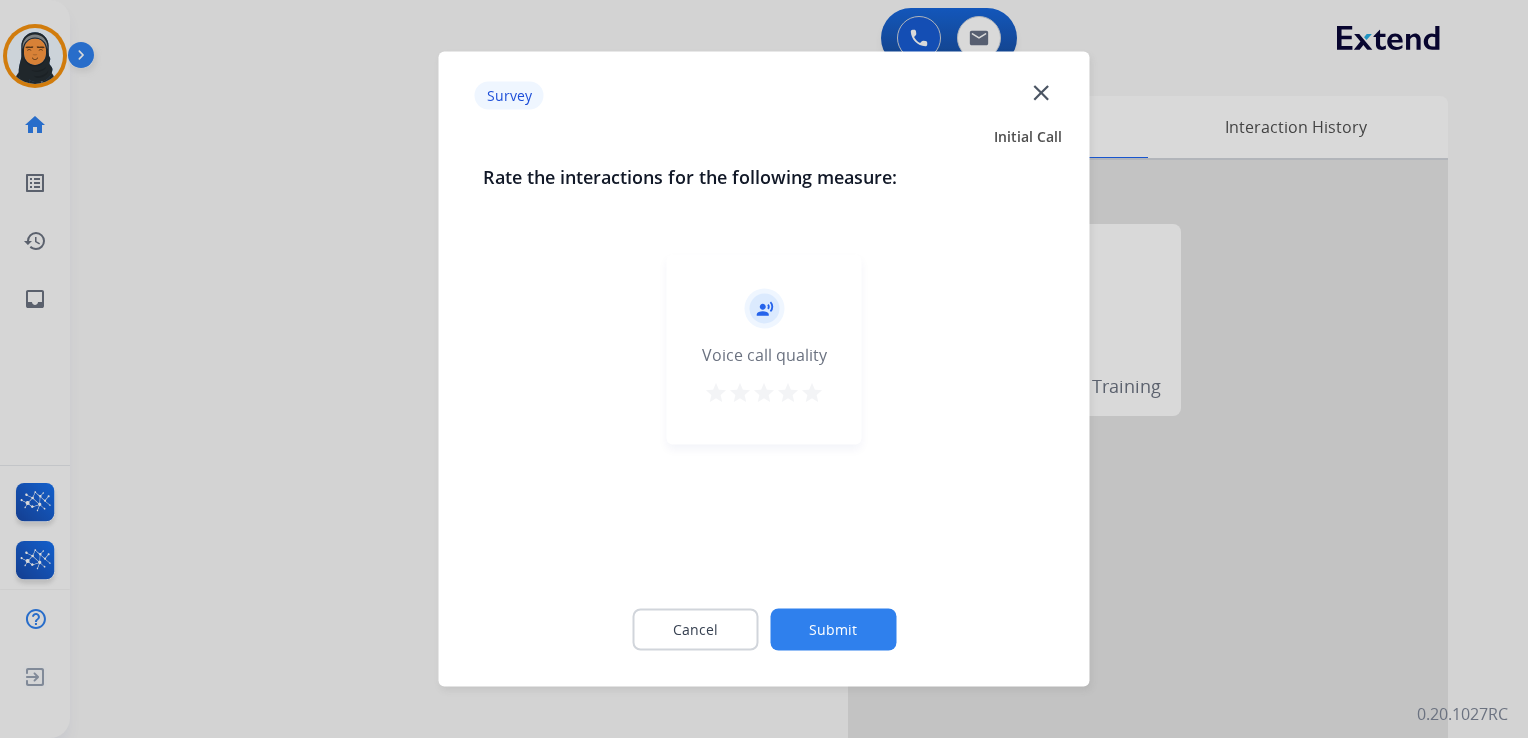 click on "close" 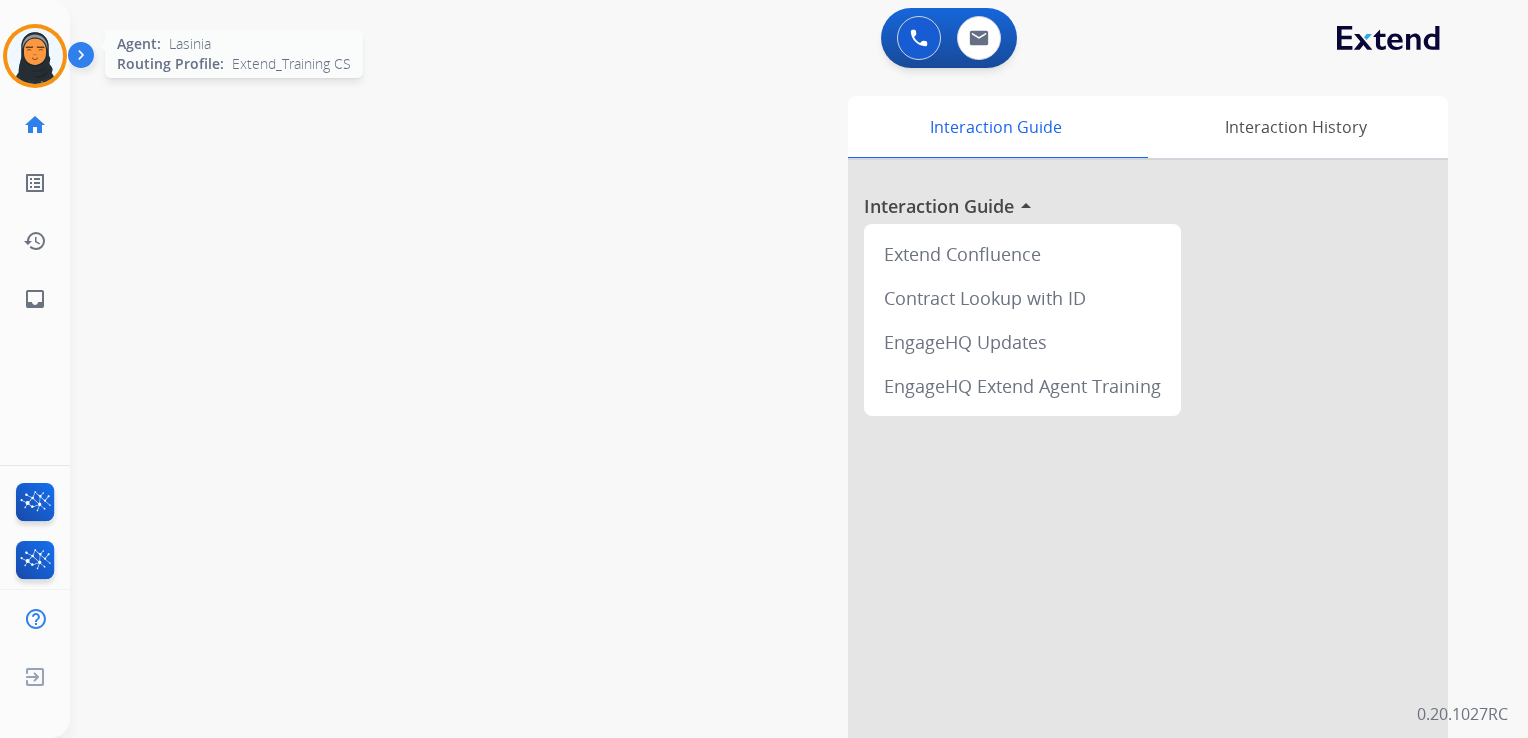 click at bounding box center (35, 56) 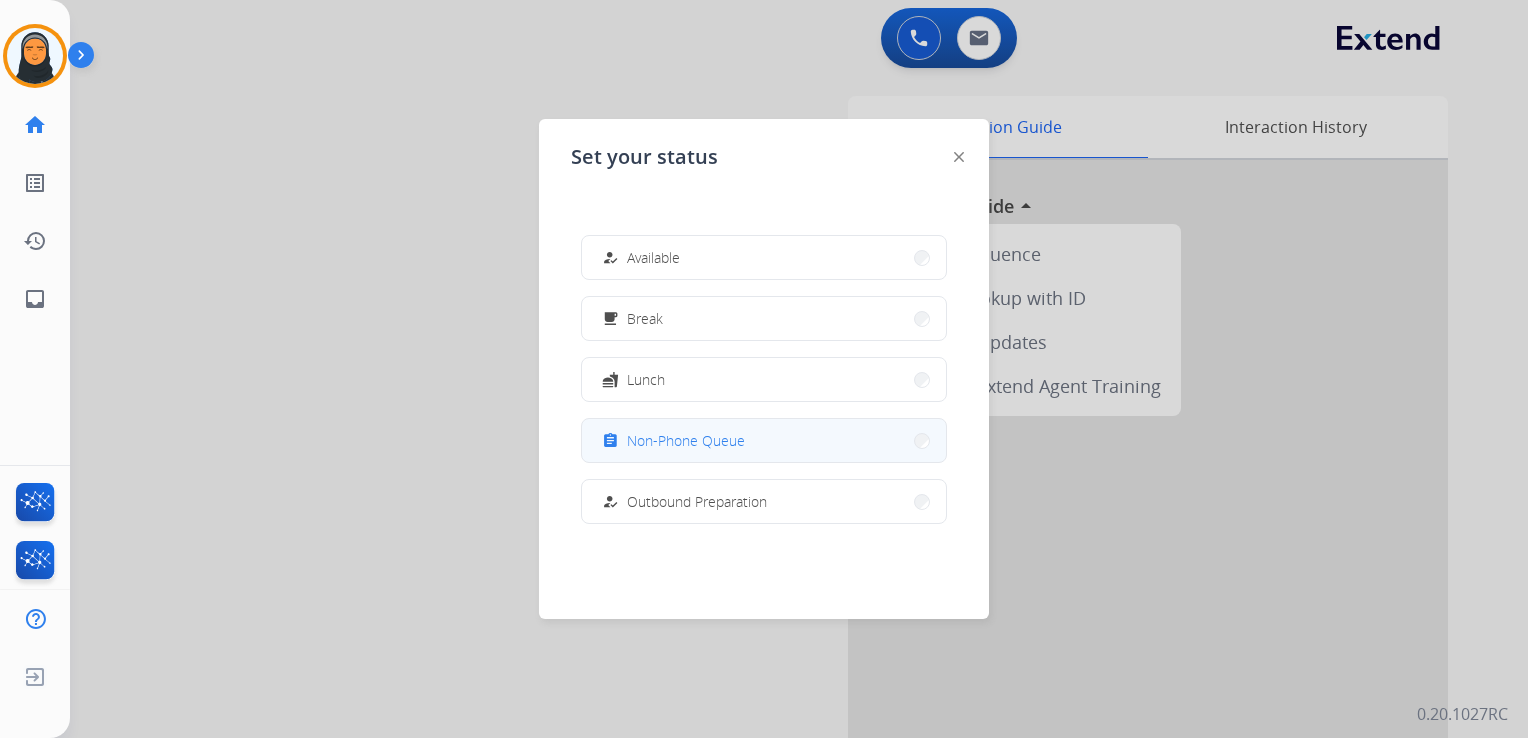 click on "assignment Non-Phone Queue" at bounding box center [671, 441] 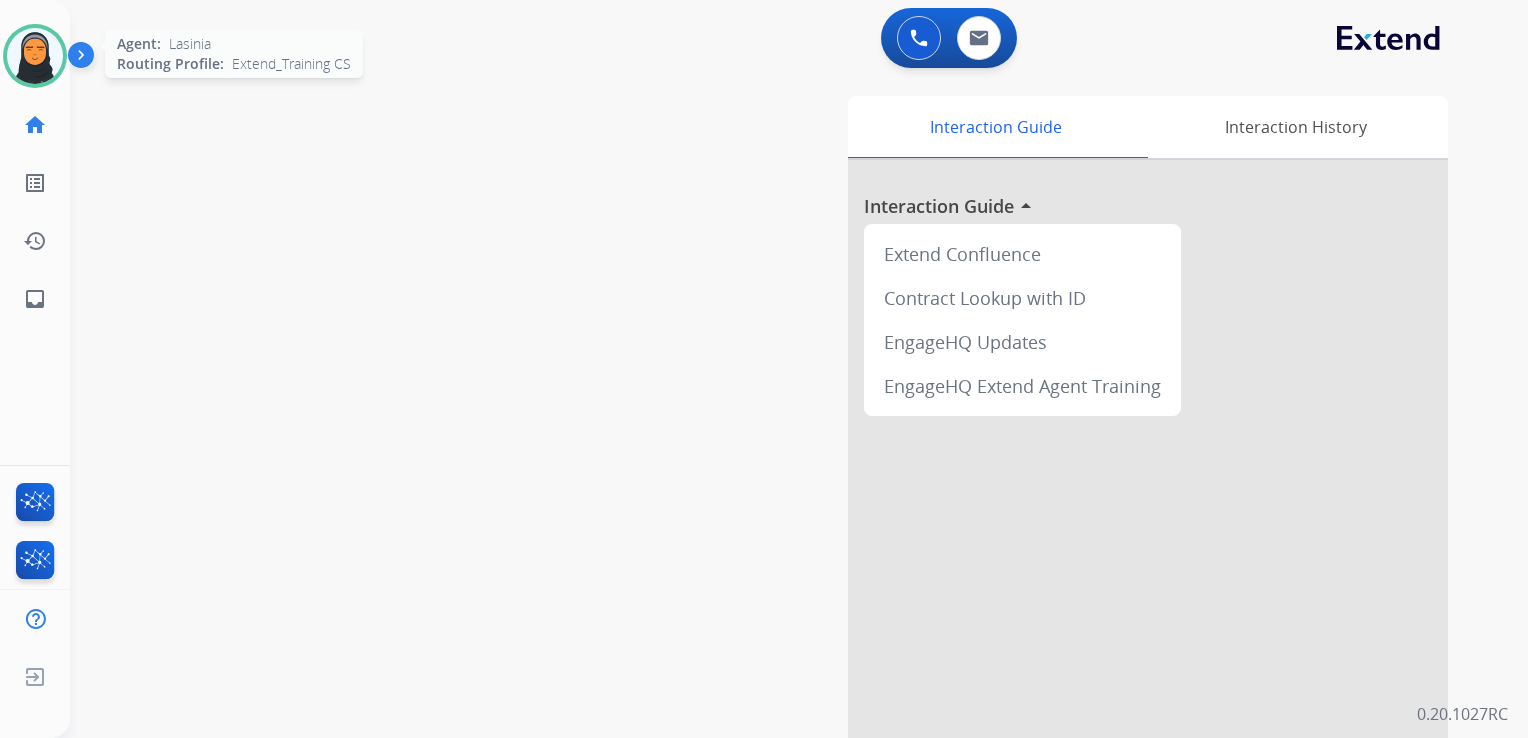 drag, startPoint x: 35, startPoint y: 62, endPoint x: 64, endPoint y: 73, distance: 31.016125 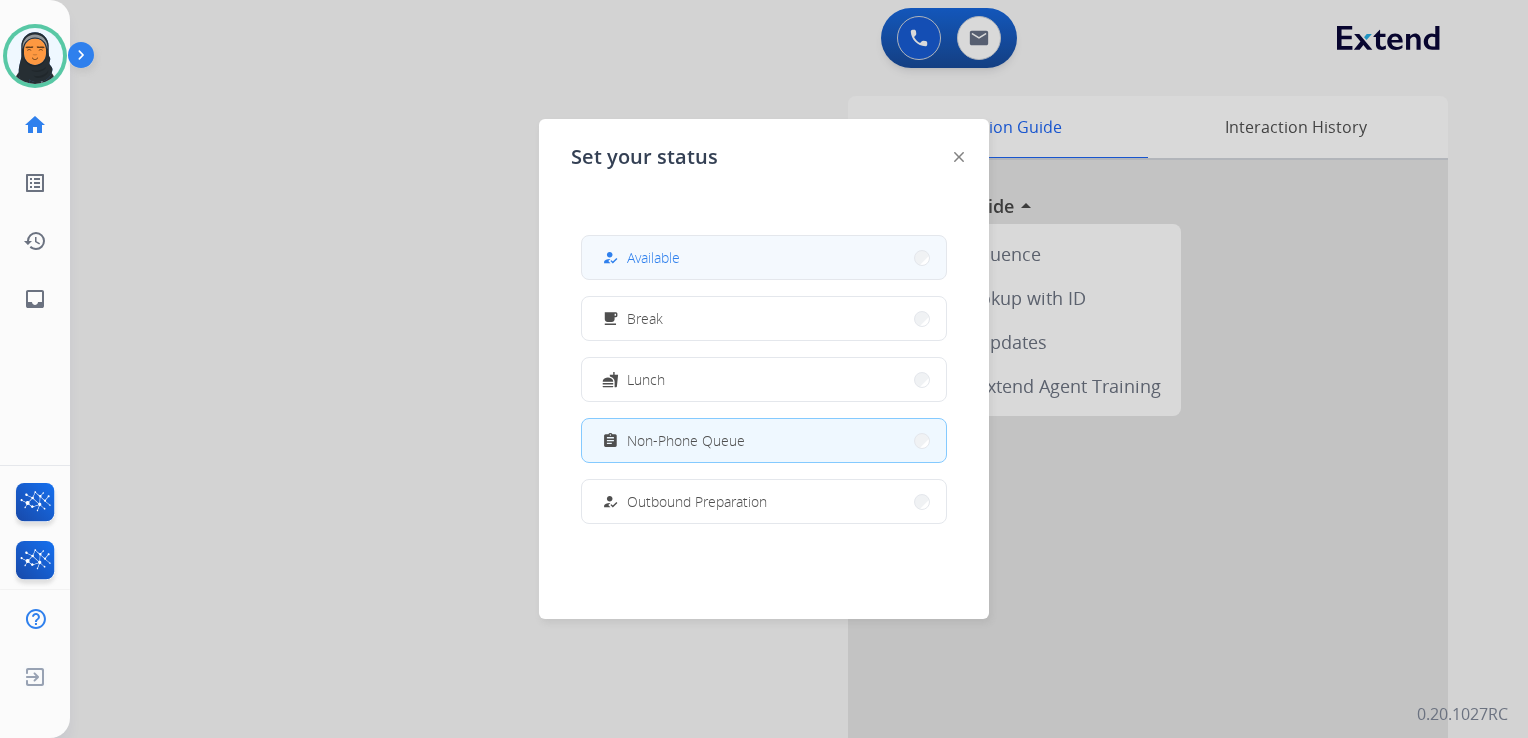 click on "Available" at bounding box center [653, 257] 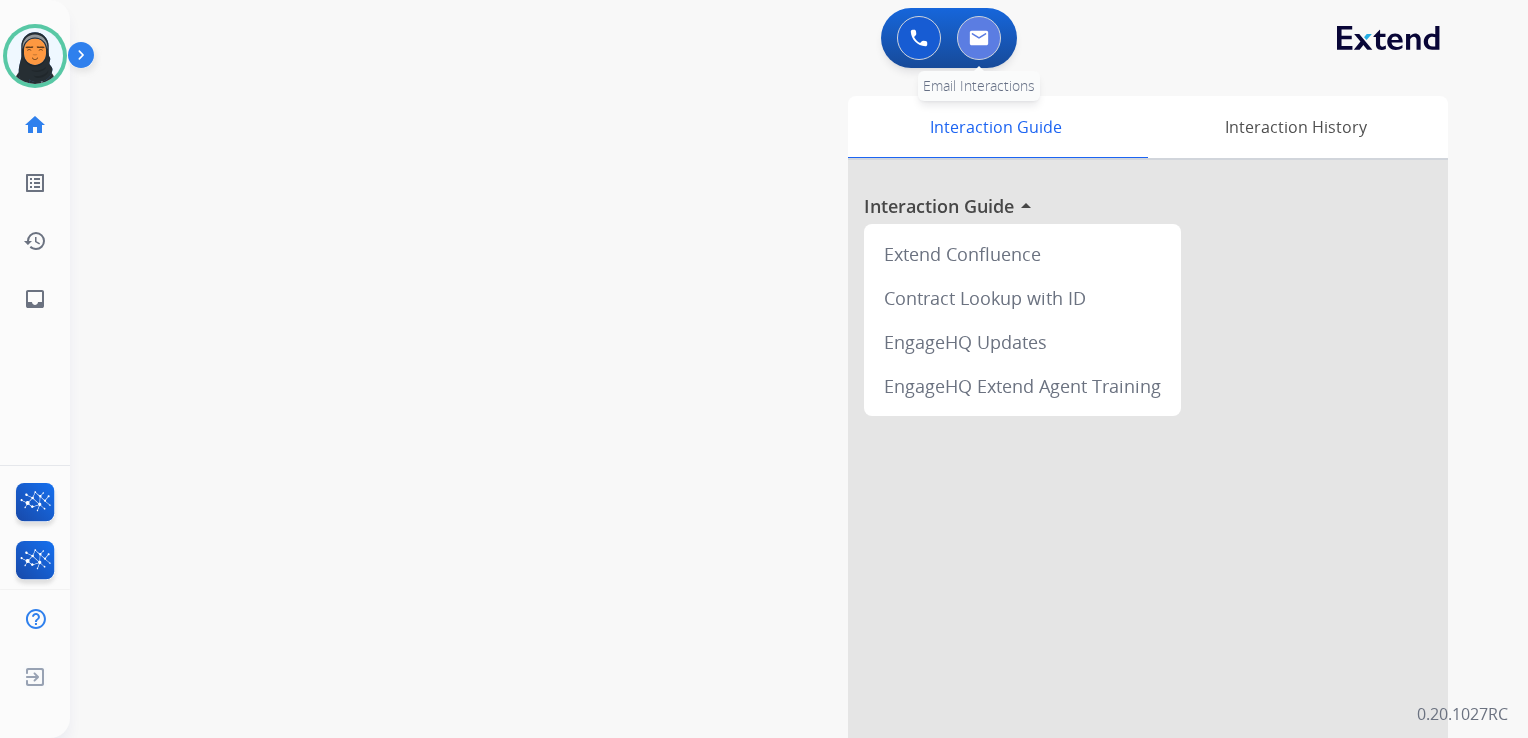 click at bounding box center (979, 38) 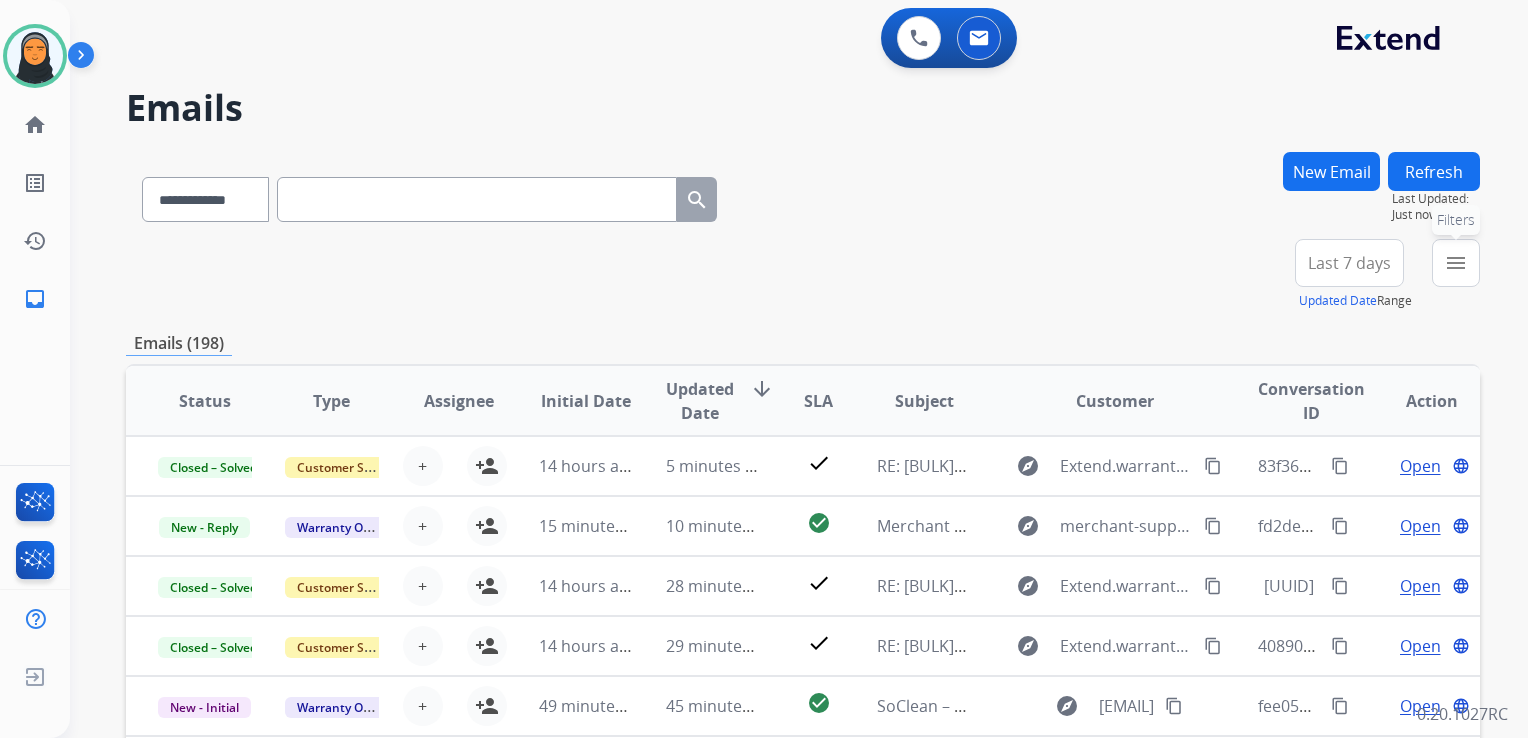 click on "menu" at bounding box center (1456, 263) 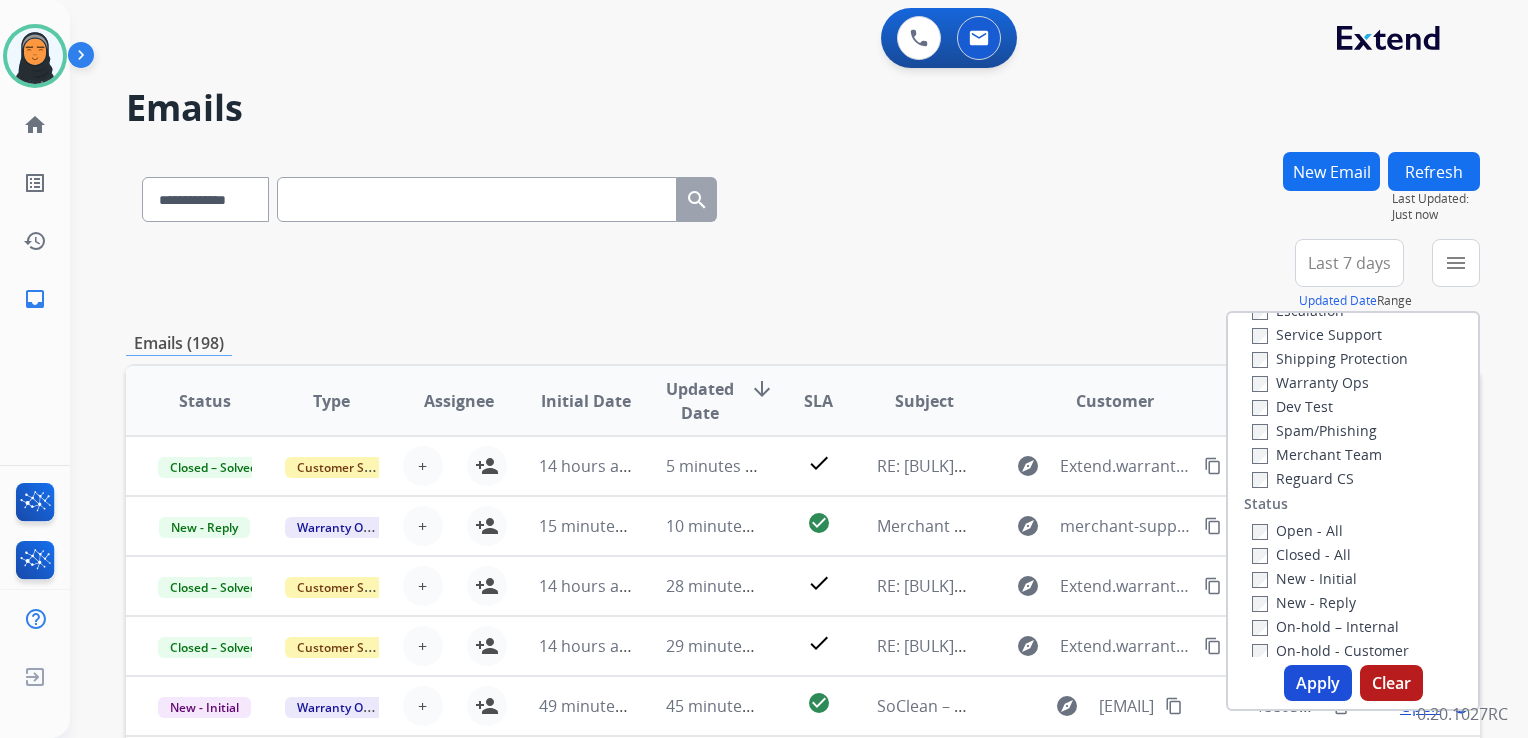 scroll, scrollTop: 100, scrollLeft: 0, axis: vertical 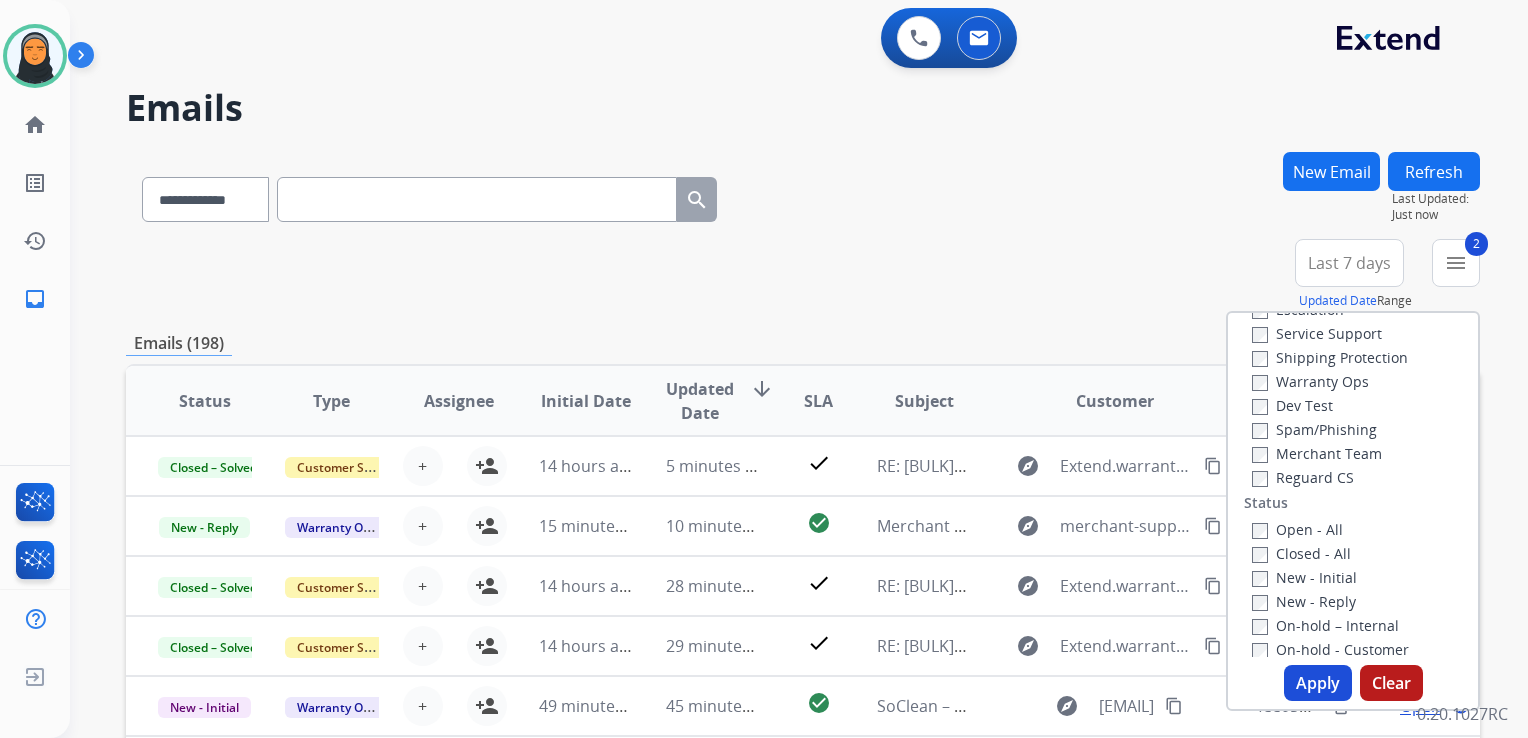 click on "Apply" at bounding box center (1318, 683) 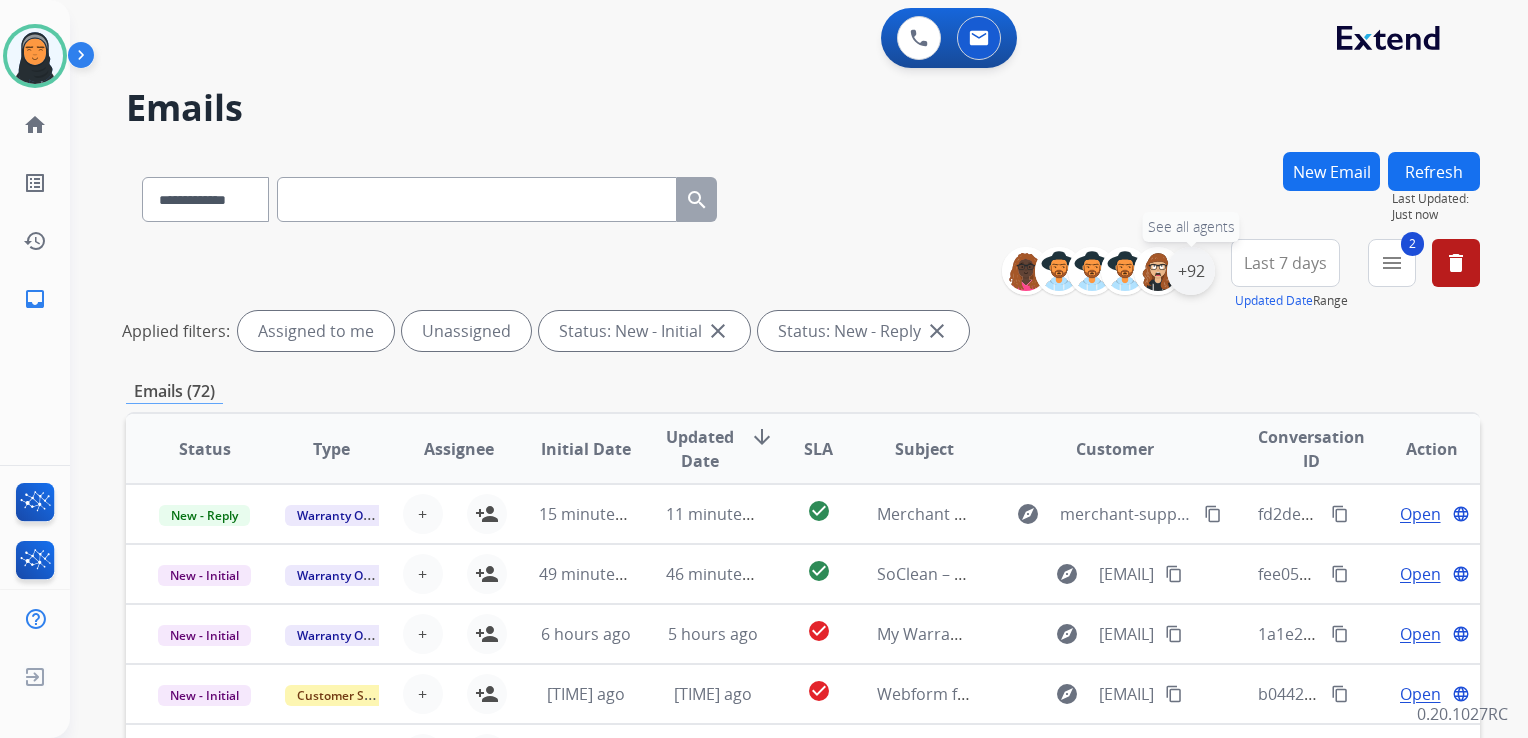 click on "+92" at bounding box center [1191, 271] 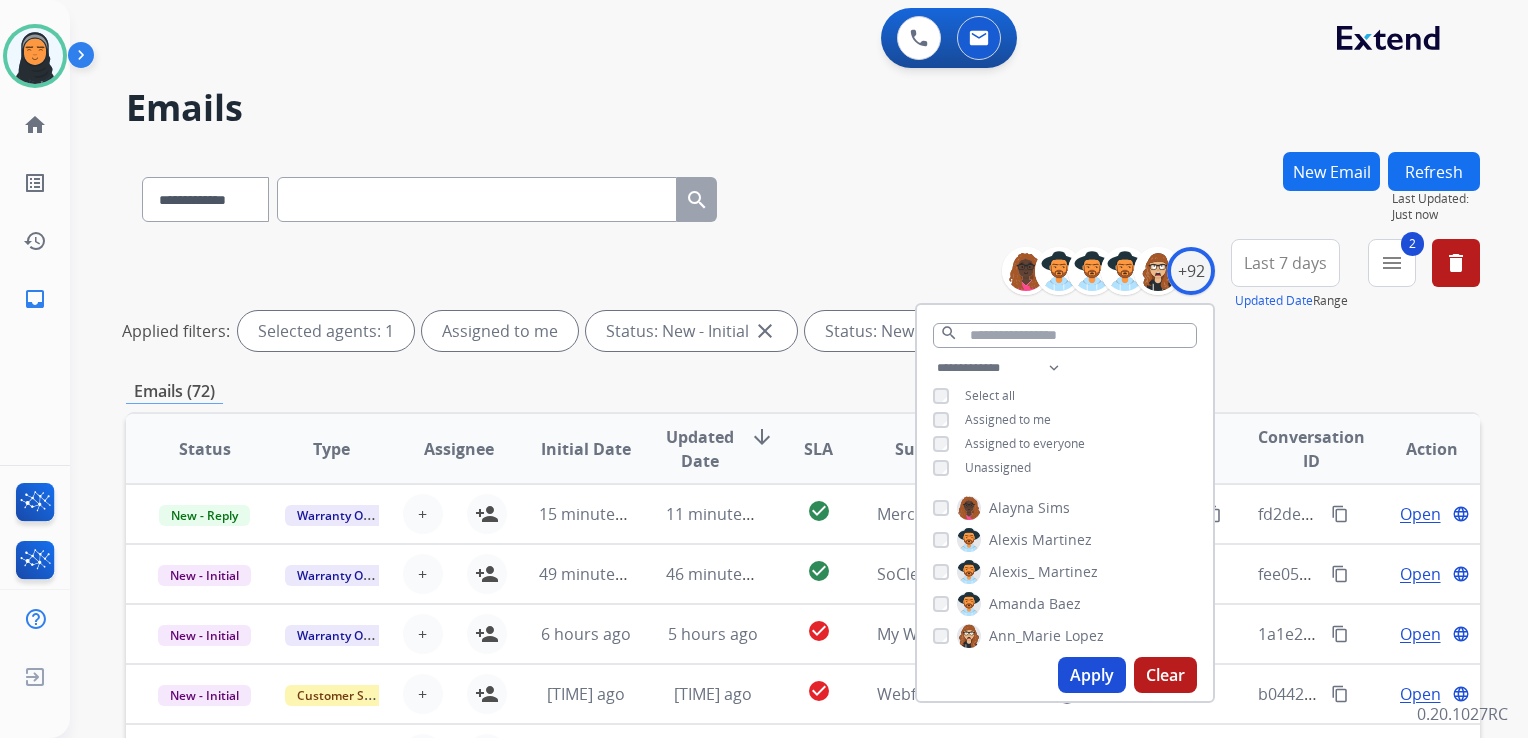 click on "Apply" at bounding box center (1092, 675) 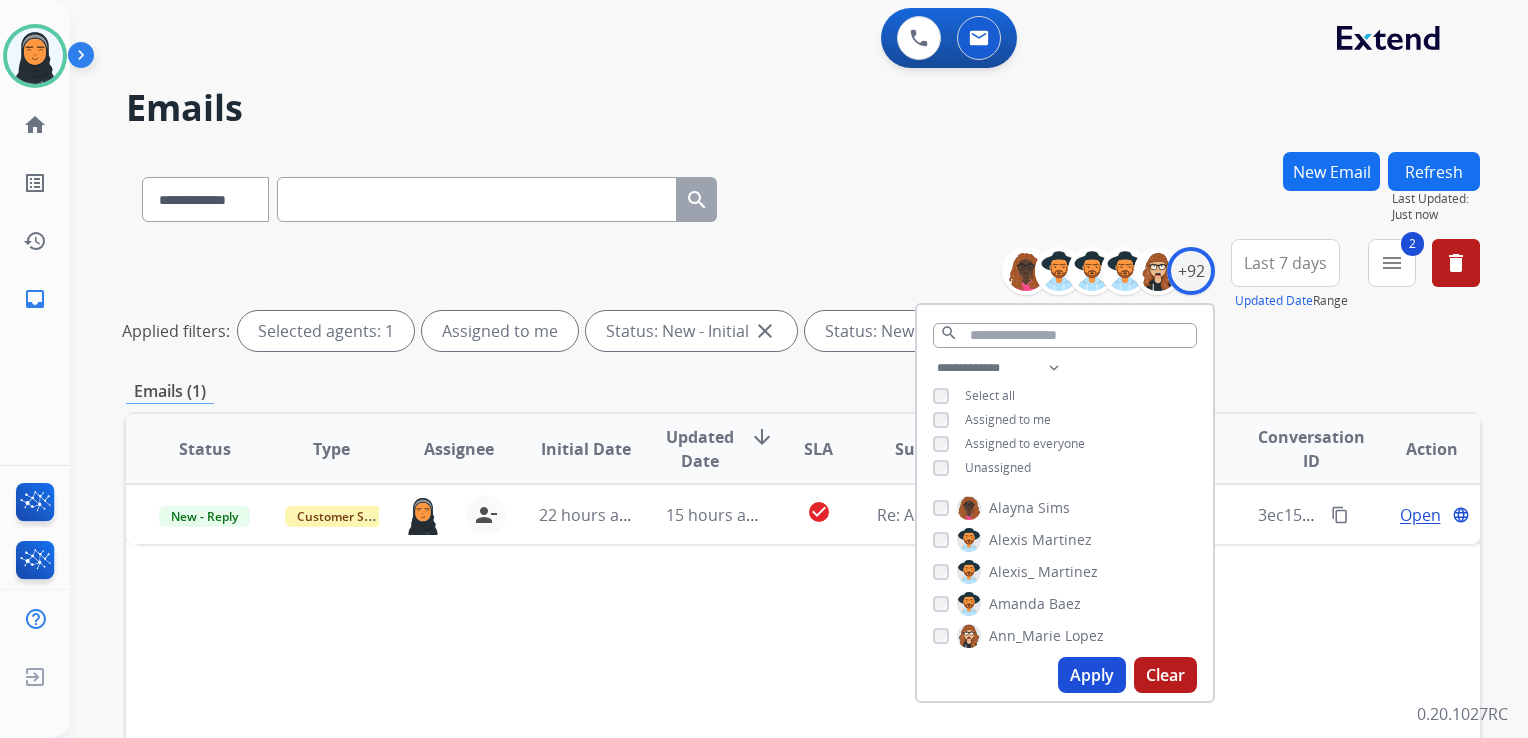 click on "Status Type Assignee Initial Date Updated Date arrow_downward SLA Subject Customer Conversation ID Action New - Reply Customer Support [EMAIL] person_remove Unassign to Me 22 hours ago 15 hours ago check_circle  Re: Additional information  explore [EMAIL] content_copy  [UUID]  content_copy Open language" at bounding box center [803, 747] 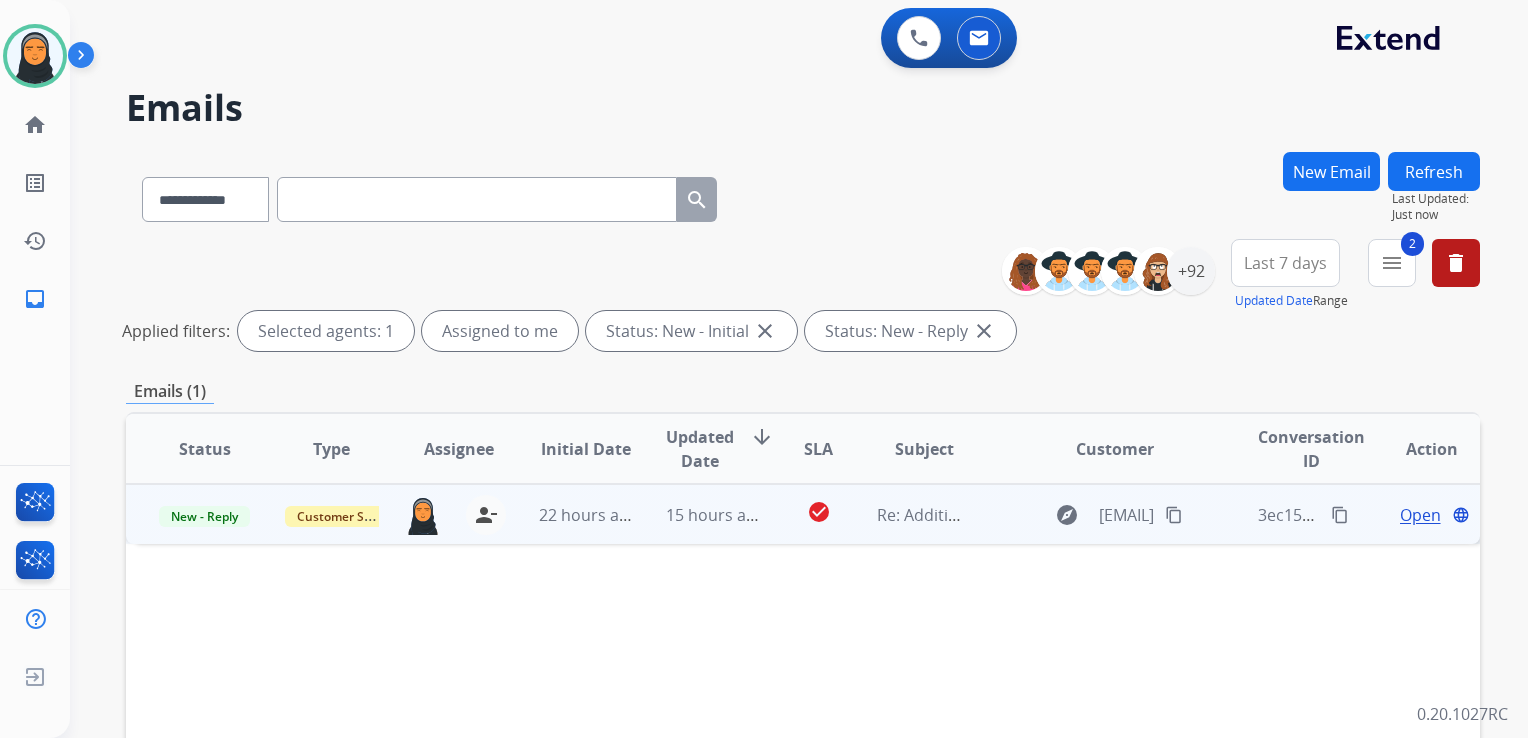 click on "content_copy" at bounding box center [1340, 515] 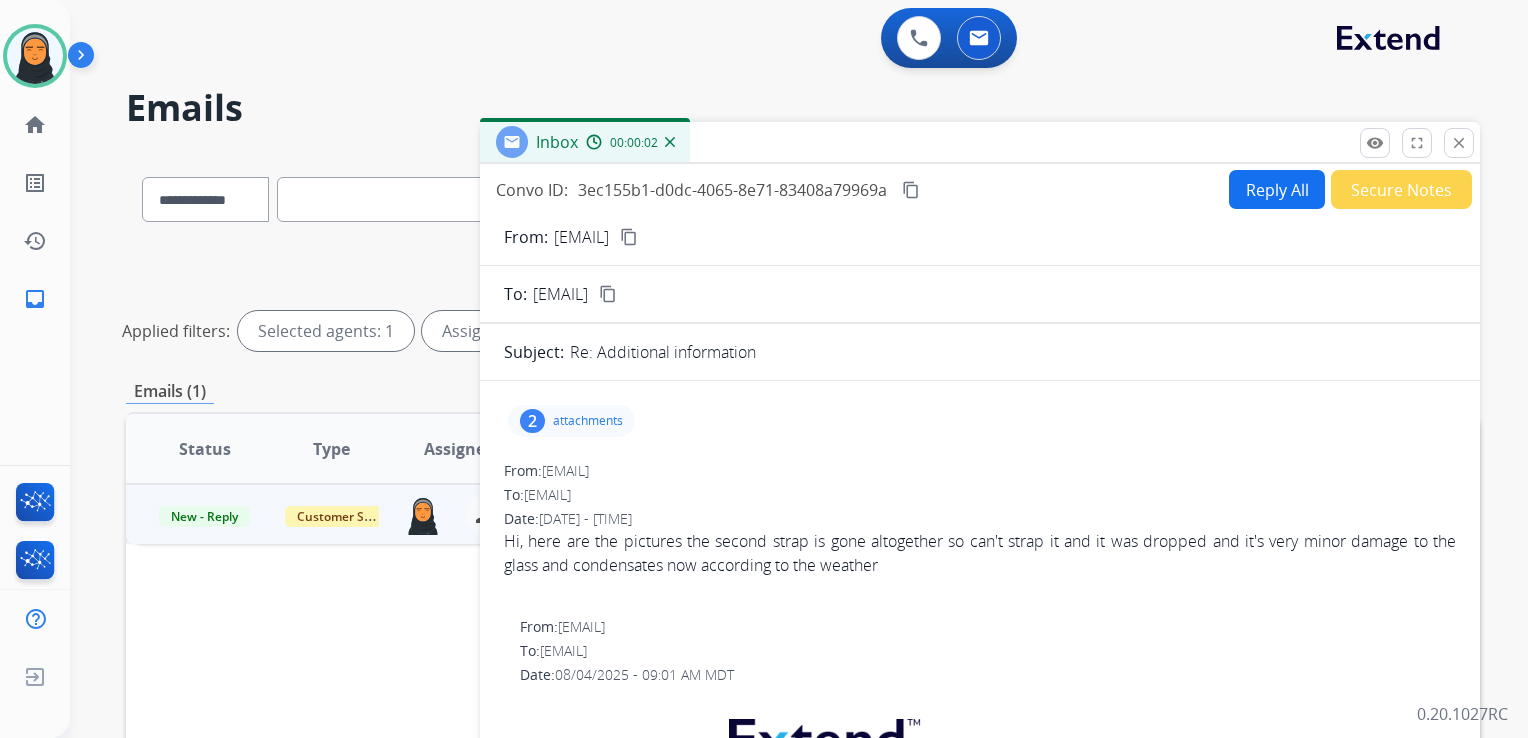 click on "Secure Notes" at bounding box center (1401, 189) 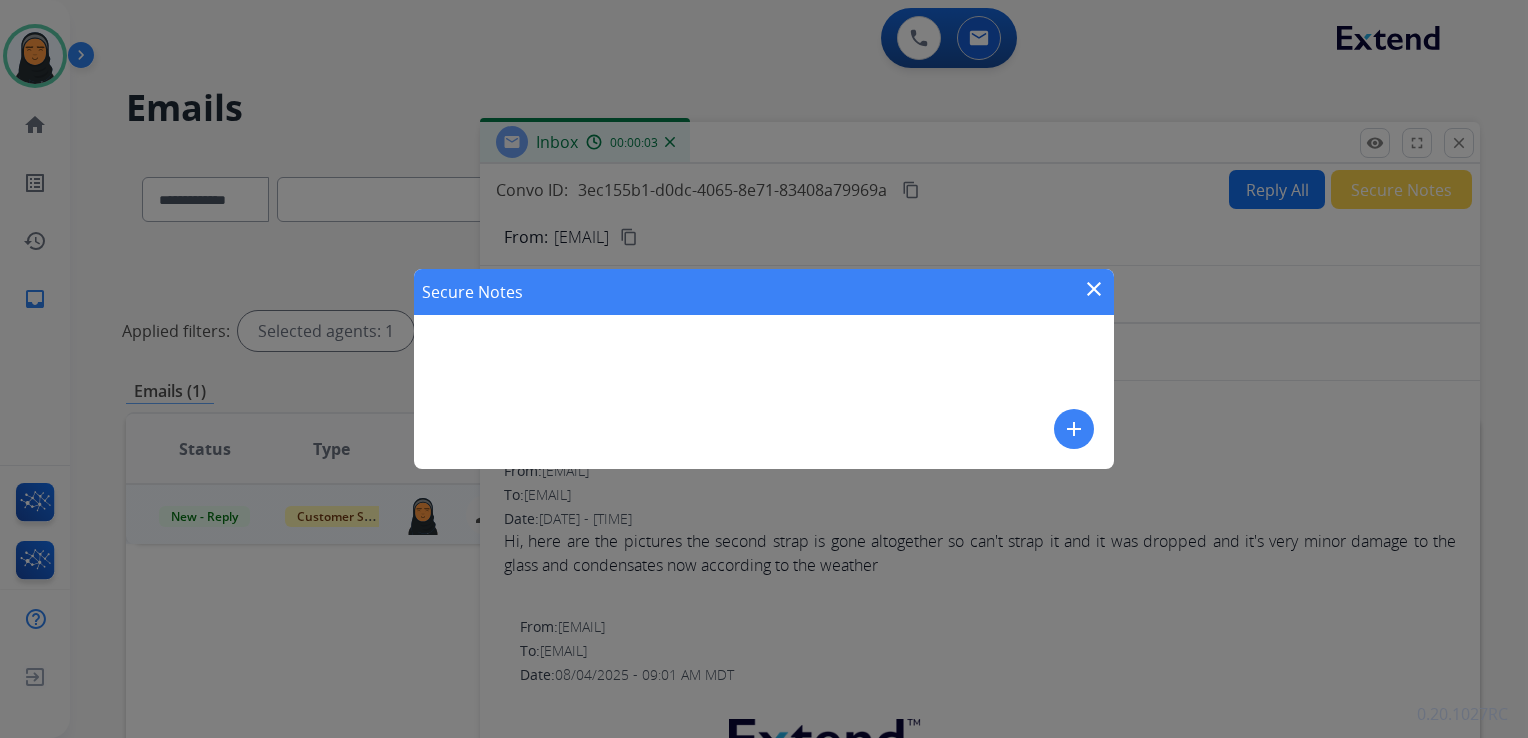 click on "add" at bounding box center [1074, 429] 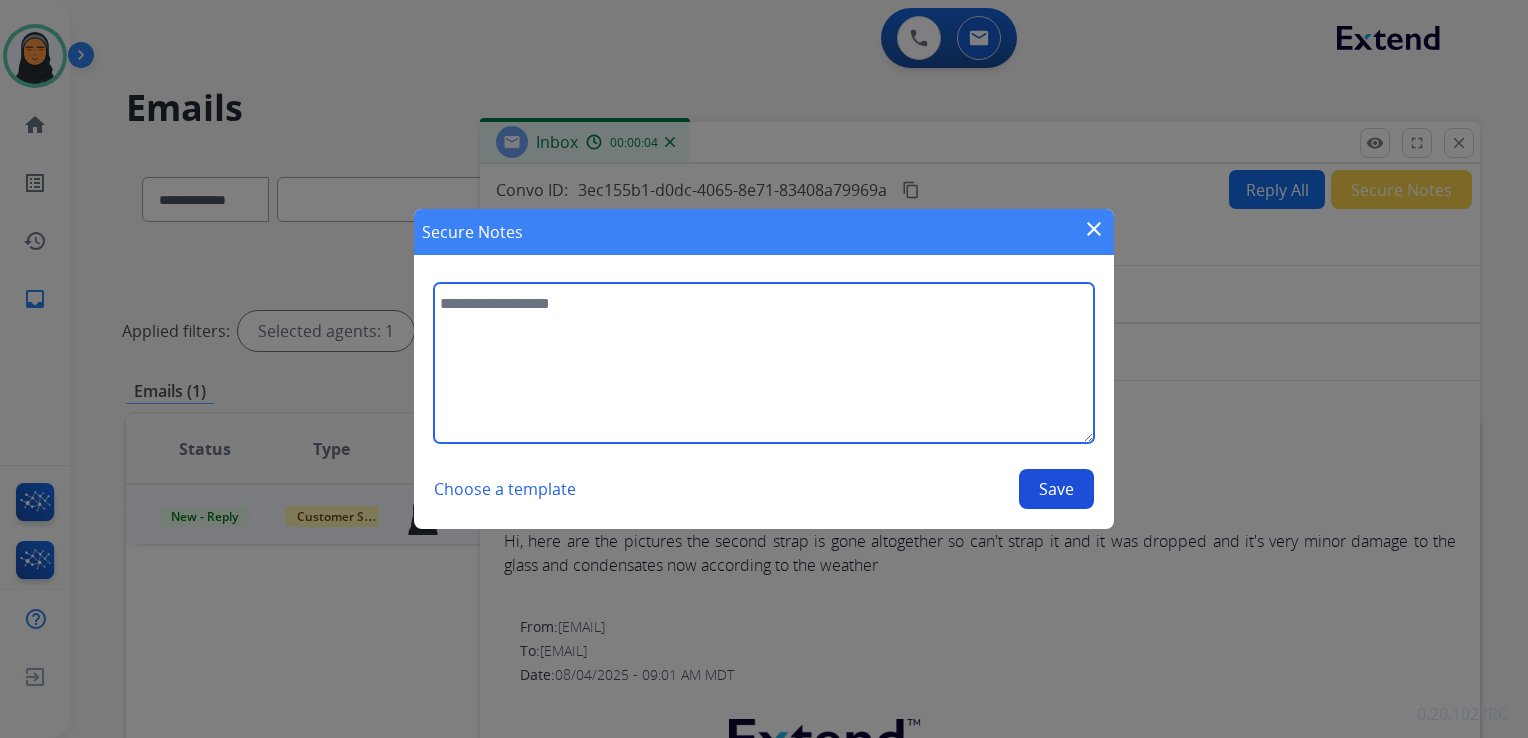 click at bounding box center [764, 363] 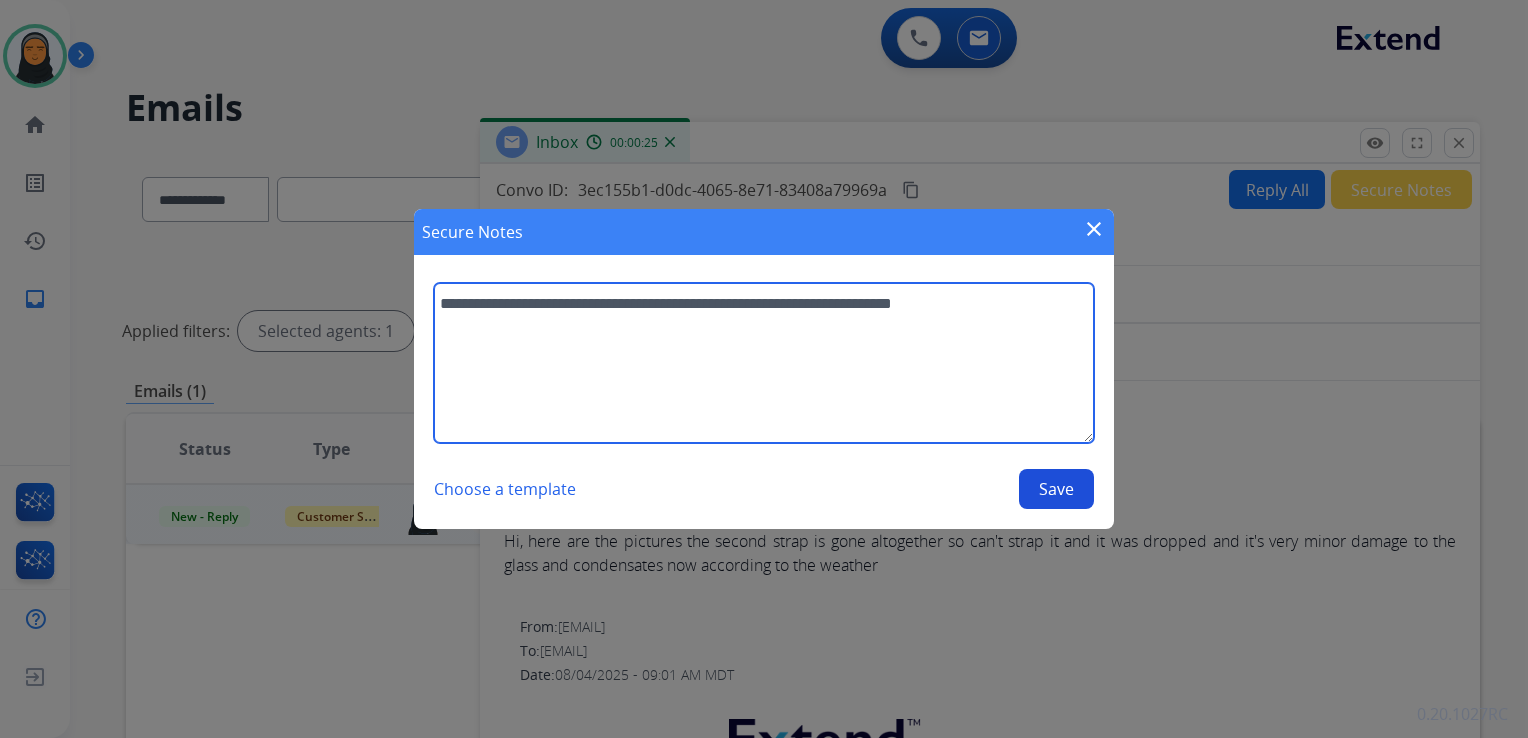 type on "**********" 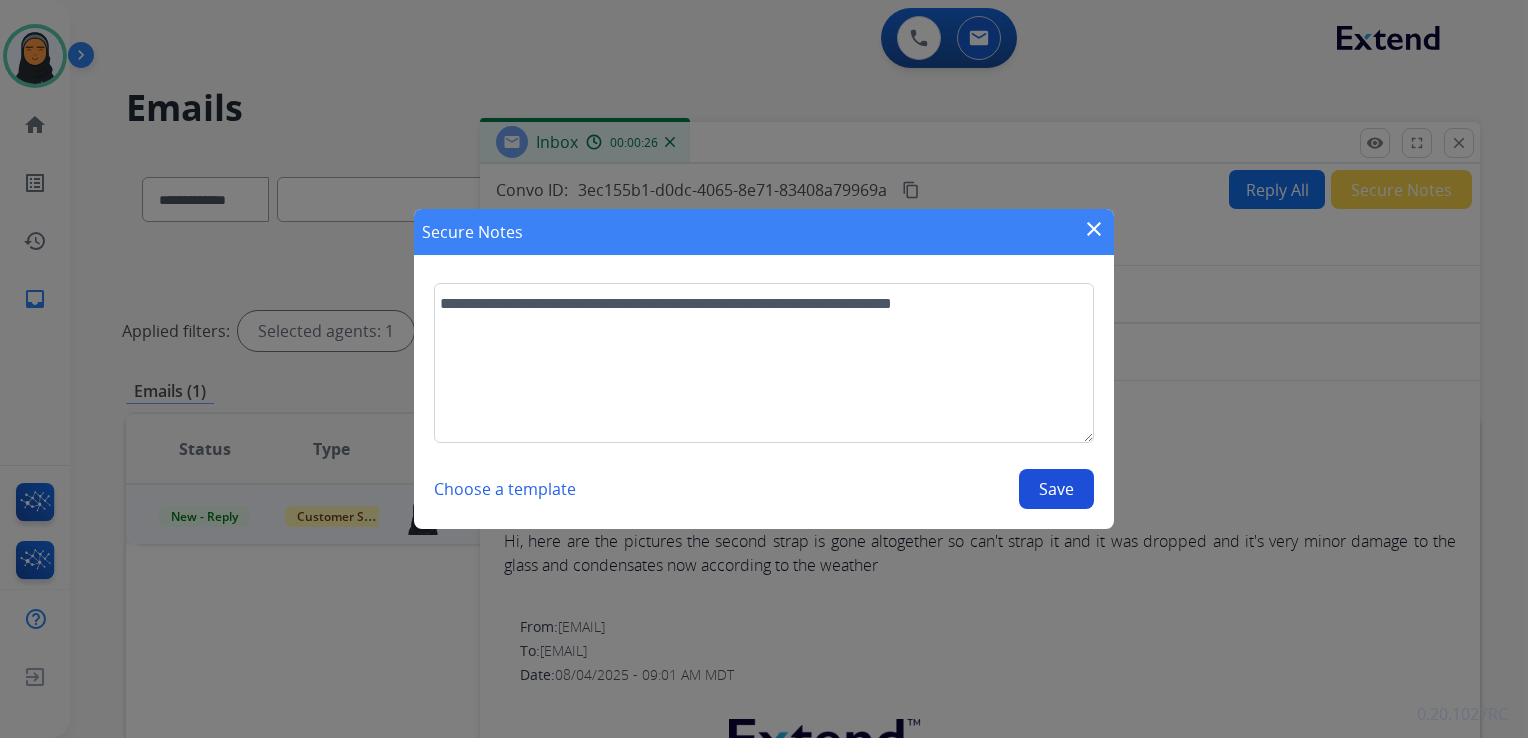 click on "Save" at bounding box center [1056, 489] 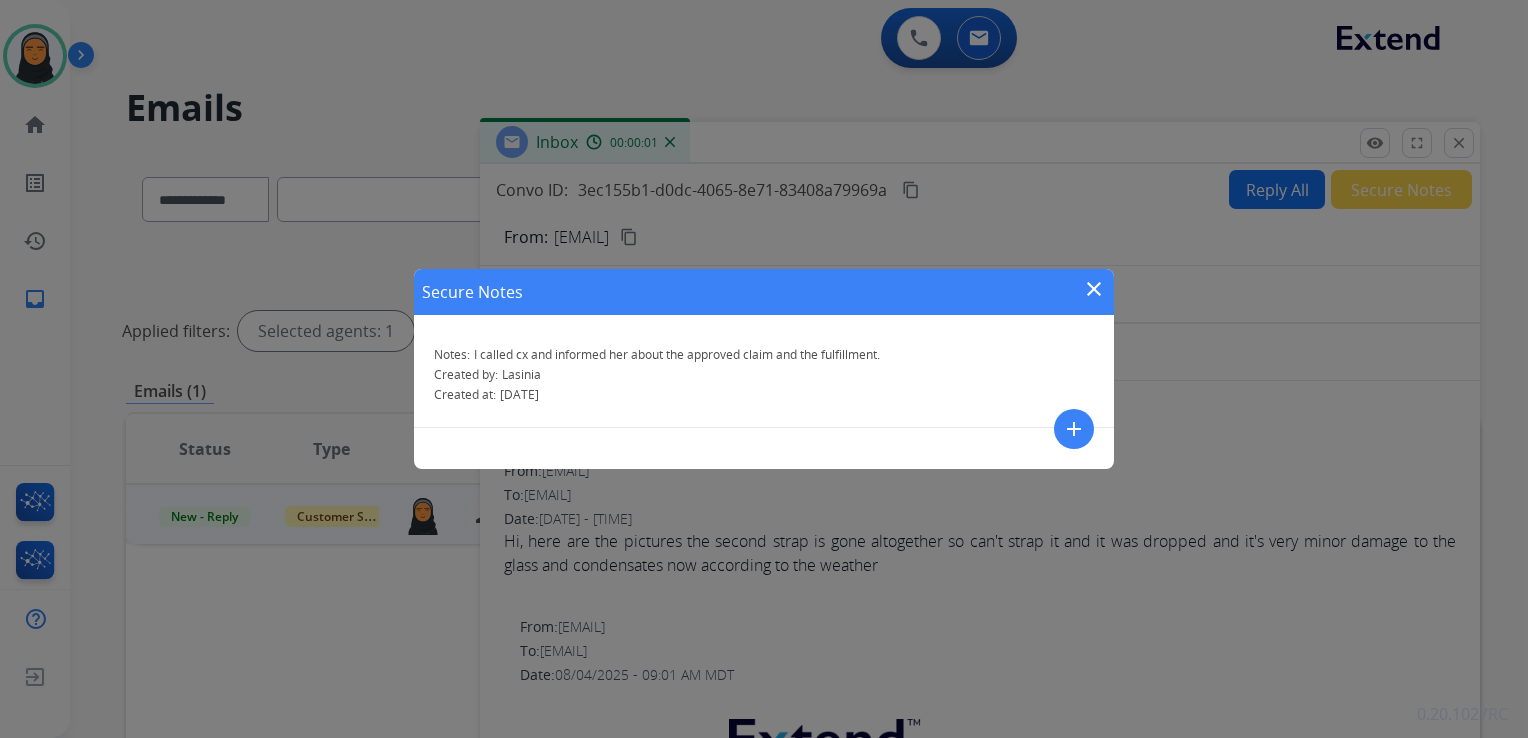 click on "Secure Notes close Notes: I called cx and informed her about the approved claim and the fulfillment. Created by: [FIRST] Created at: 08/05/2025 add" at bounding box center [764, 369] 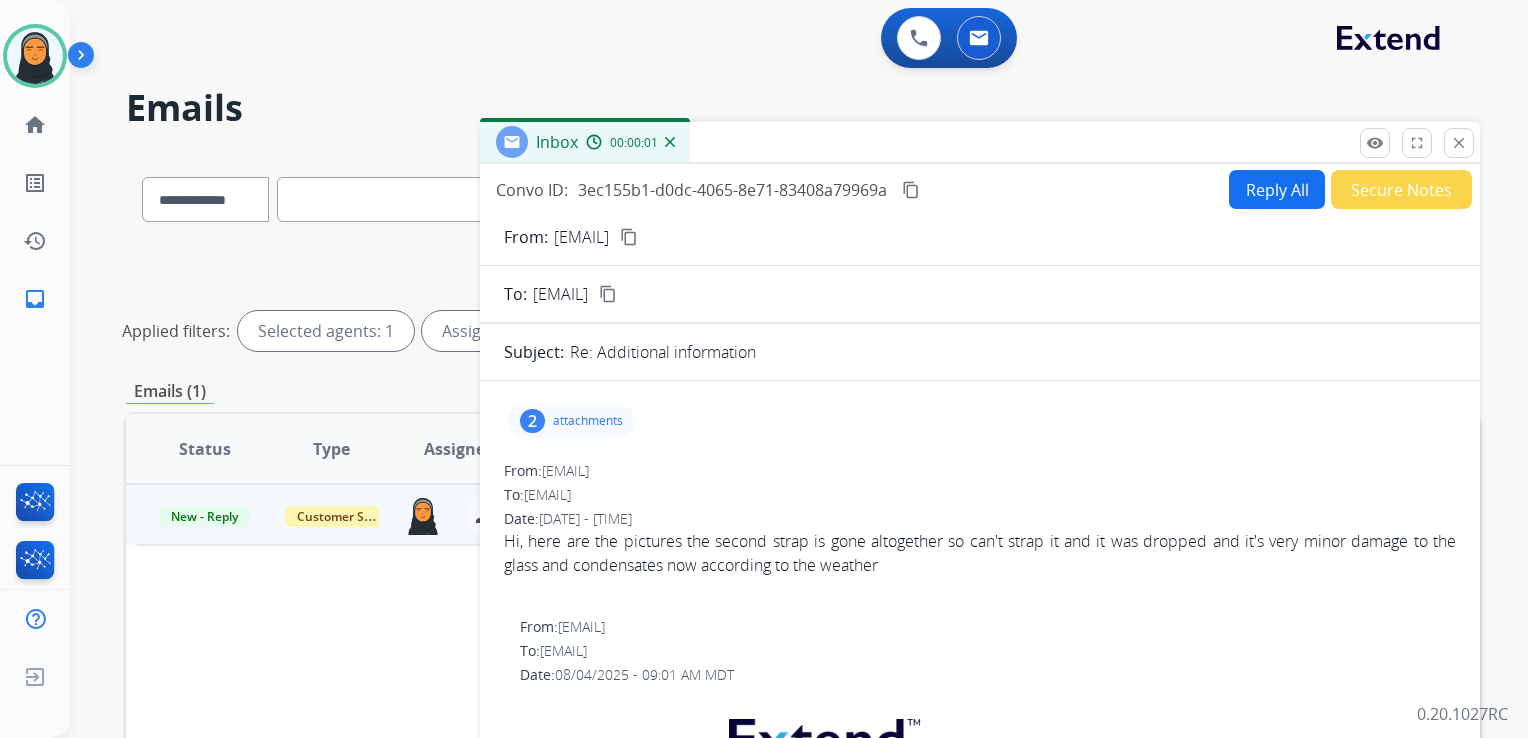 click on "close" at bounding box center (1459, 143) 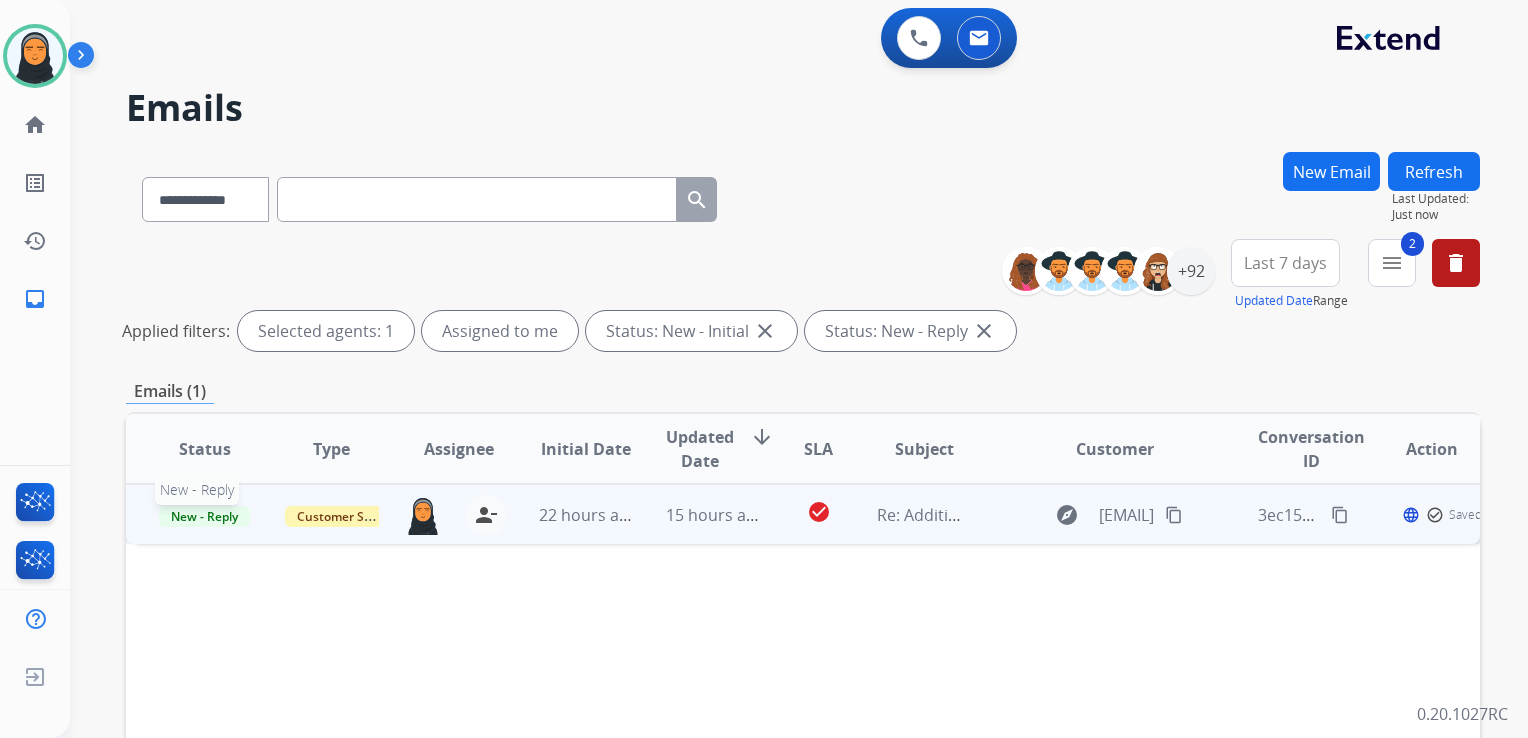 click on "New - Reply" at bounding box center [204, 516] 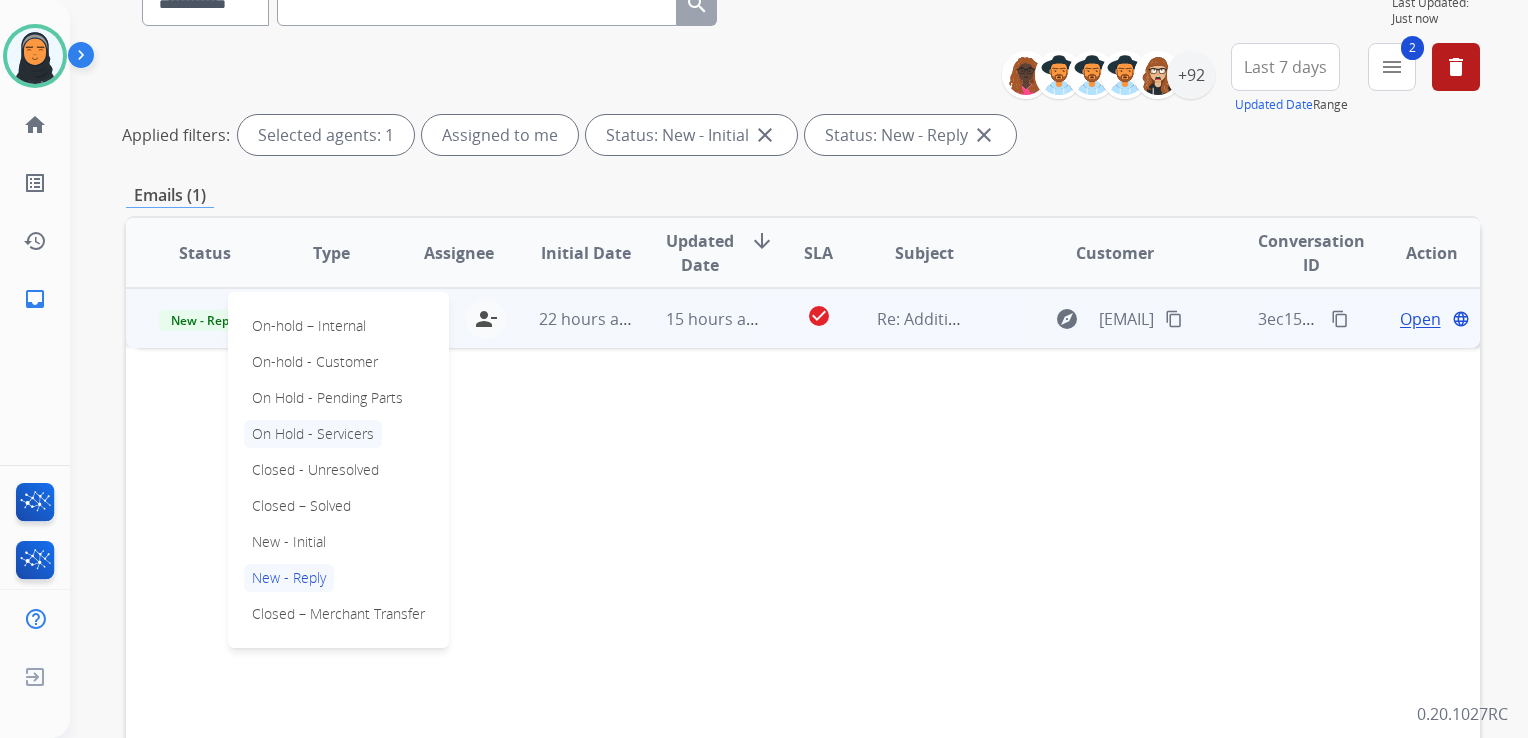 scroll, scrollTop: 200, scrollLeft: 0, axis: vertical 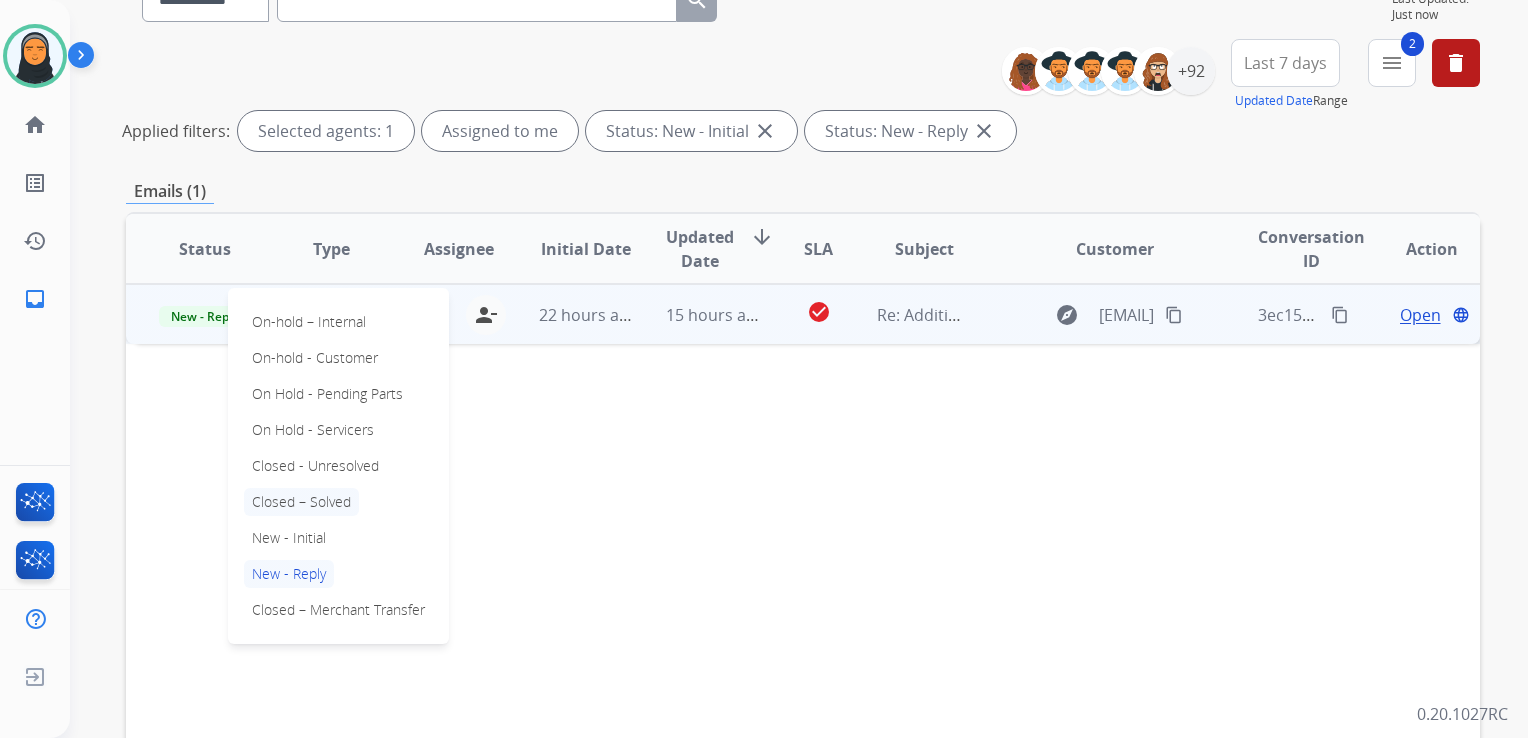 click on "Closed – Solved" at bounding box center [301, 502] 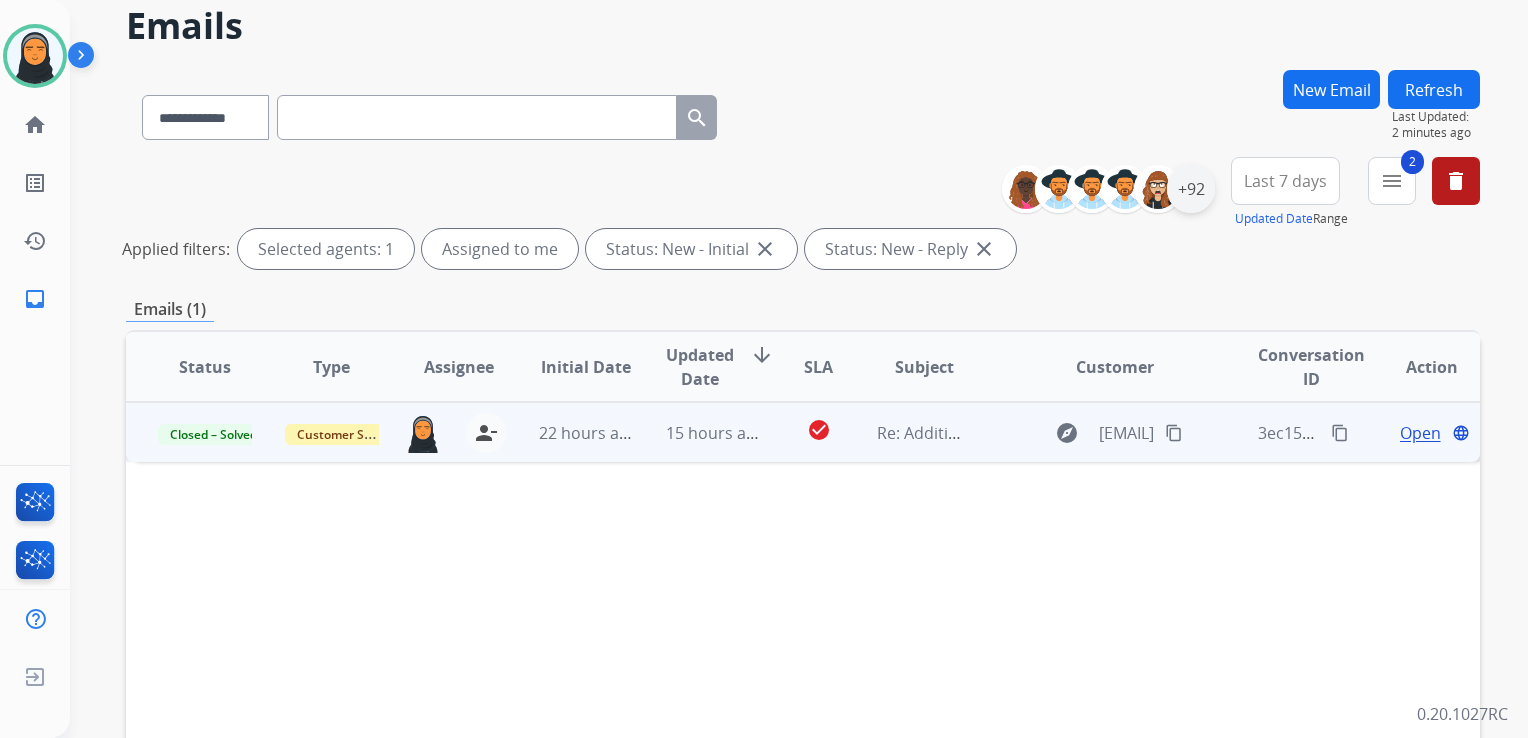 scroll, scrollTop: 0, scrollLeft: 0, axis: both 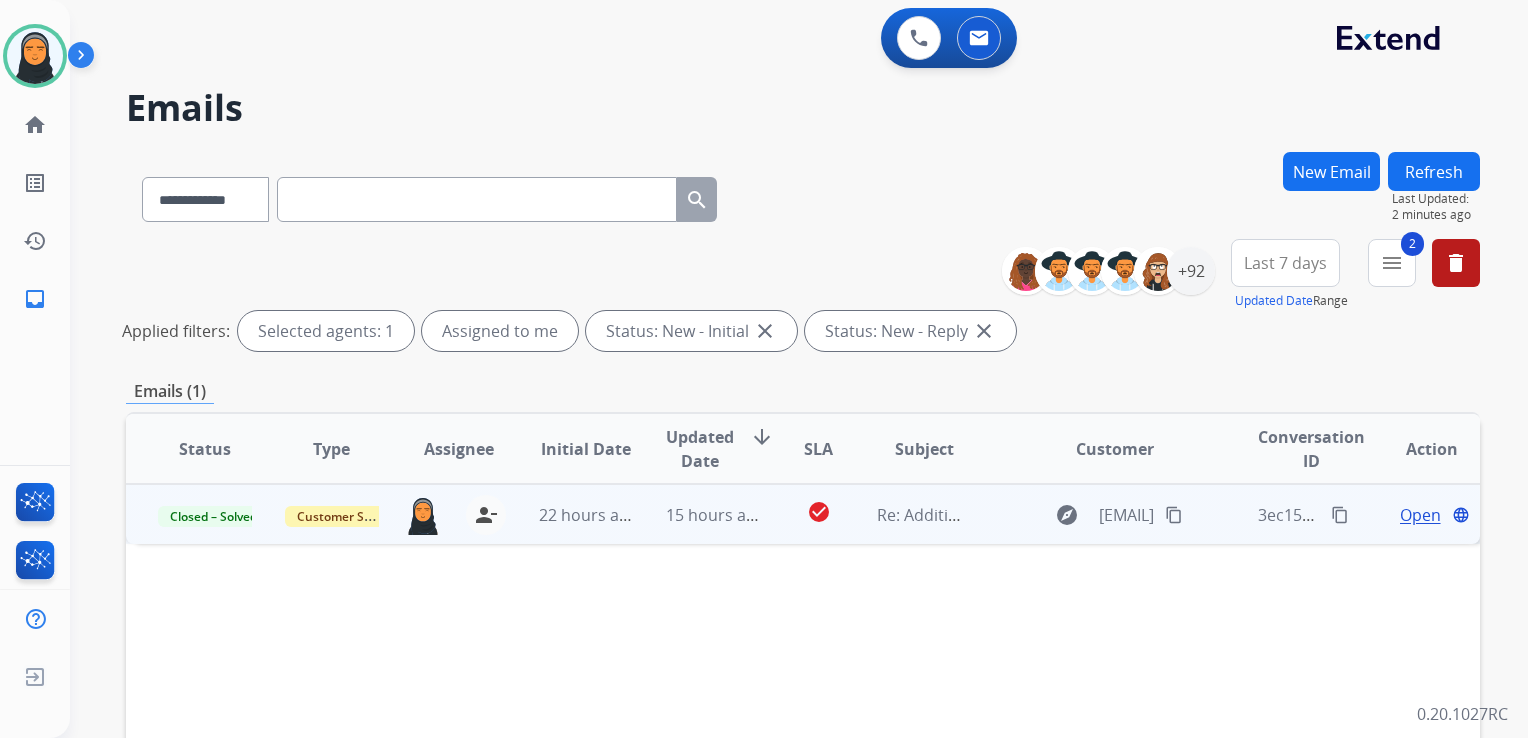 click on "Refresh" at bounding box center (1434, 171) 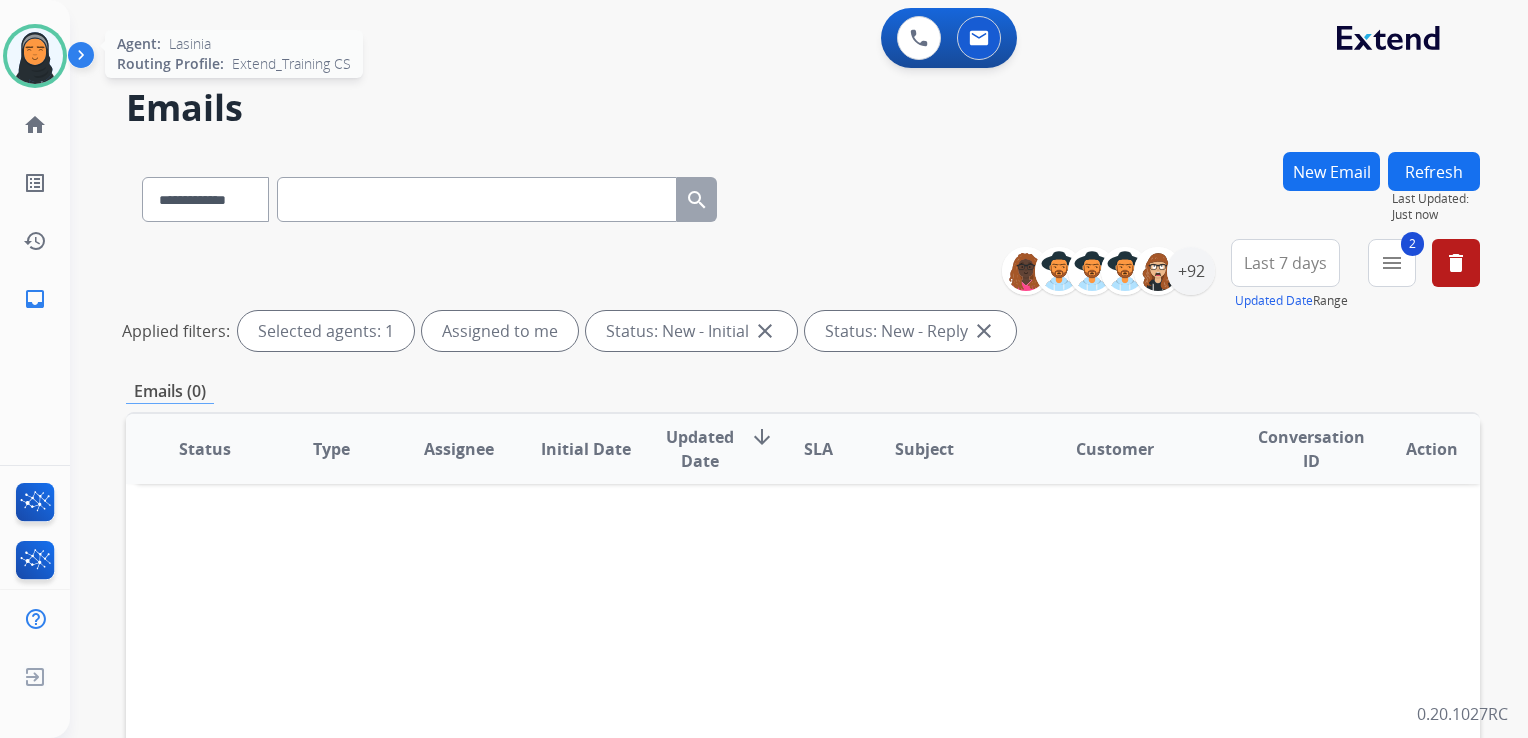 click at bounding box center (35, 56) 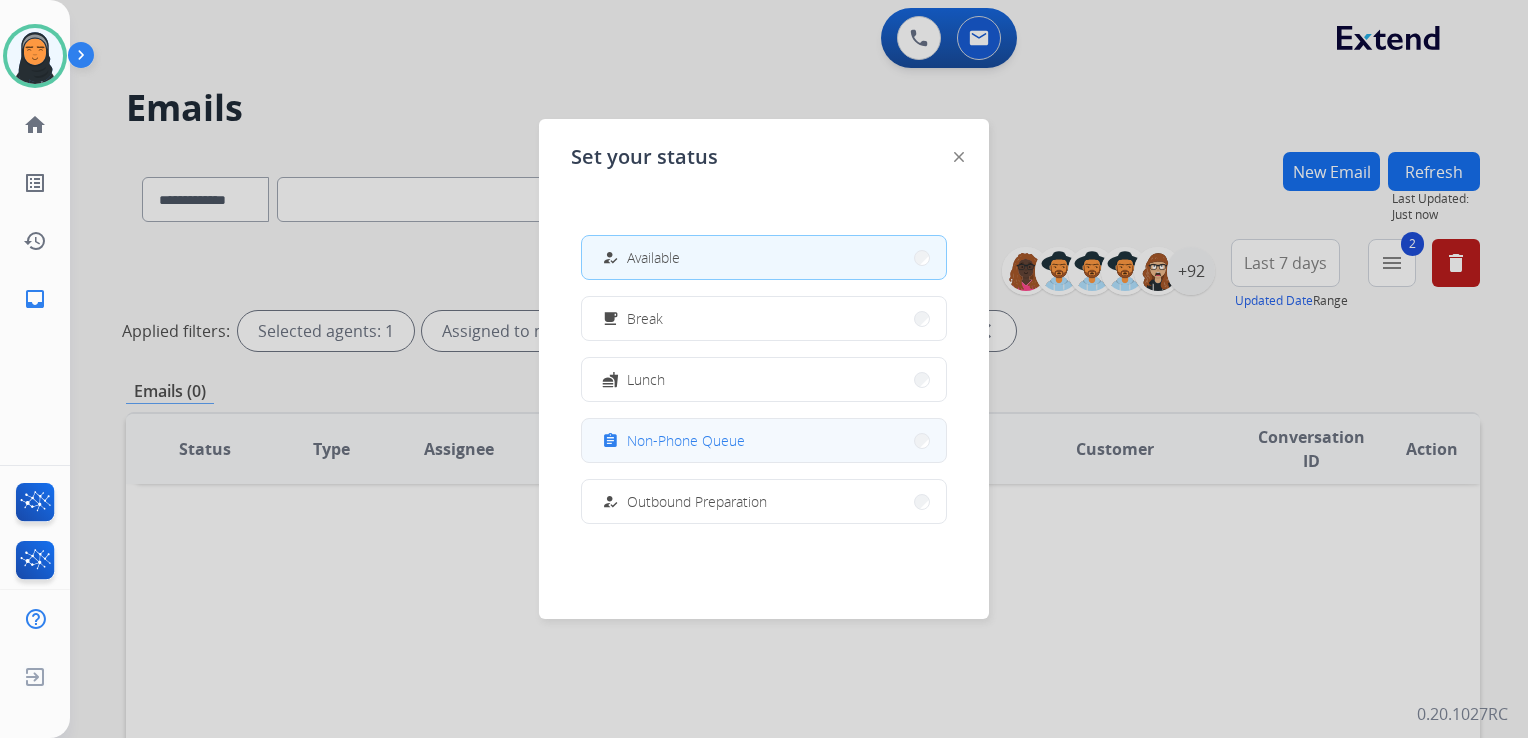 click on "Non-Phone Queue" at bounding box center (686, 440) 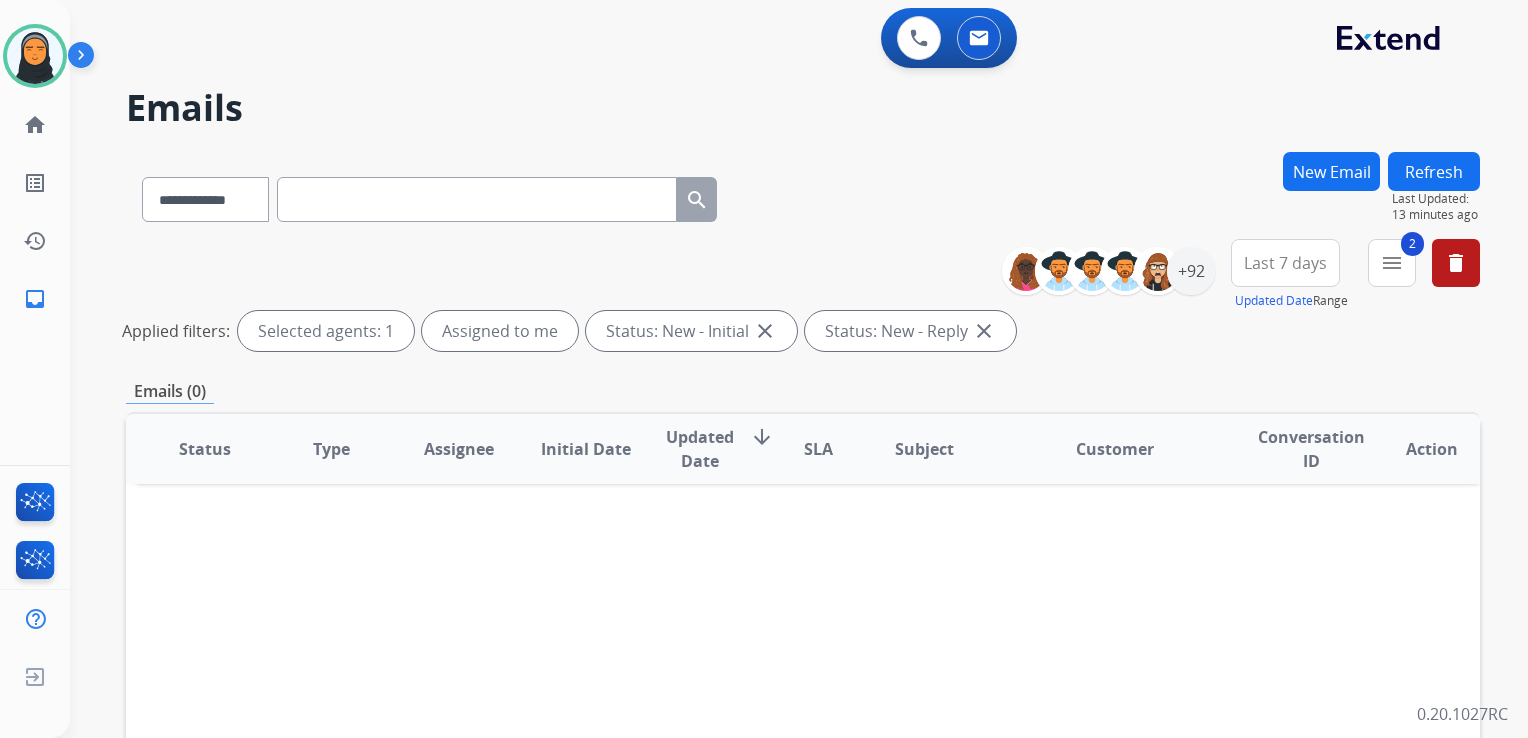 click on "Refresh" at bounding box center [1434, 171] 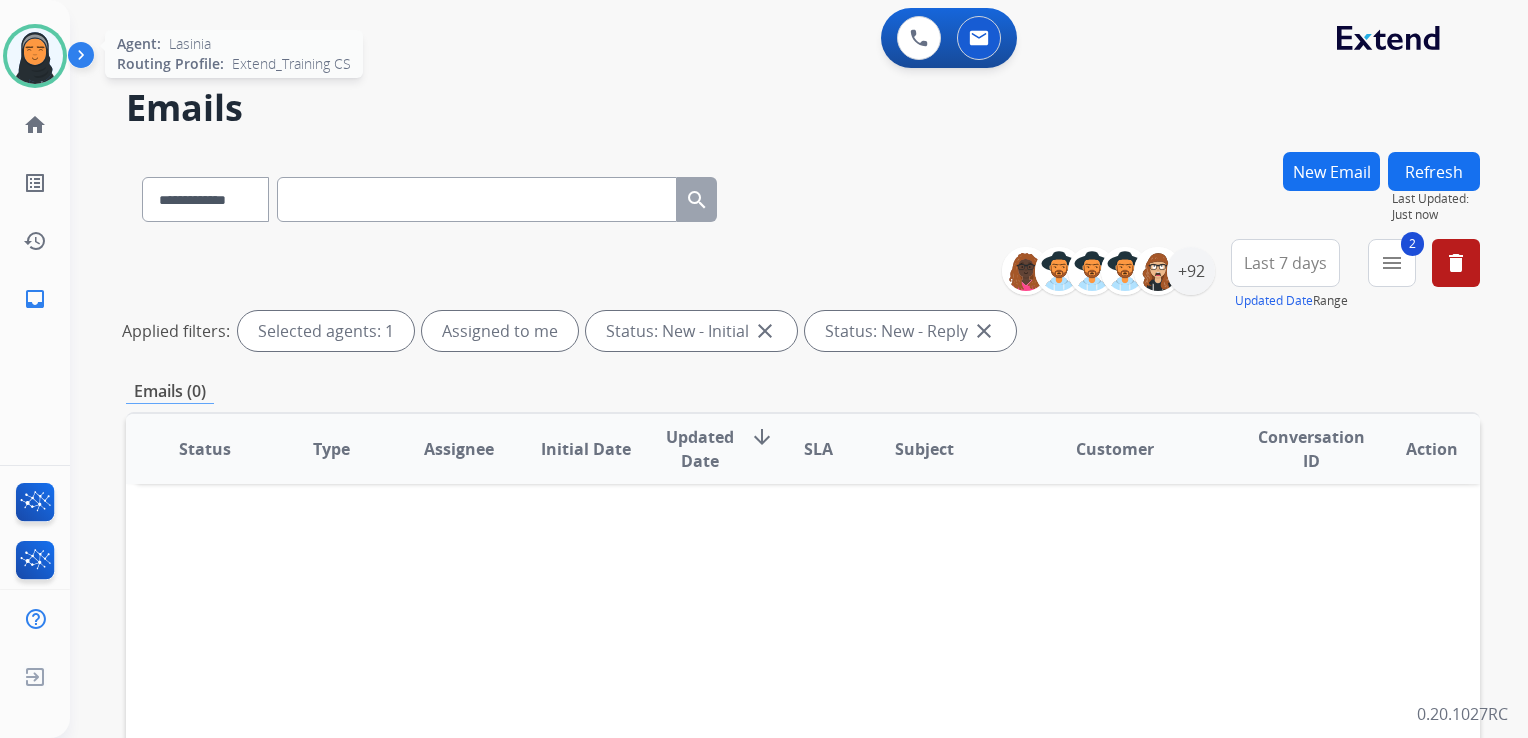 click at bounding box center (35, 56) 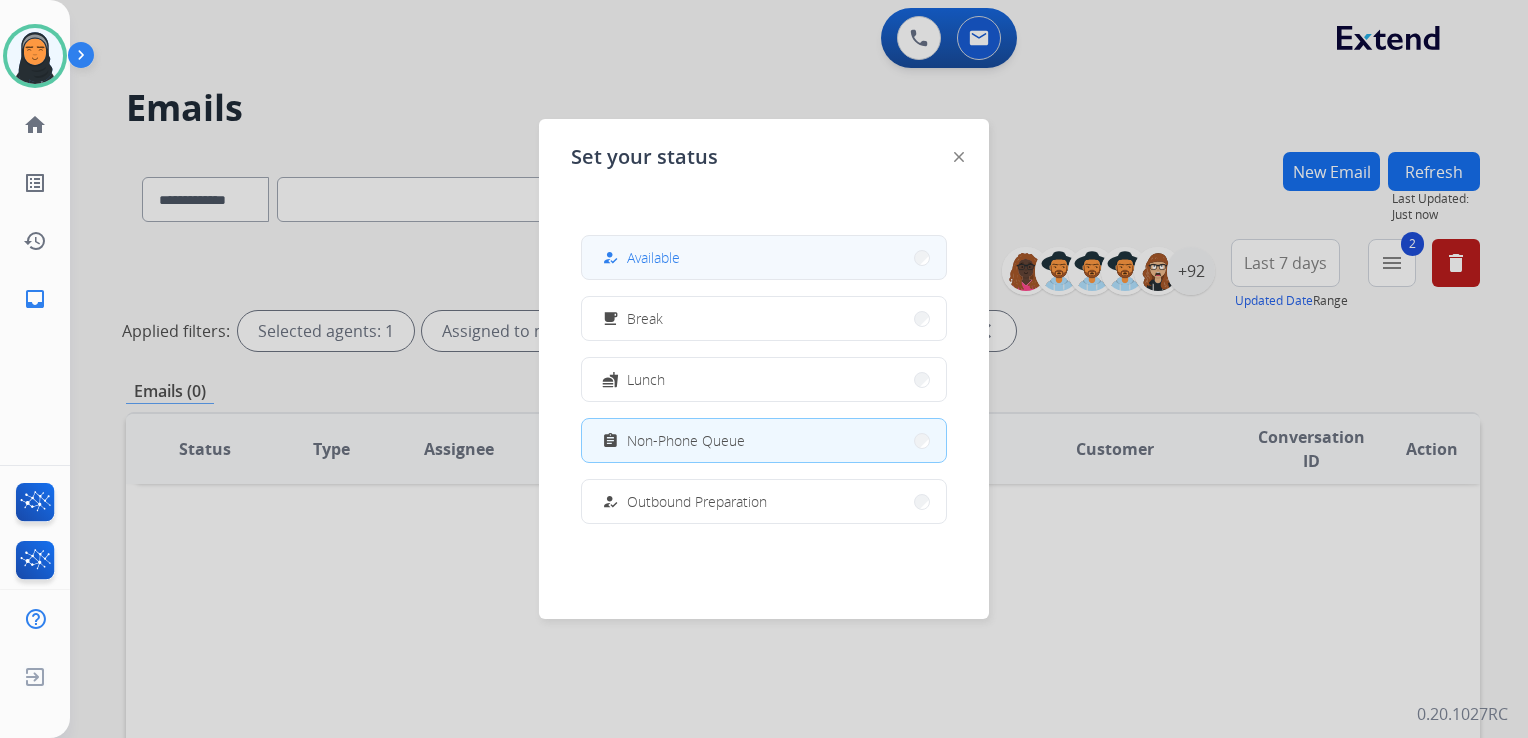 click on "how_to_reg Available" at bounding box center (764, 257) 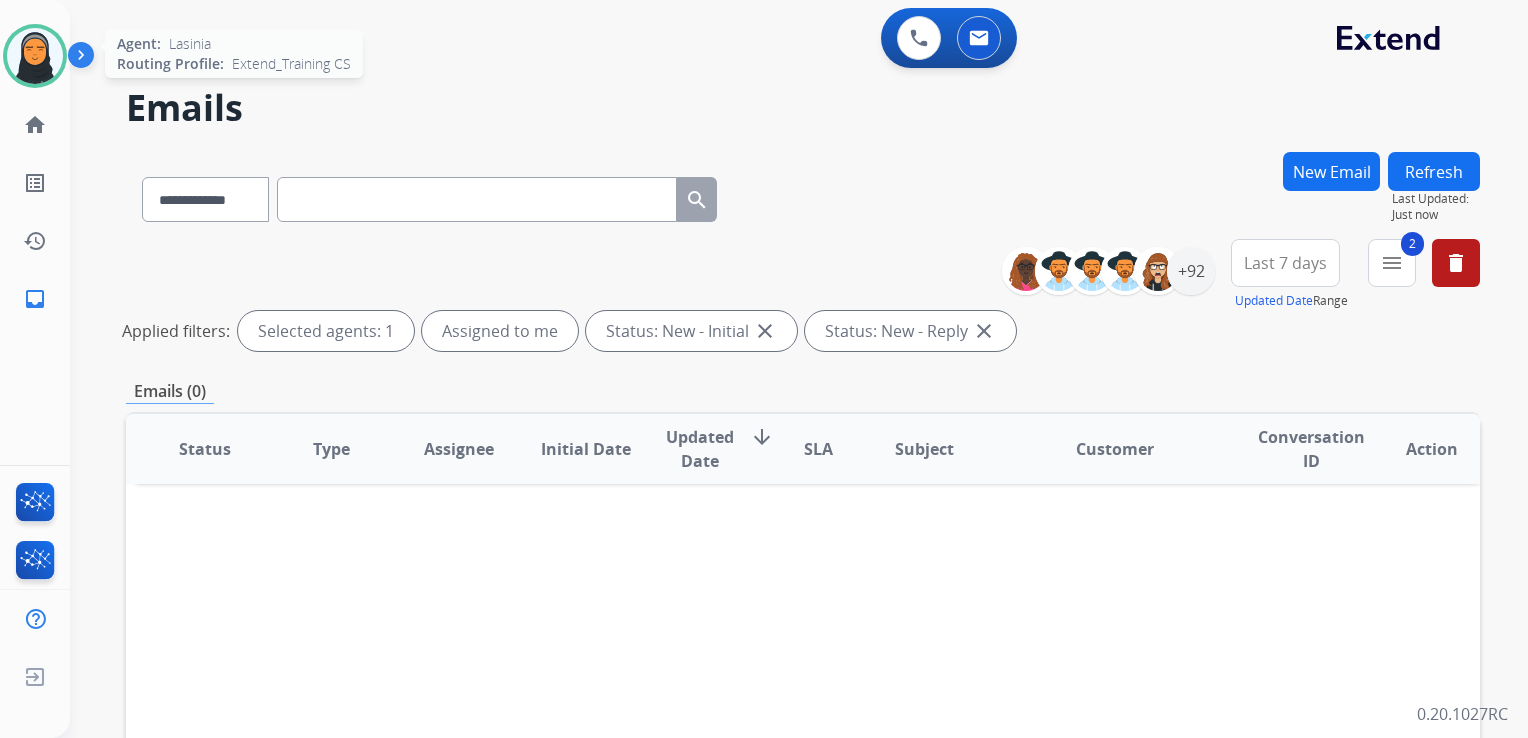 click at bounding box center (35, 56) 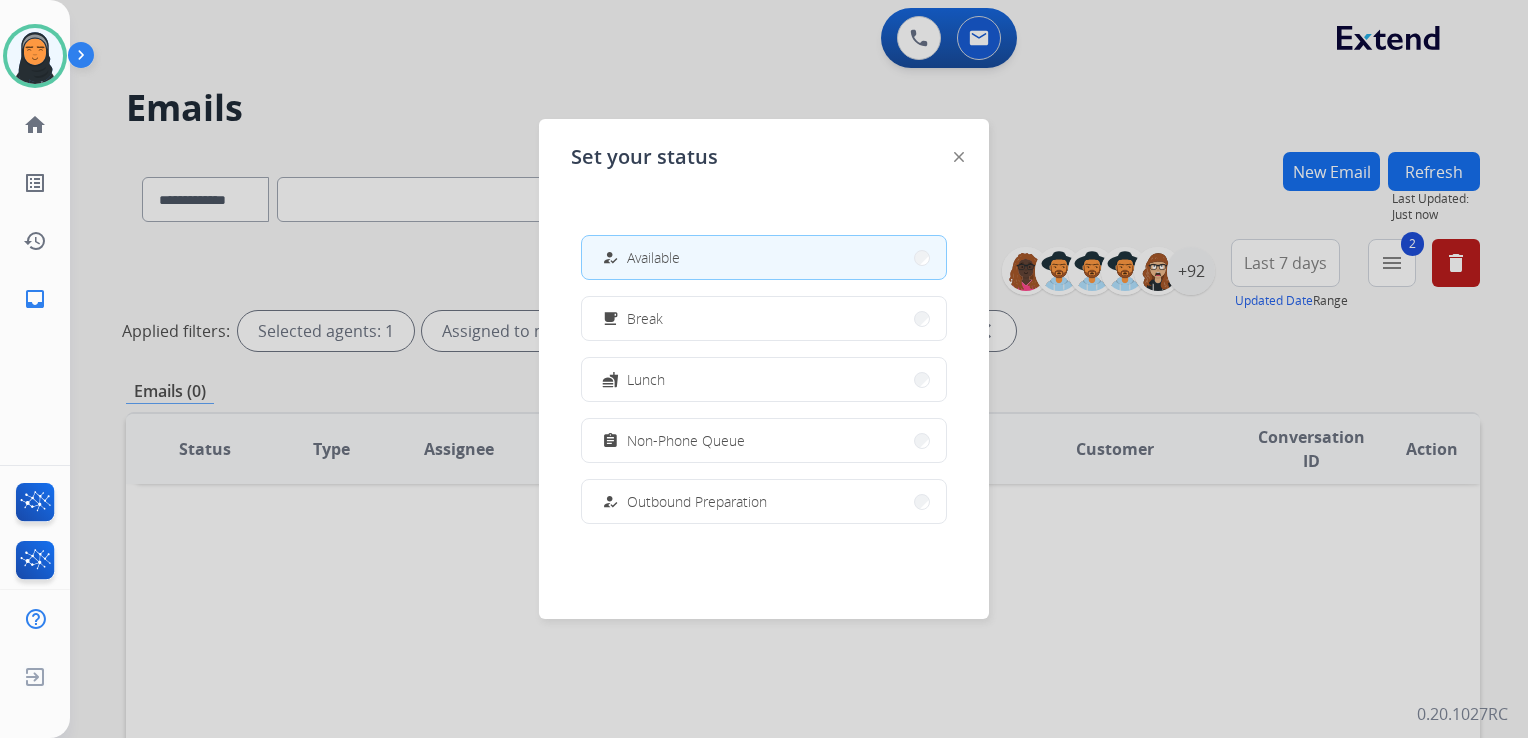 click at bounding box center [764, 369] 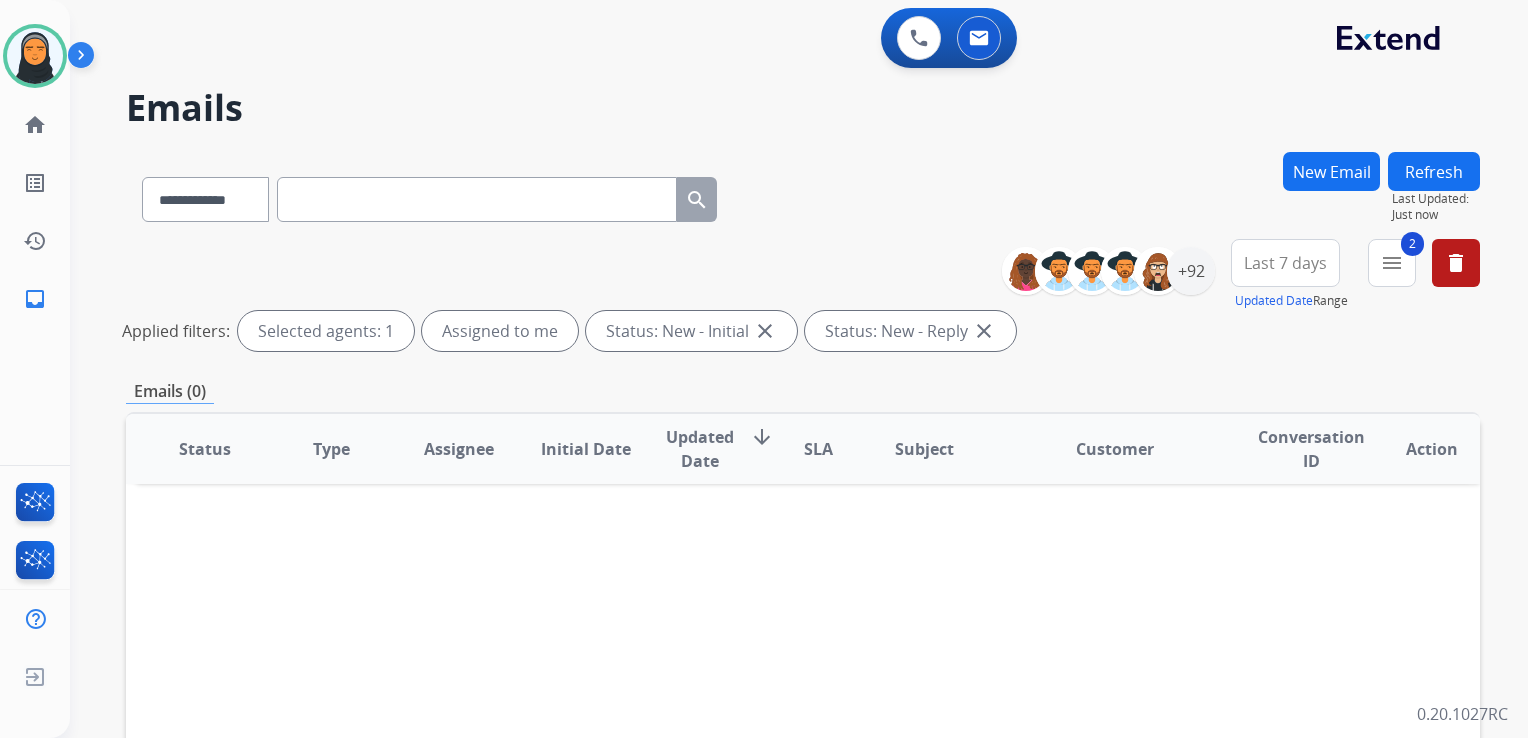 click on "Refresh" at bounding box center [1434, 171] 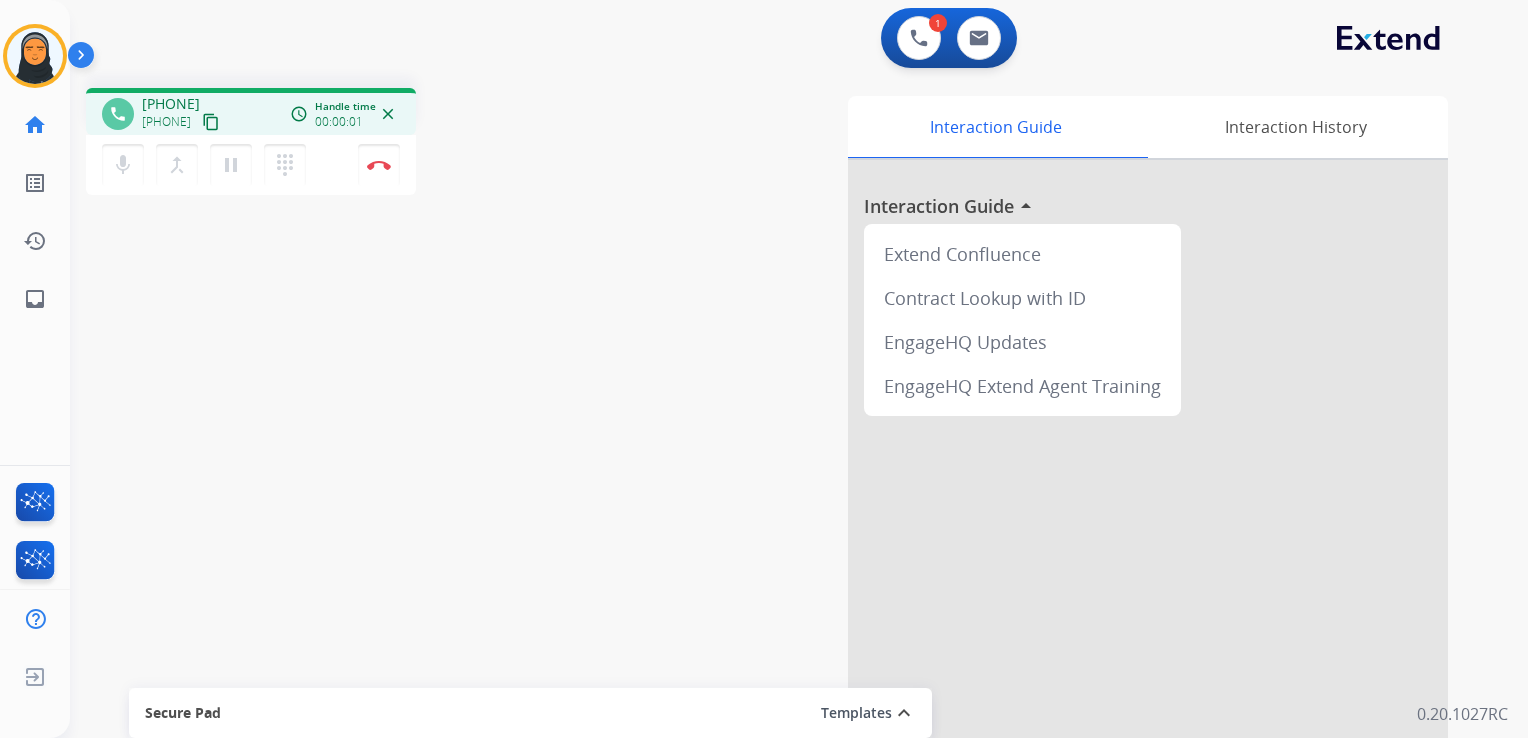 click on "content_copy" at bounding box center (211, 122) 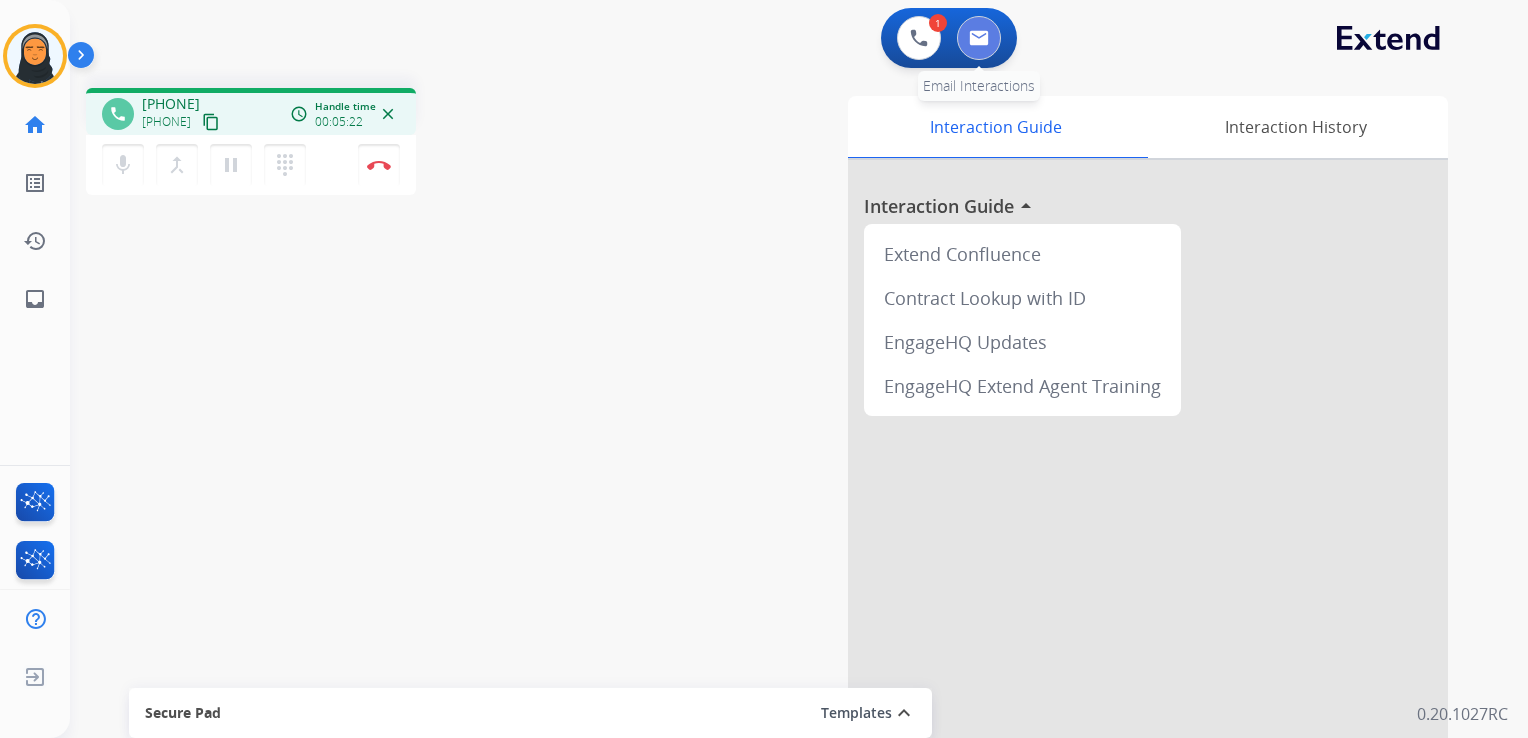 click at bounding box center [979, 38] 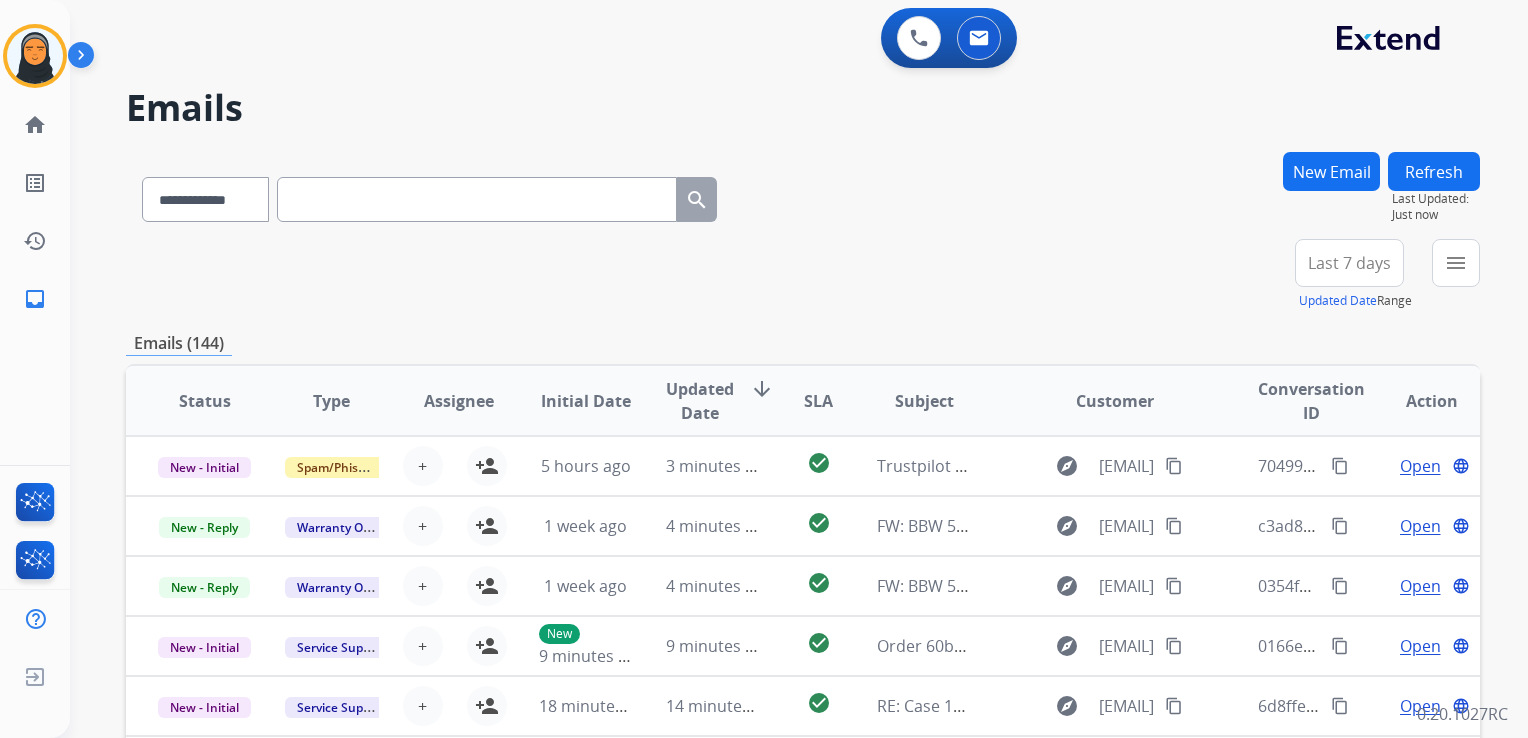 click on "New Email" at bounding box center (1331, 171) 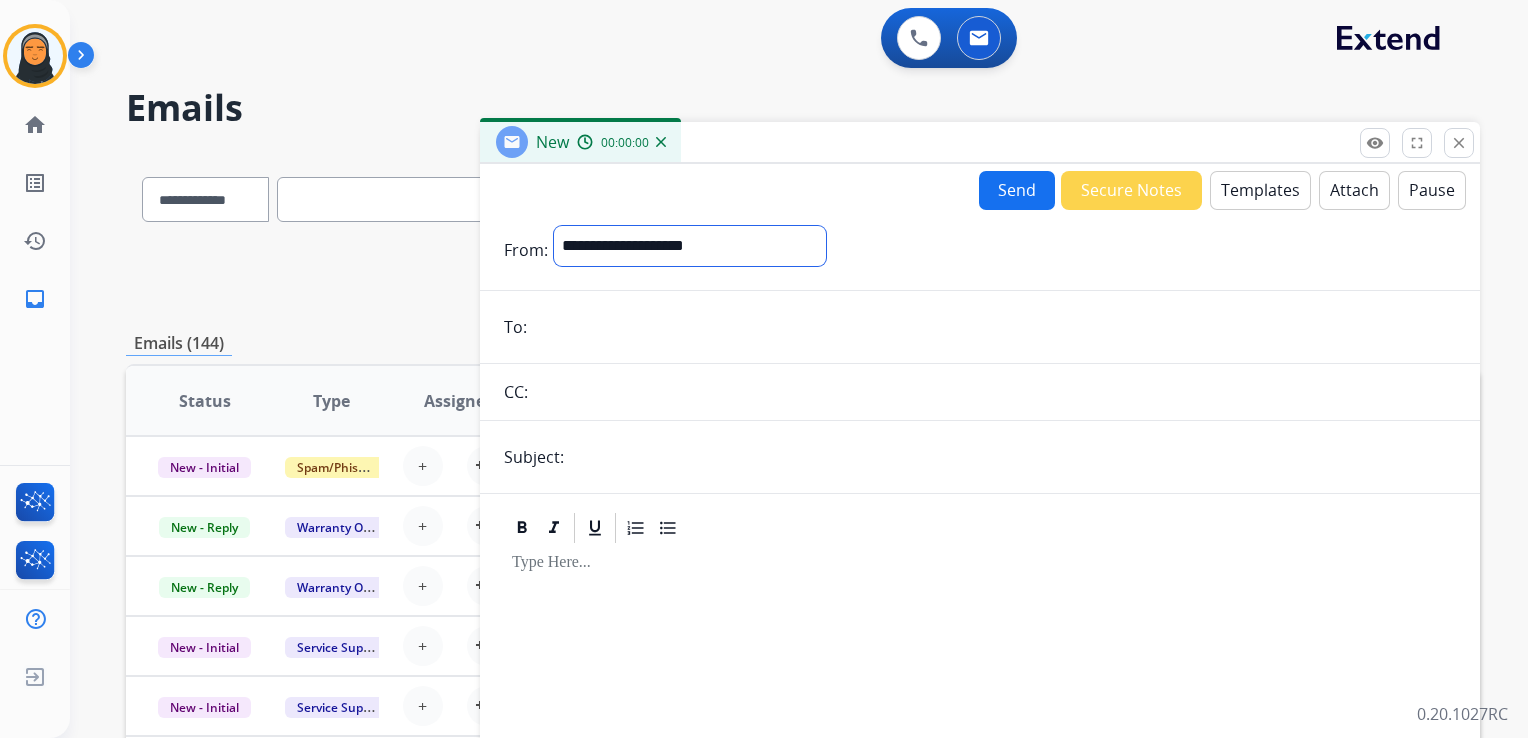 click on "**********" at bounding box center (690, 246) 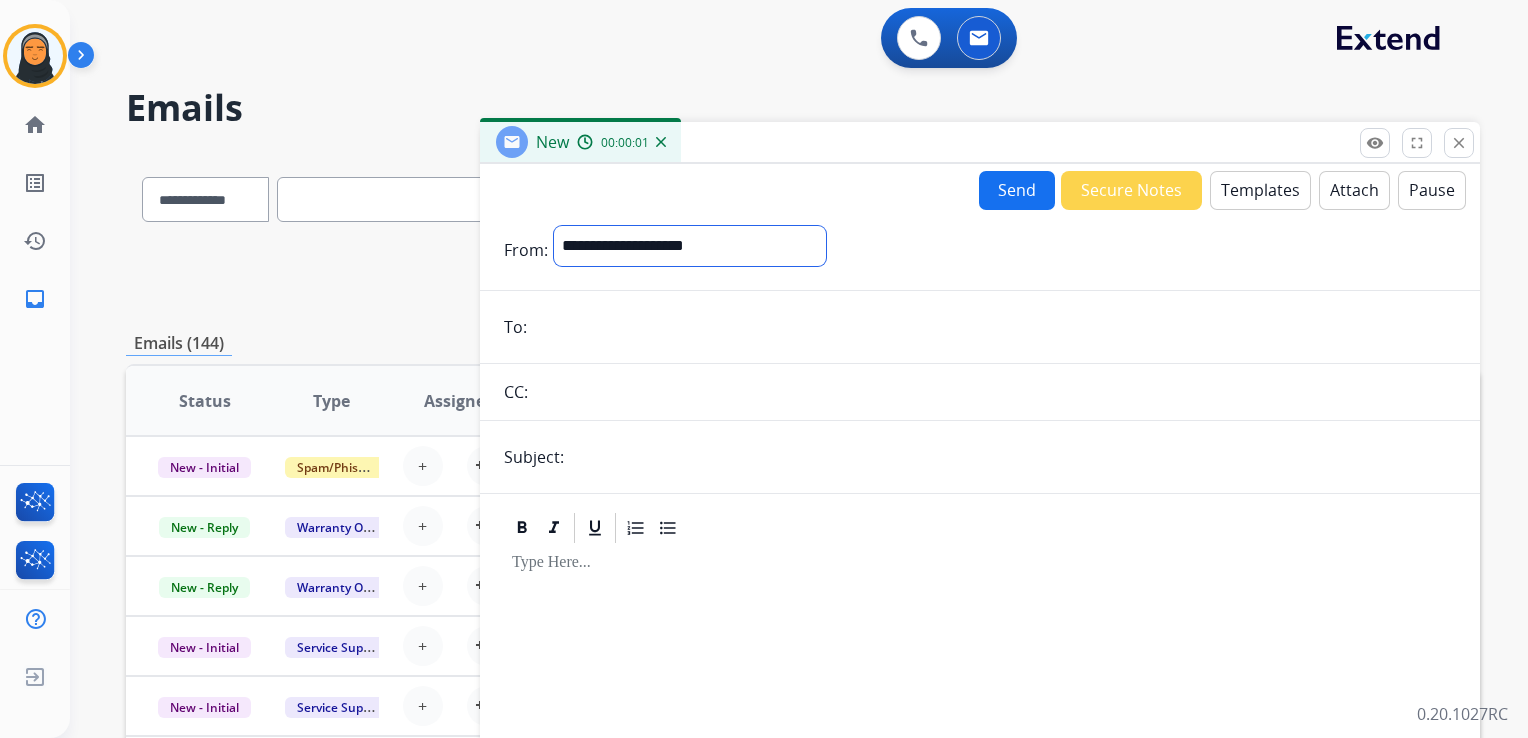 select on "**********" 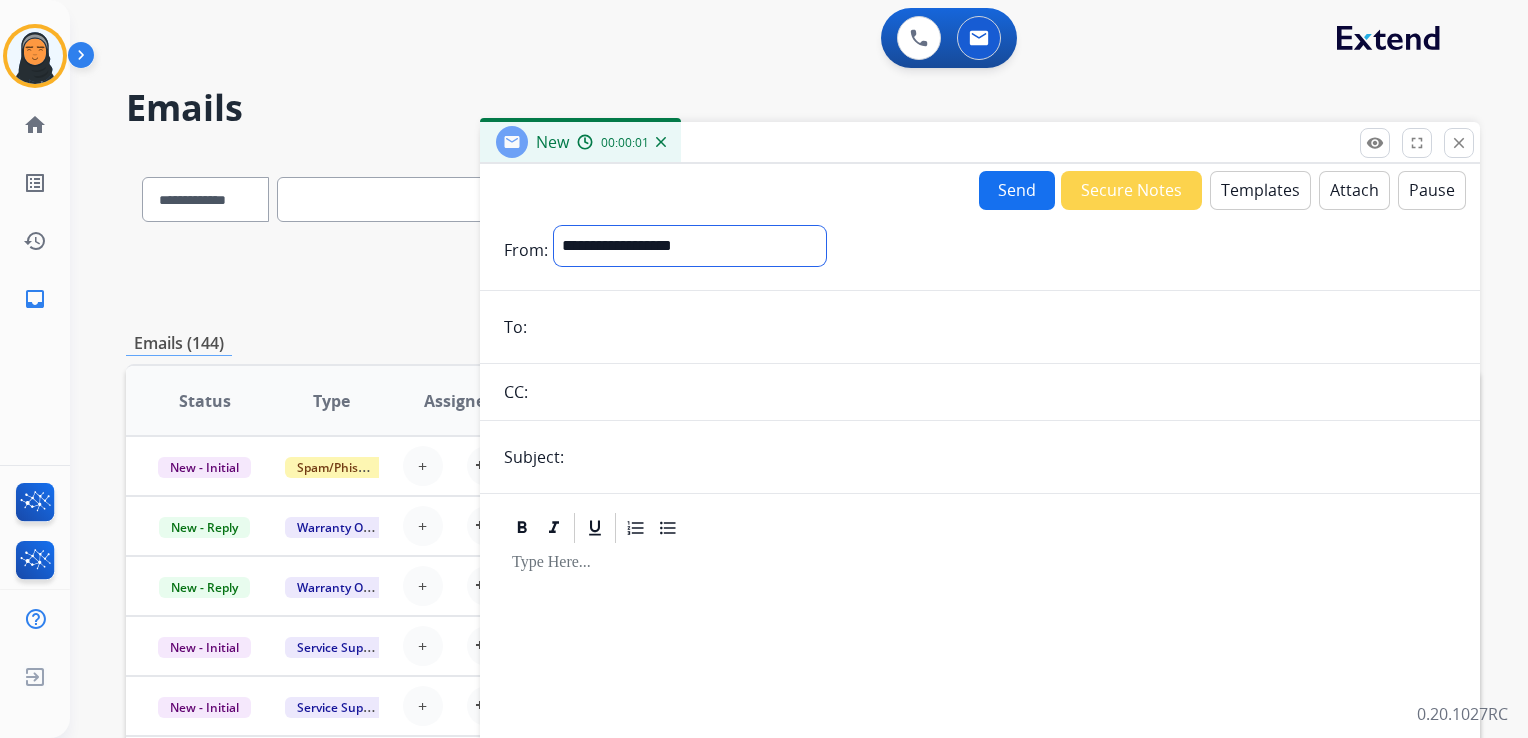 click on "**********" at bounding box center (690, 246) 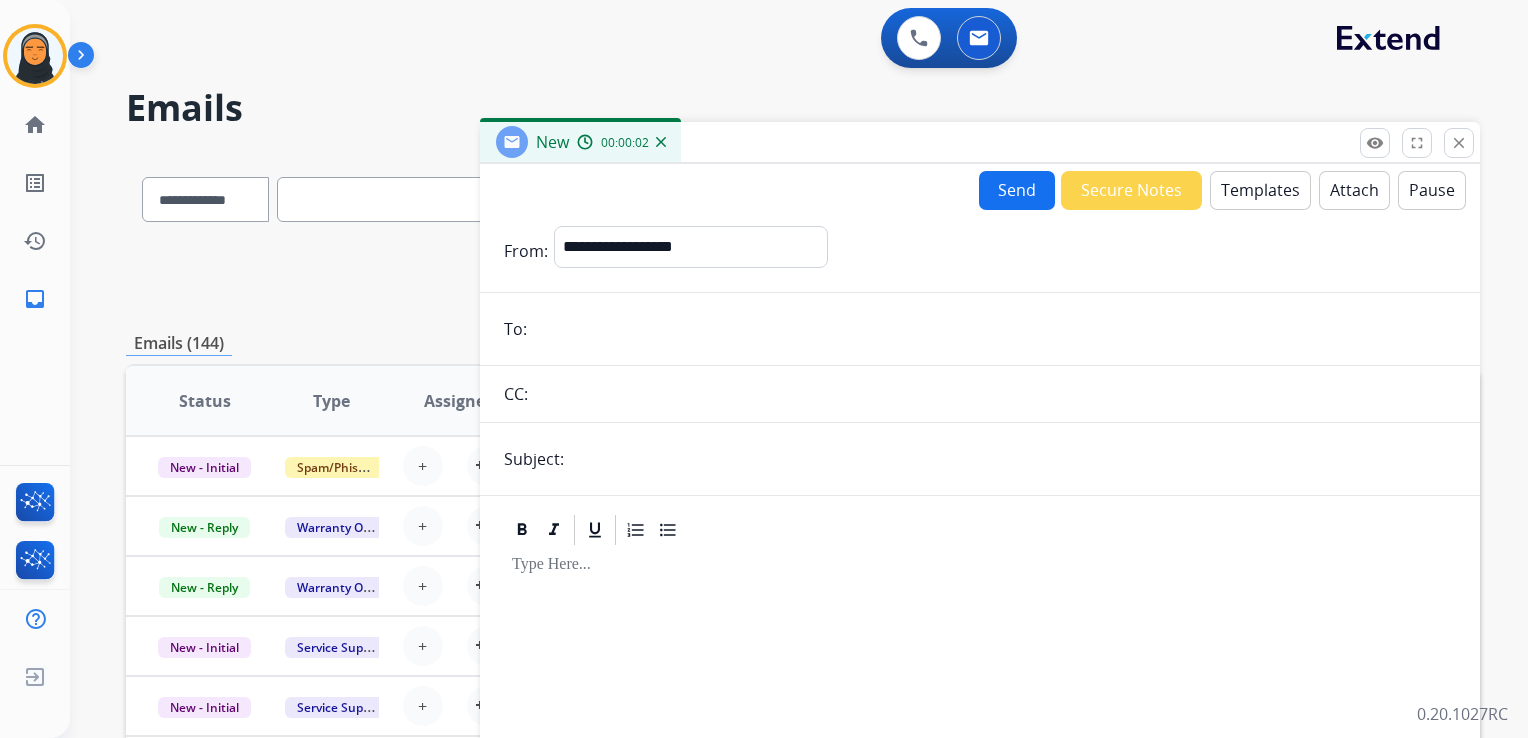 click at bounding box center [994, 329] 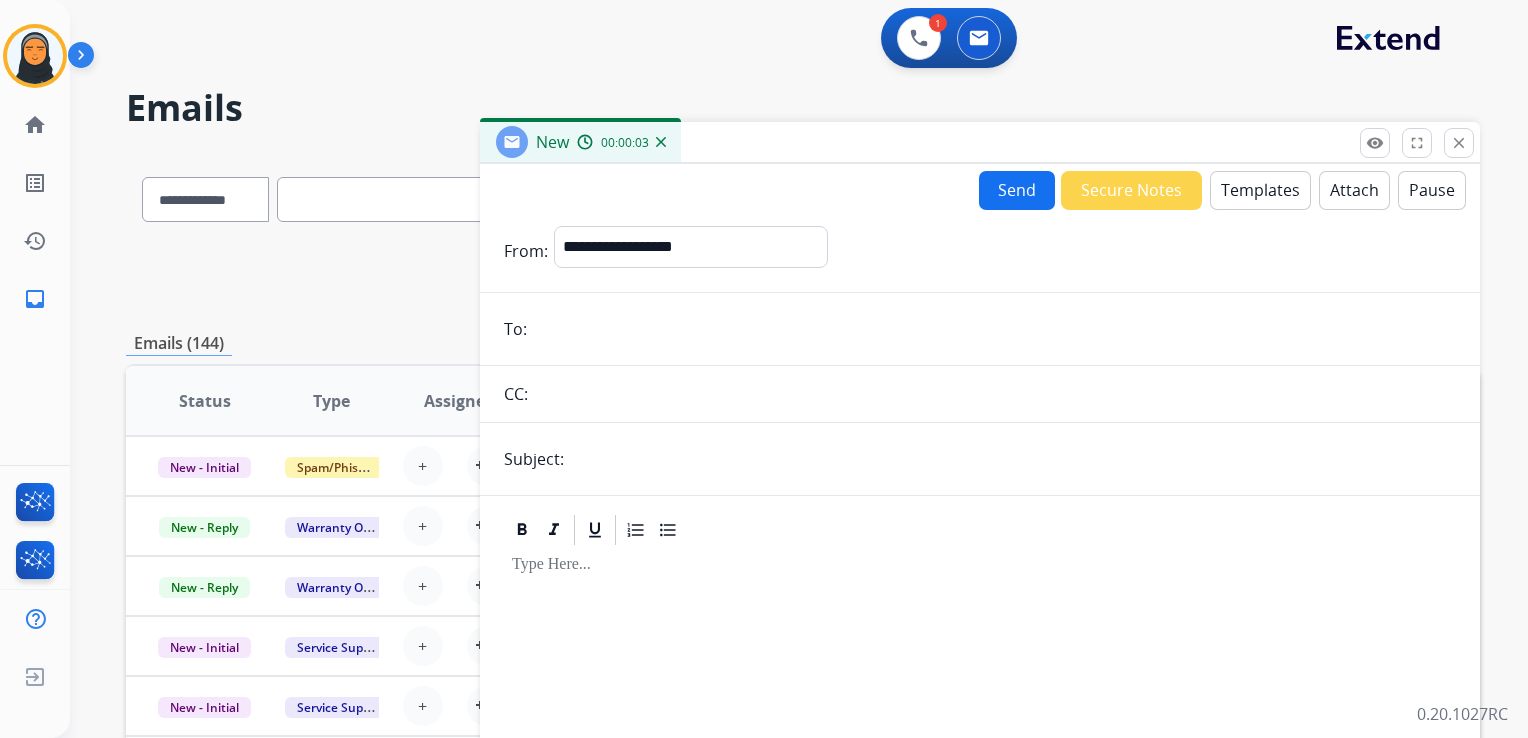 paste on "**********" 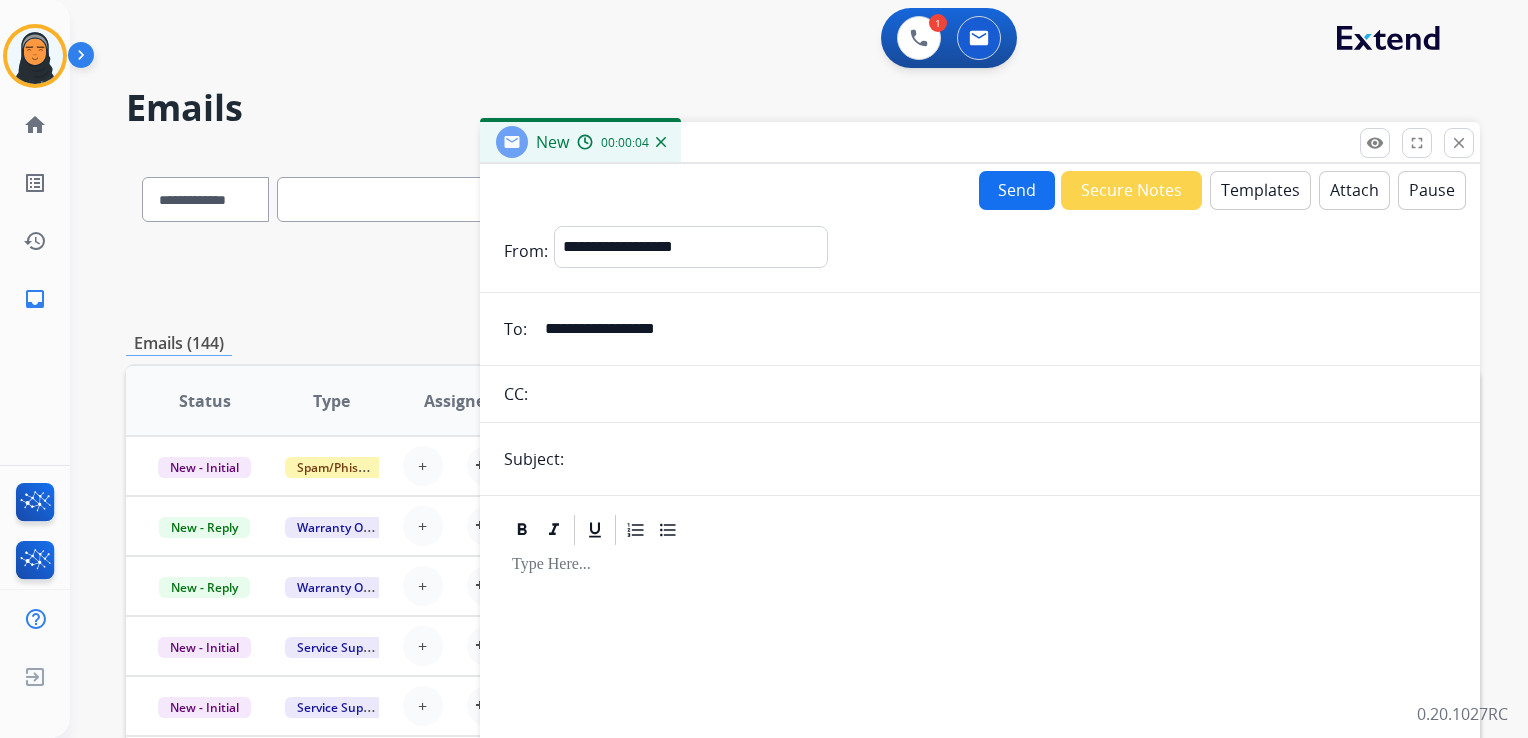 type on "**********" 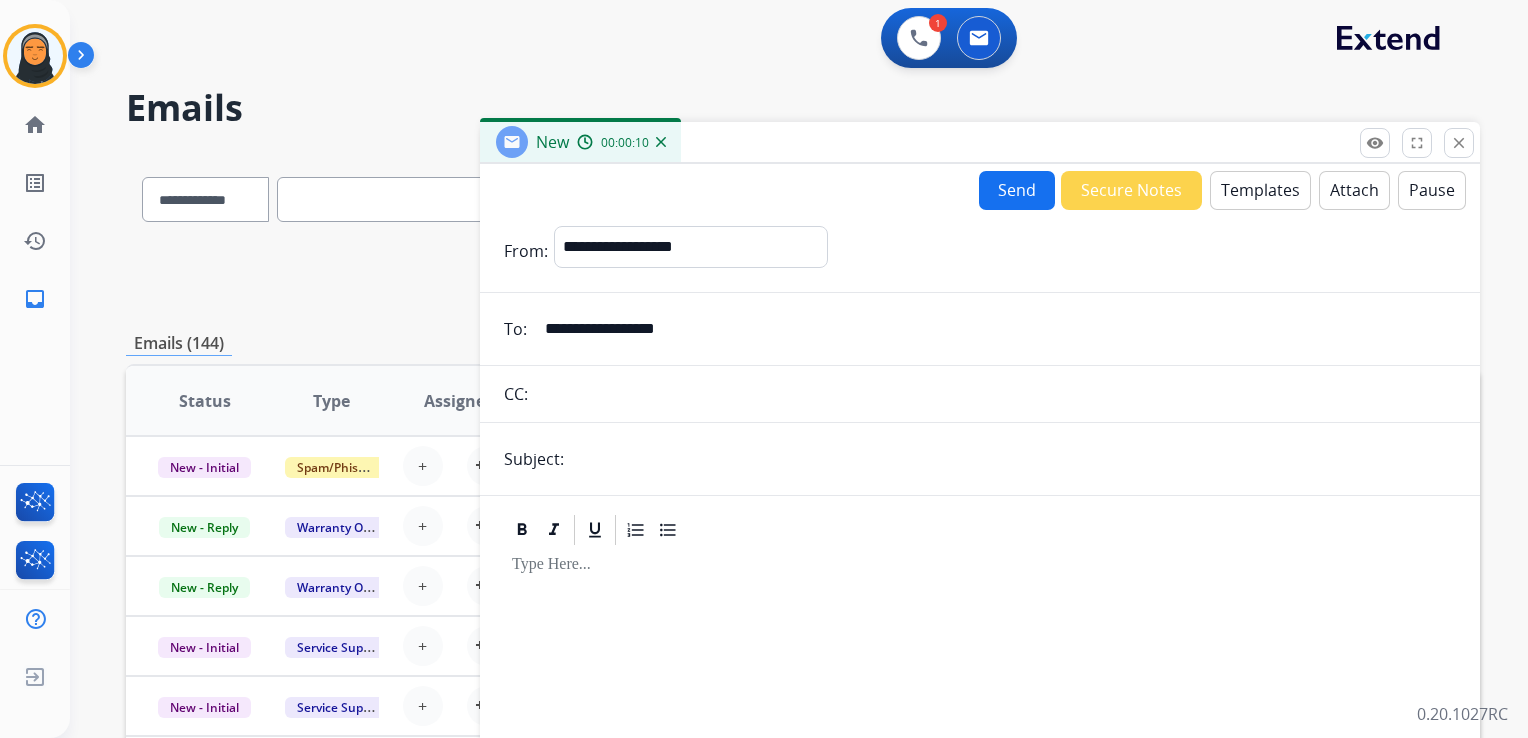 type on "**********" 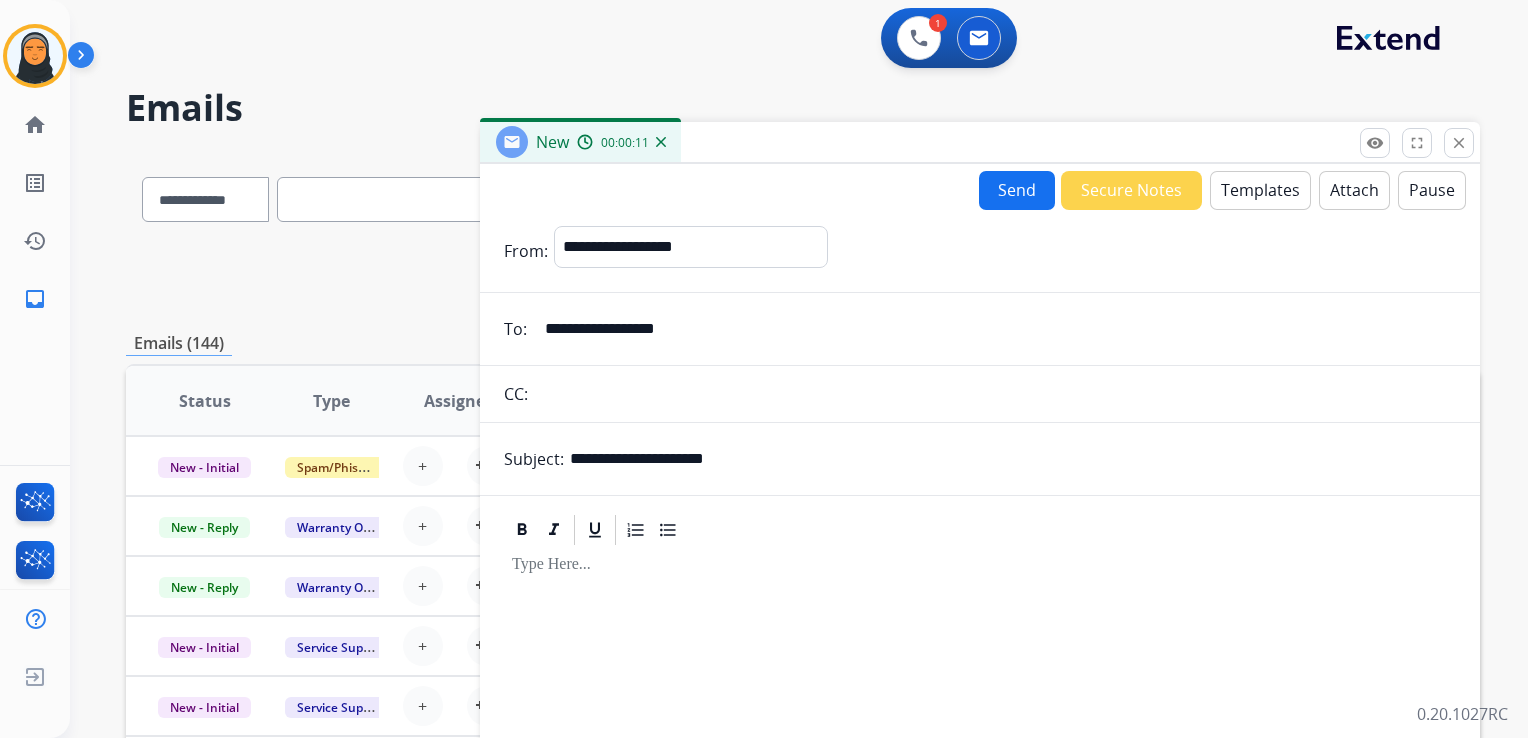 click on "Templates" at bounding box center (1260, 190) 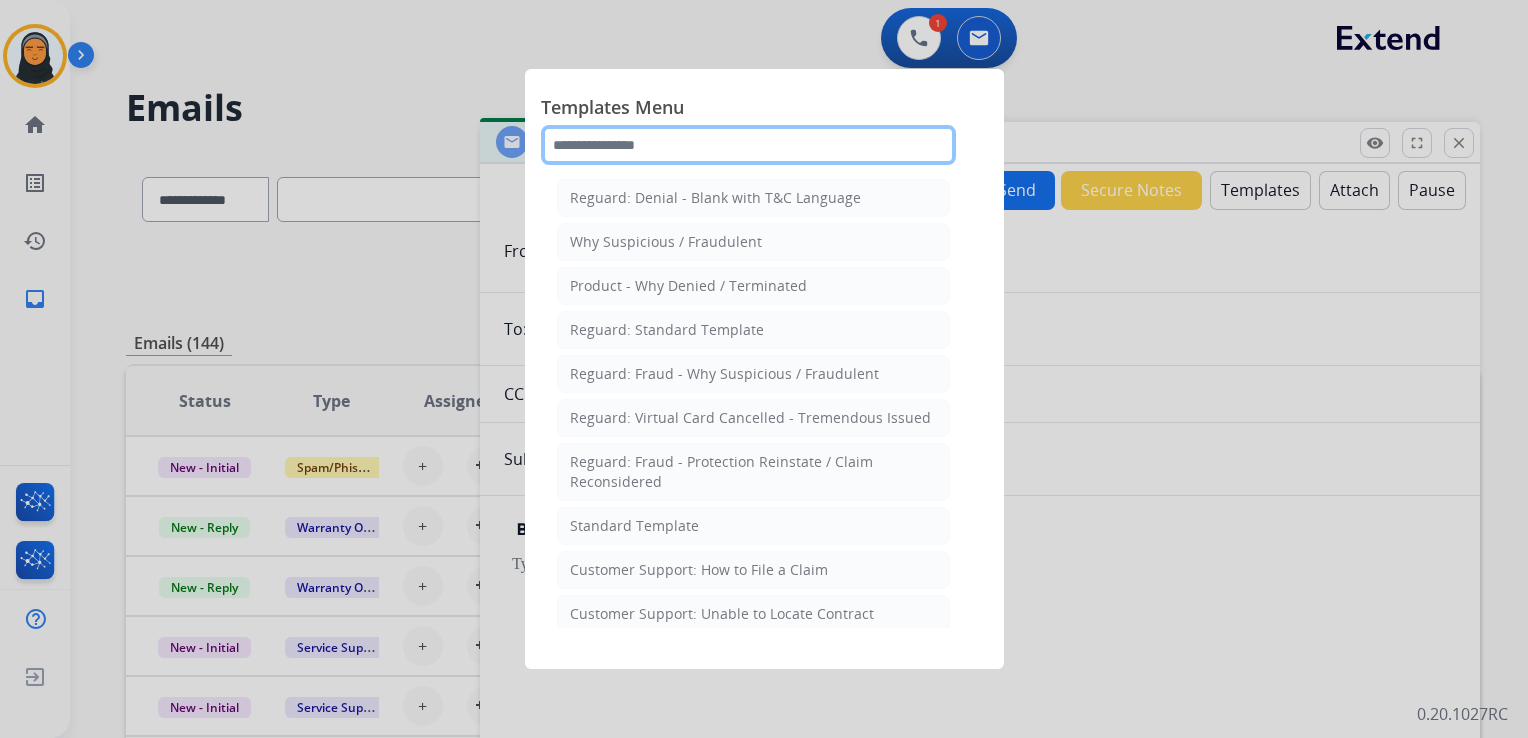click 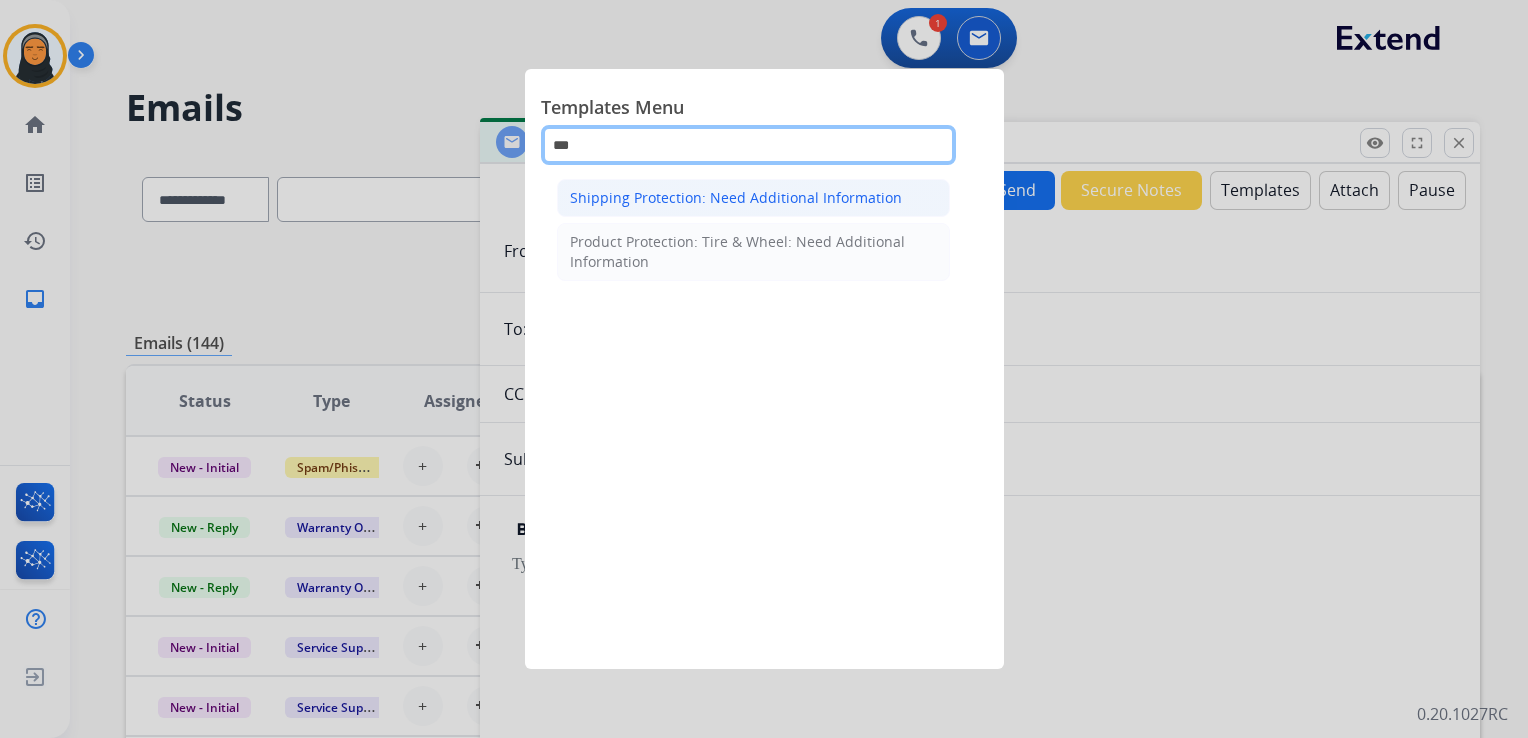 type on "***" 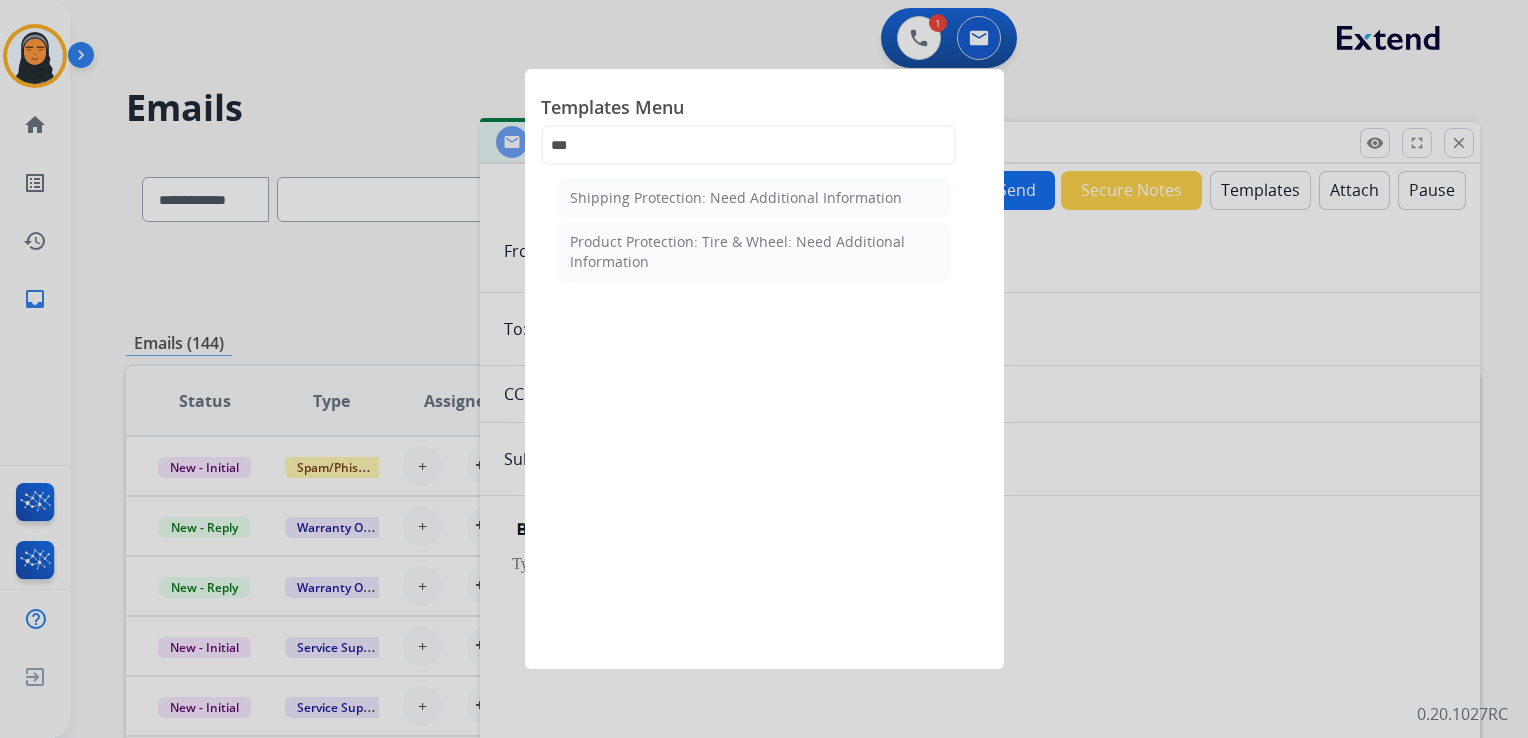 click on "Shipping Protection: Need Additional Information" 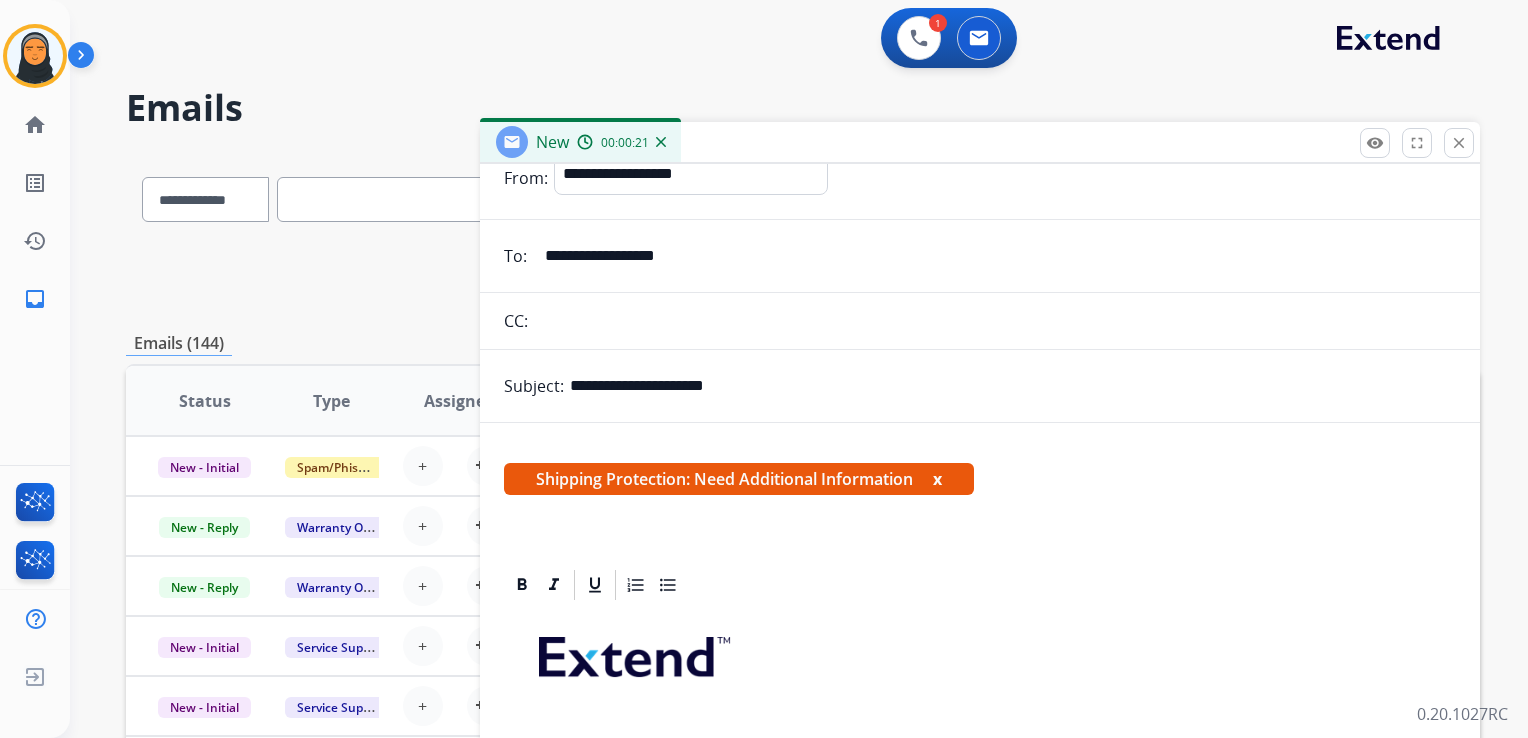 scroll, scrollTop: 300, scrollLeft: 0, axis: vertical 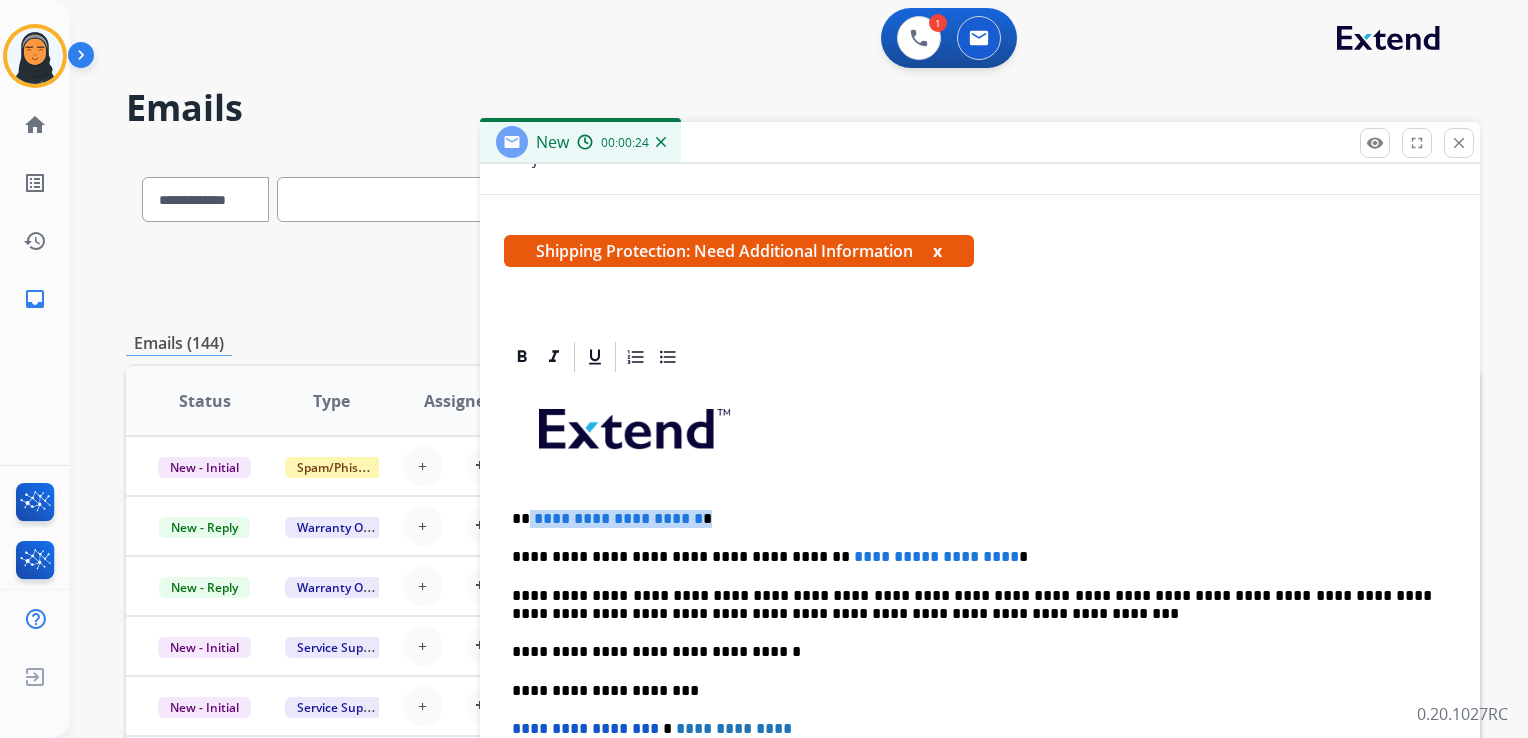 drag, startPoint x: 759, startPoint y: 511, endPoint x: 528, endPoint y: 511, distance: 231 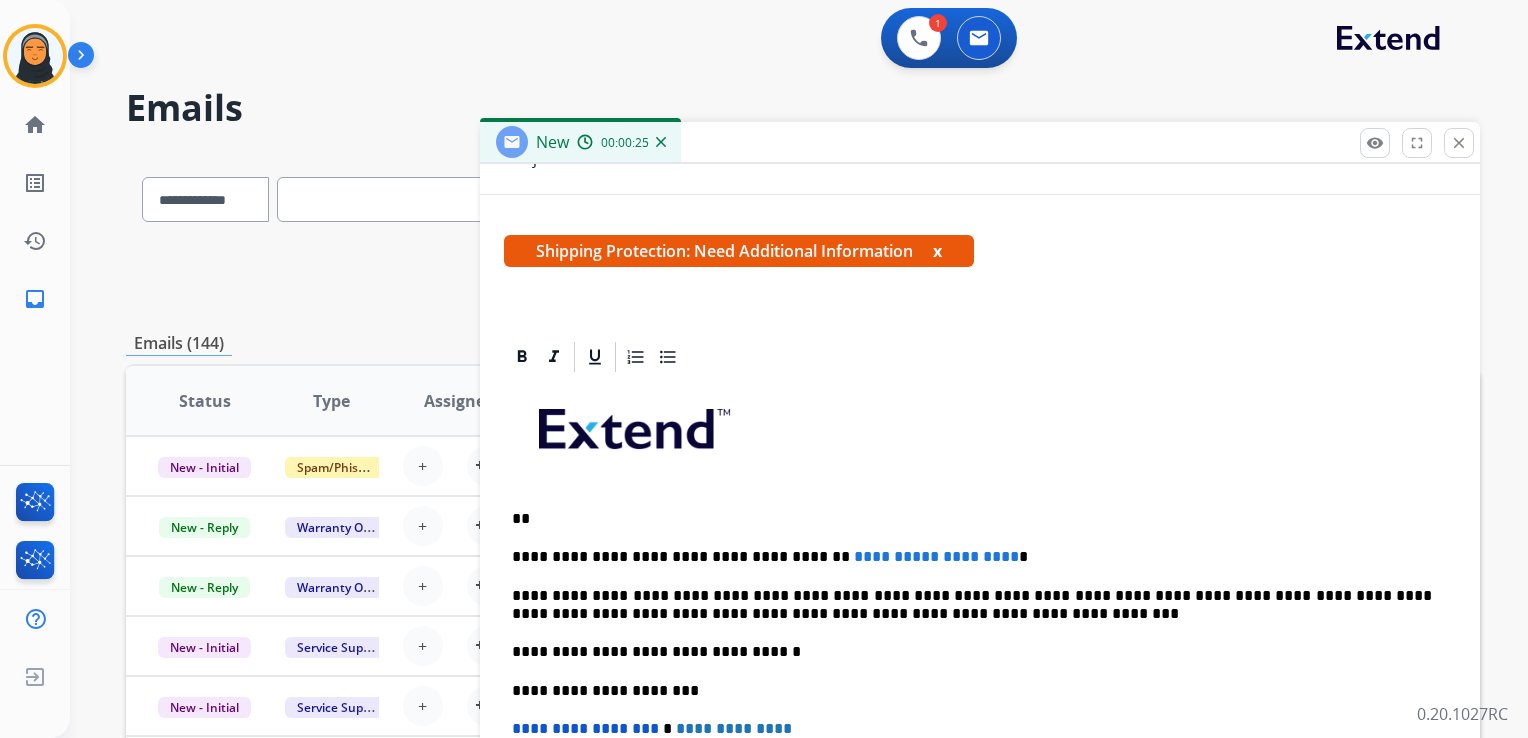 type 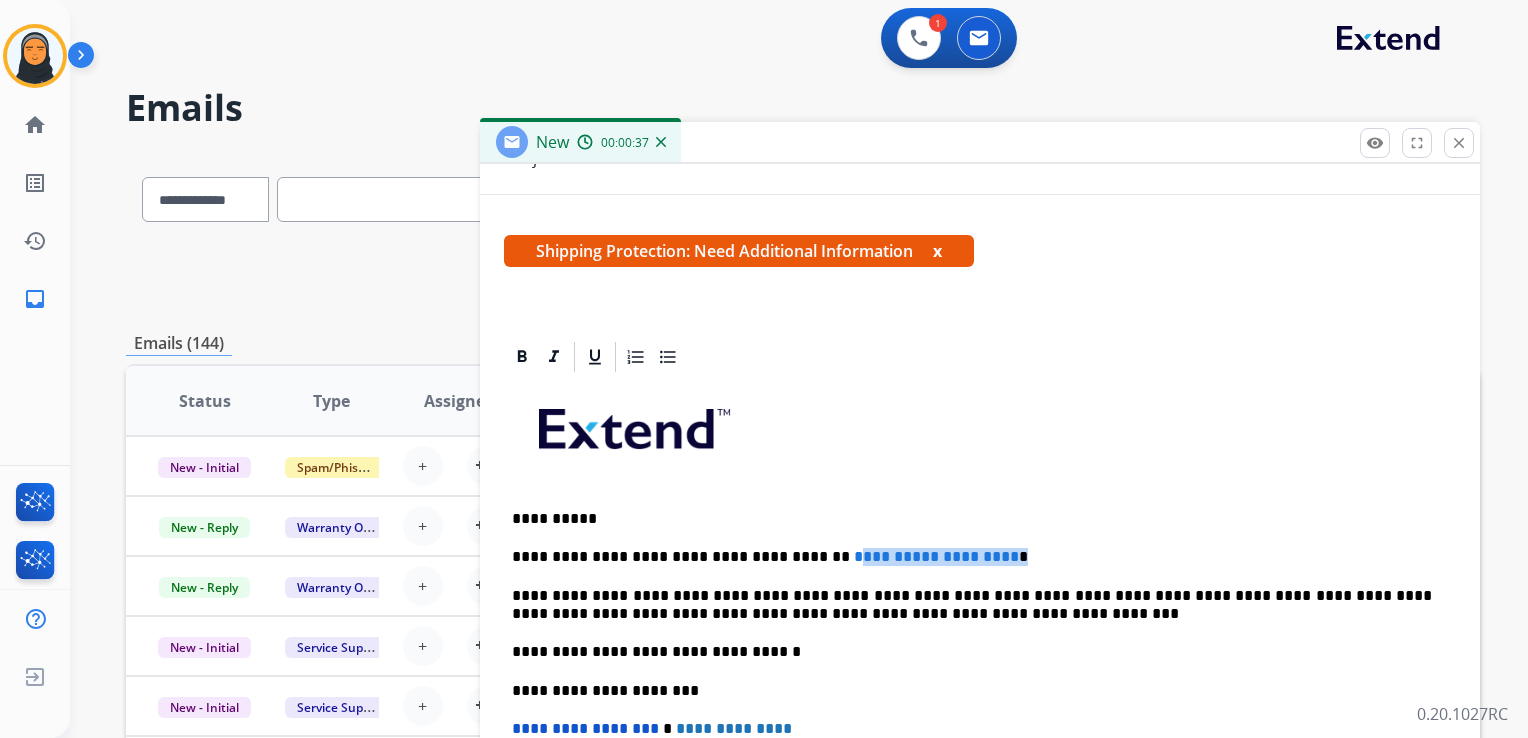 drag, startPoint x: 1000, startPoint y: 554, endPoint x: 804, endPoint y: 554, distance: 196 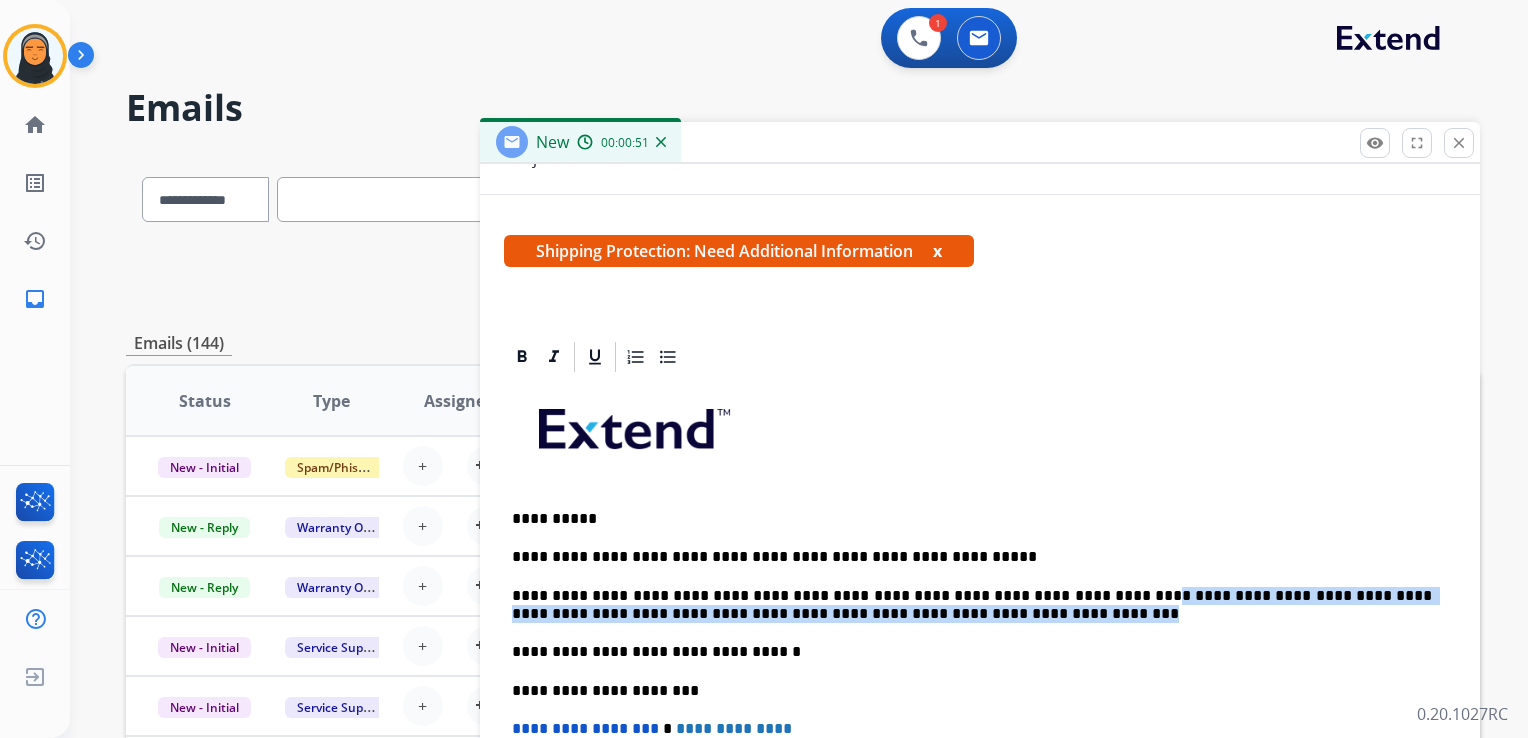 drag, startPoint x: 1070, startPoint y: 594, endPoint x: 1173, endPoint y: 603, distance: 103.392456 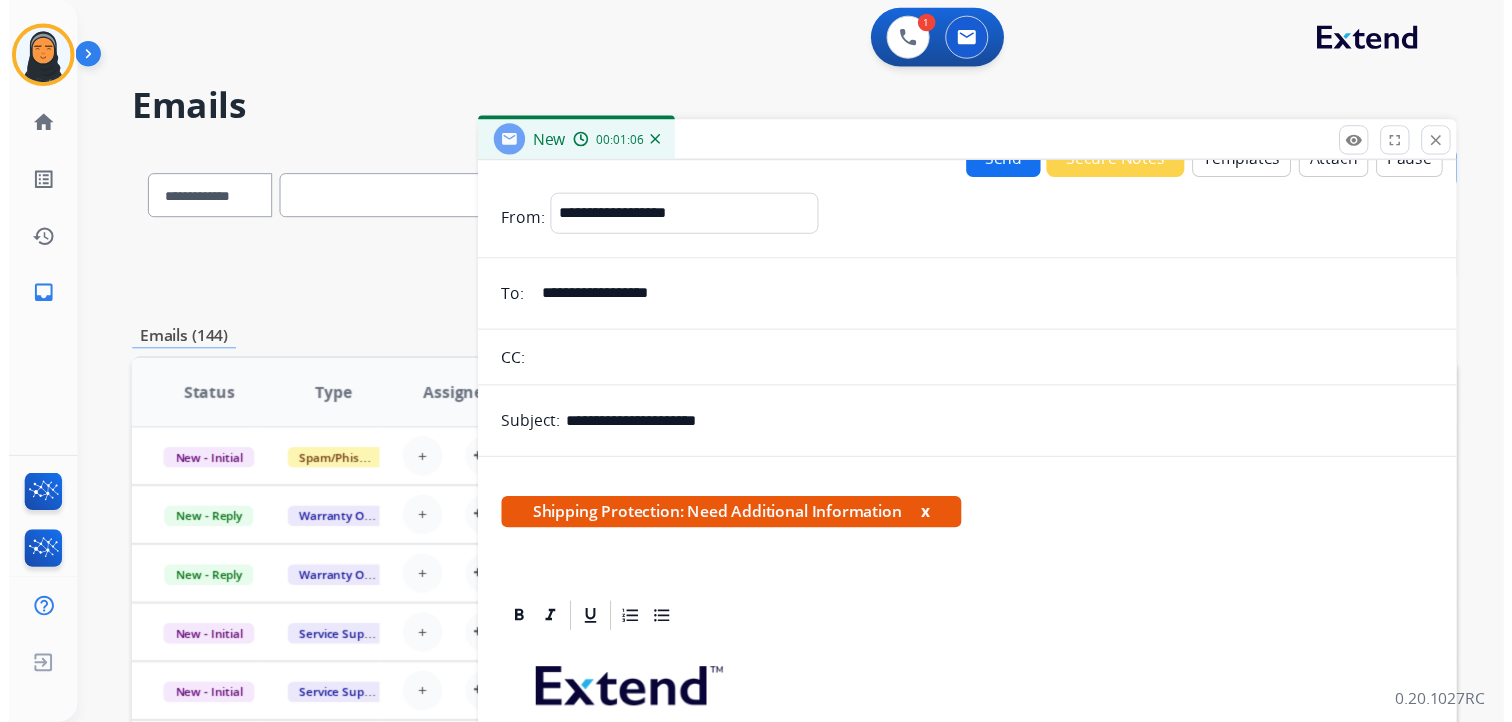 scroll, scrollTop: 0, scrollLeft: 0, axis: both 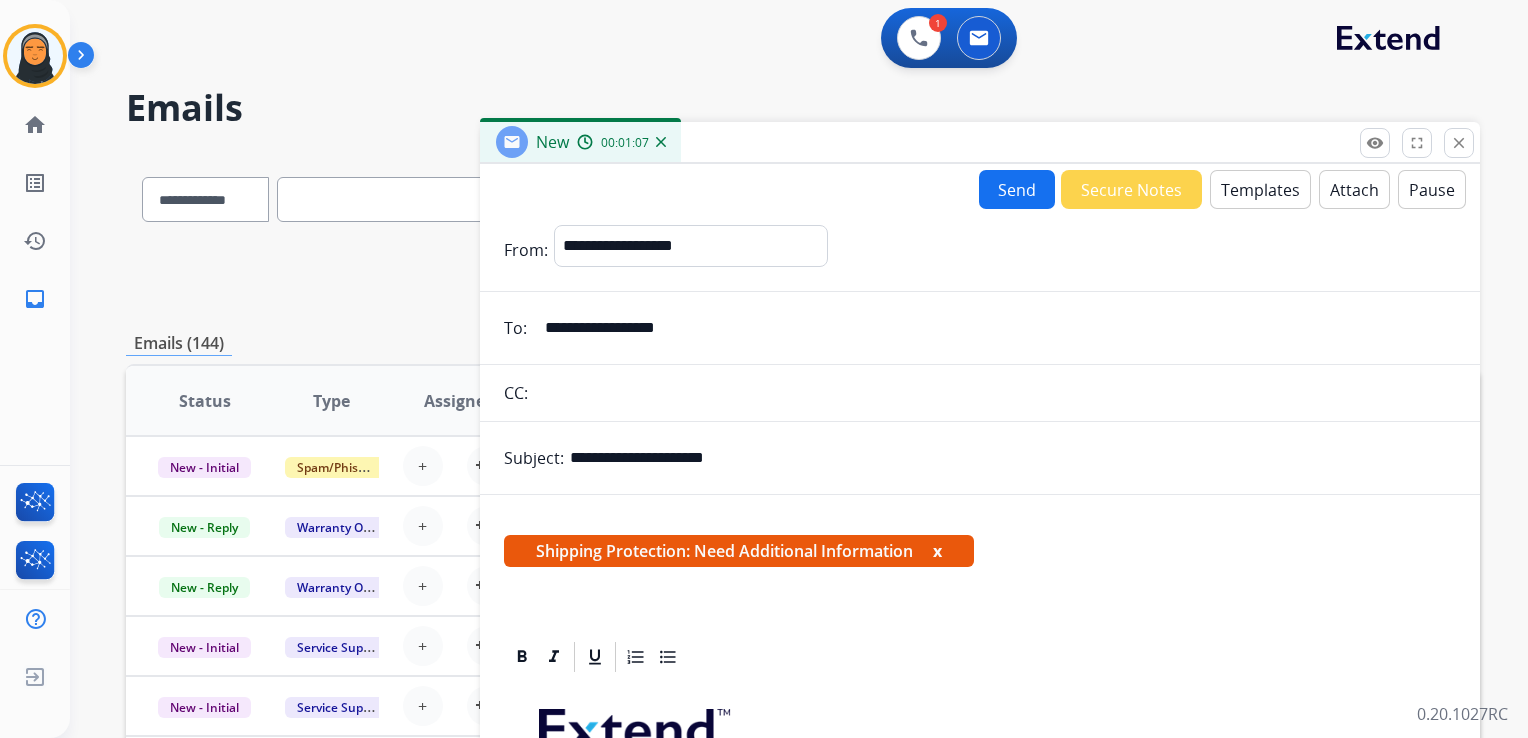 click on "Send" at bounding box center (1017, 189) 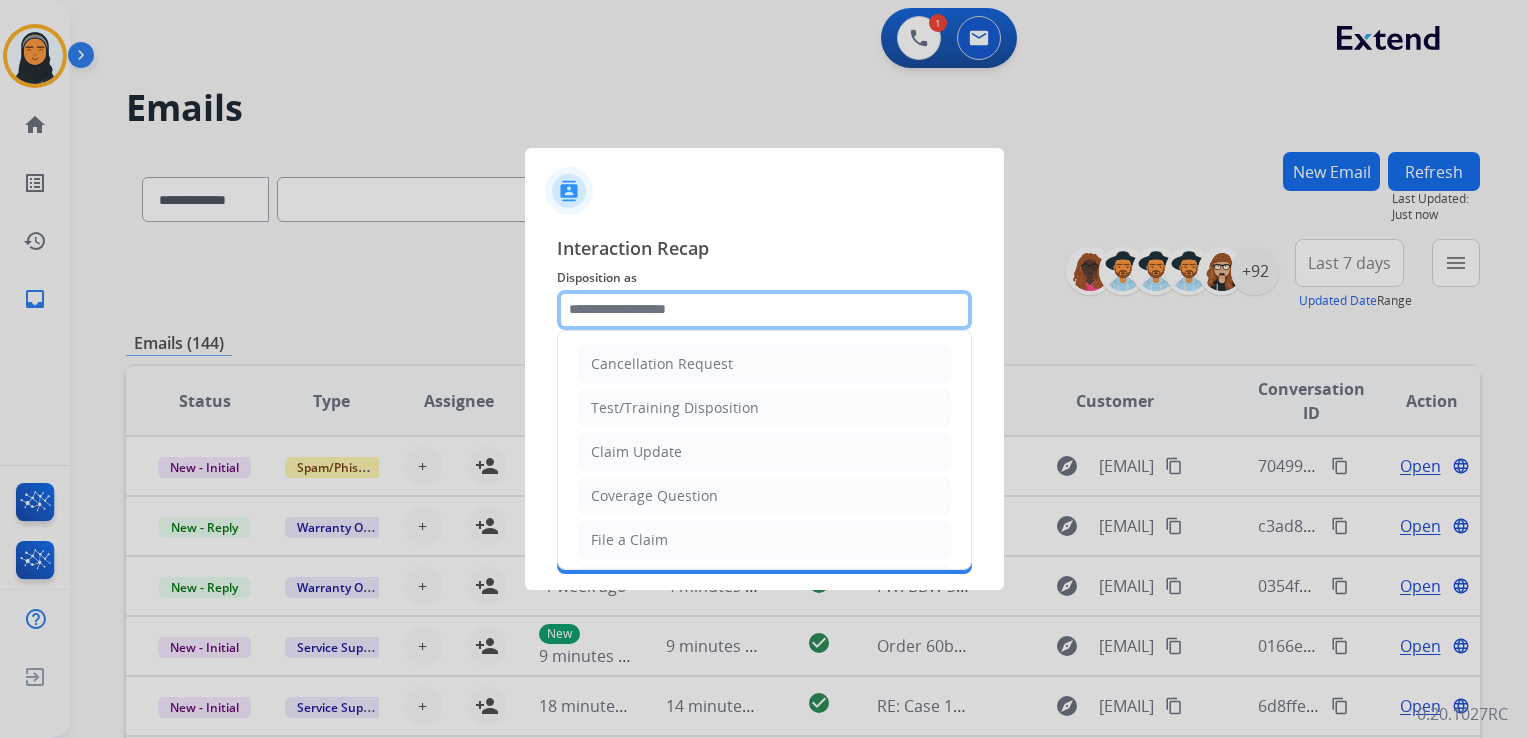 click 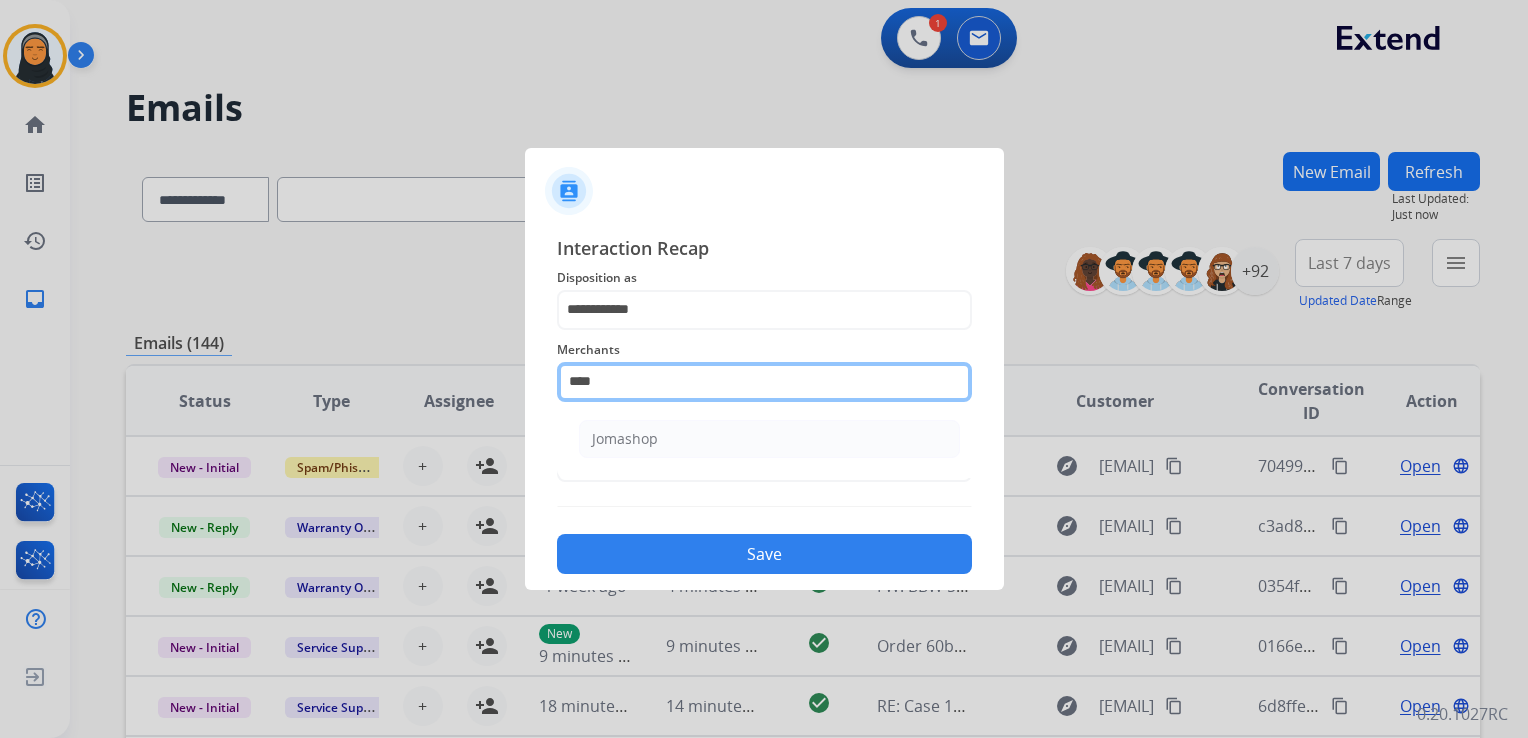 drag, startPoint x: 676, startPoint y: 380, endPoint x: 518, endPoint y: 376, distance: 158.05063 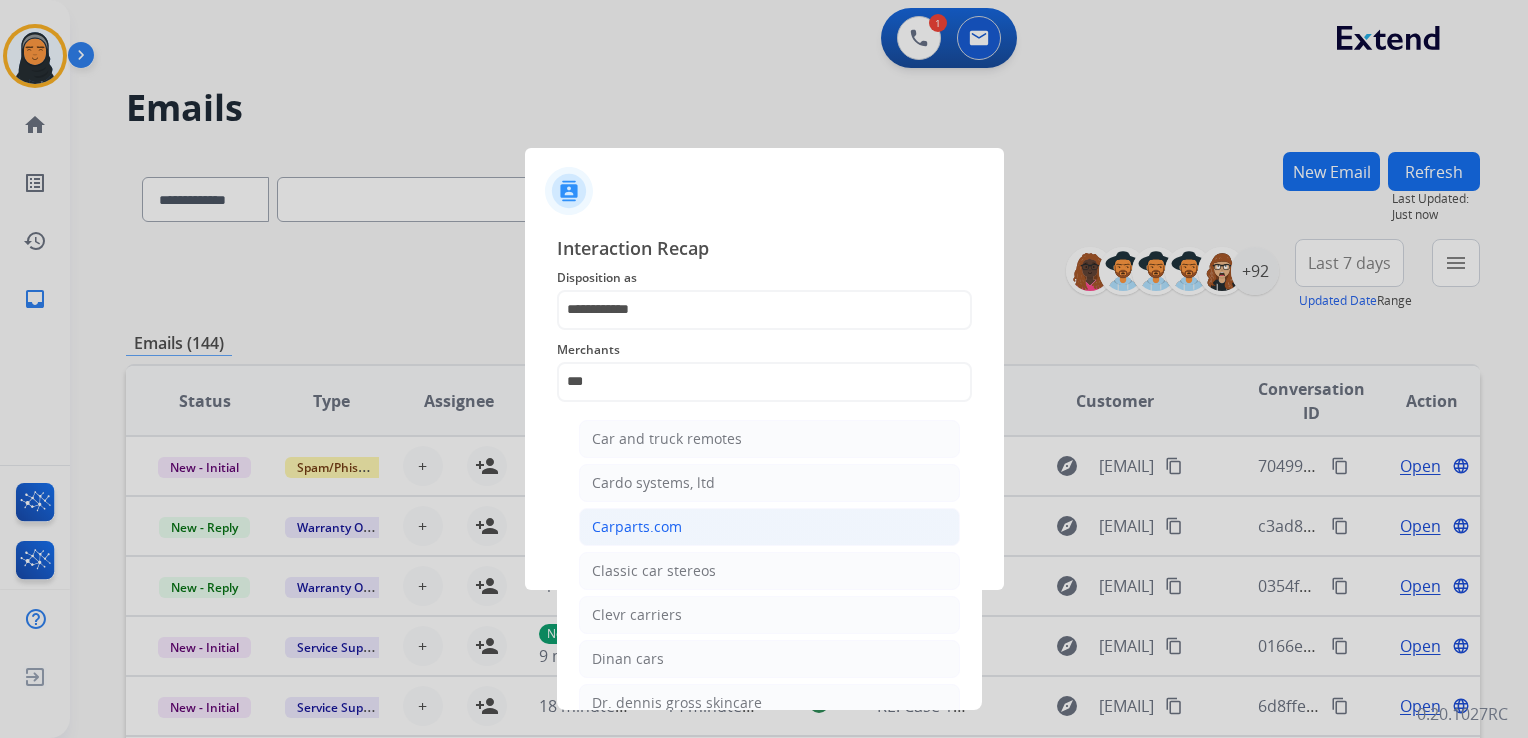 click on "Carparts.com" 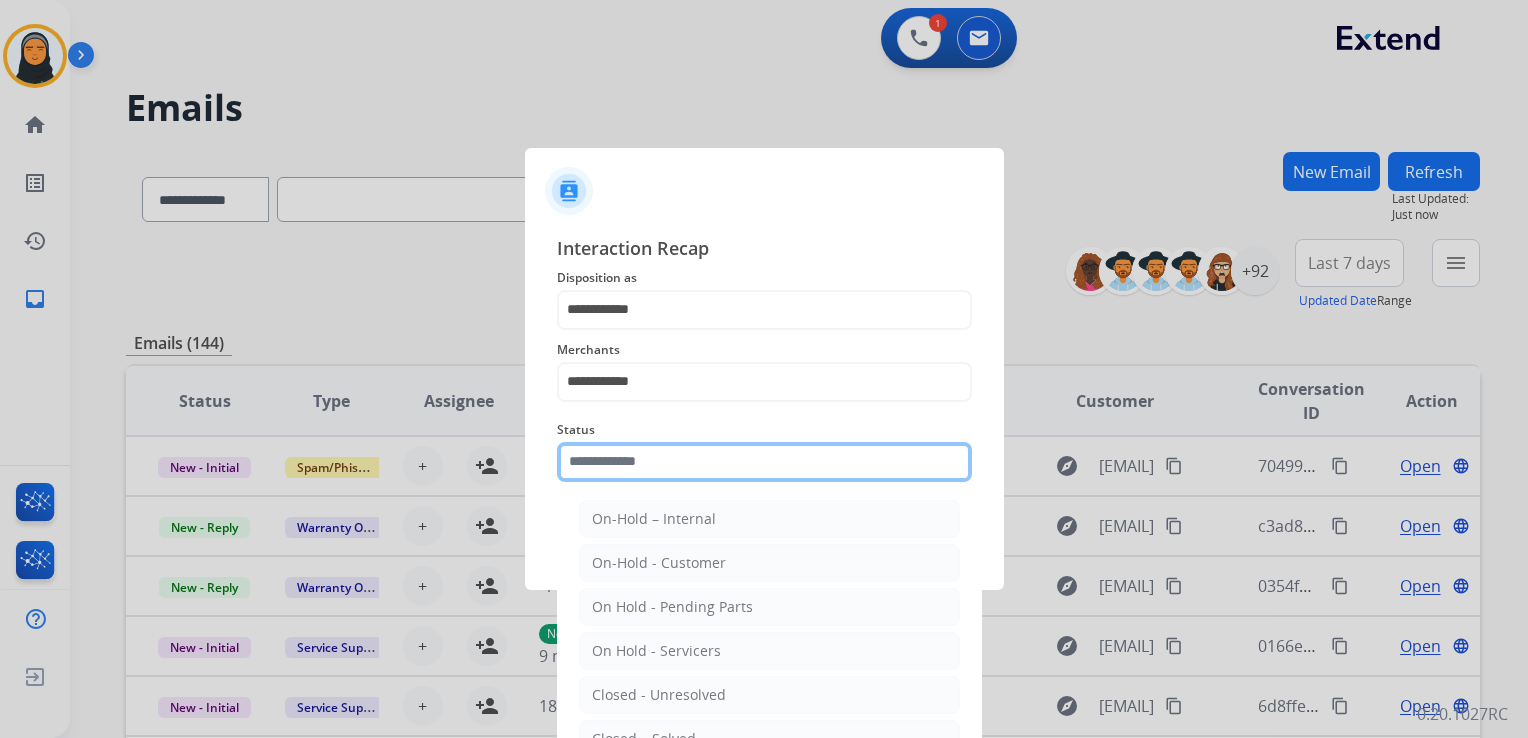 click 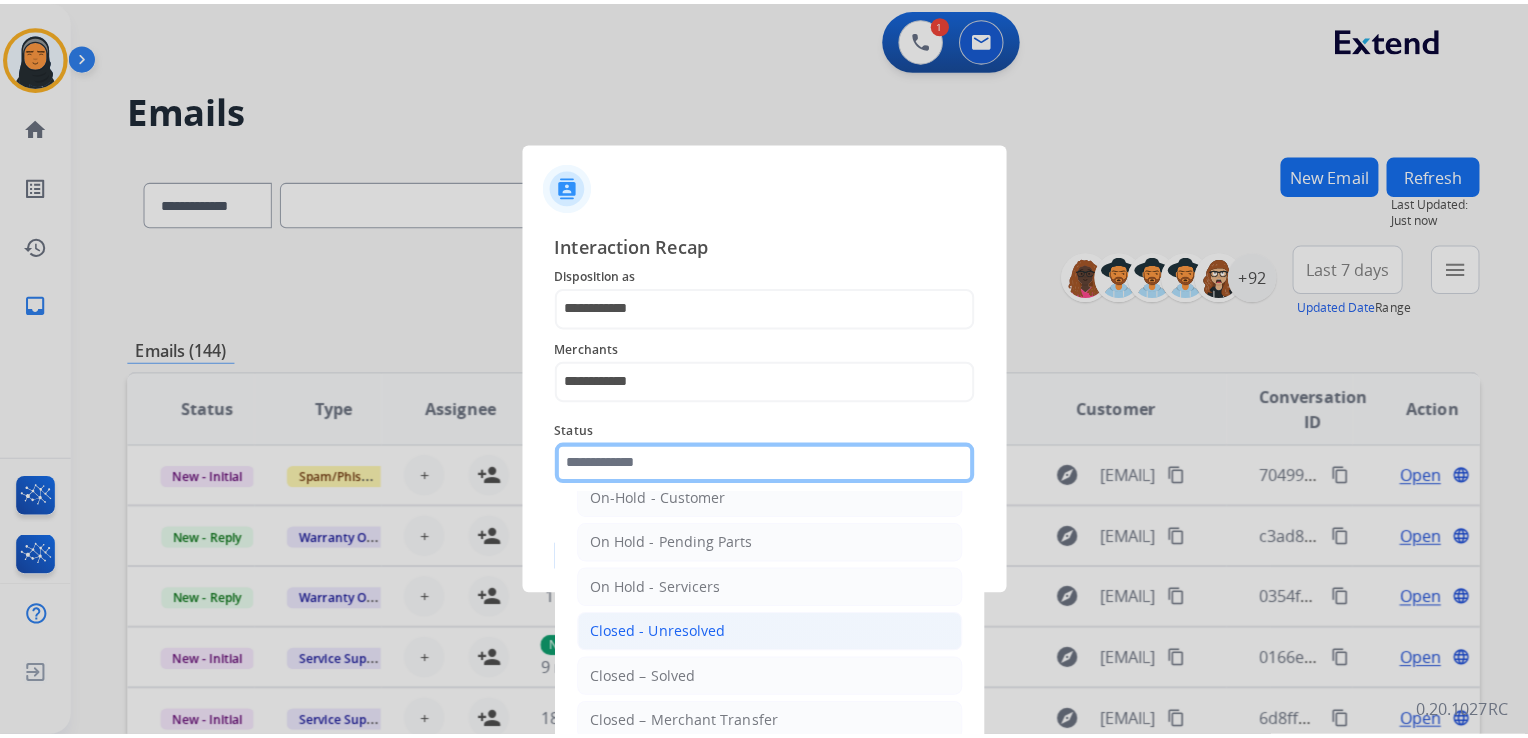 scroll, scrollTop: 100, scrollLeft: 0, axis: vertical 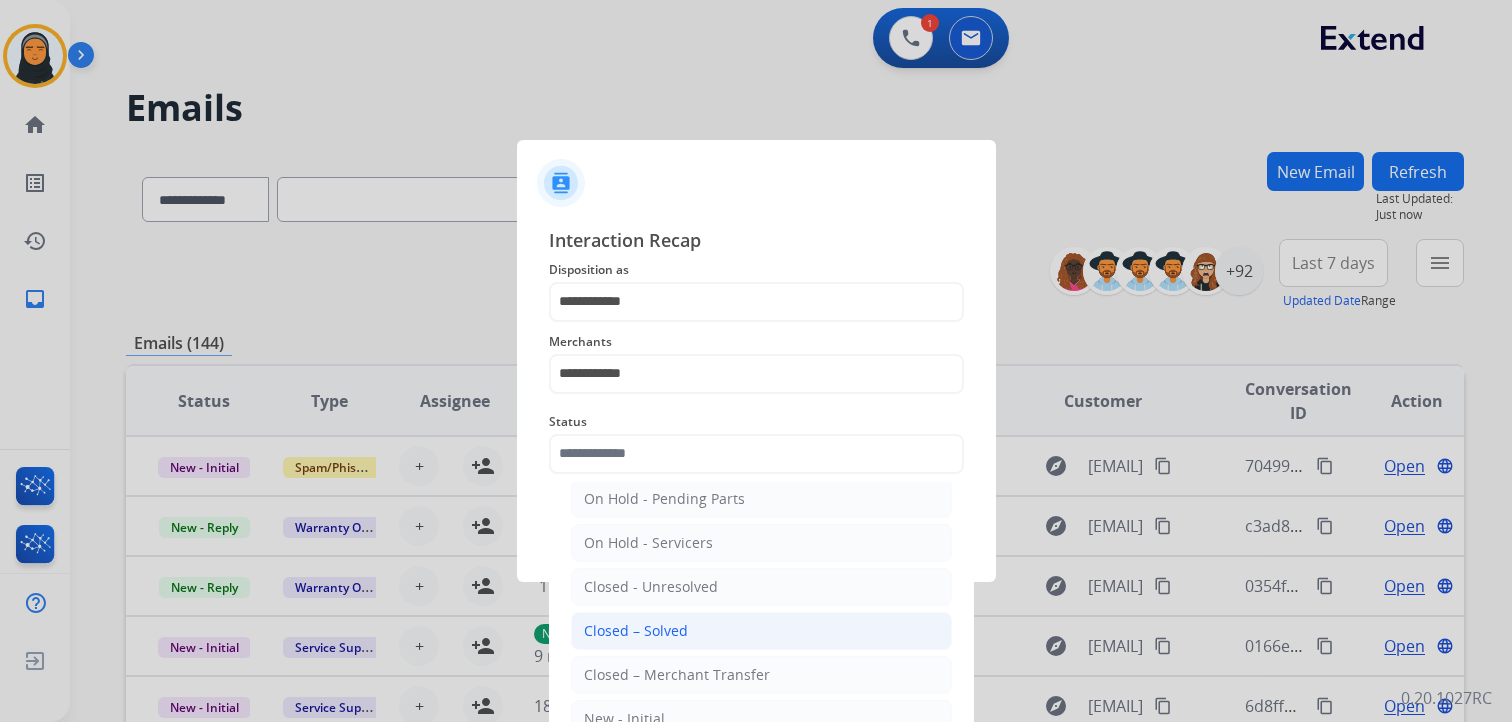 click on "Closed – Solved" 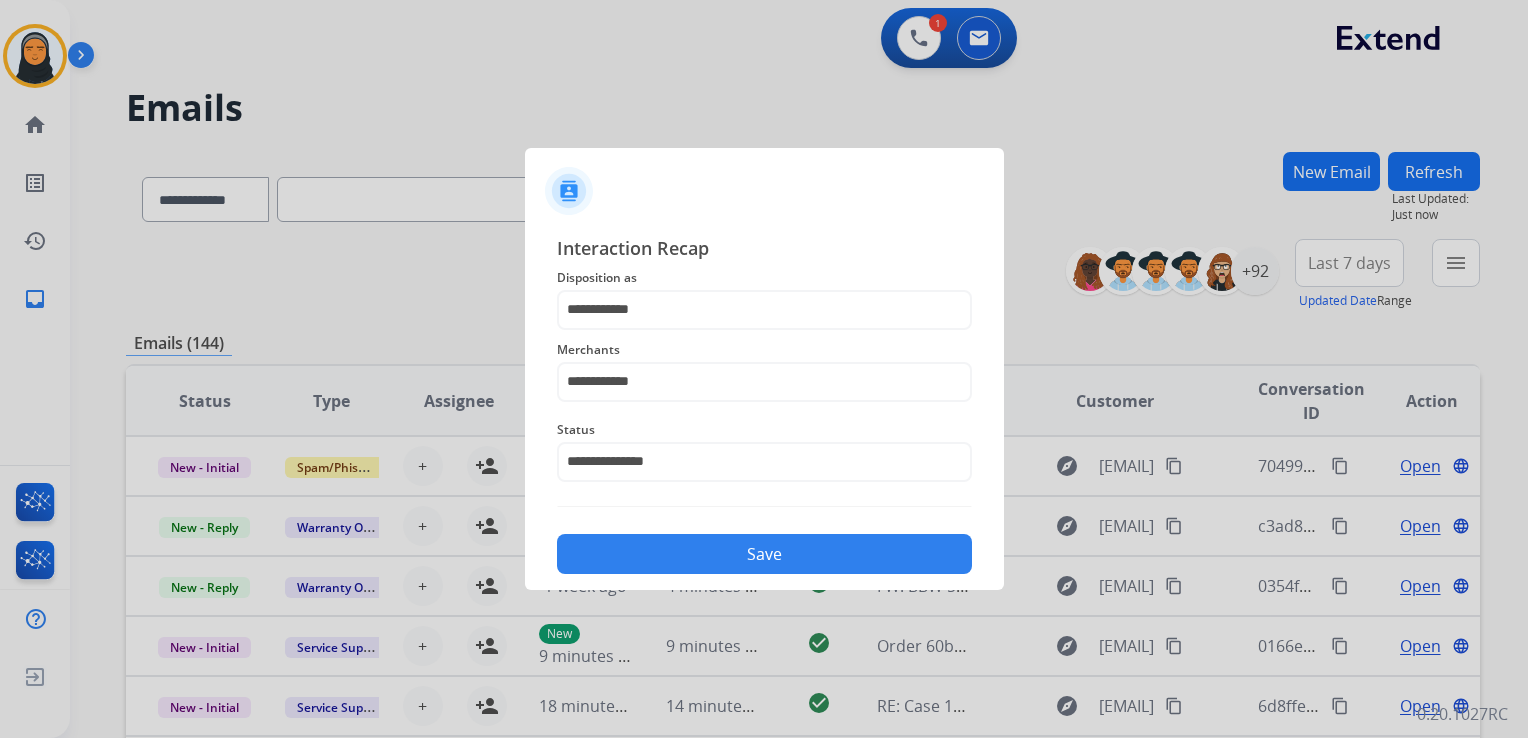 click on "Save" 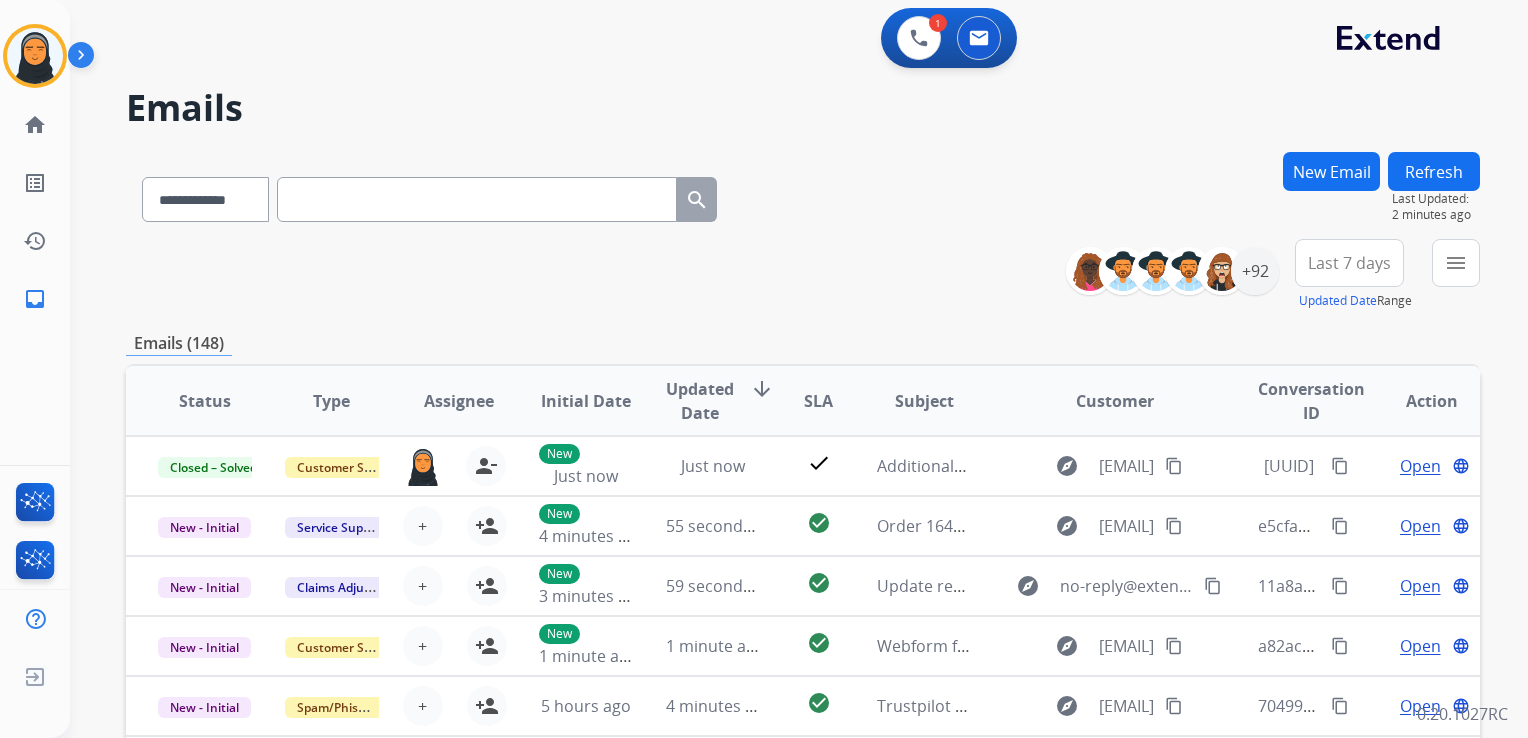 click on "Emails" at bounding box center (803, 108) 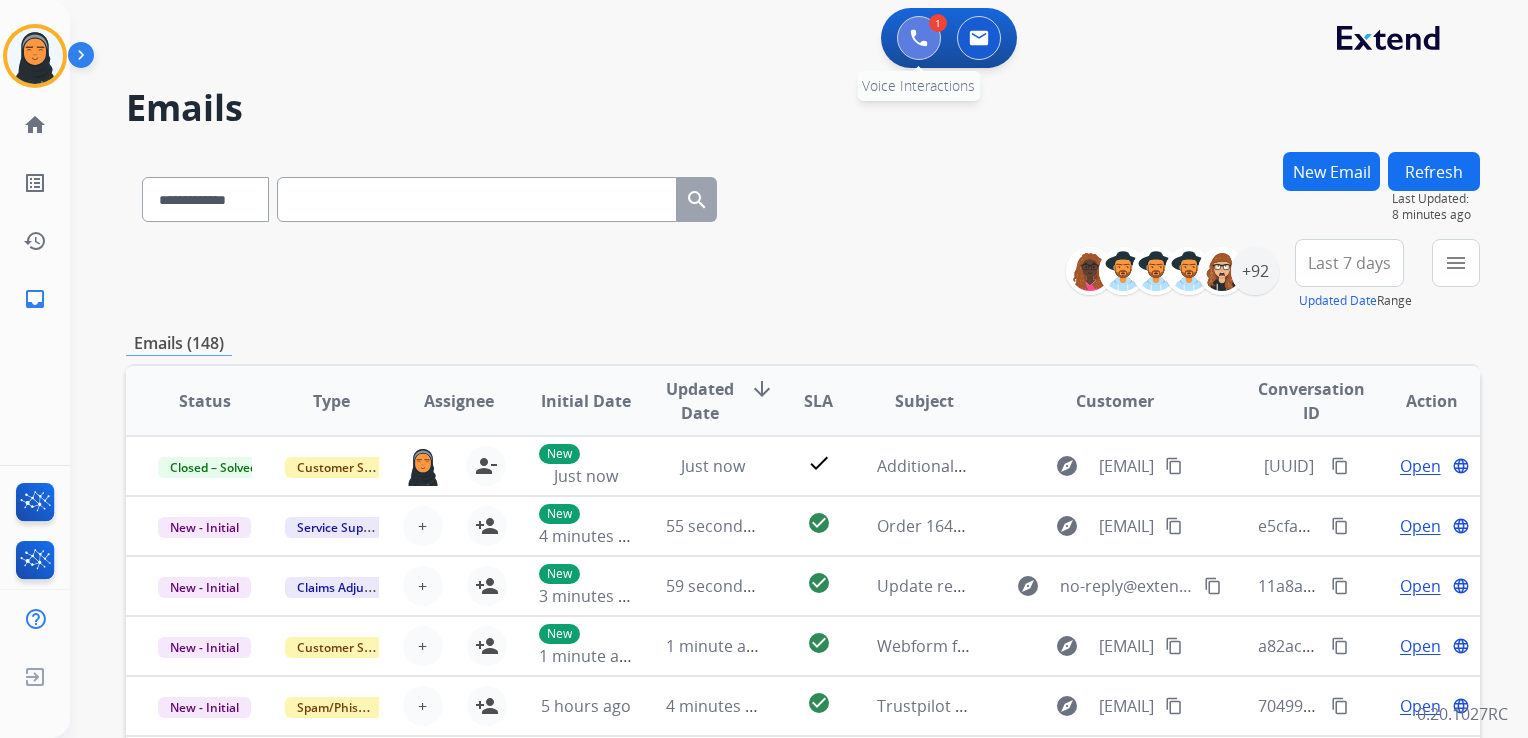 click at bounding box center [919, 38] 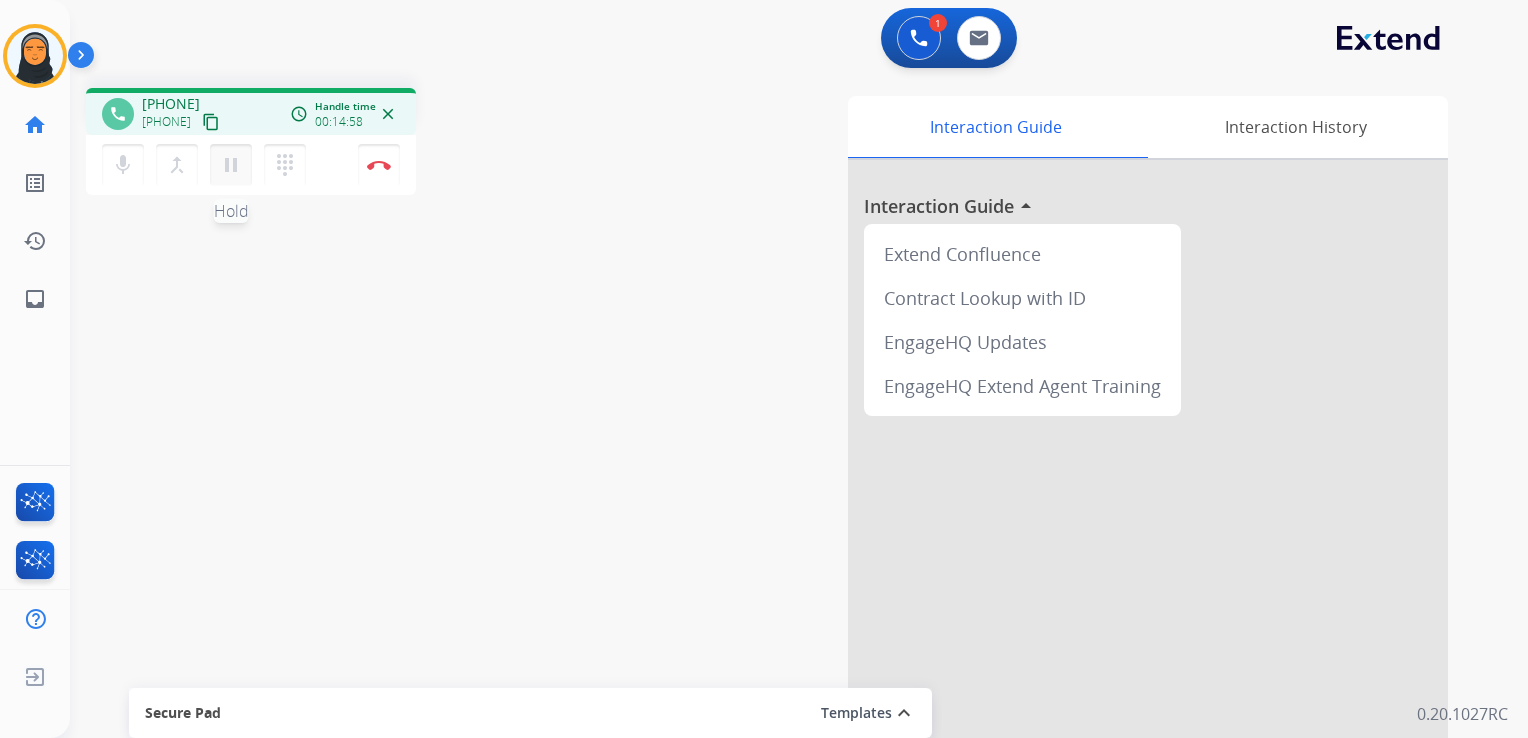 click on "pause" at bounding box center [231, 165] 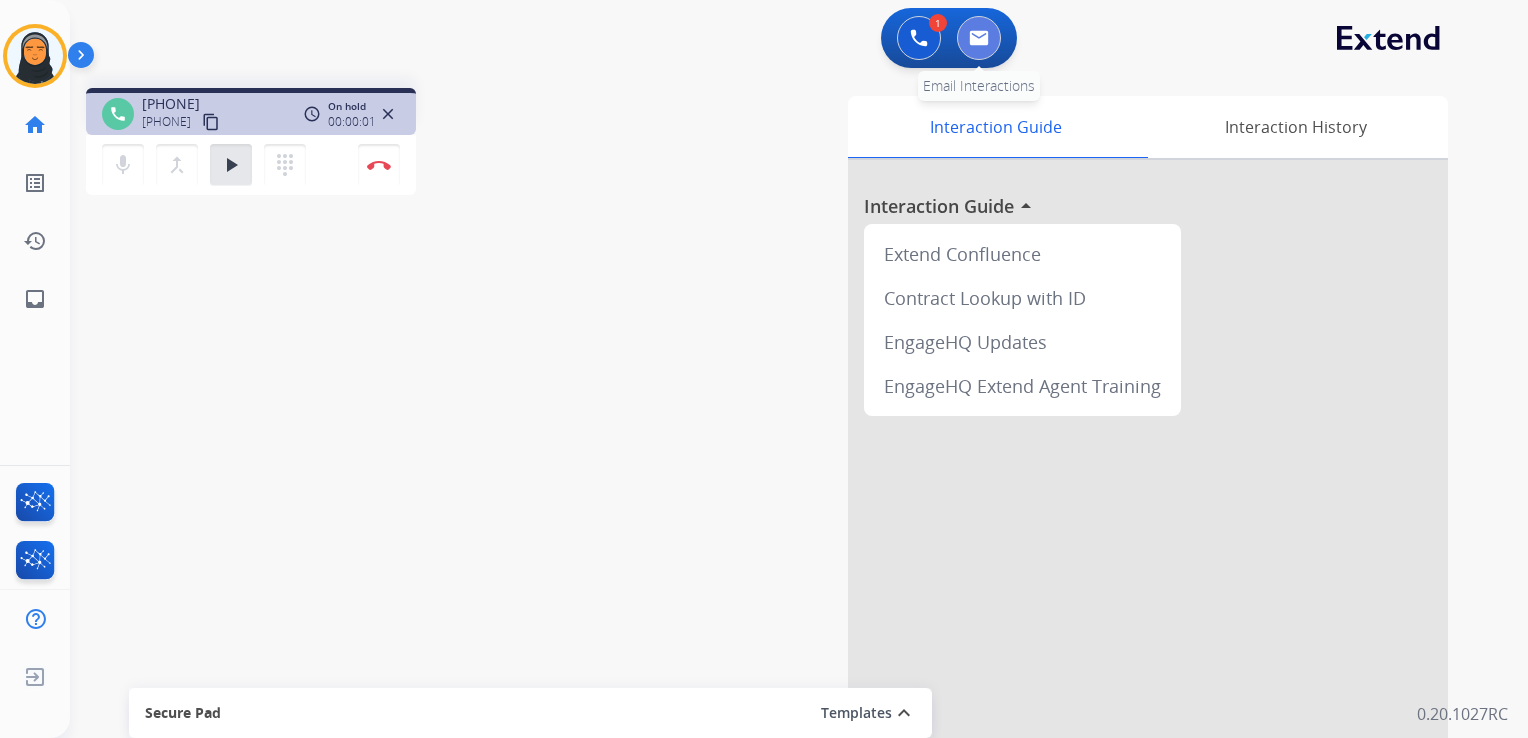 click at bounding box center [979, 38] 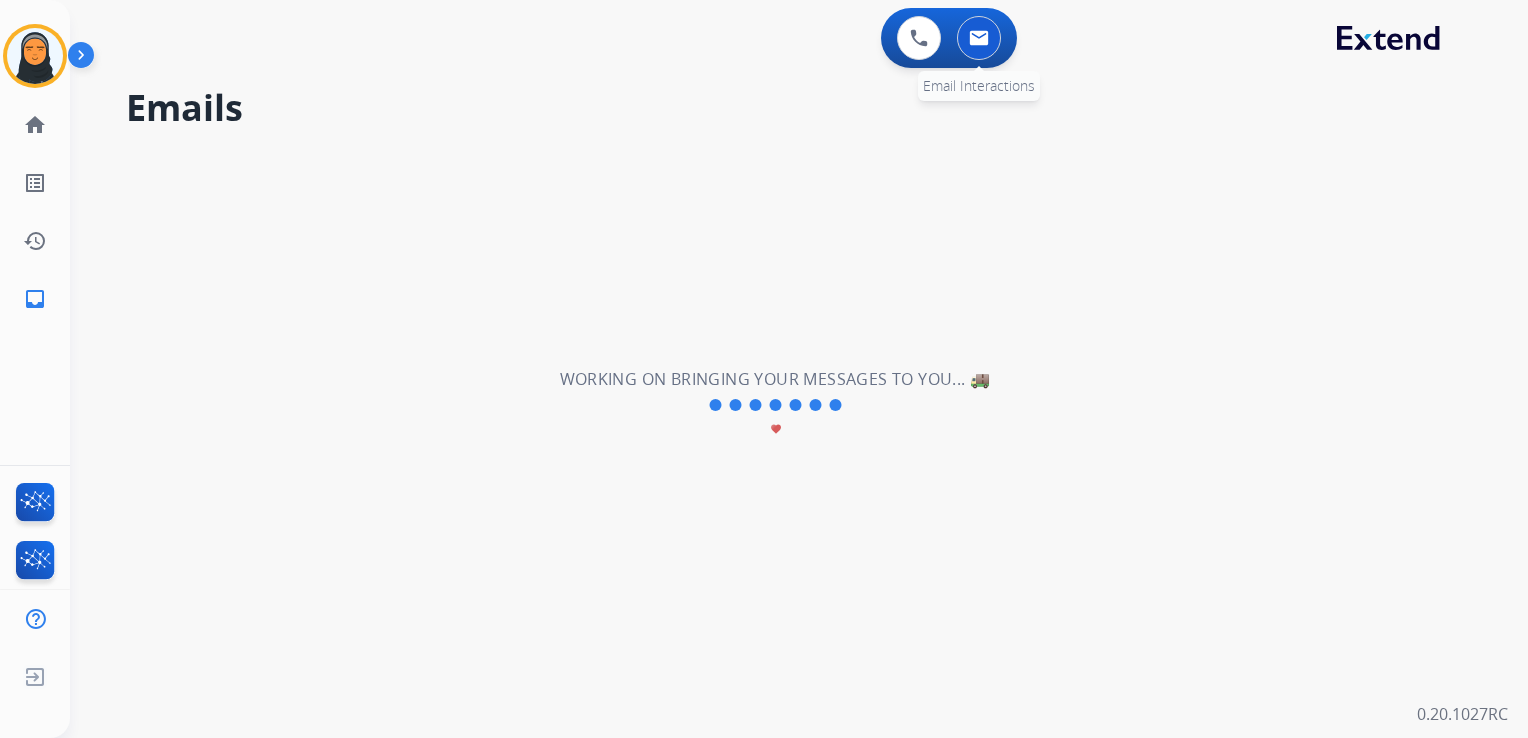 click at bounding box center [979, 38] 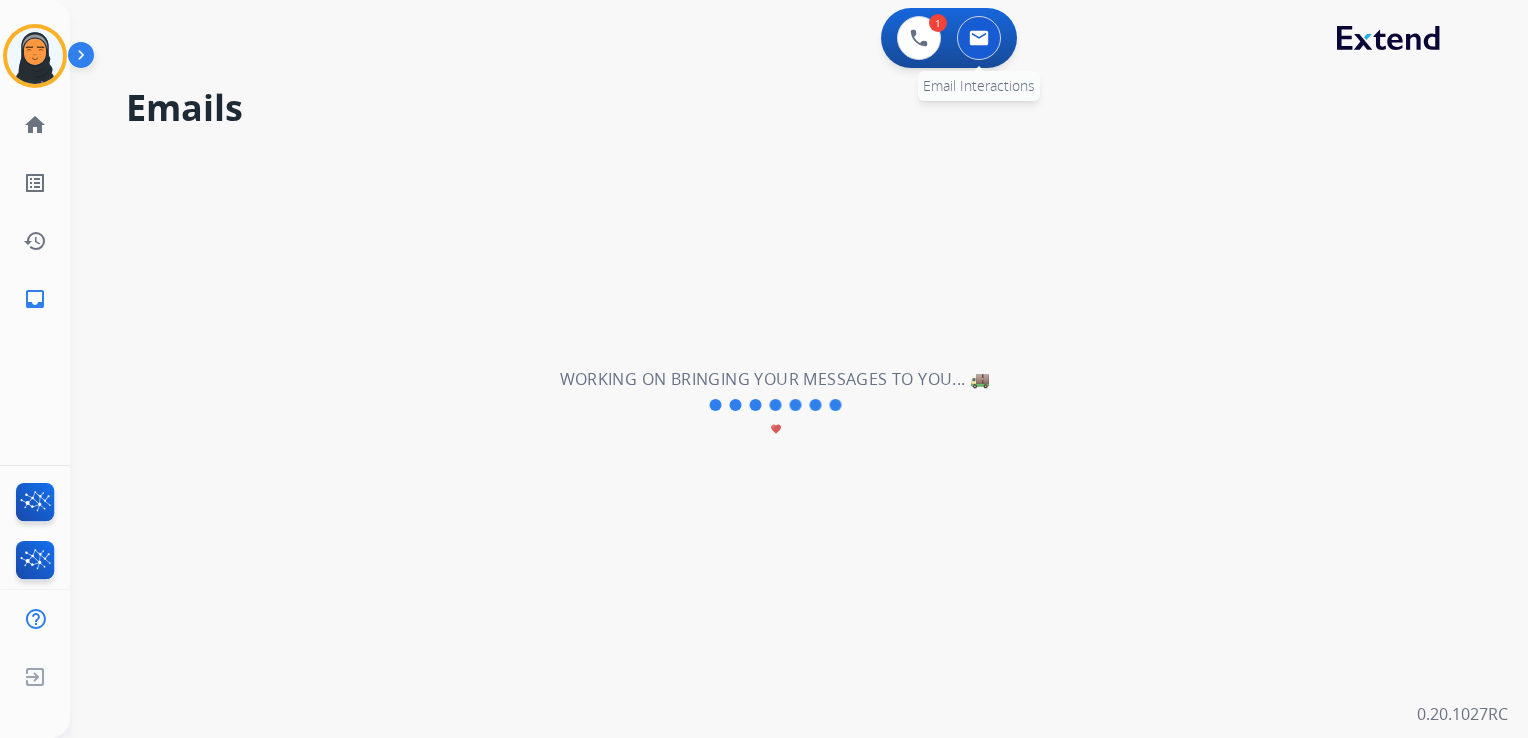 click at bounding box center (979, 38) 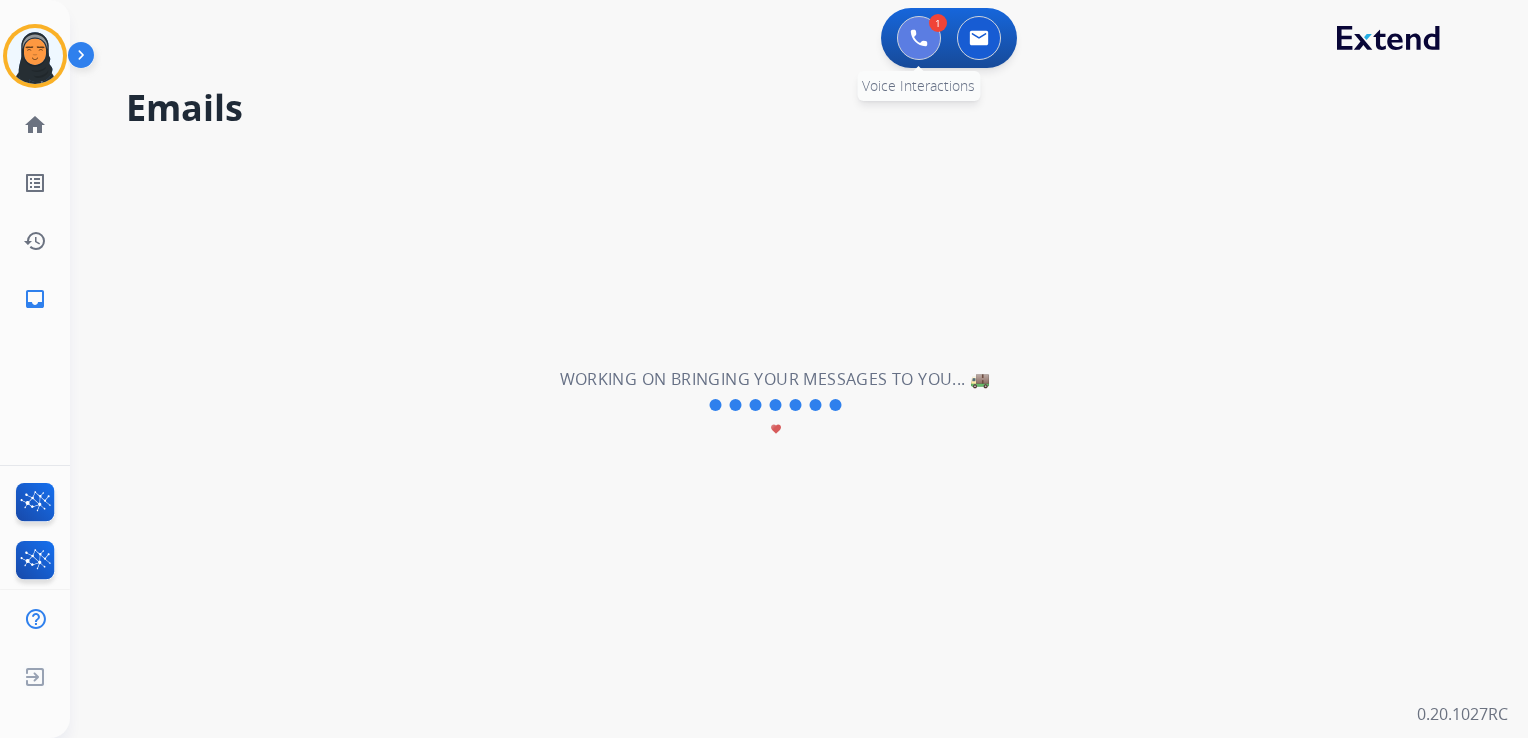 click at bounding box center (919, 38) 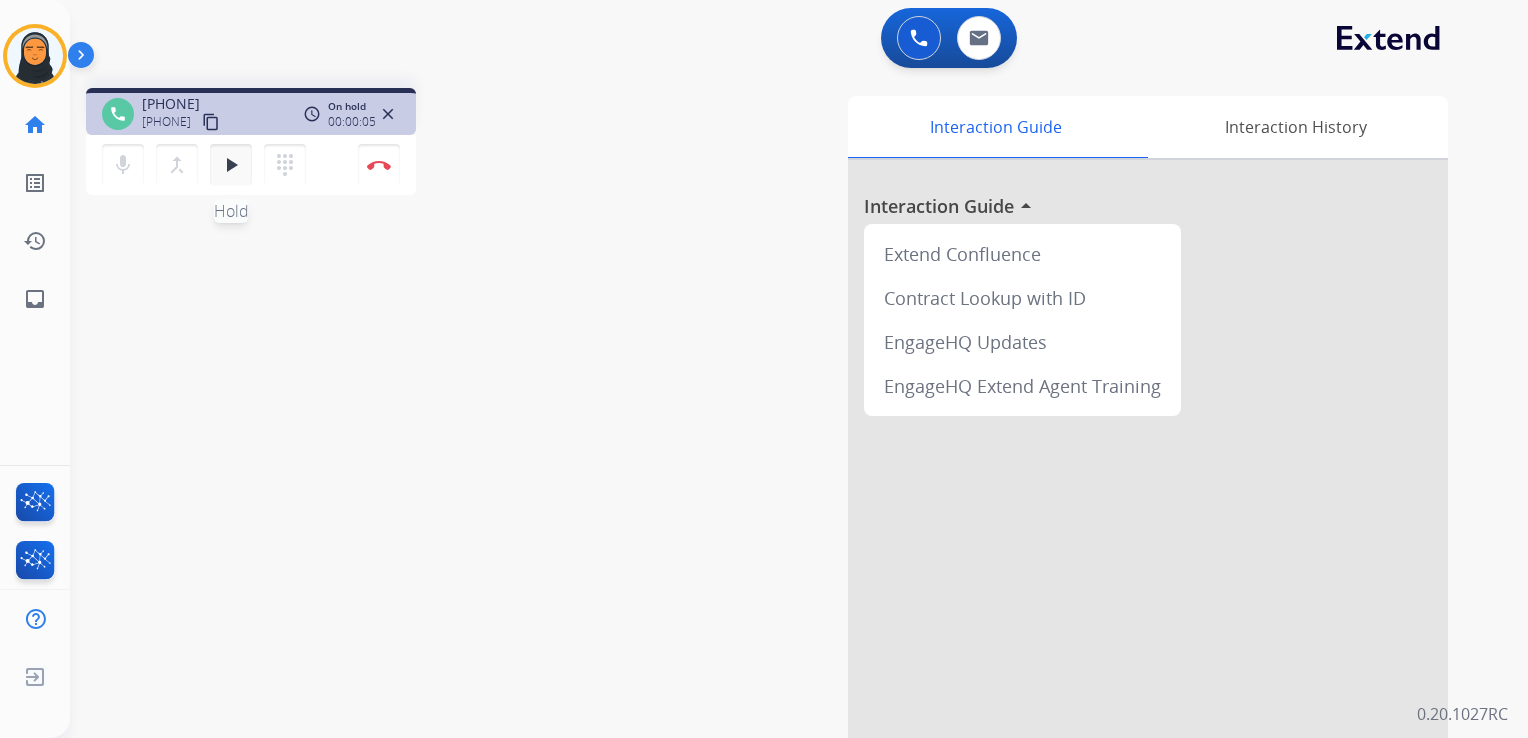click on "play_arrow" at bounding box center (231, 165) 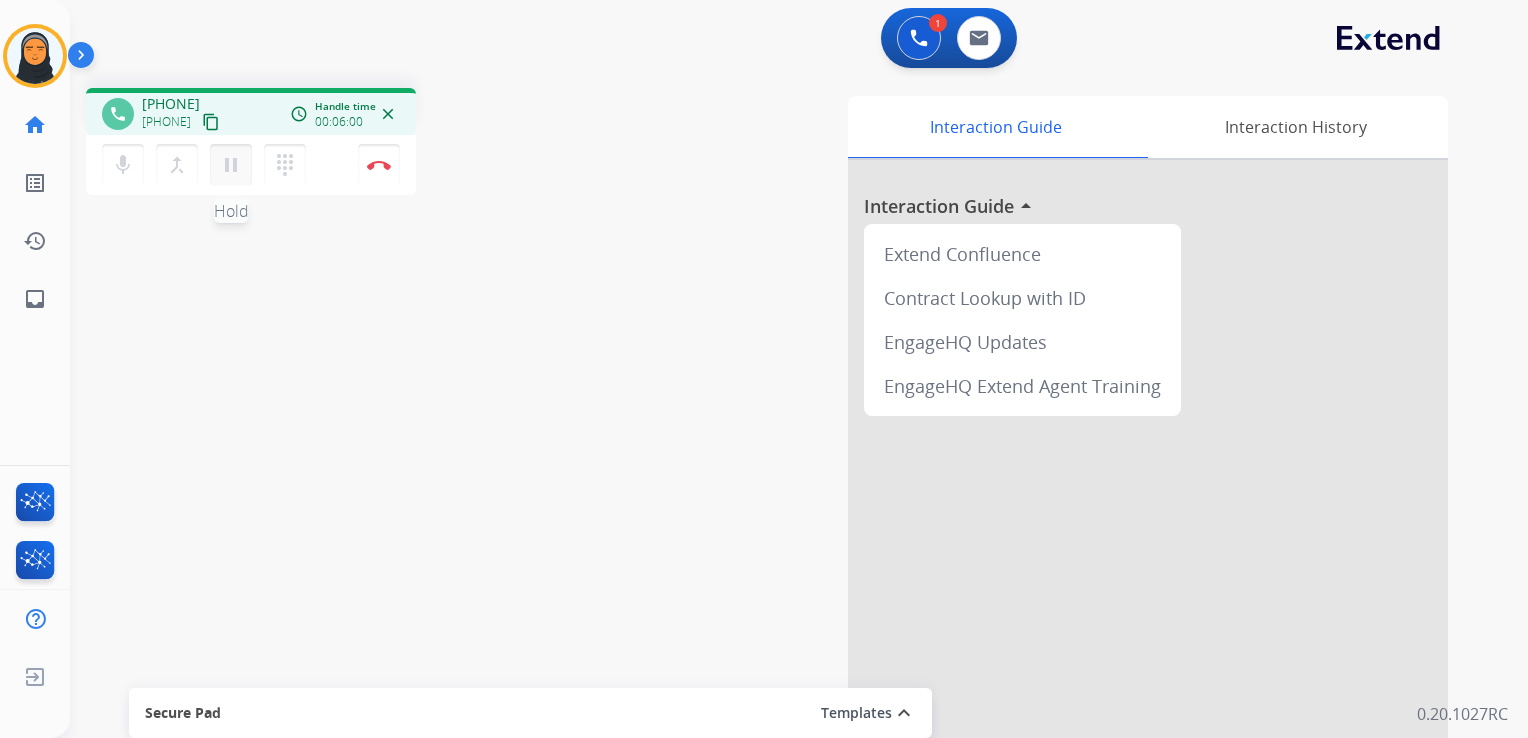 click on "pause Hold" at bounding box center (231, 165) 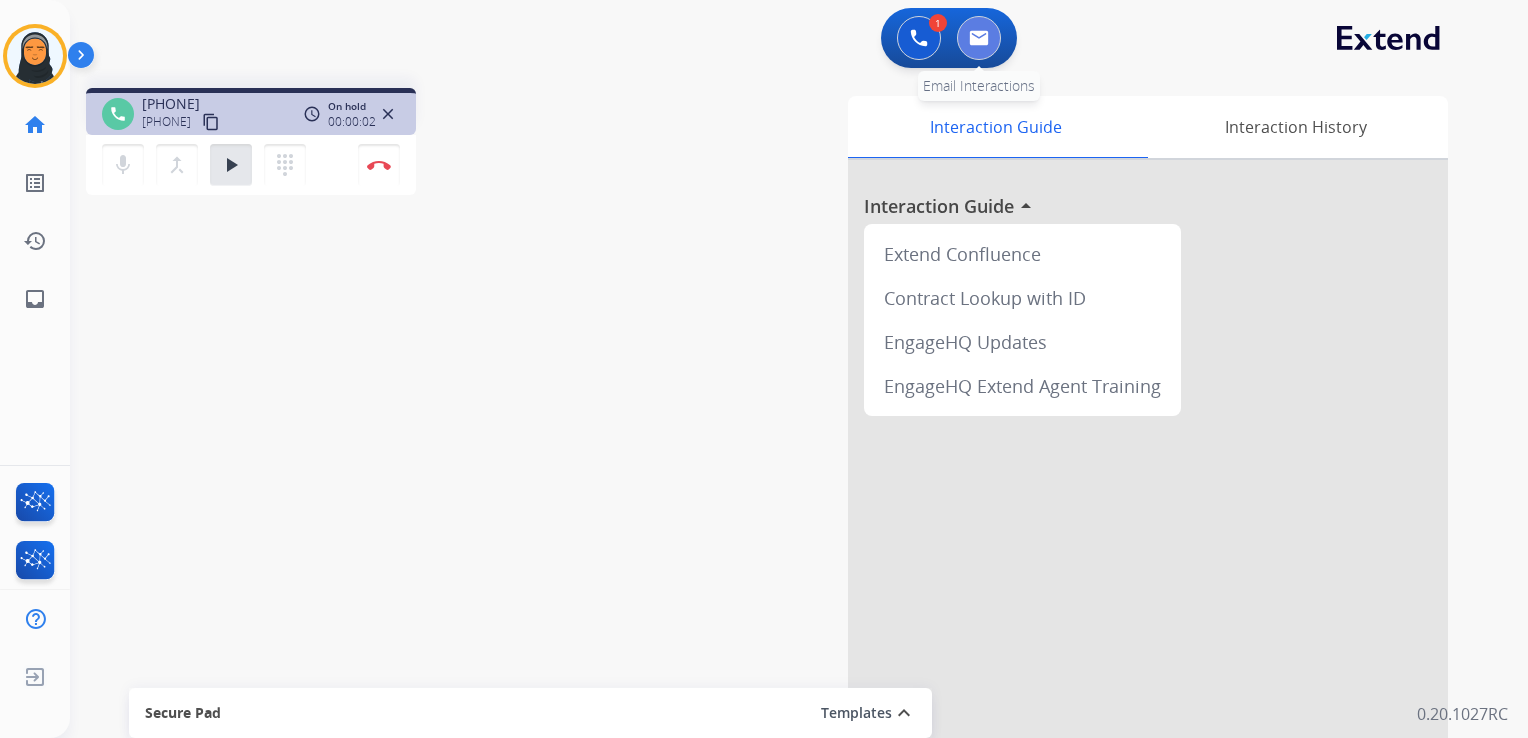 click at bounding box center [979, 38] 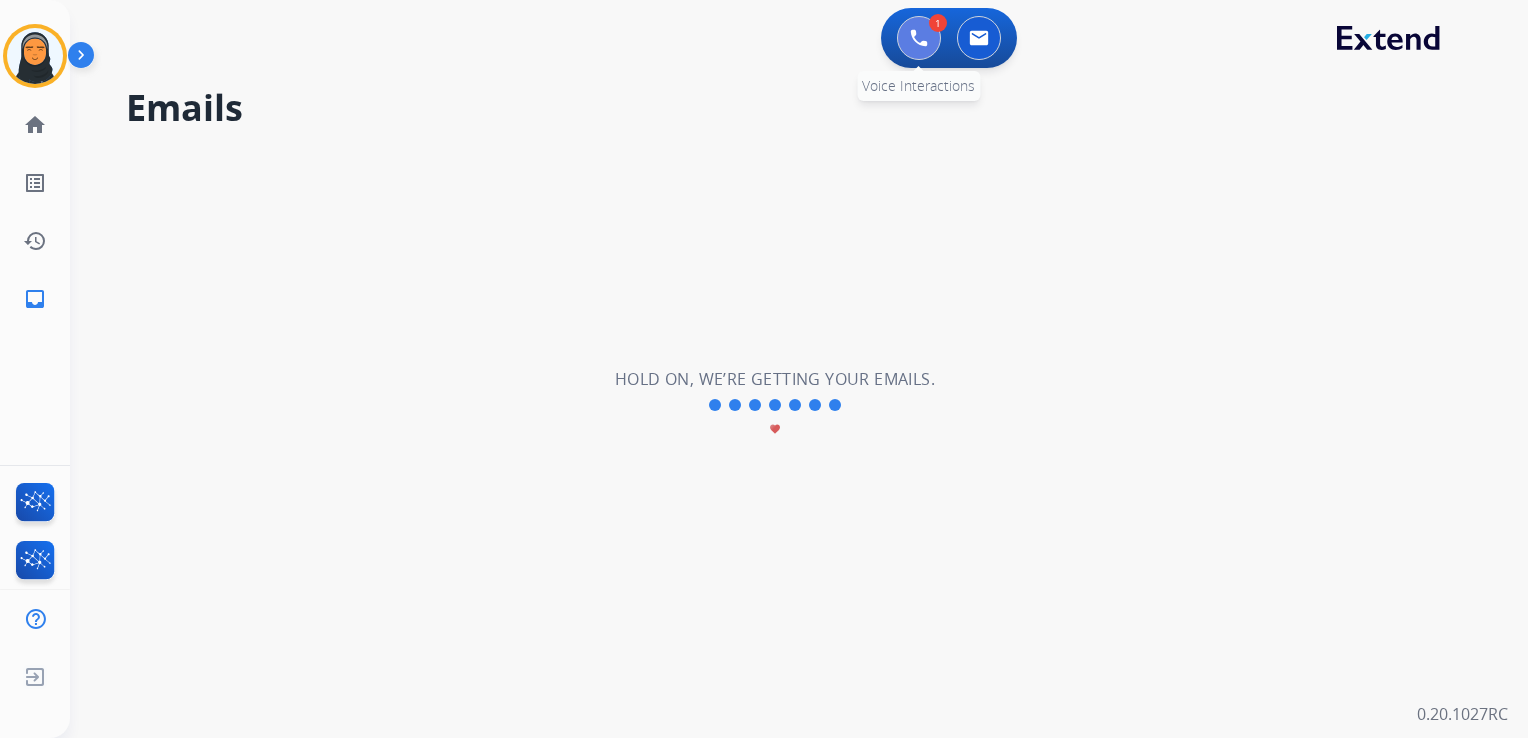 click at bounding box center [919, 38] 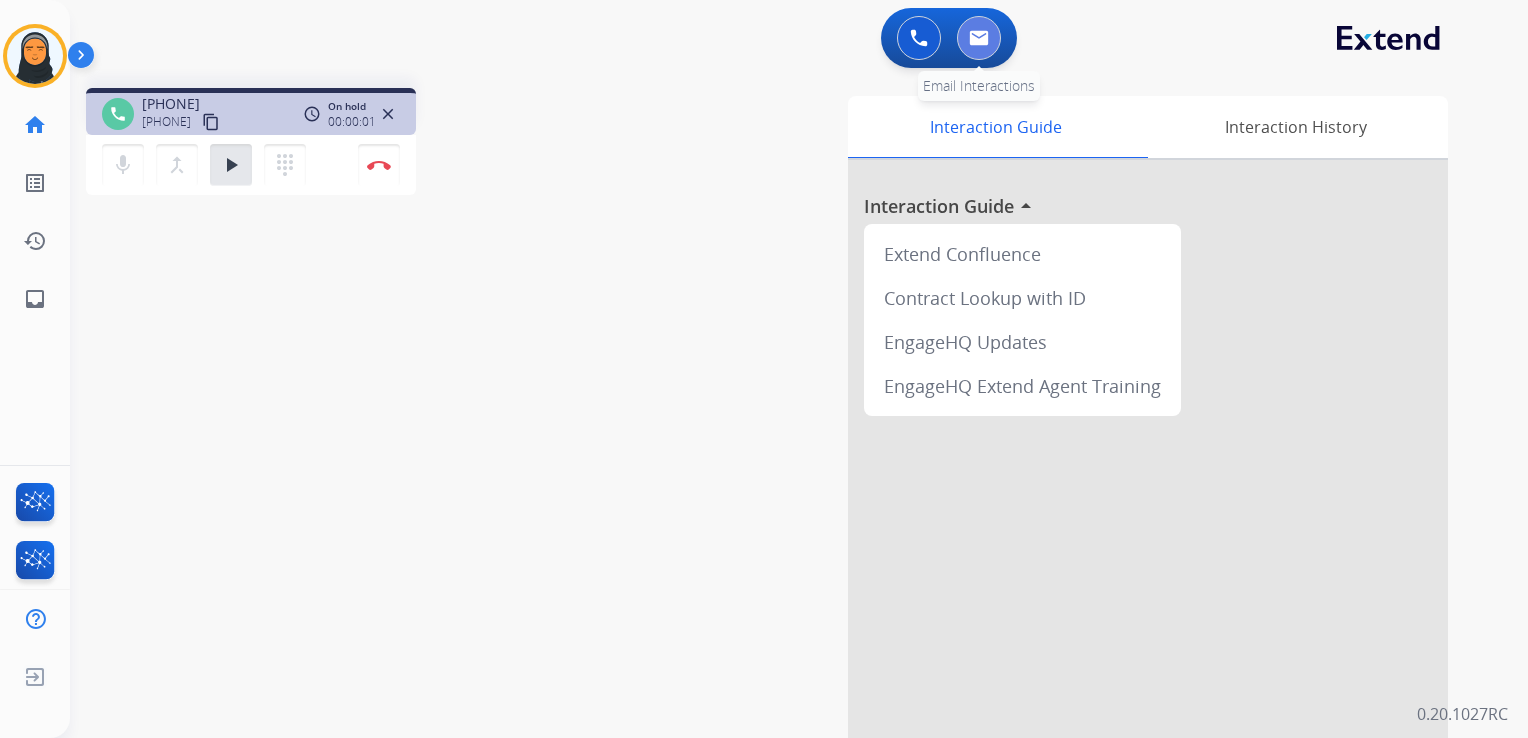 click at bounding box center (979, 38) 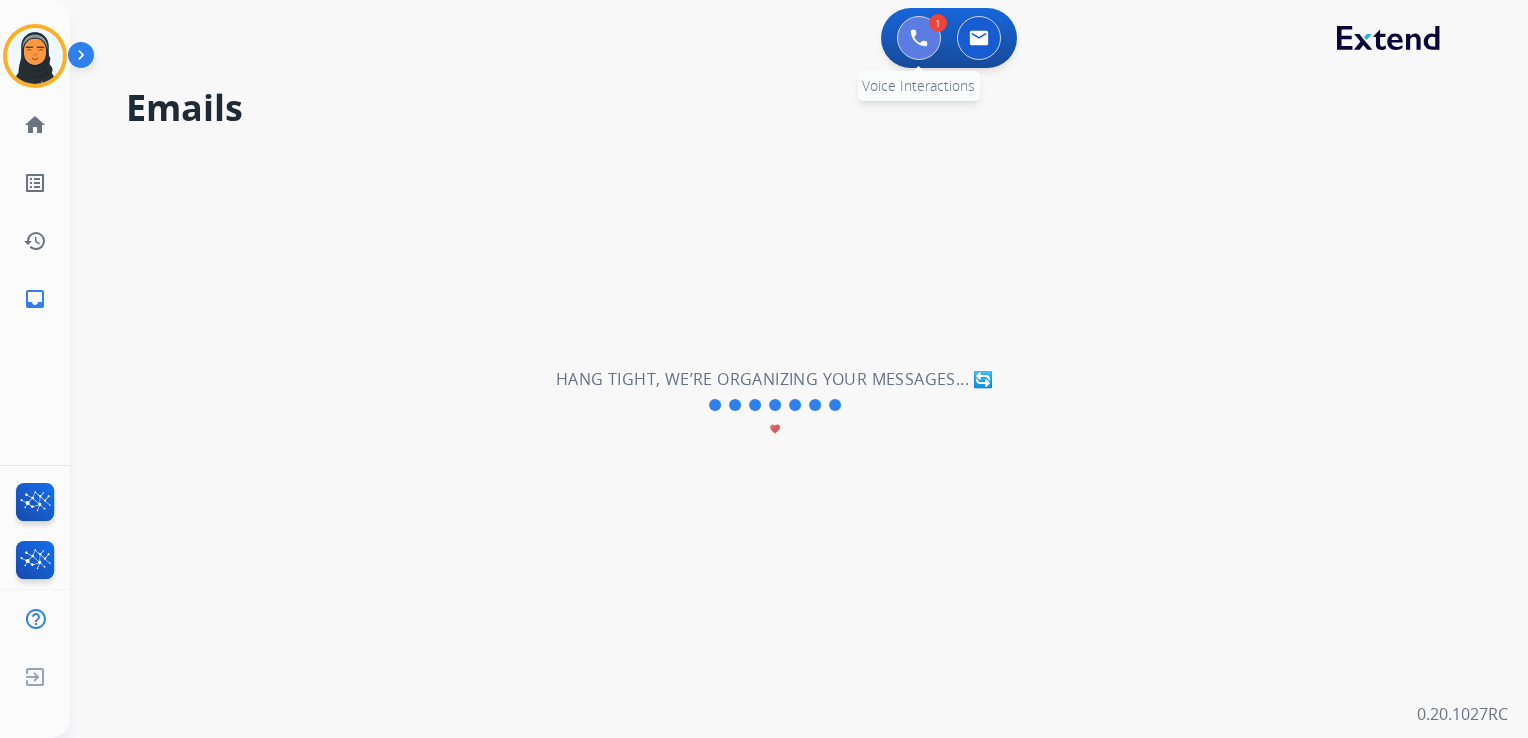 click at bounding box center (919, 38) 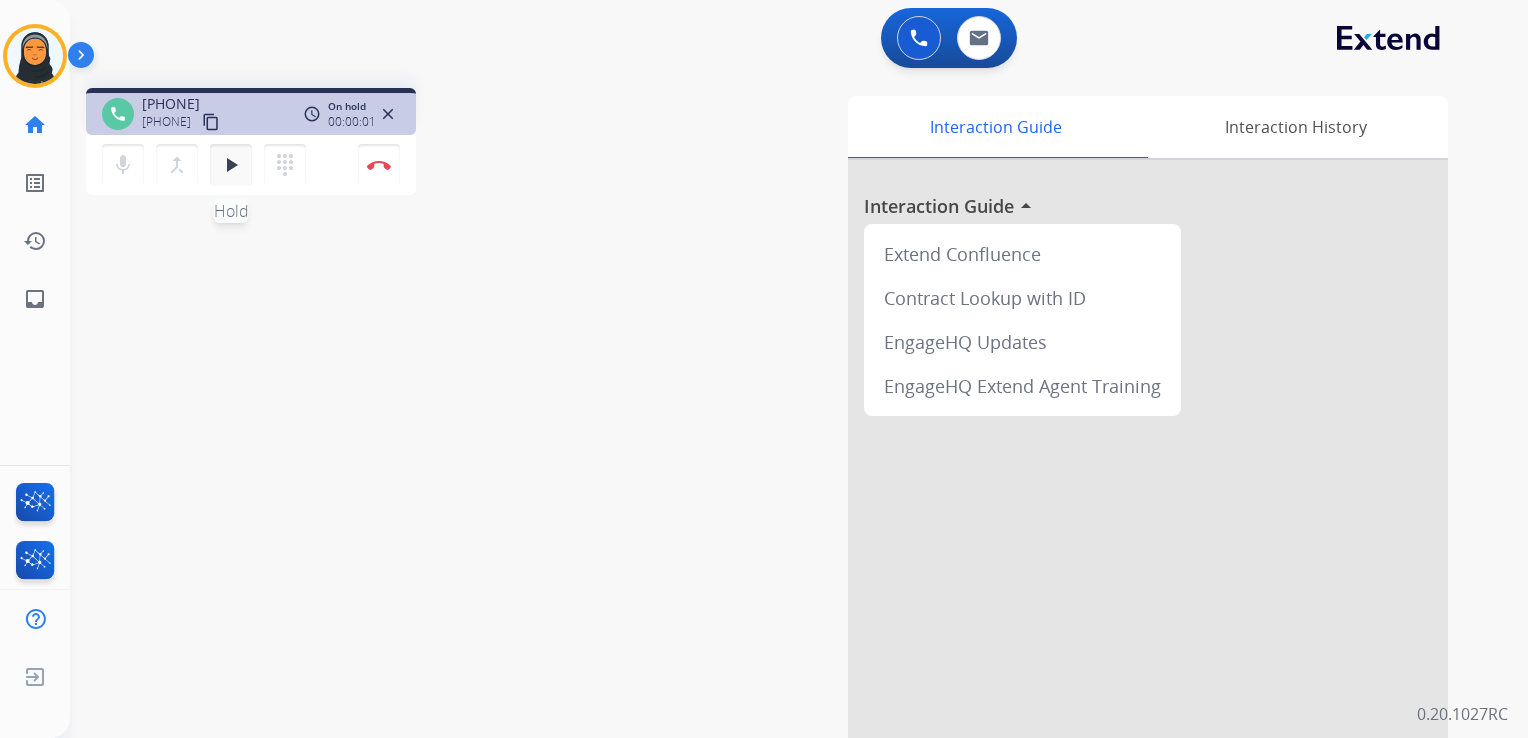 click on "play_arrow" at bounding box center [231, 165] 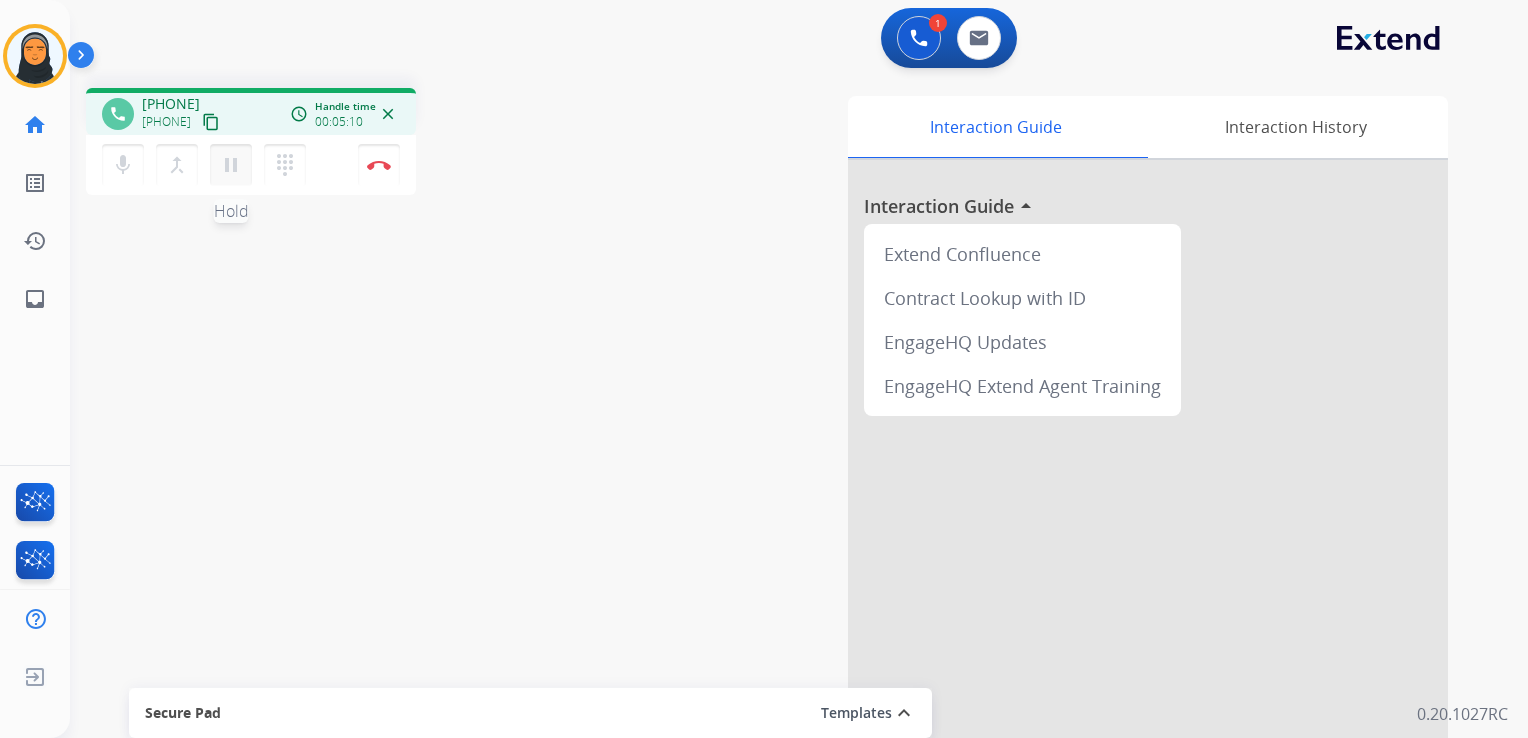 click on "pause" at bounding box center [231, 165] 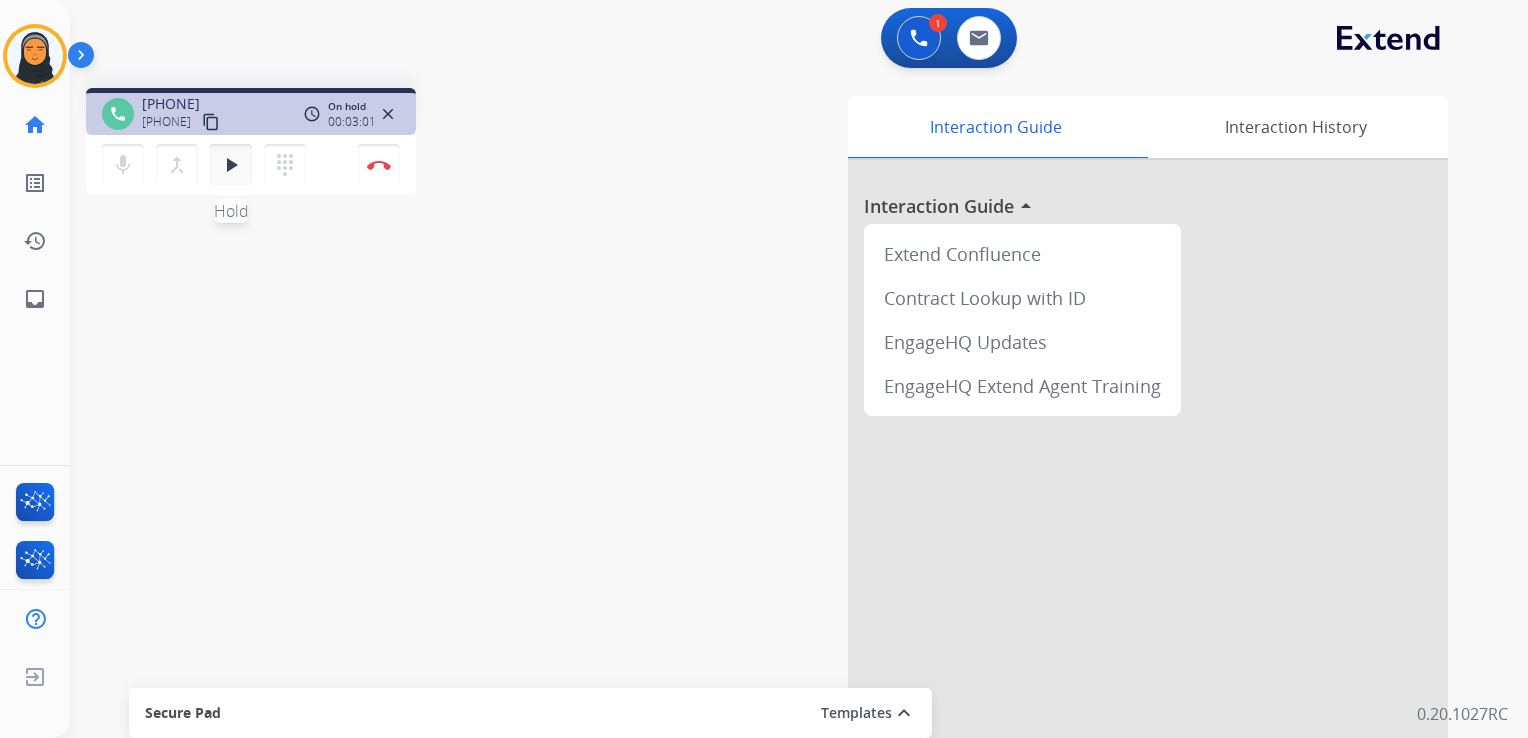 click on "play_arrow Hold" at bounding box center (231, 165) 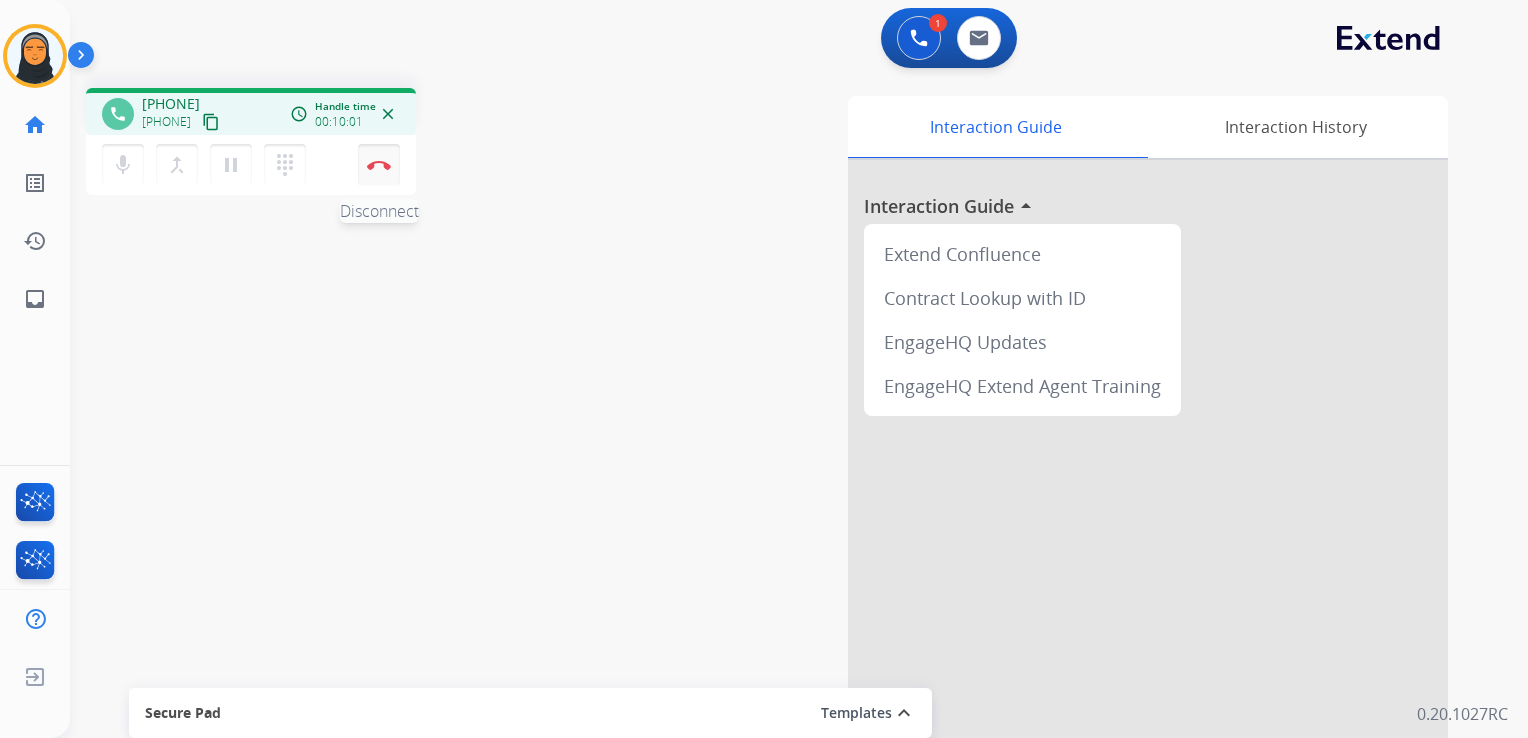 click on "Disconnect" at bounding box center [379, 165] 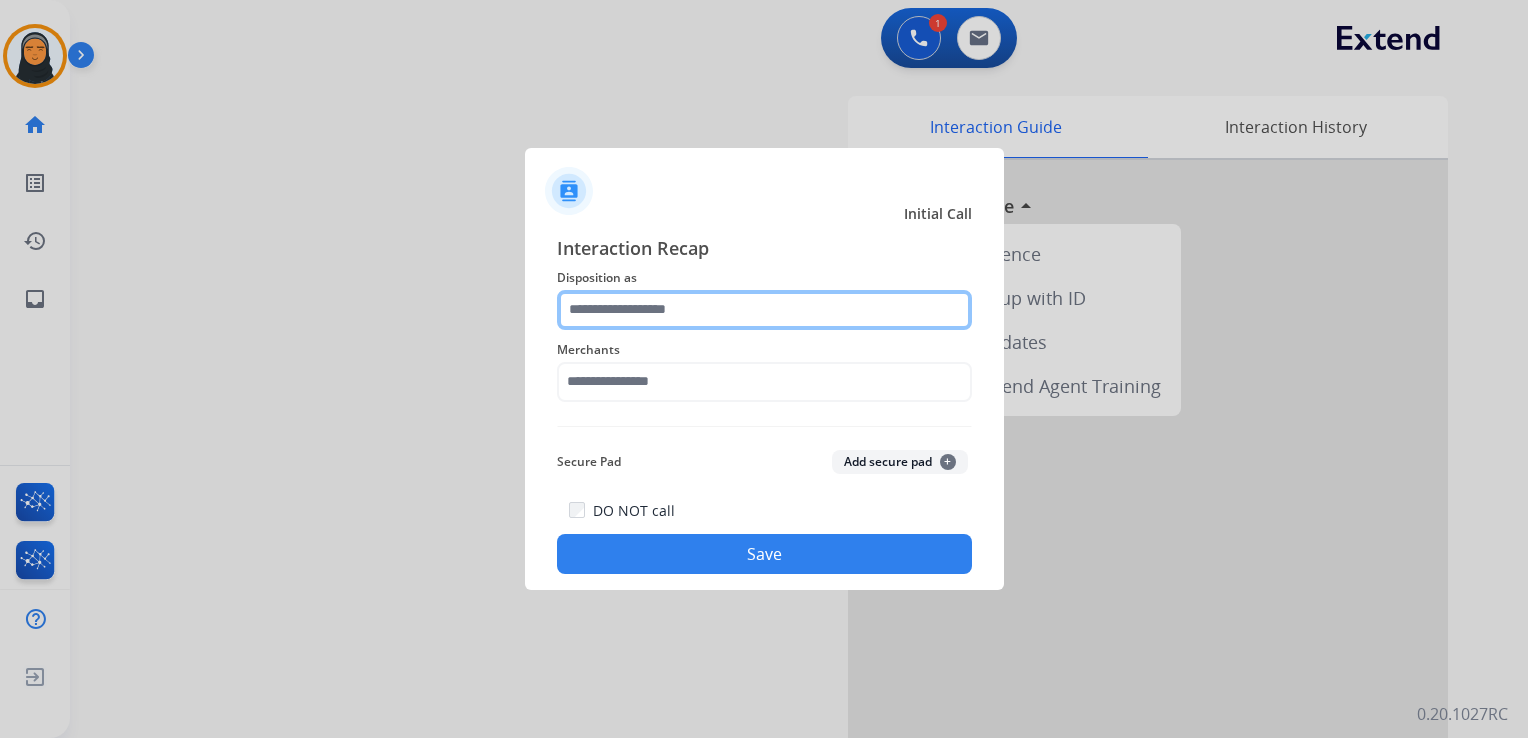 click 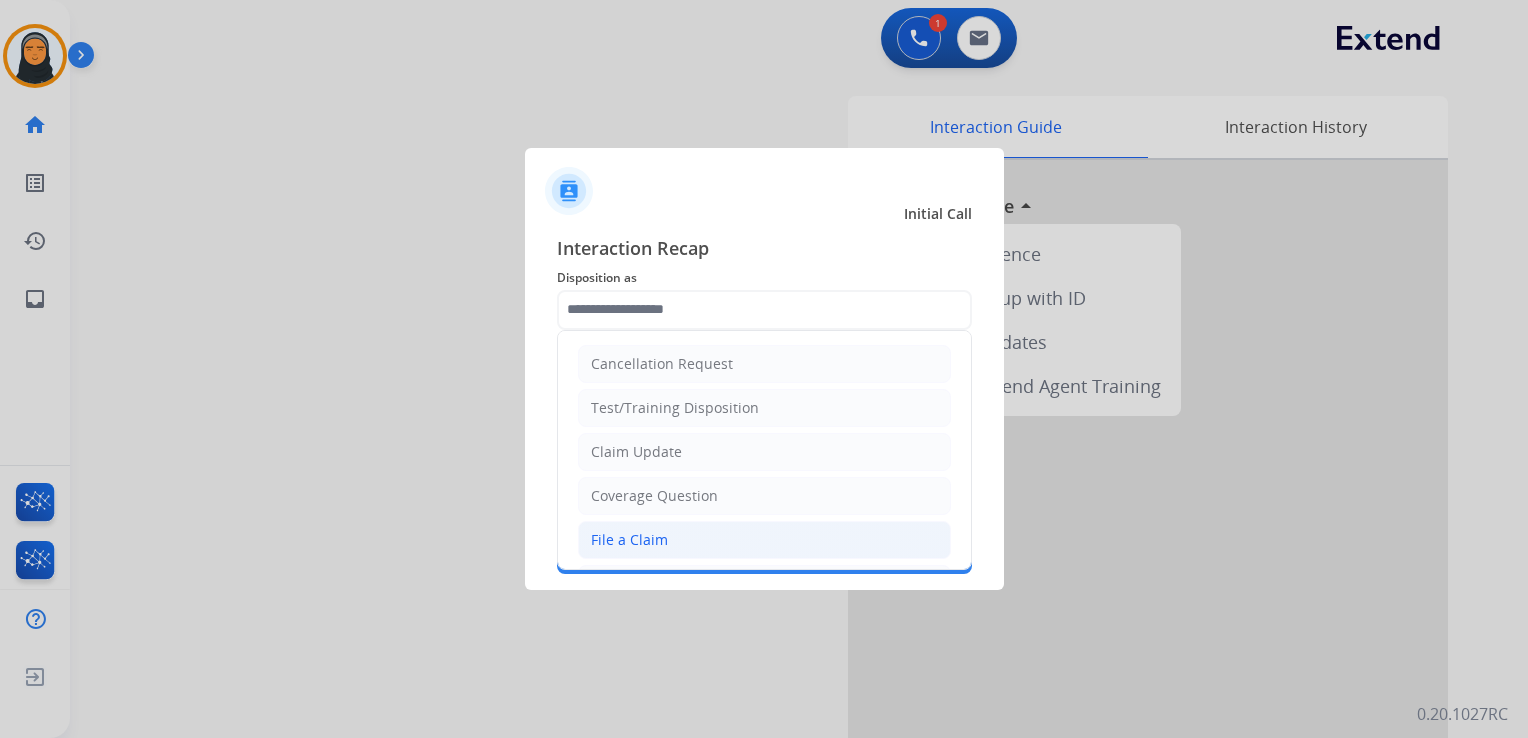 click on "File a Claim" 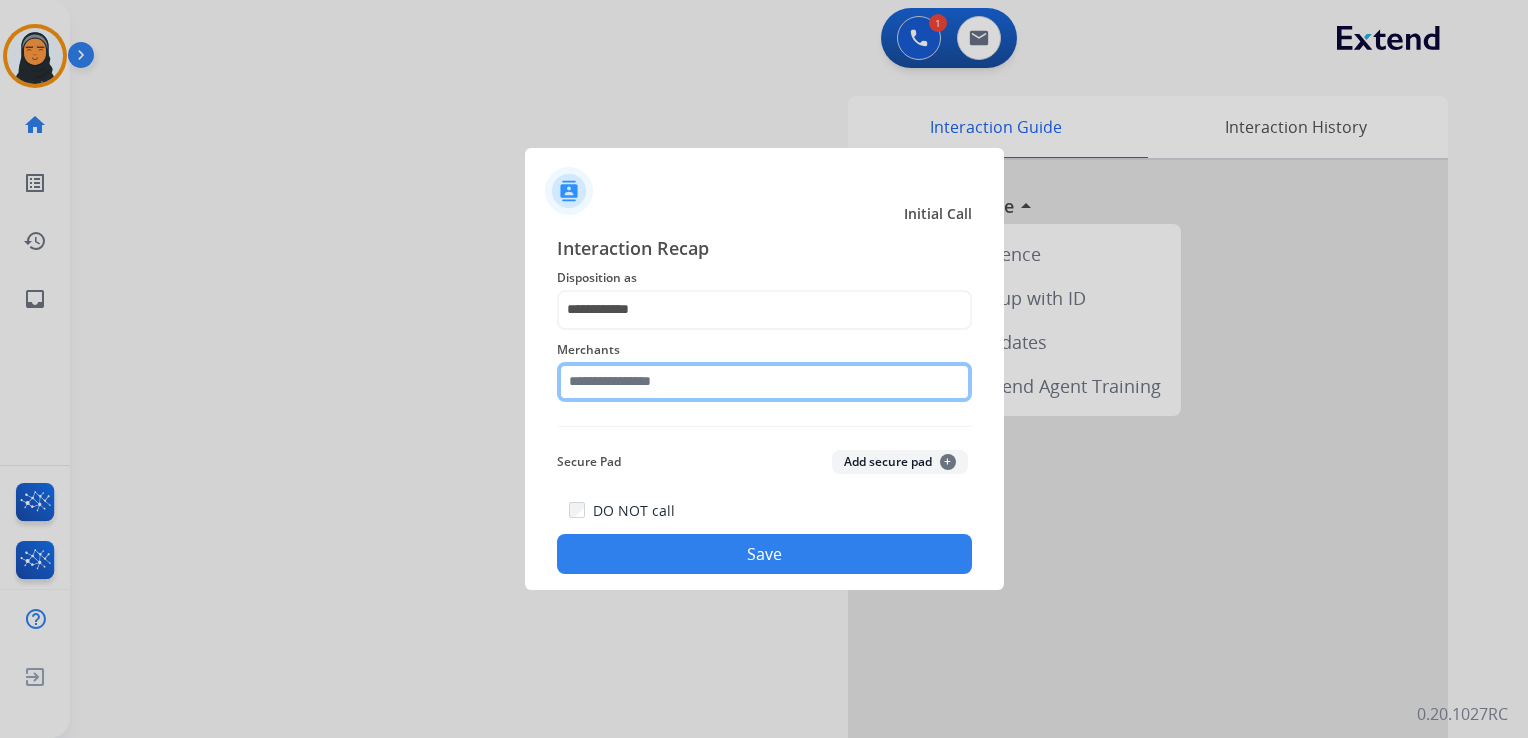 click 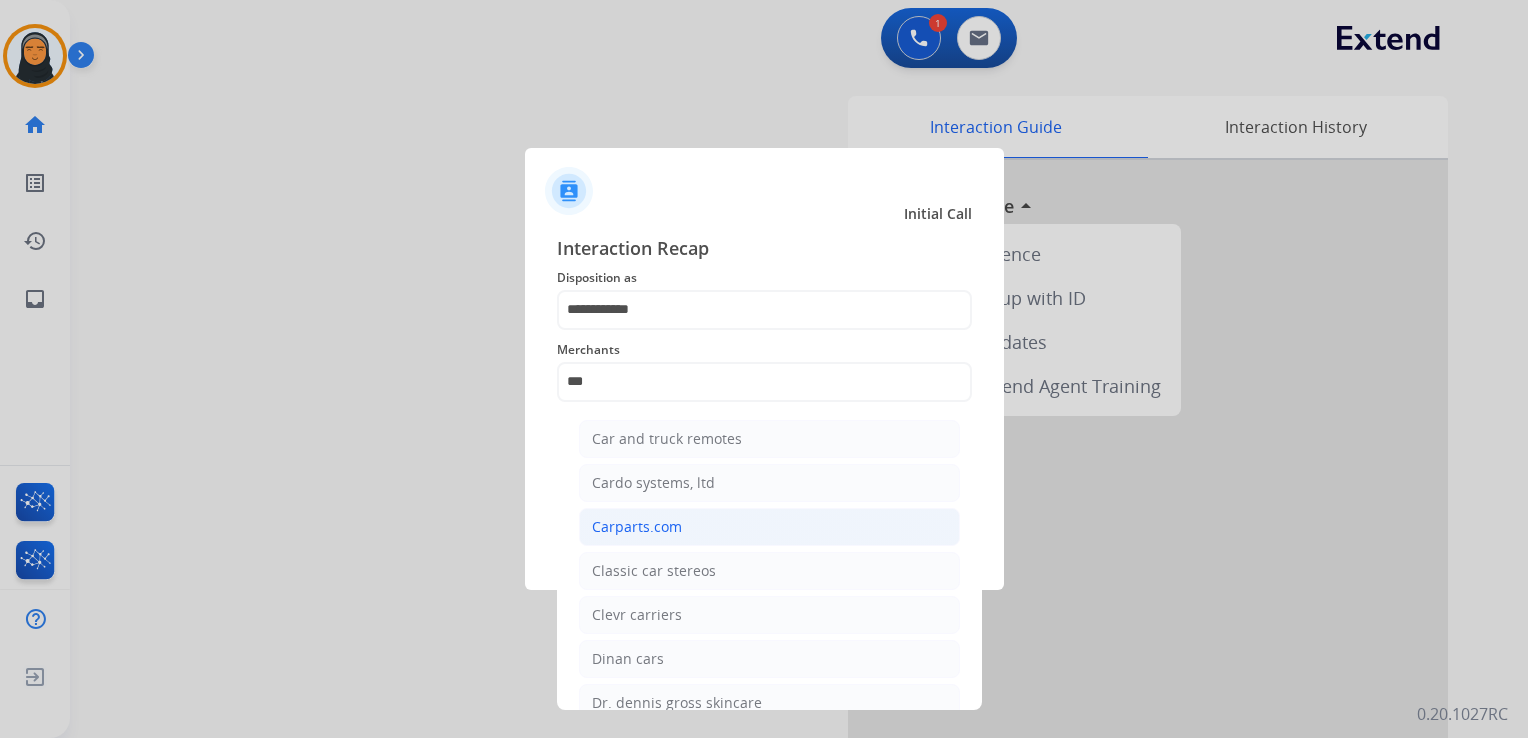 click on "Carparts.com" 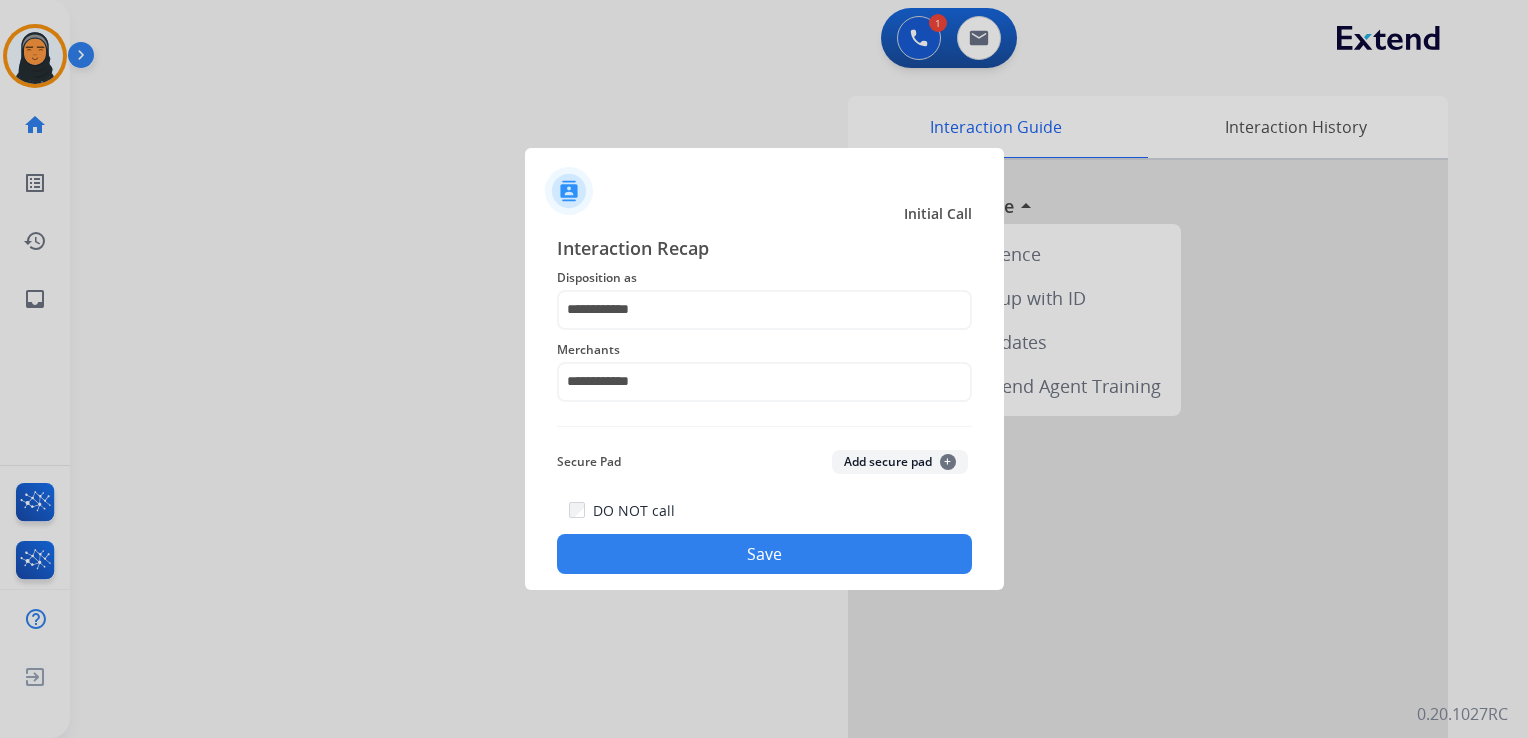 click on "Save" 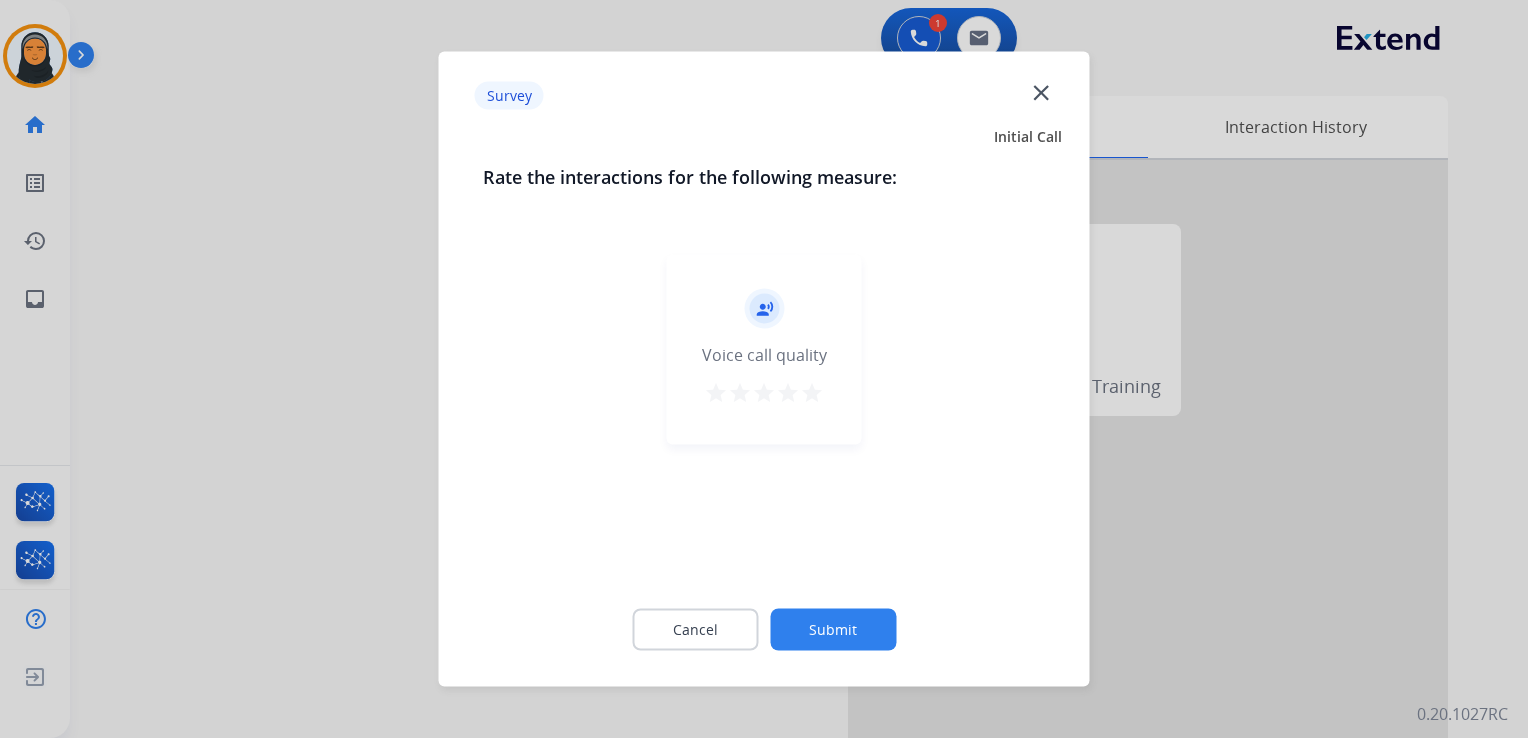 click on "close" 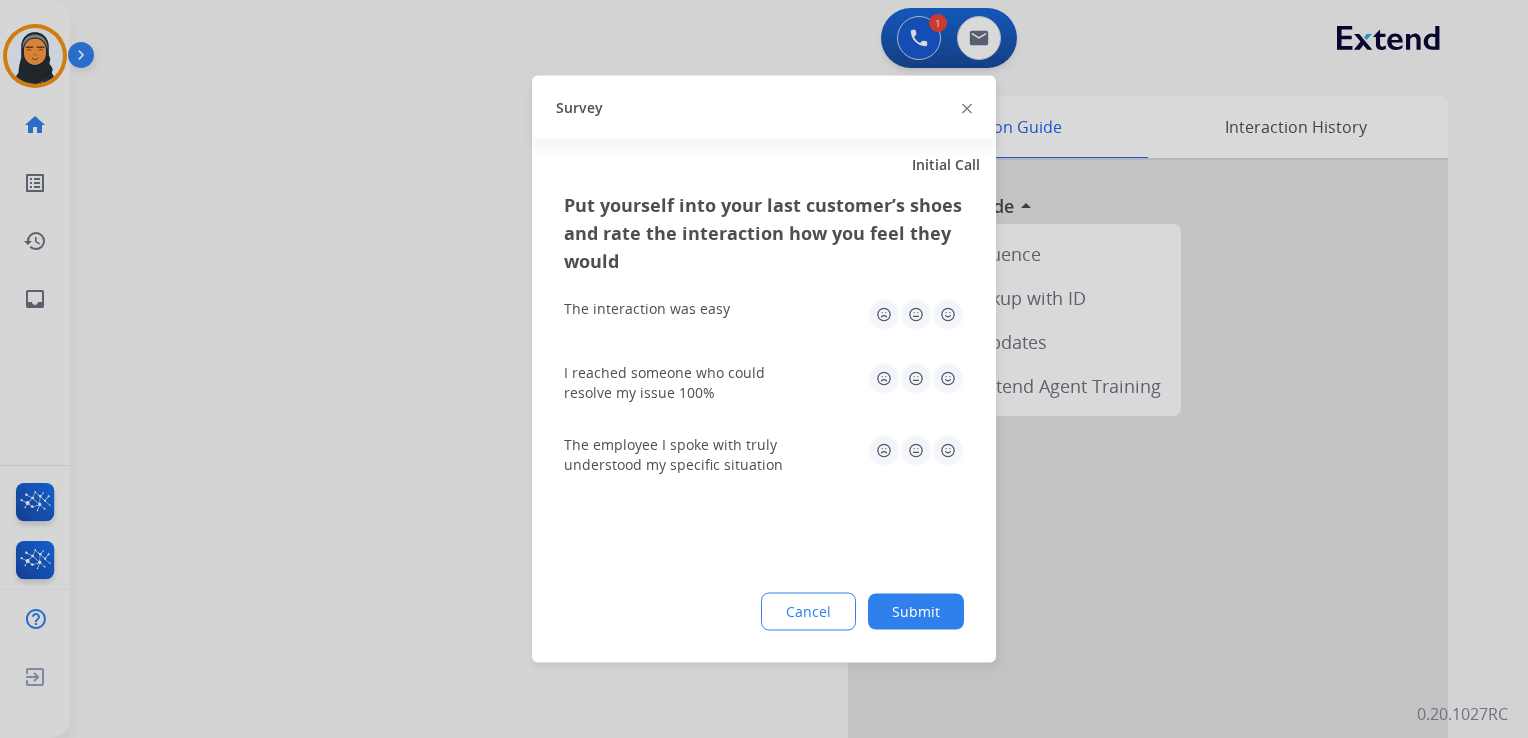 click on "Survey" 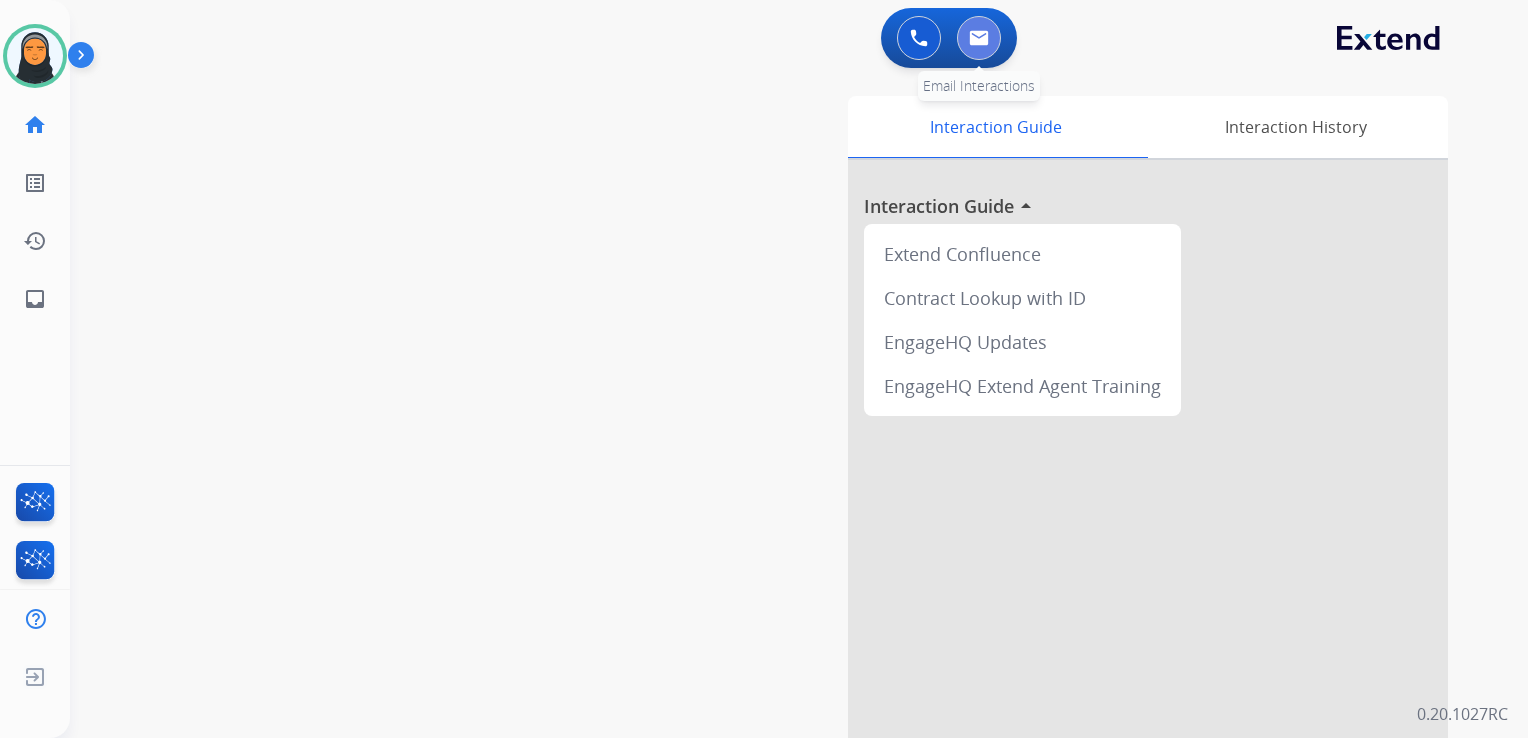 click at bounding box center (979, 38) 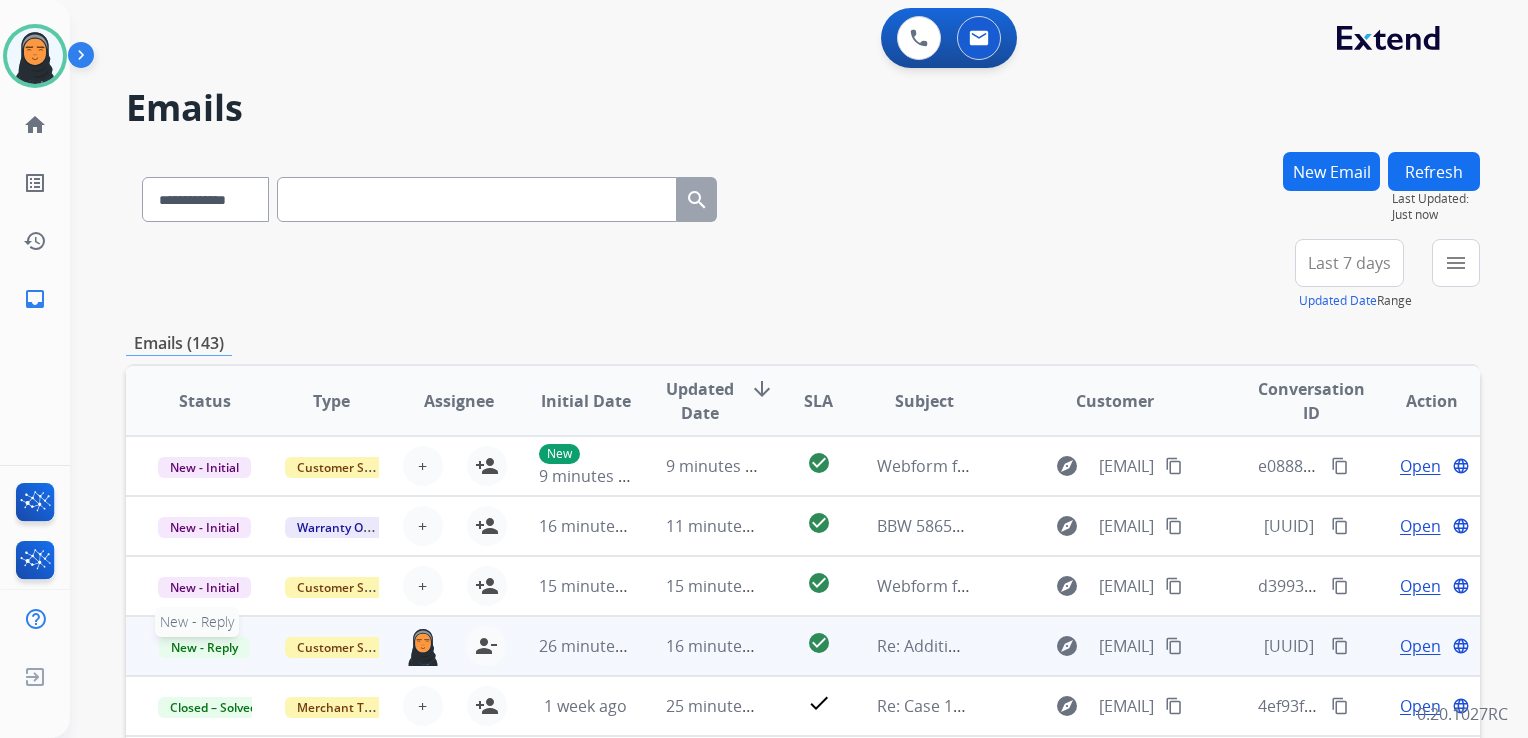 click on "New - Reply" at bounding box center (204, 647) 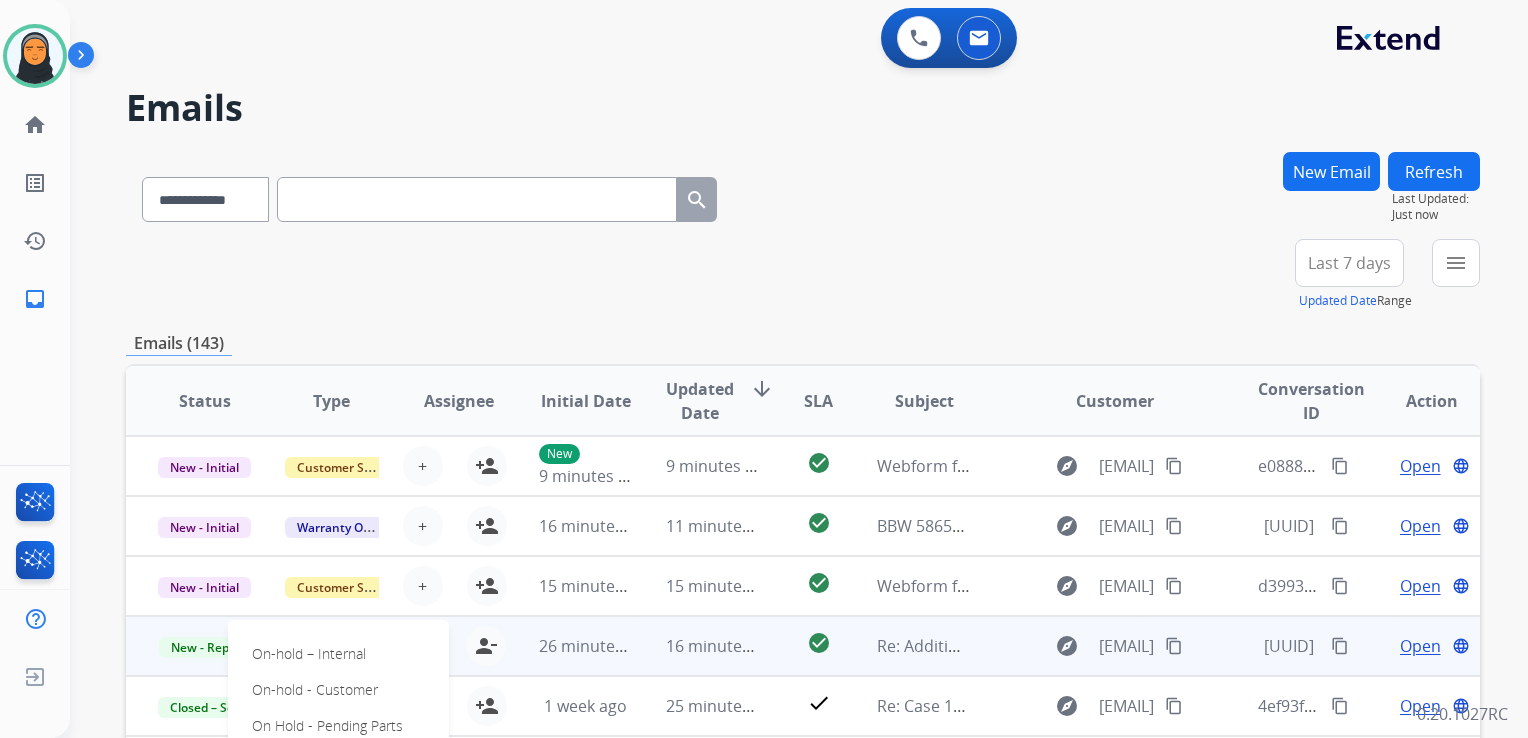 scroll, scrollTop: 1, scrollLeft: 0, axis: vertical 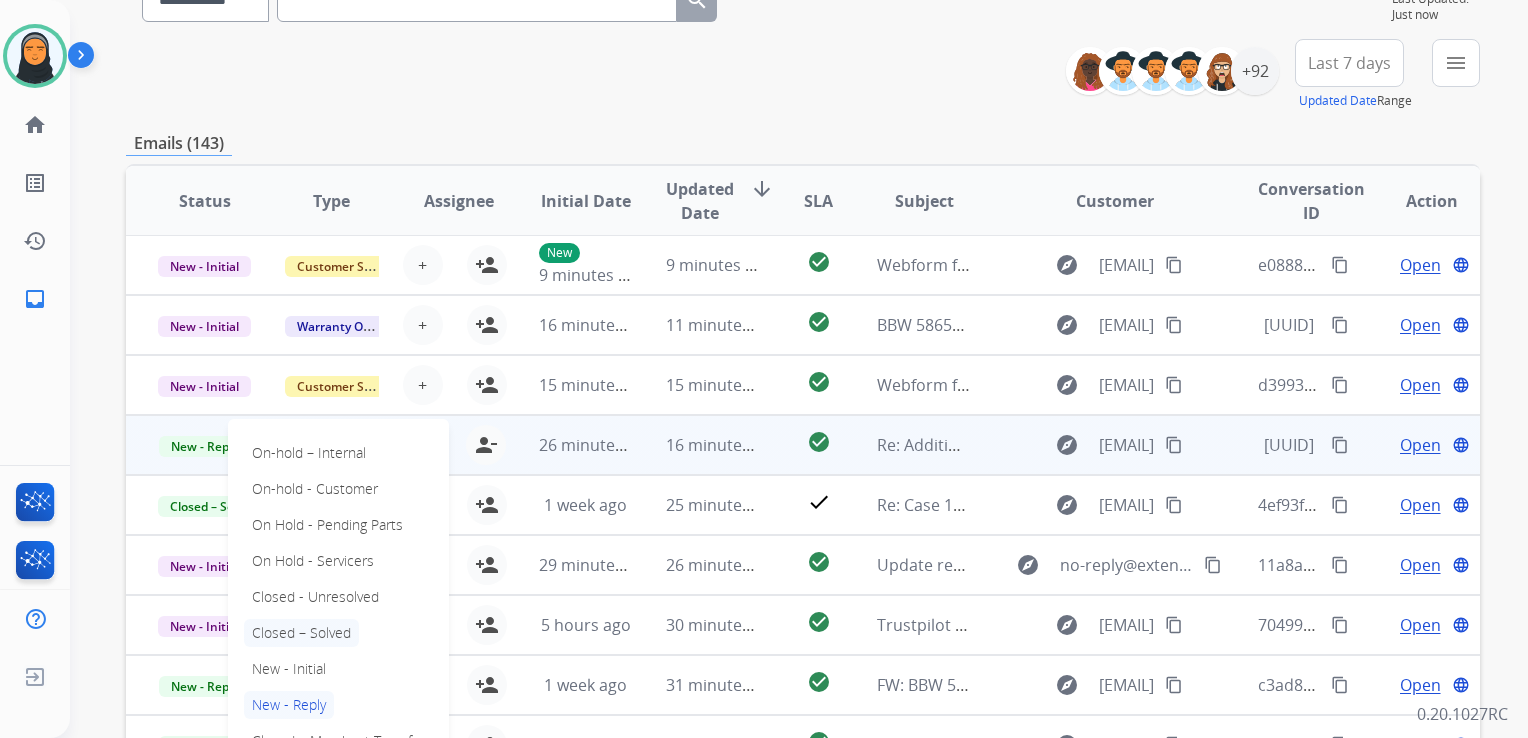 click on "Closed – Solved" at bounding box center (301, 633) 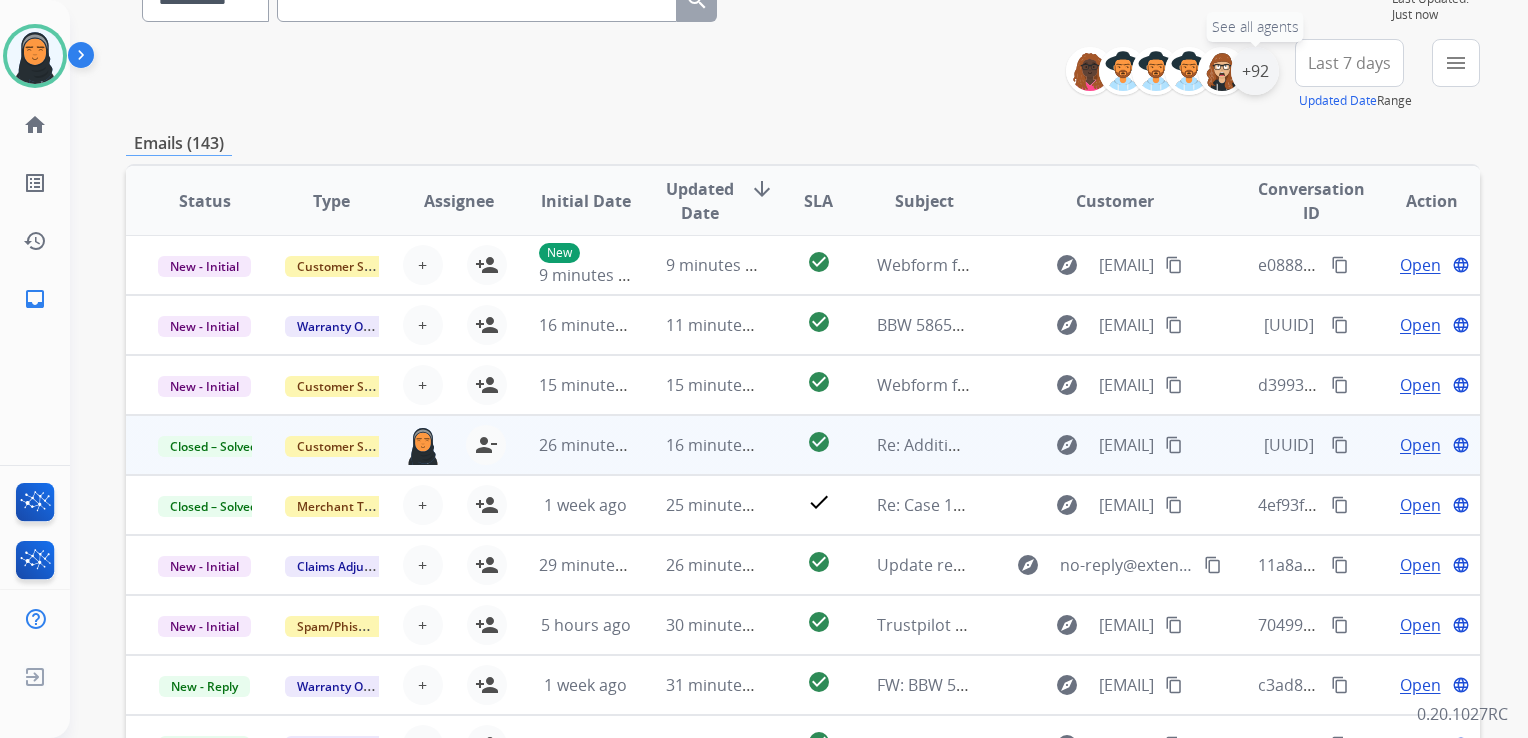 click on "+92" at bounding box center [1255, 71] 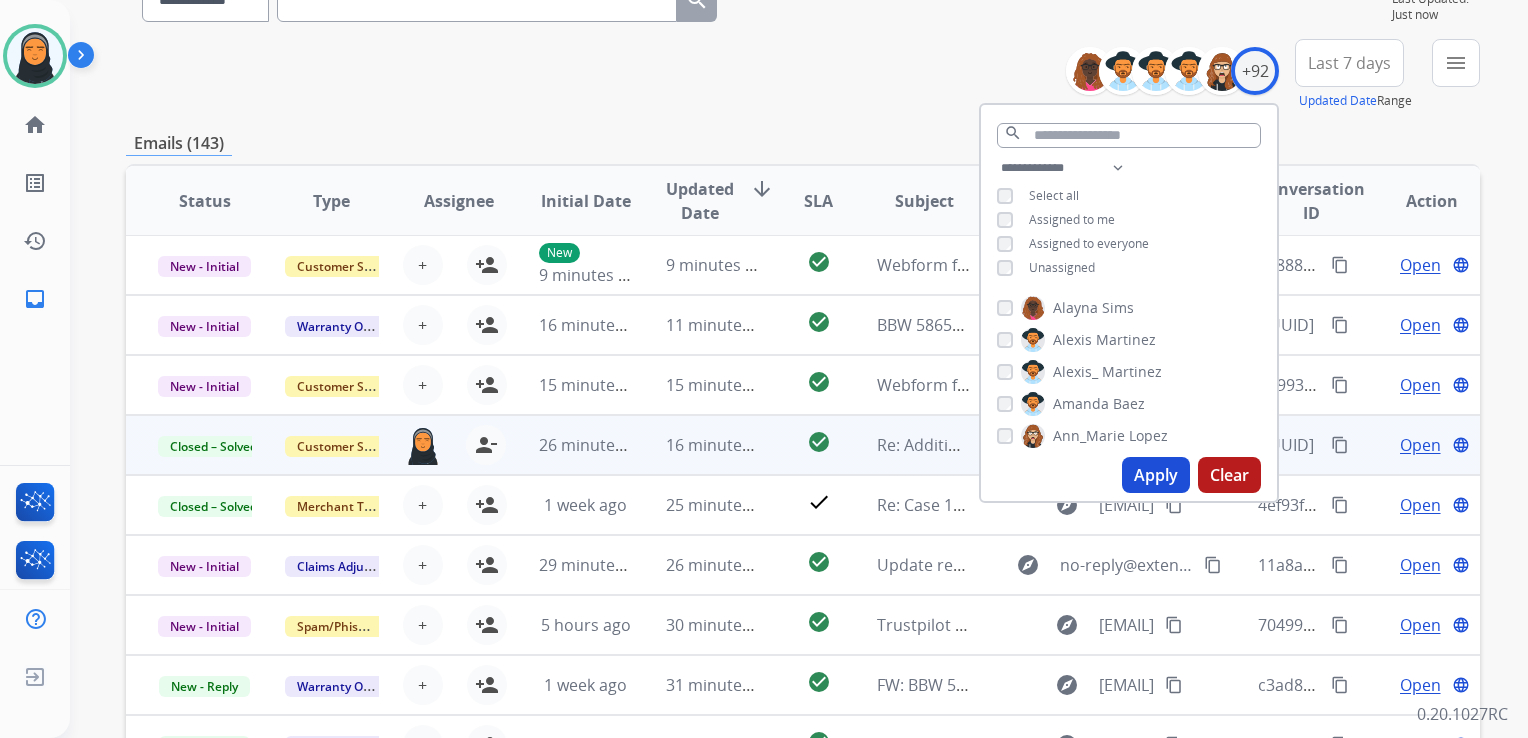 click on "Apply" at bounding box center [1156, 475] 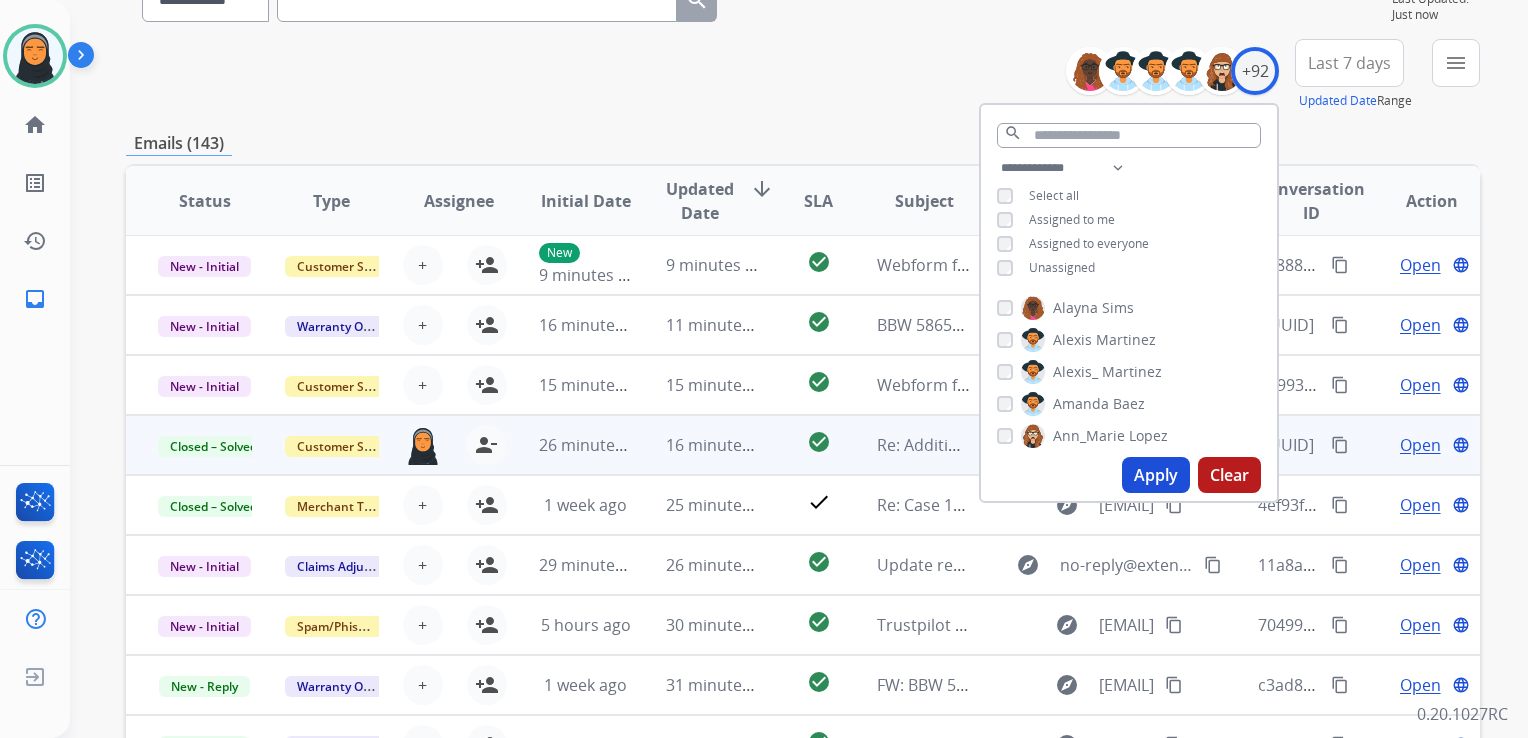 scroll, scrollTop: 0, scrollLeft: 0, axis: both 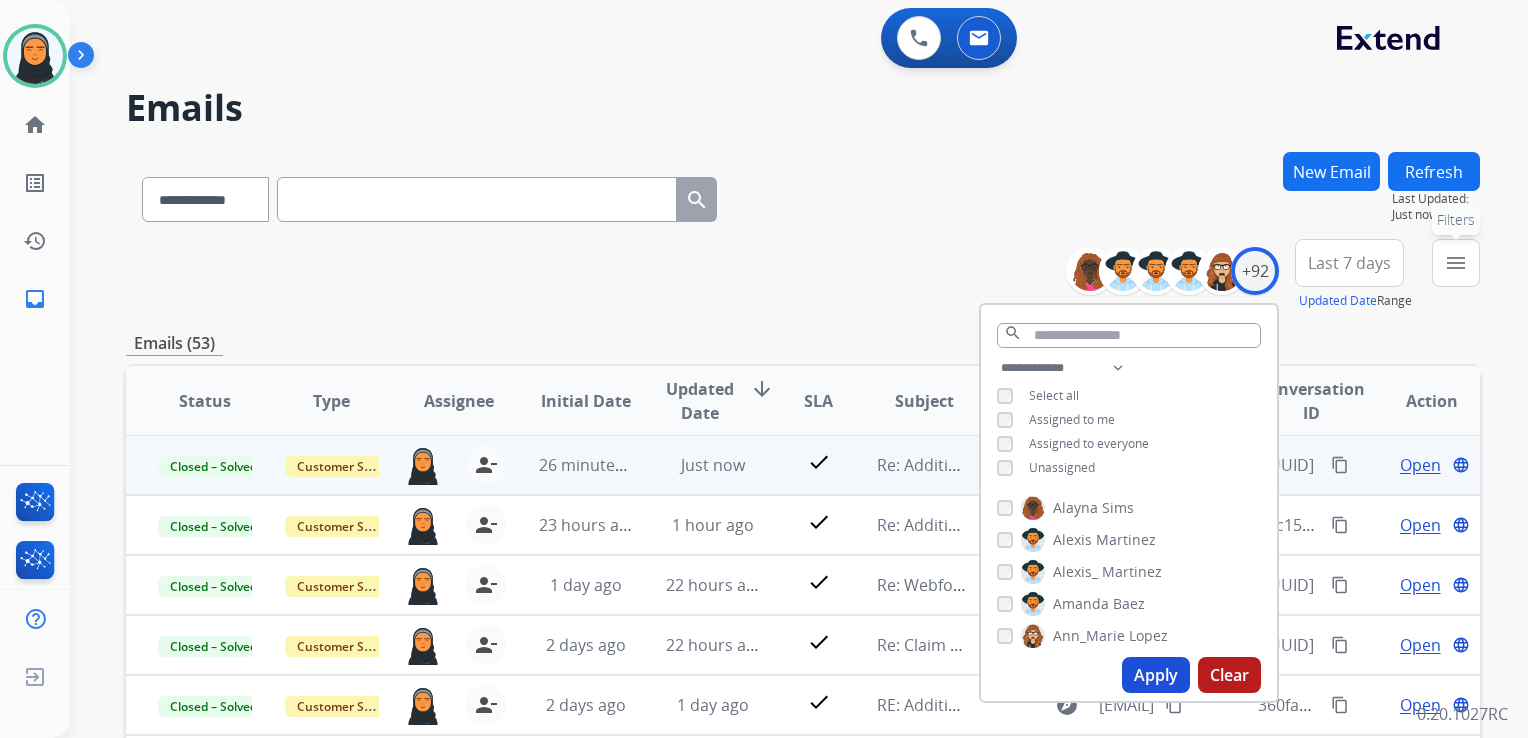 click on "menu" at bounding box center (1456, 263) 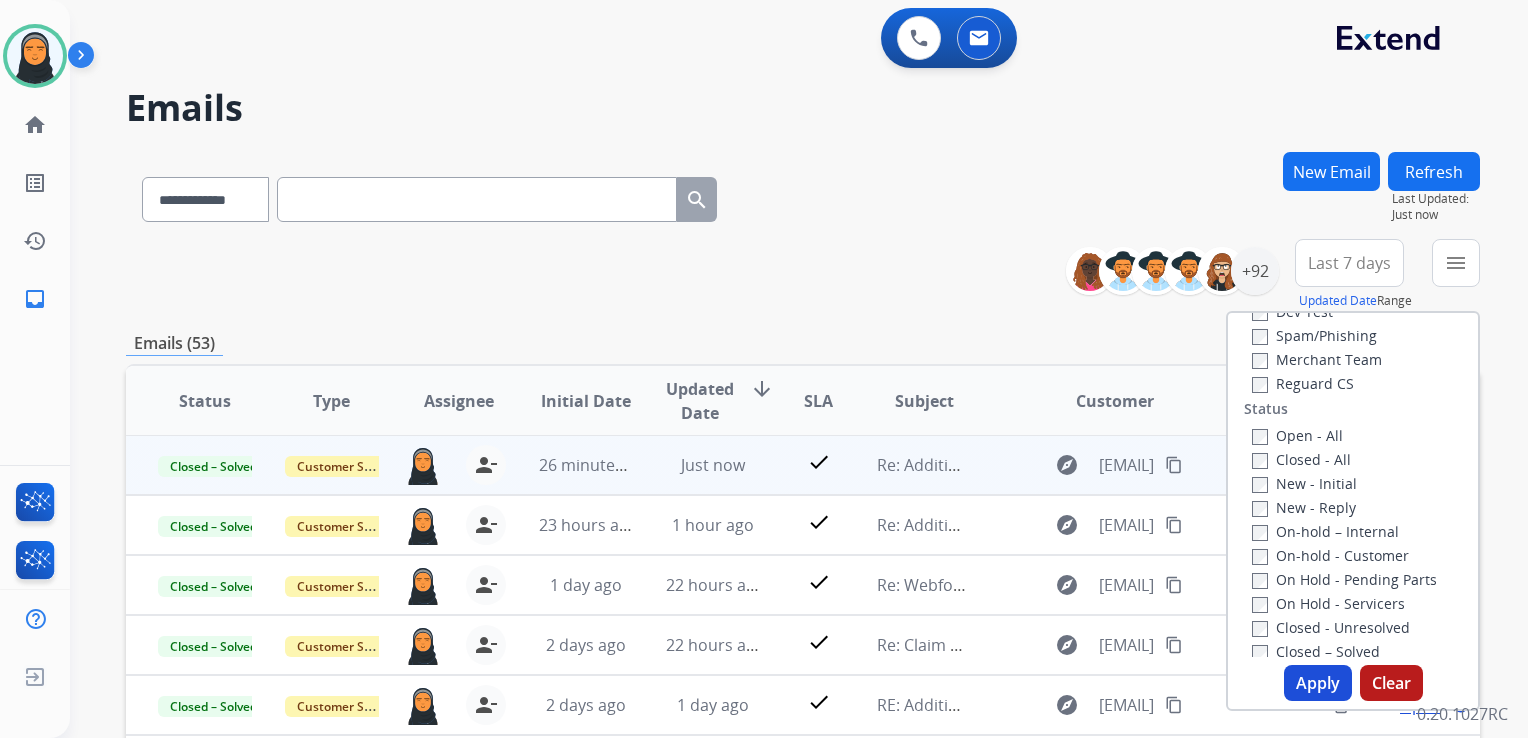 scroll, scrollTop: 200, scrollLeft: 0, axis: vertical 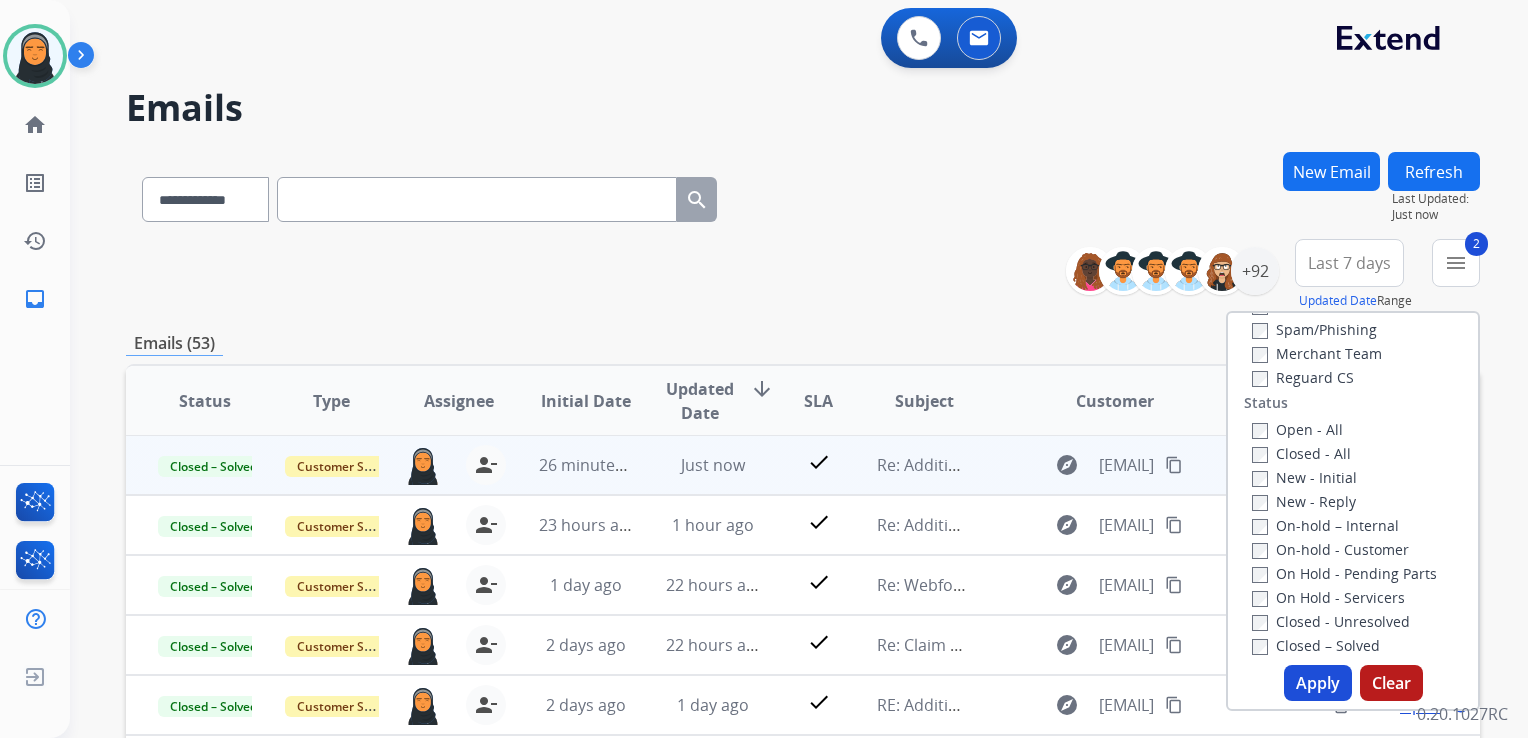 click on "Apply" at bounding box center [1318, 683] 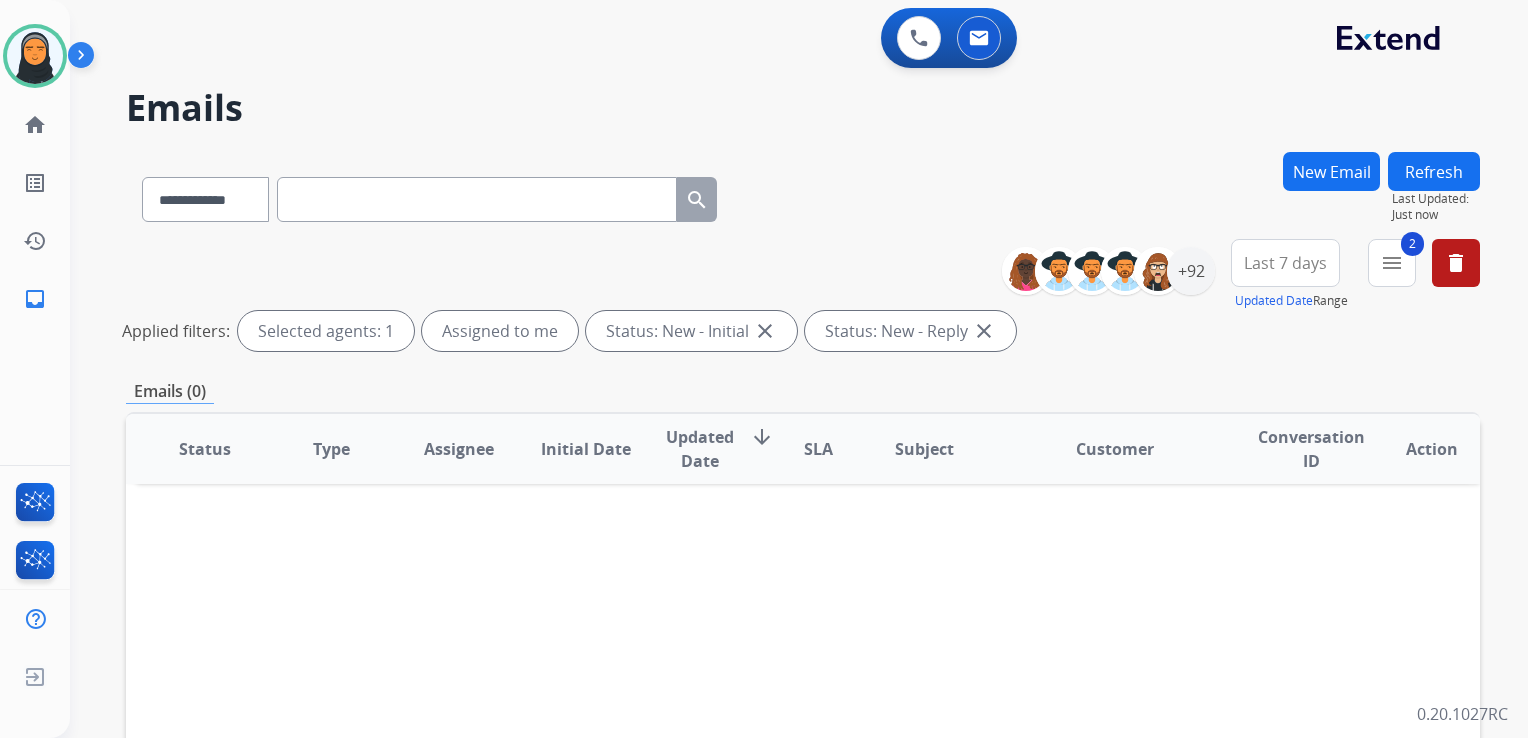 scroll, scrollTop: 0, scrollLeft: 0, axis: both 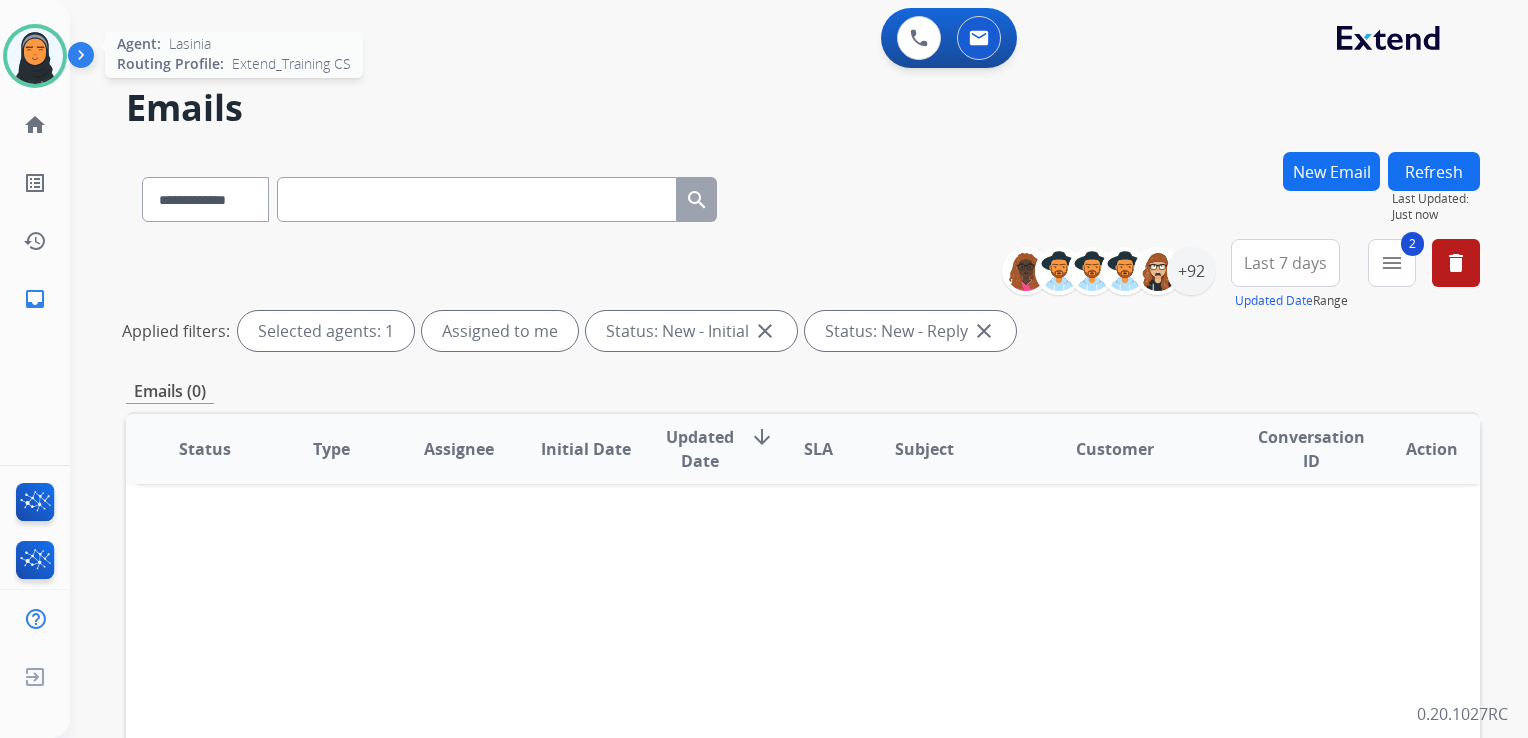 click at bounding box center [35, 56] 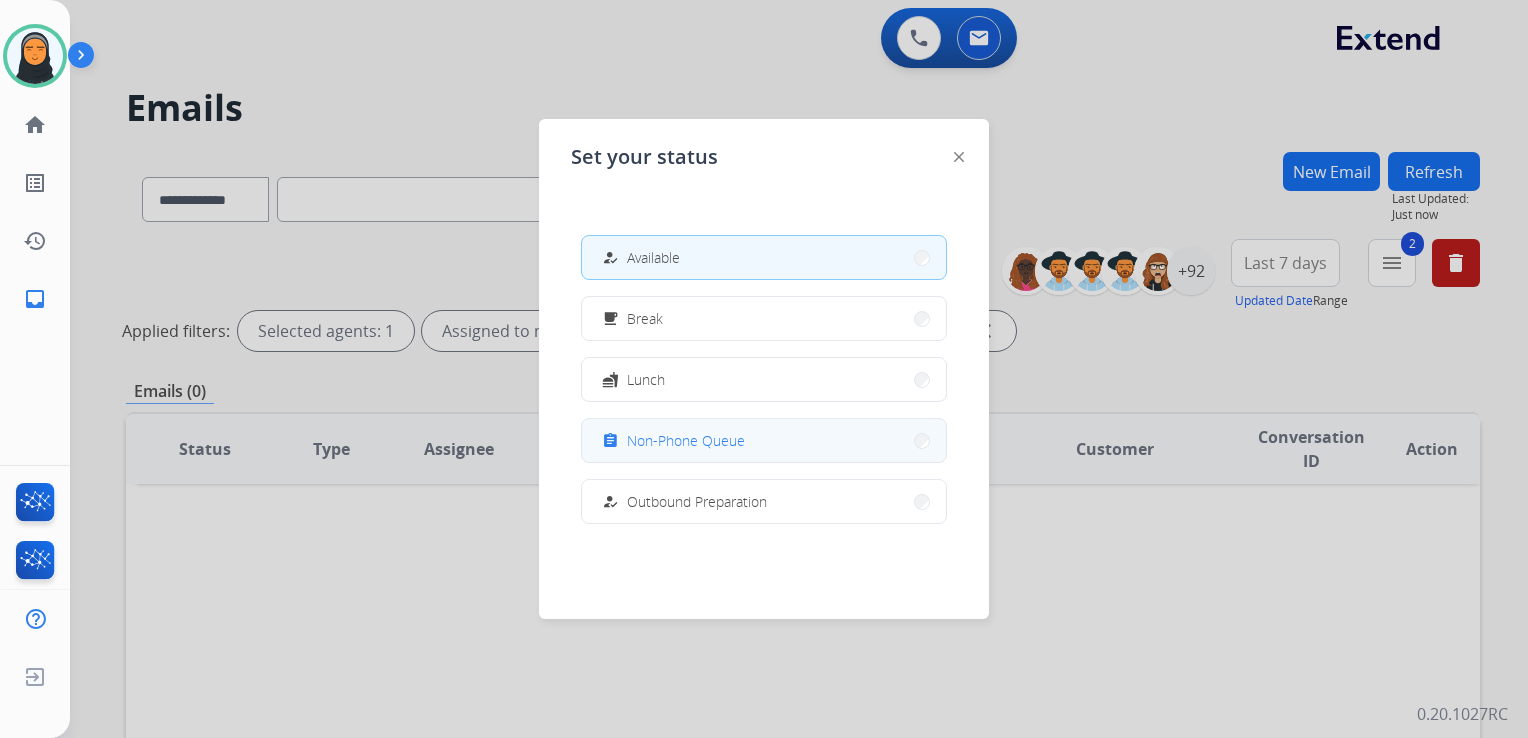 click on "assignment Non-Phone Queue" at bounding box center [764, 440] 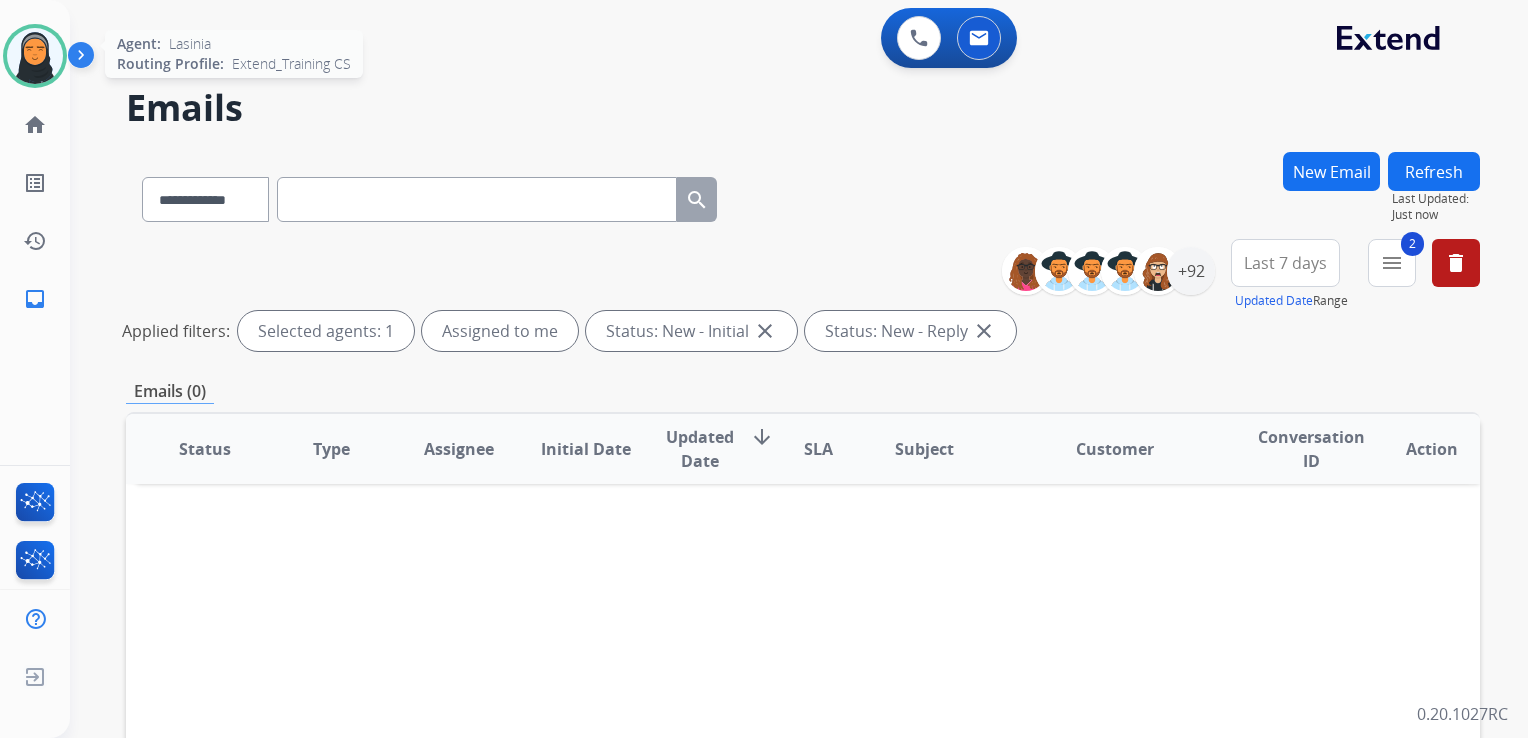 click at bounding box center (35, 56) 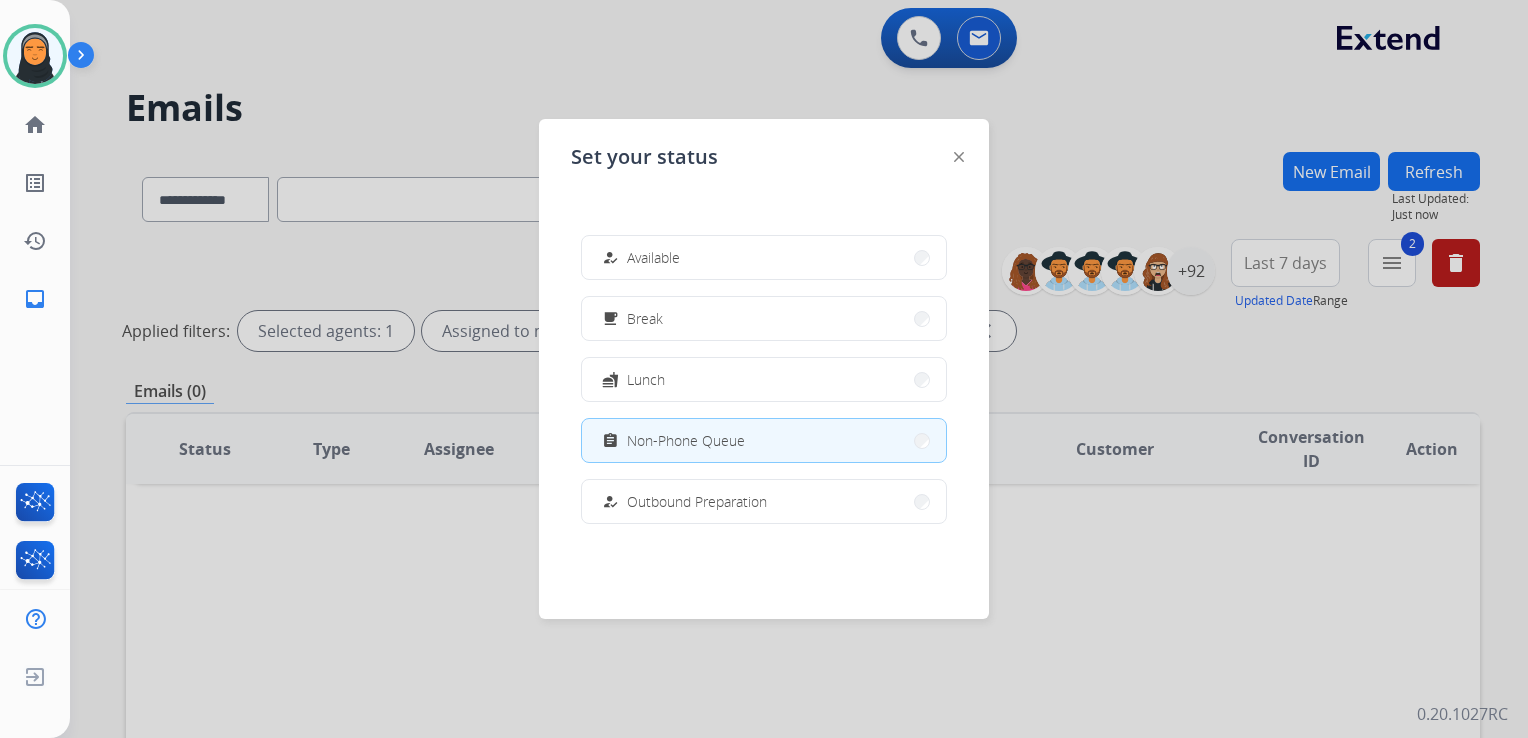click at bounding box center [764, 369] 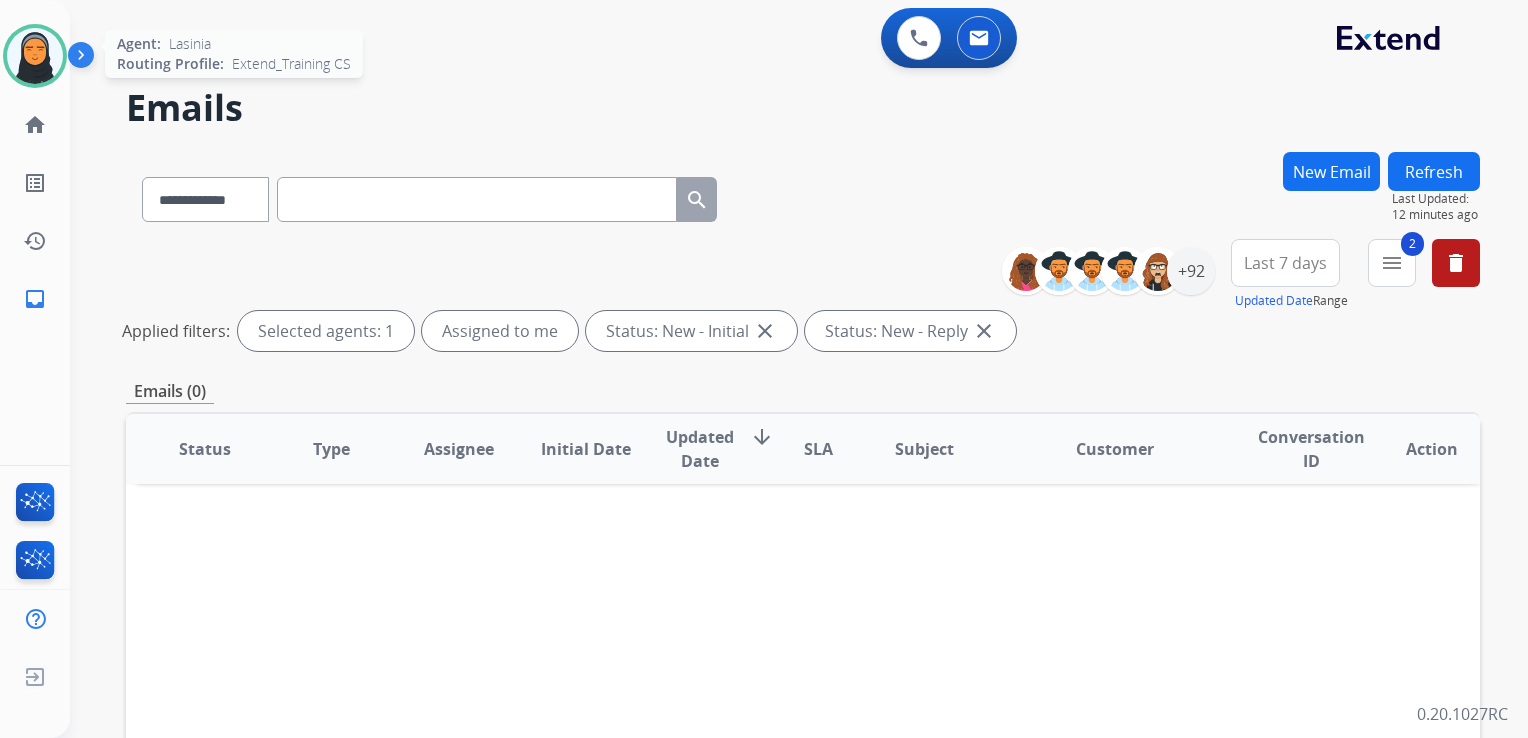 click at bounding box center [35, 56] 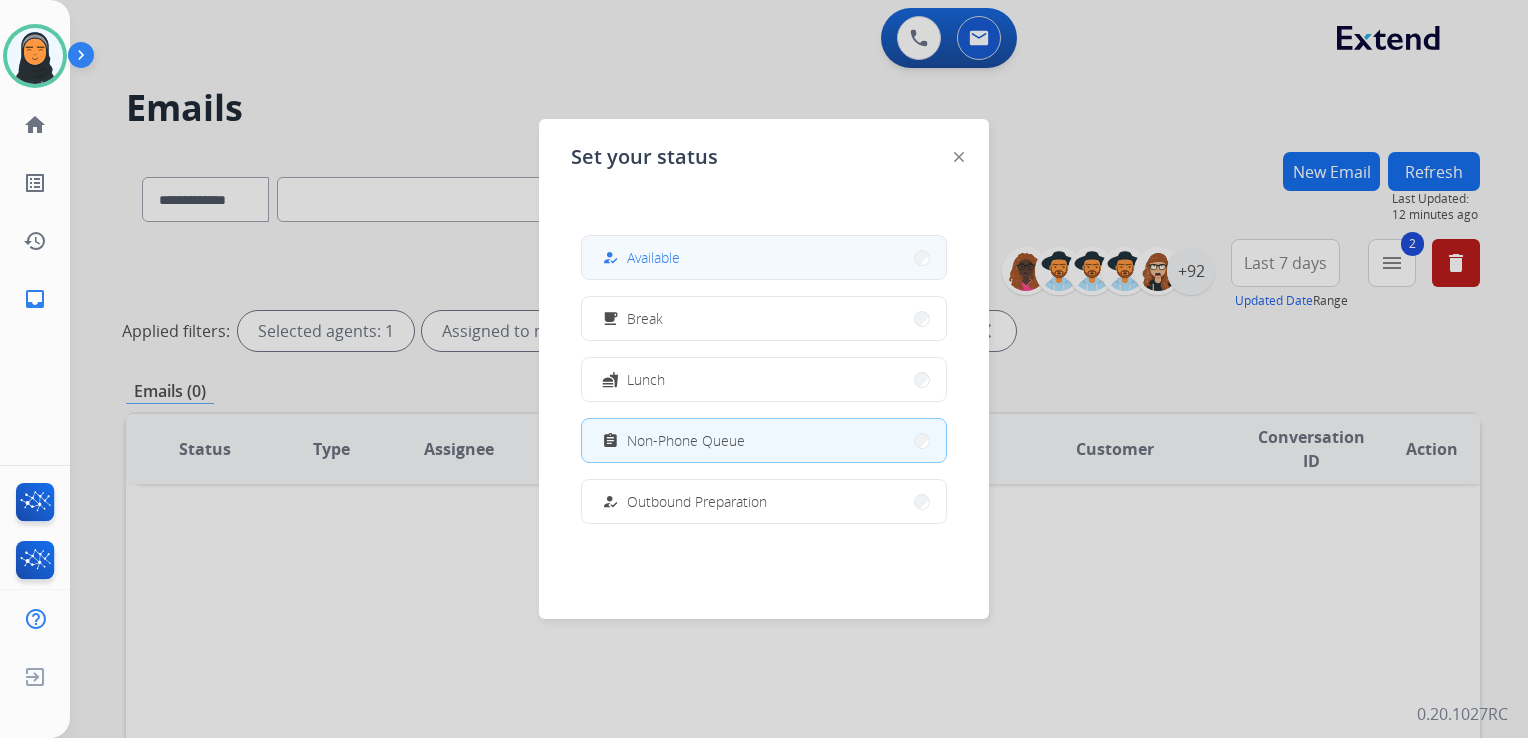 click on "how_to_reg Available" at bounding box center (764, 257) 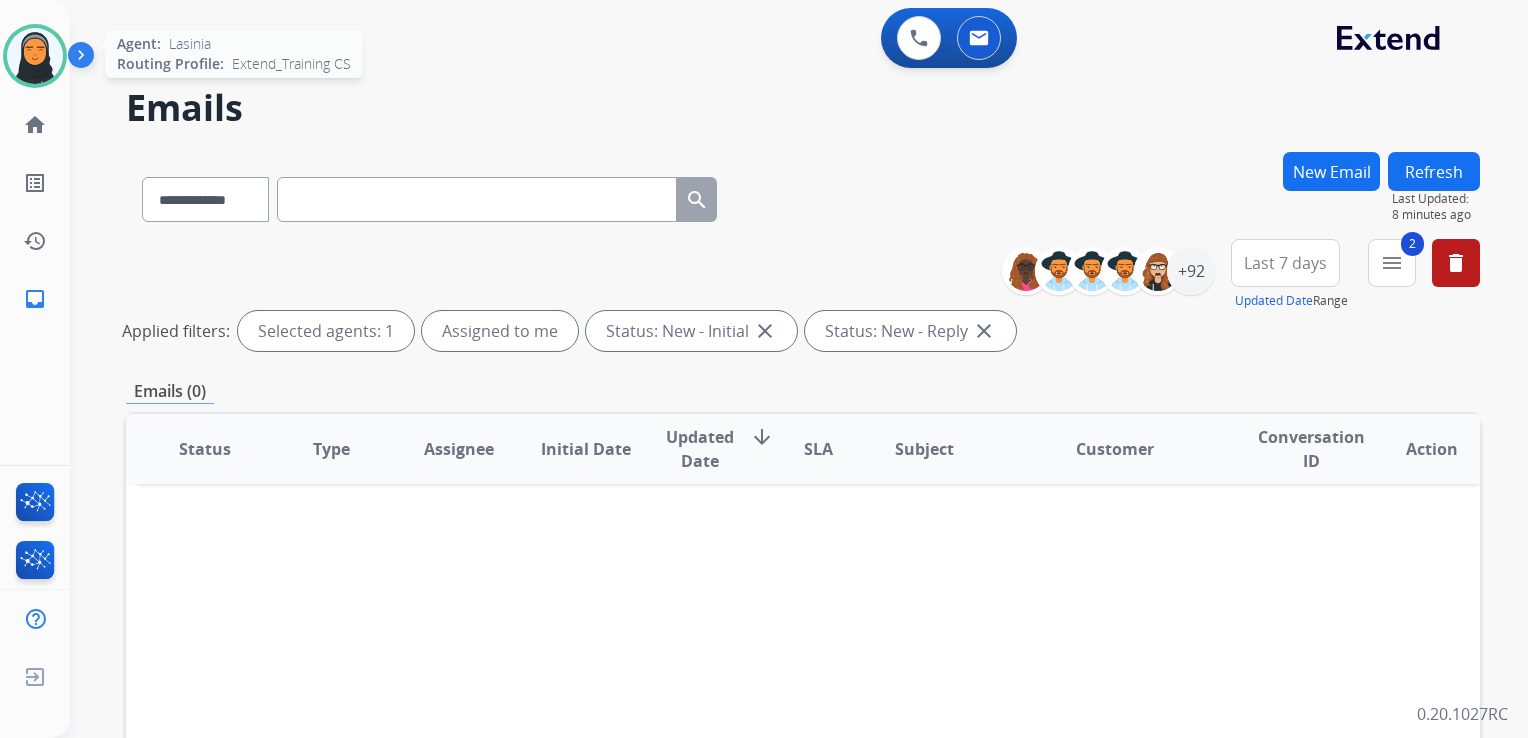 click at bounding box center [35, 56] 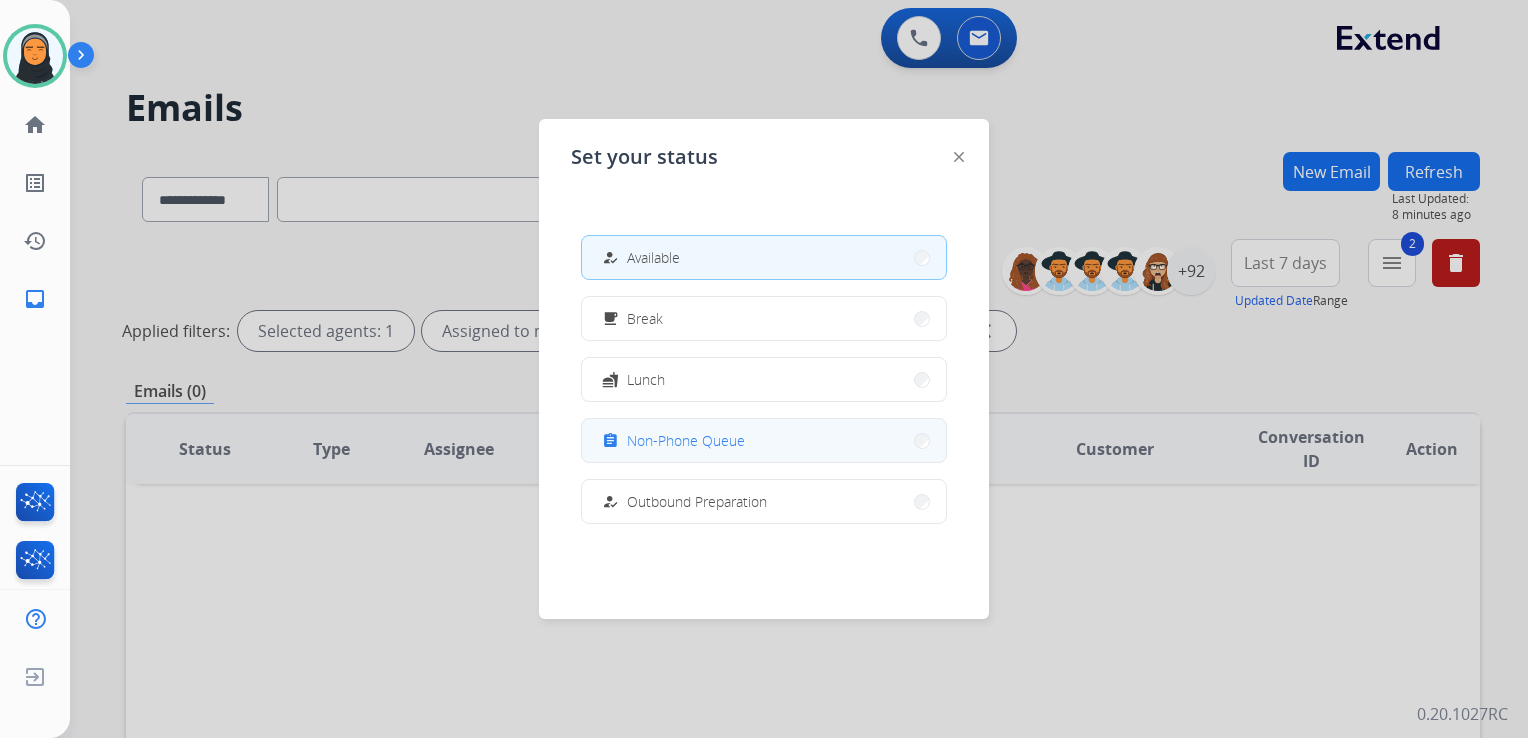 click on "Non-Phone Queue" at bounding box center (686, 440) 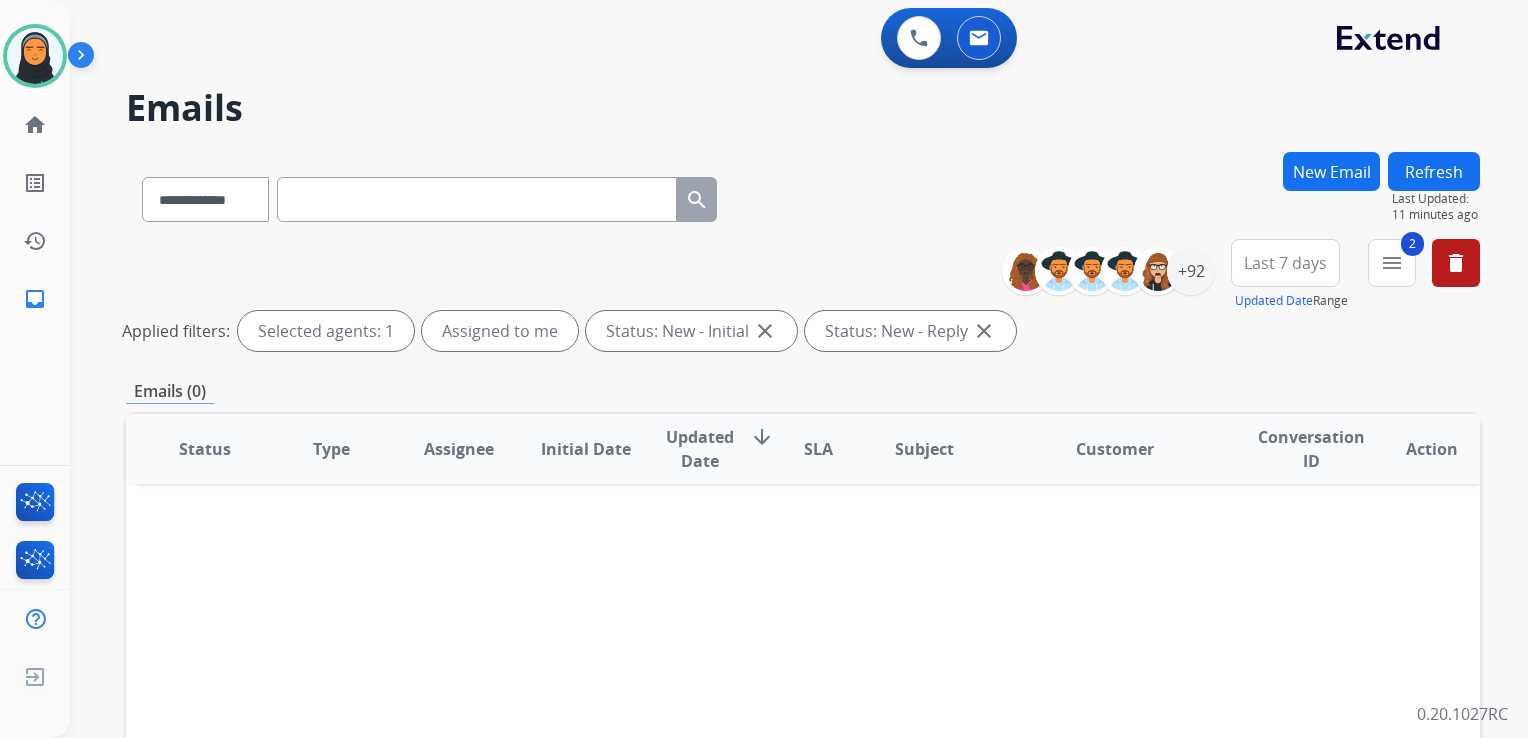 click at bounding box center [477, 199] 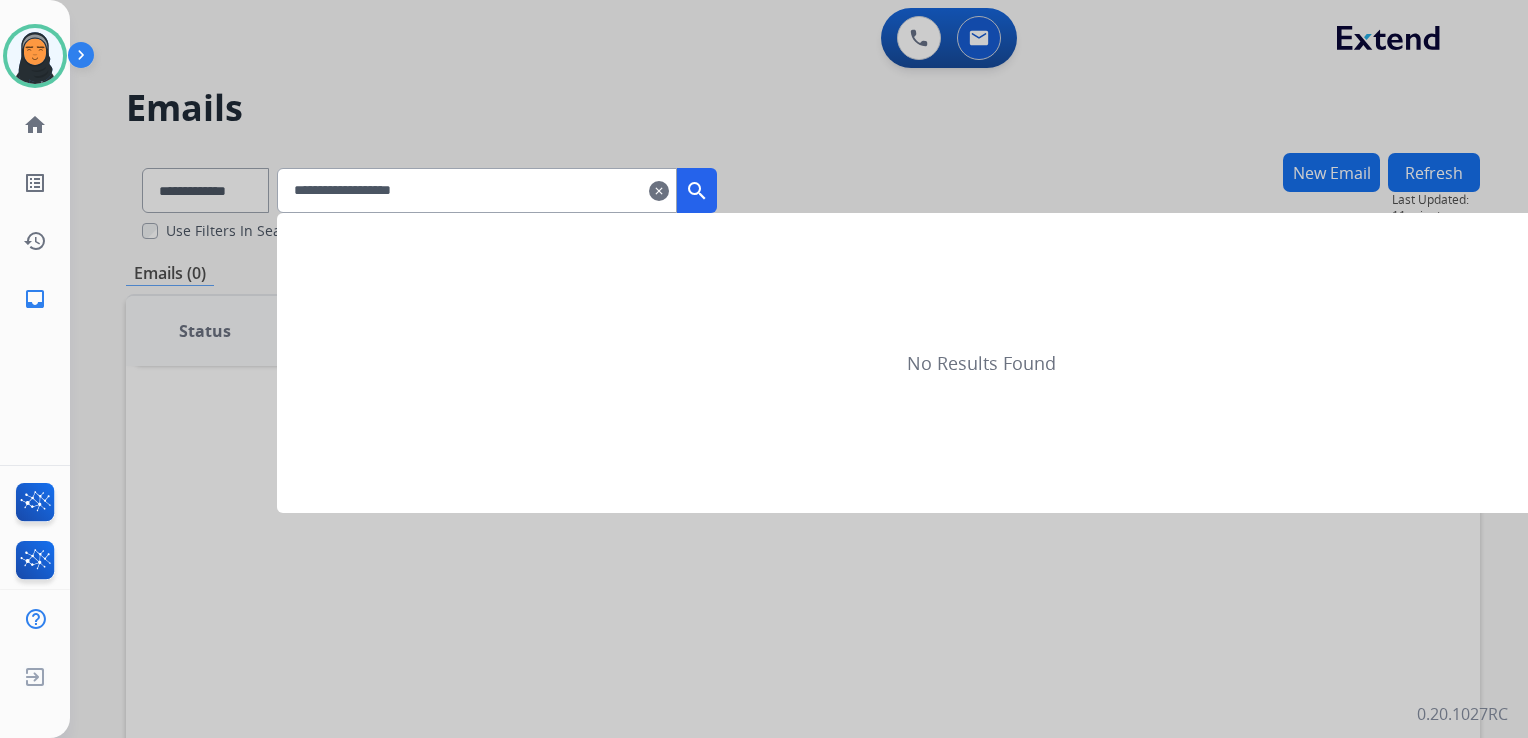 type on "**********" 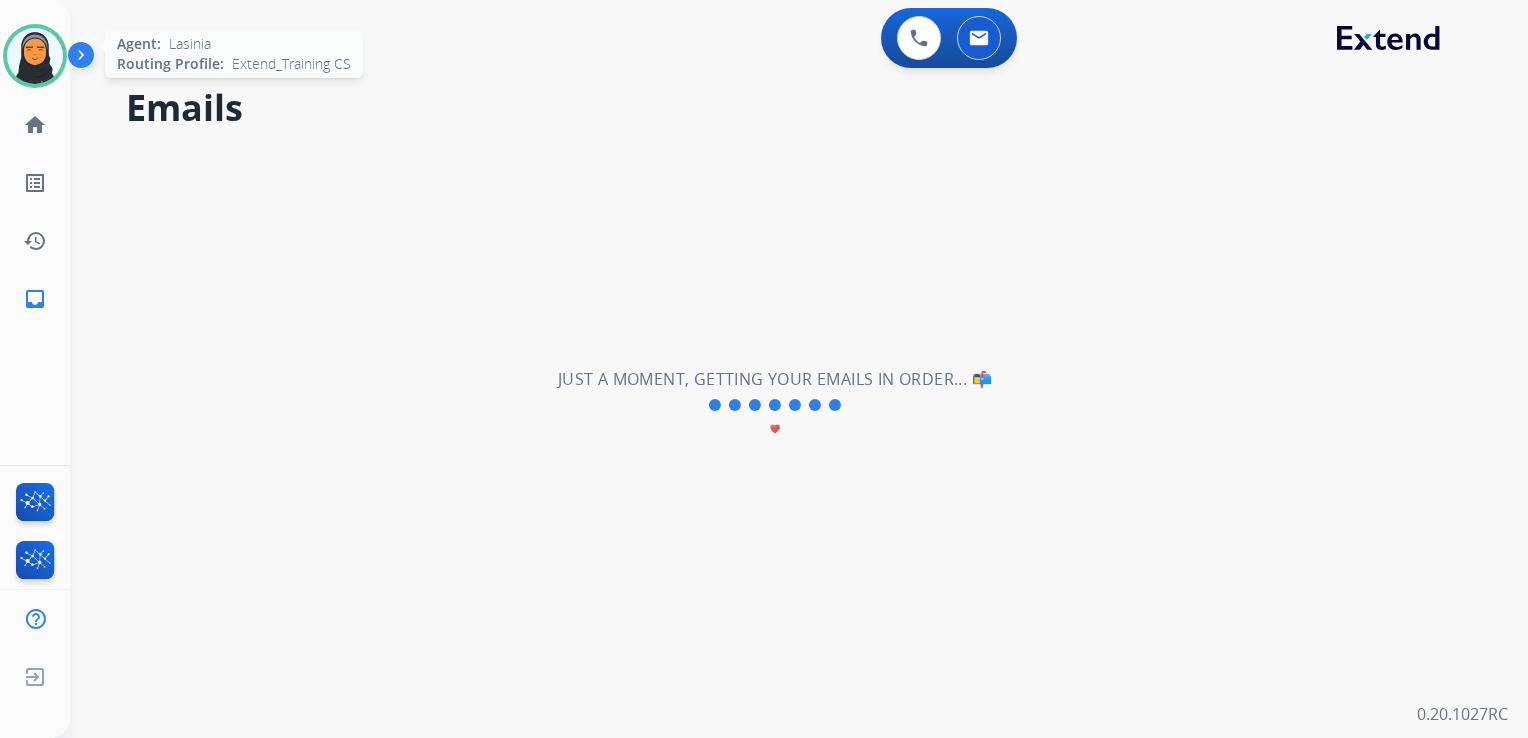 click at bounding box center [35, 56] 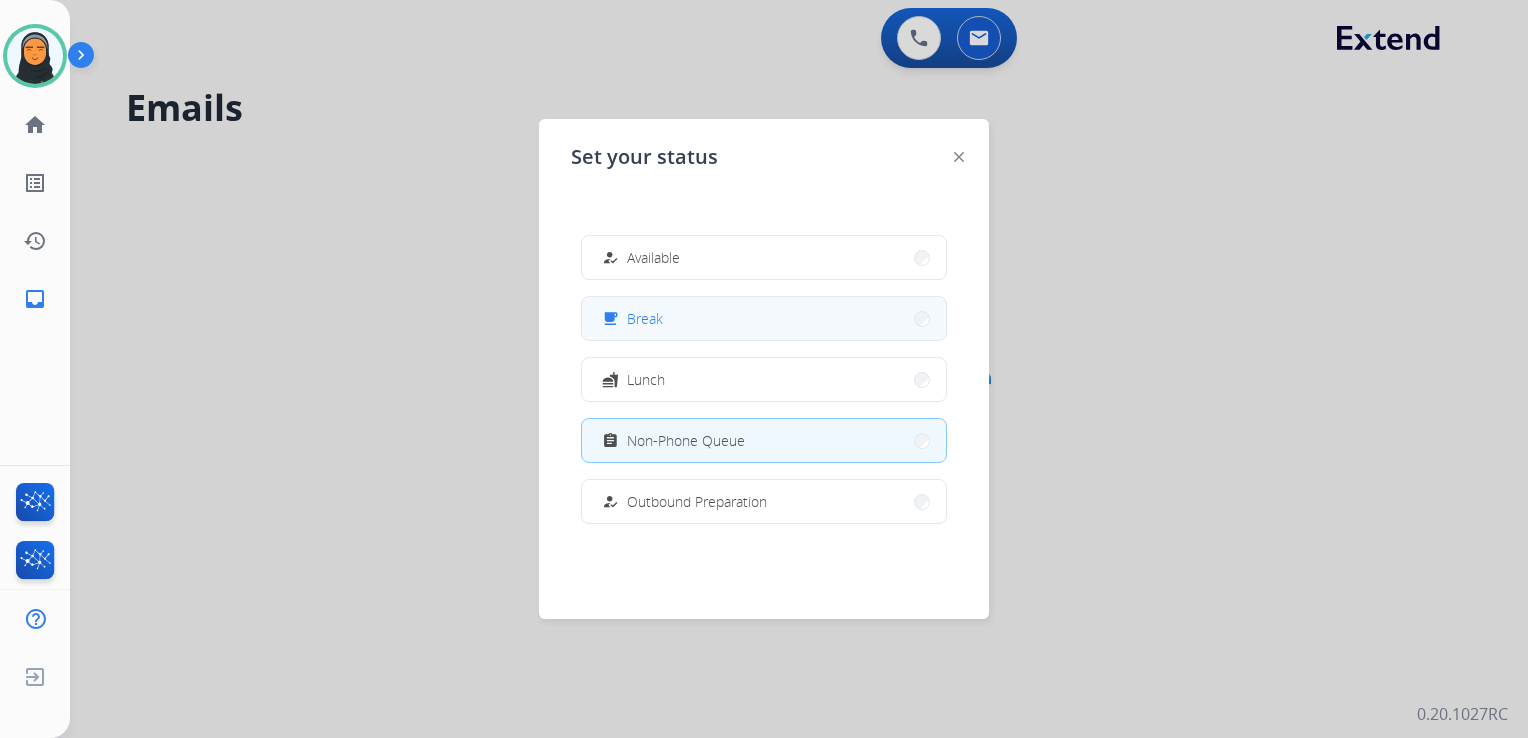 click on "free_breakfast Break" at bounding box center [764, 318] 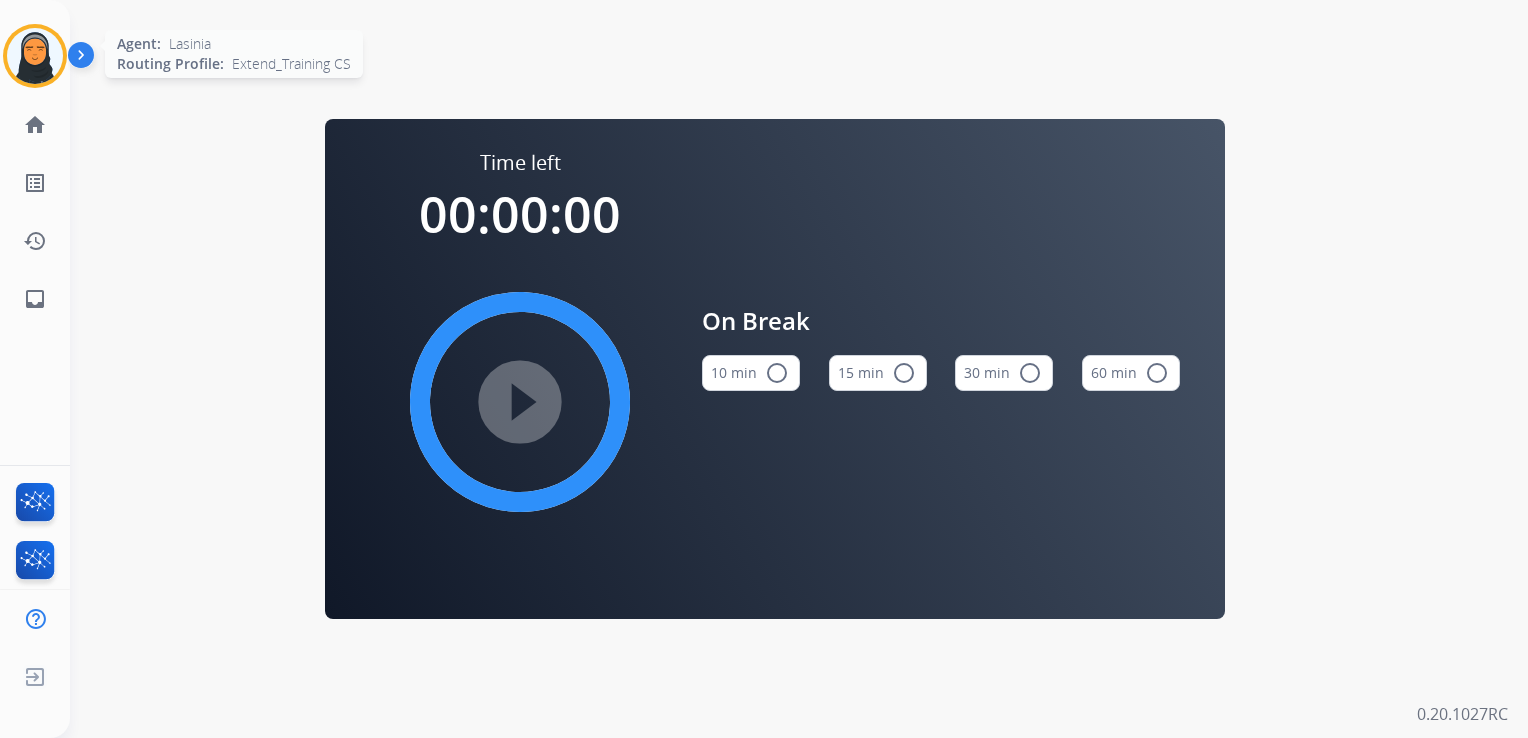 click at bounding box center [35, 56] 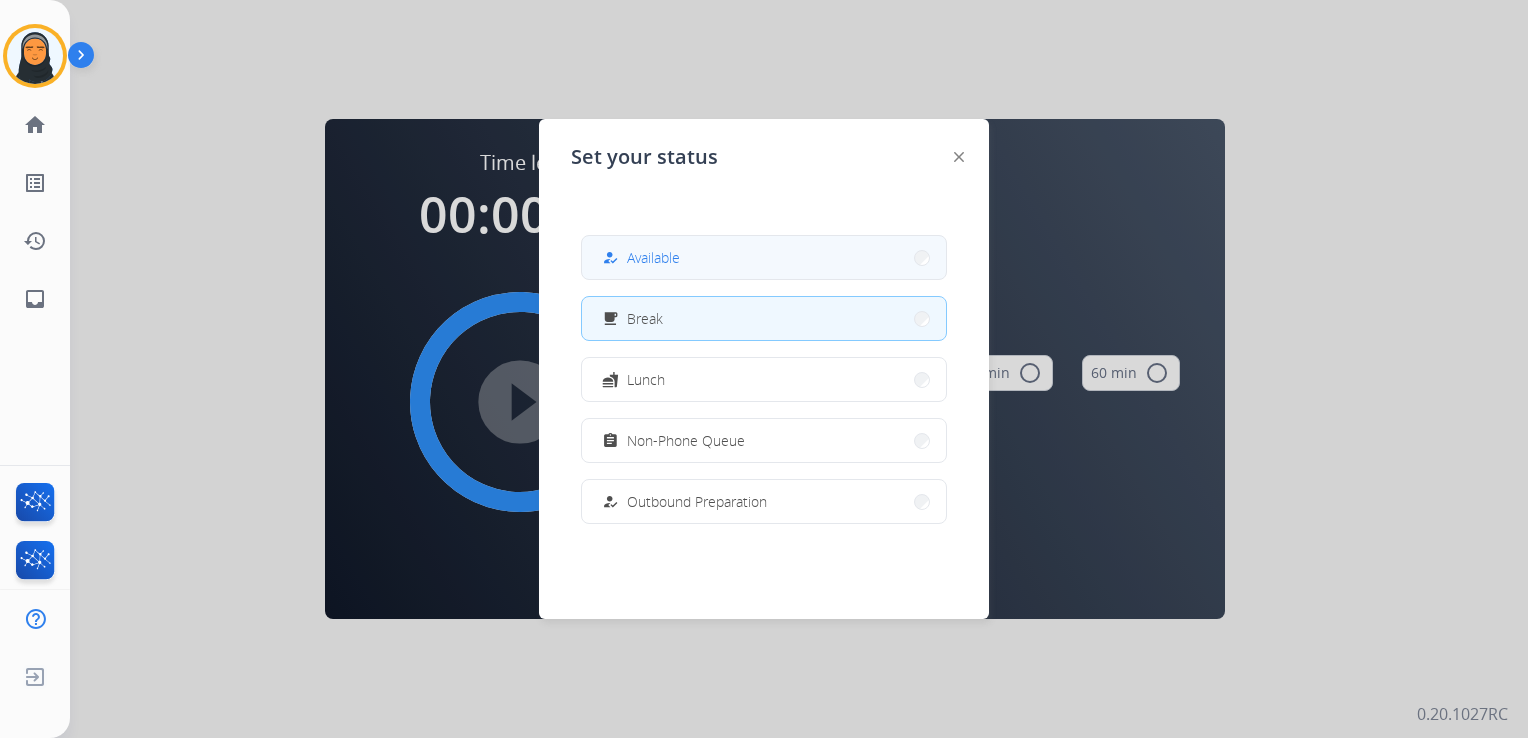 click on "how_to_reg Available" at bounding box center [764, 257] 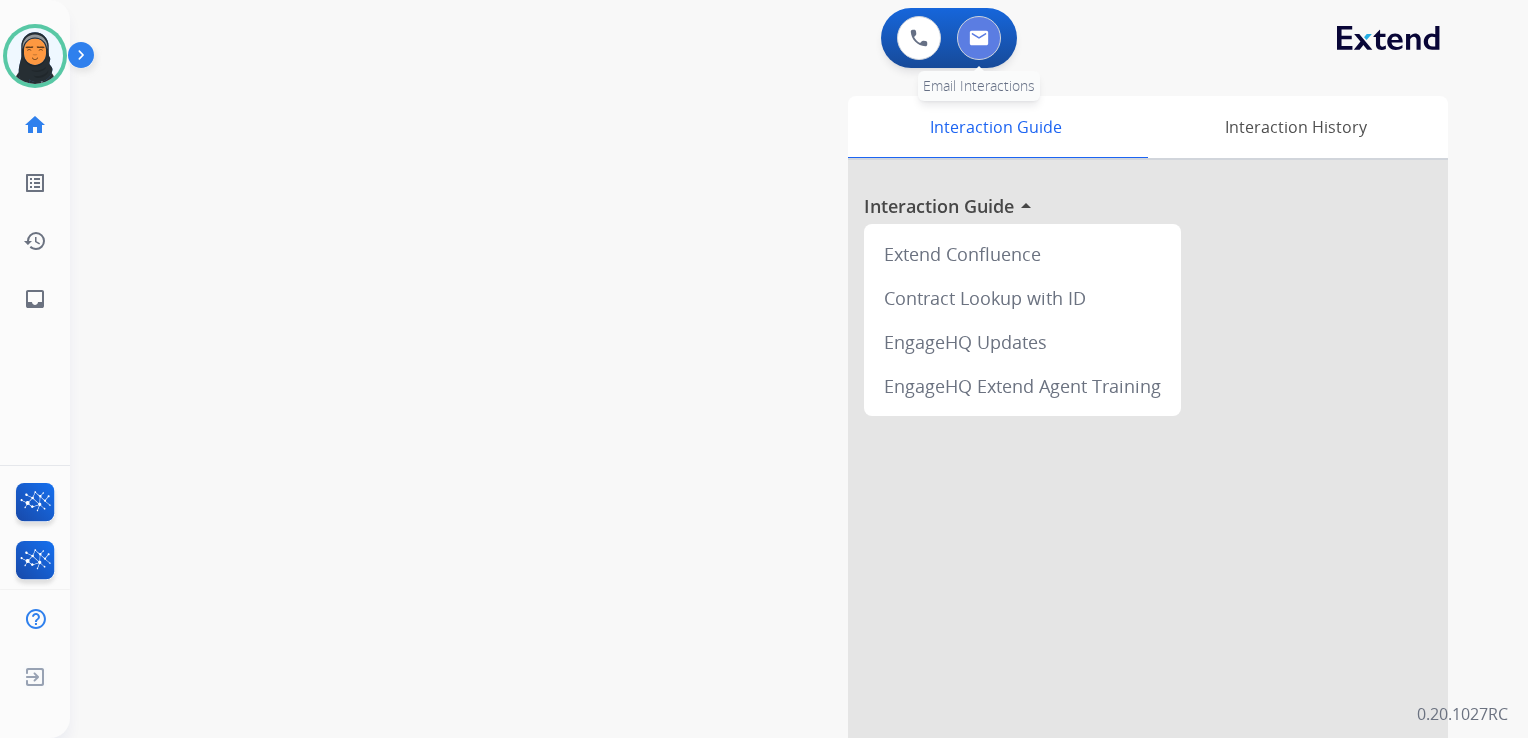 click at bounding box center [979, 38] 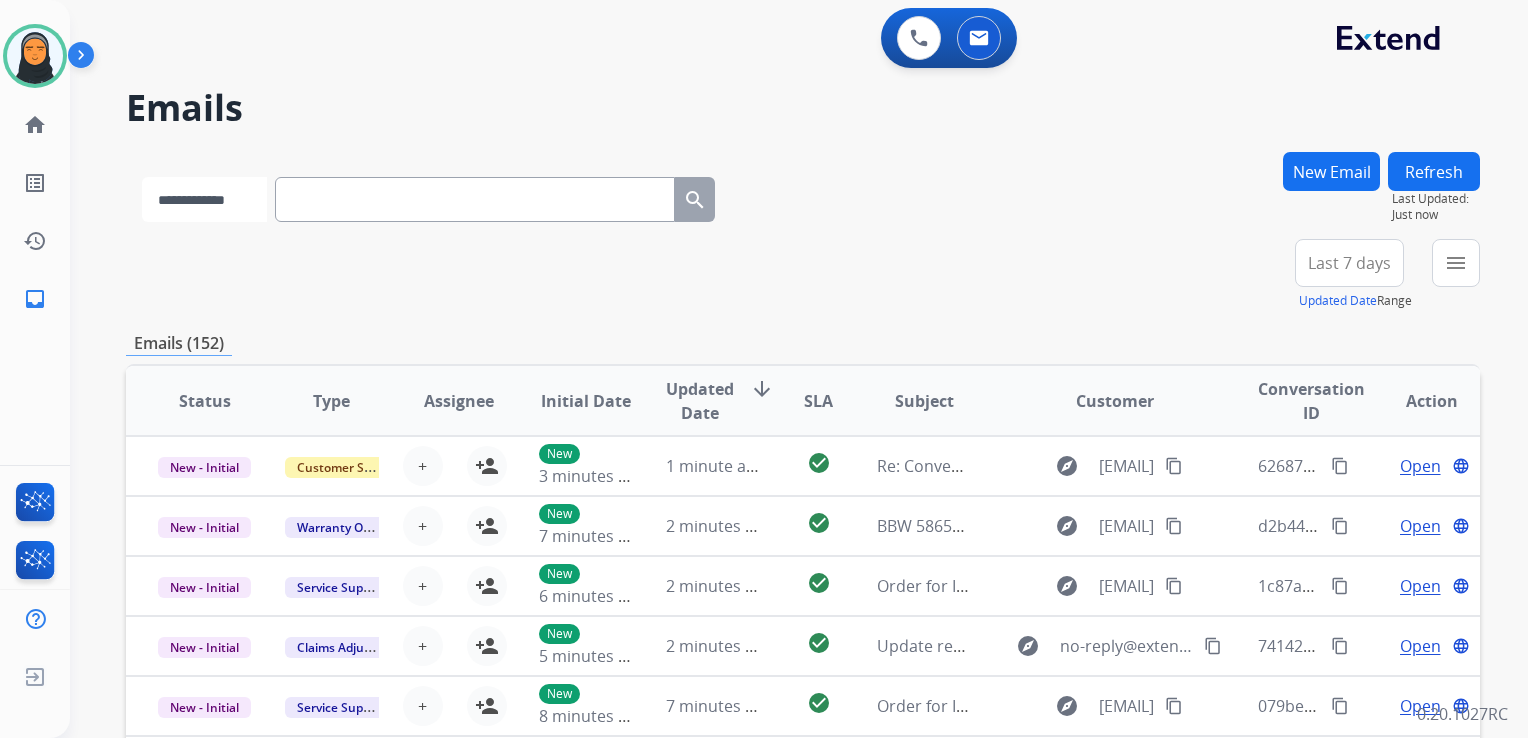 click on "**********" at bounding box center [204, 199] 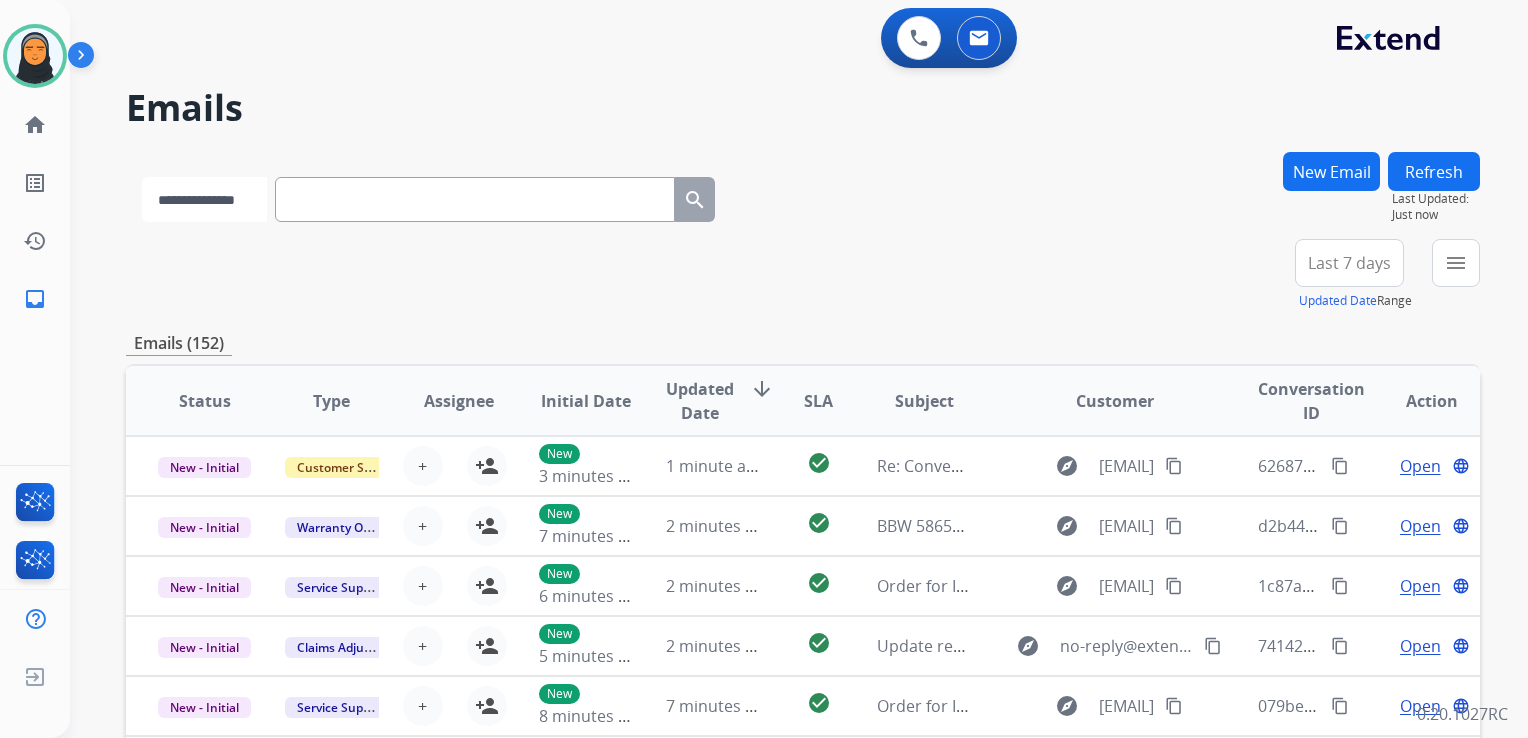click on "**********" at bounding box center [204, 199] 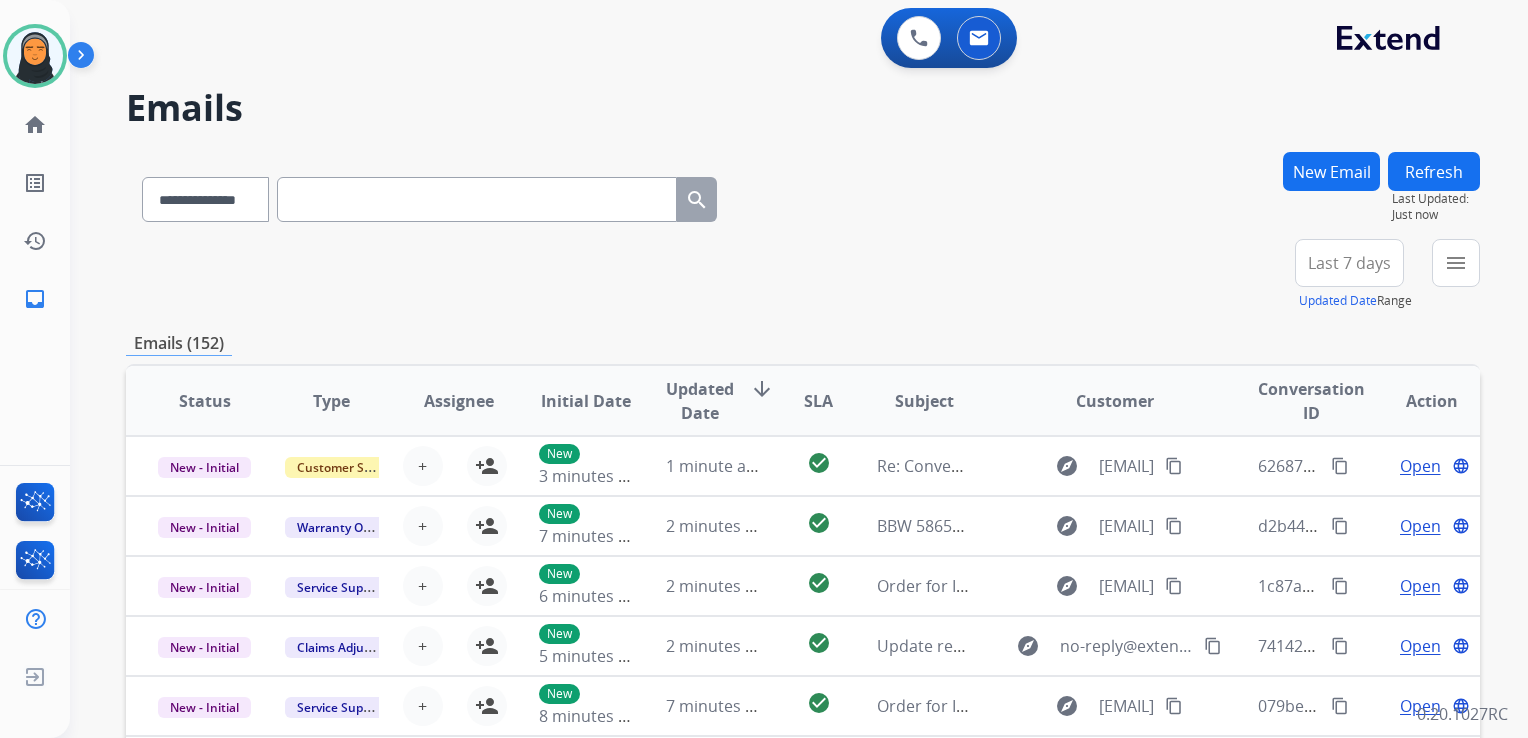 click at bounding box center (477, 199) 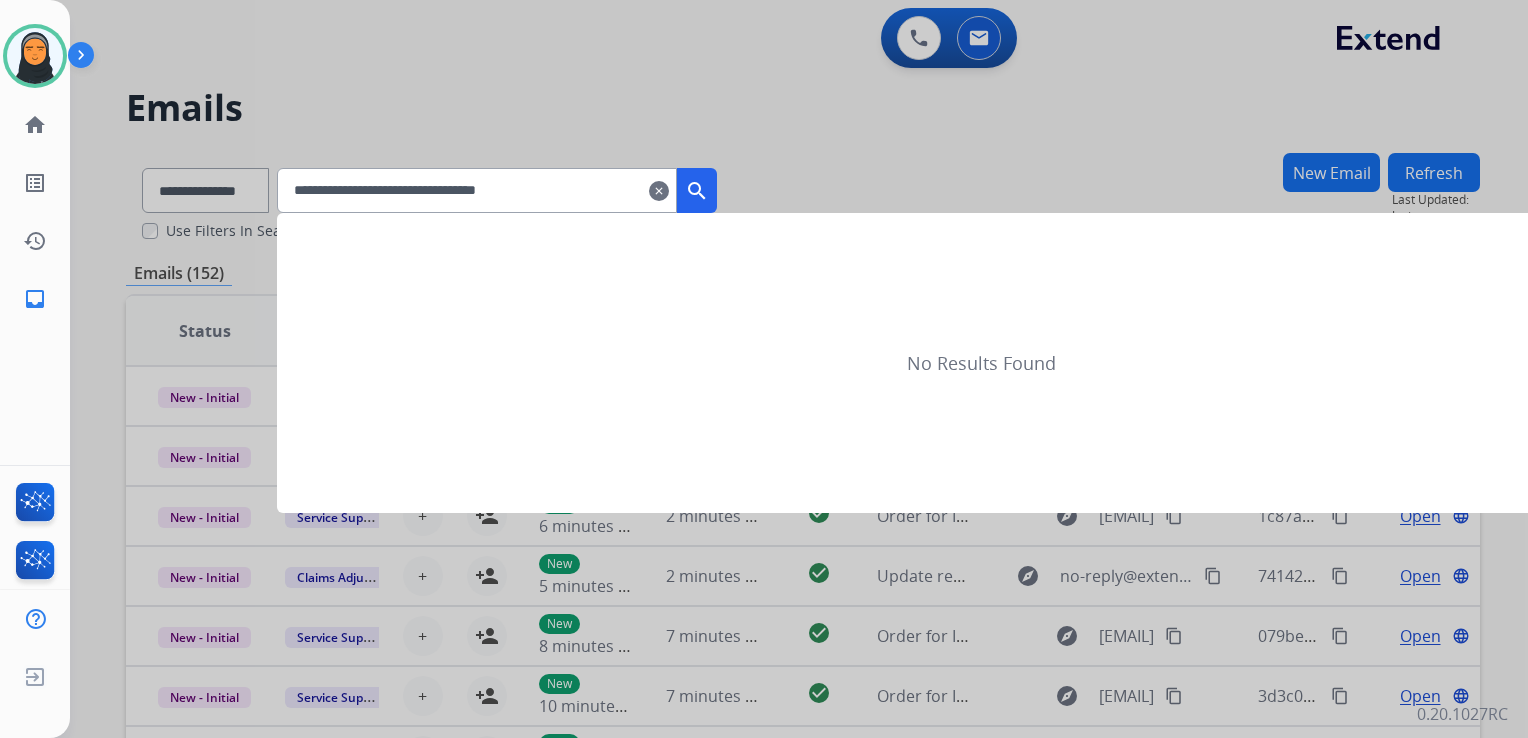 type on "**********" 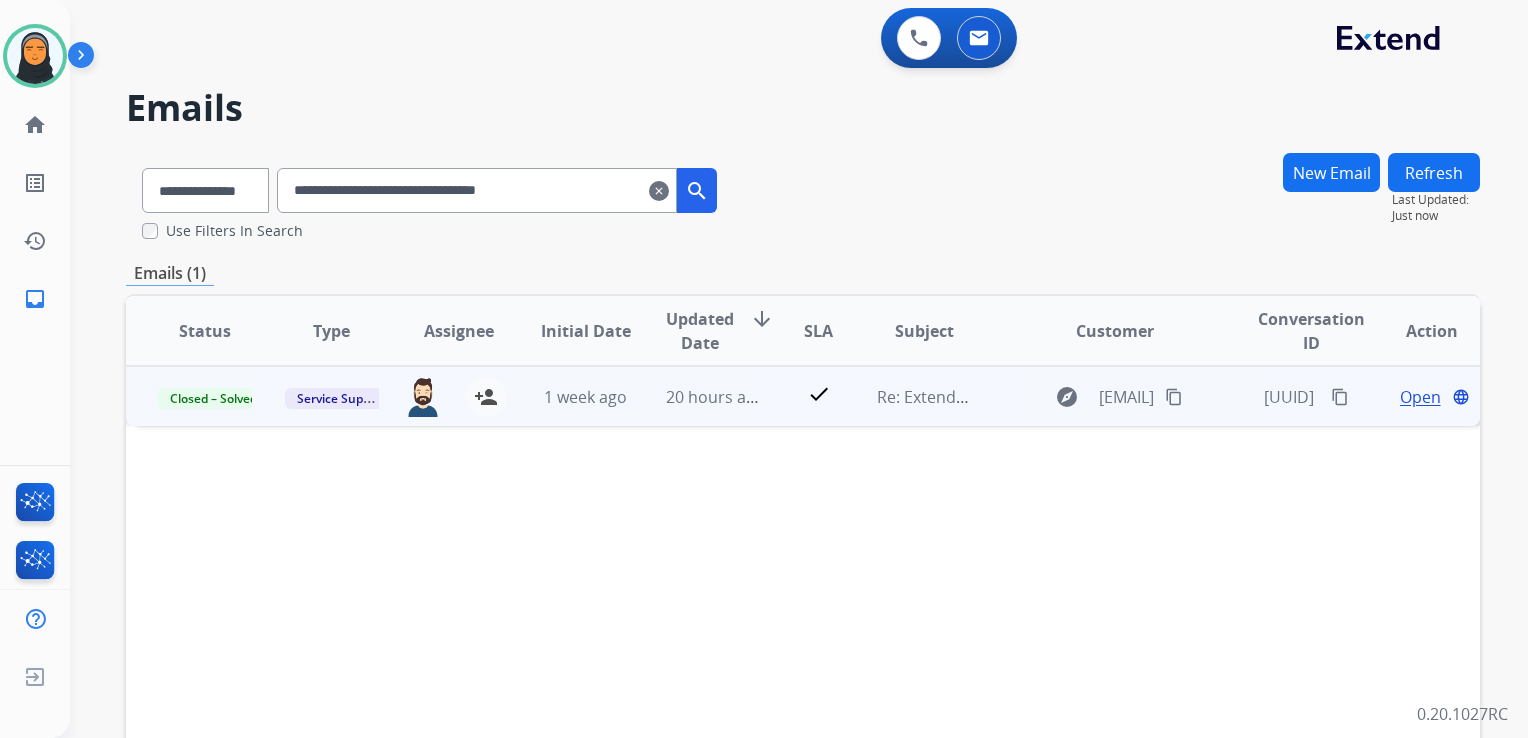 click on "Open" at bounding box center [1420, 397] 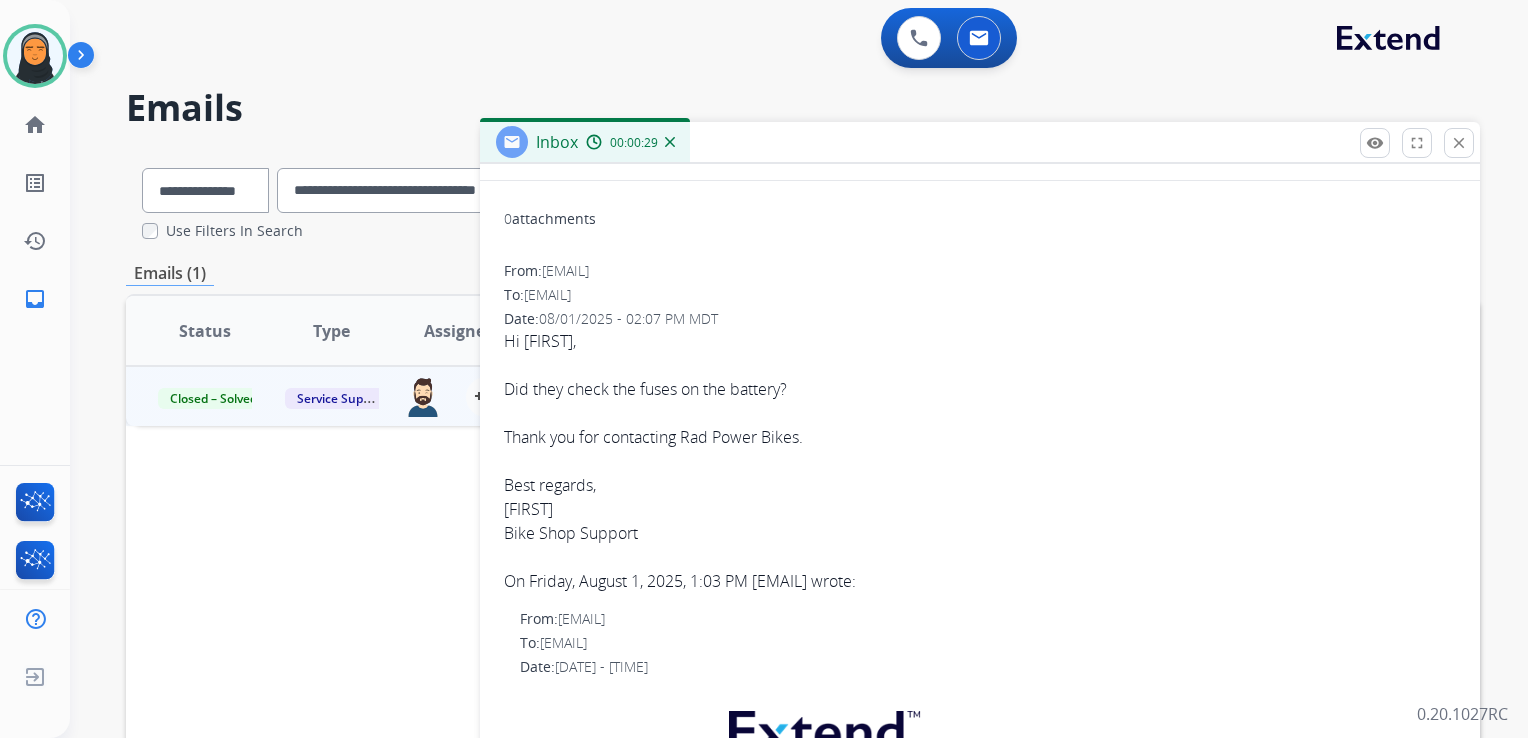 scroll, scrollTop: 0, scrollLeft: 0, axis: both 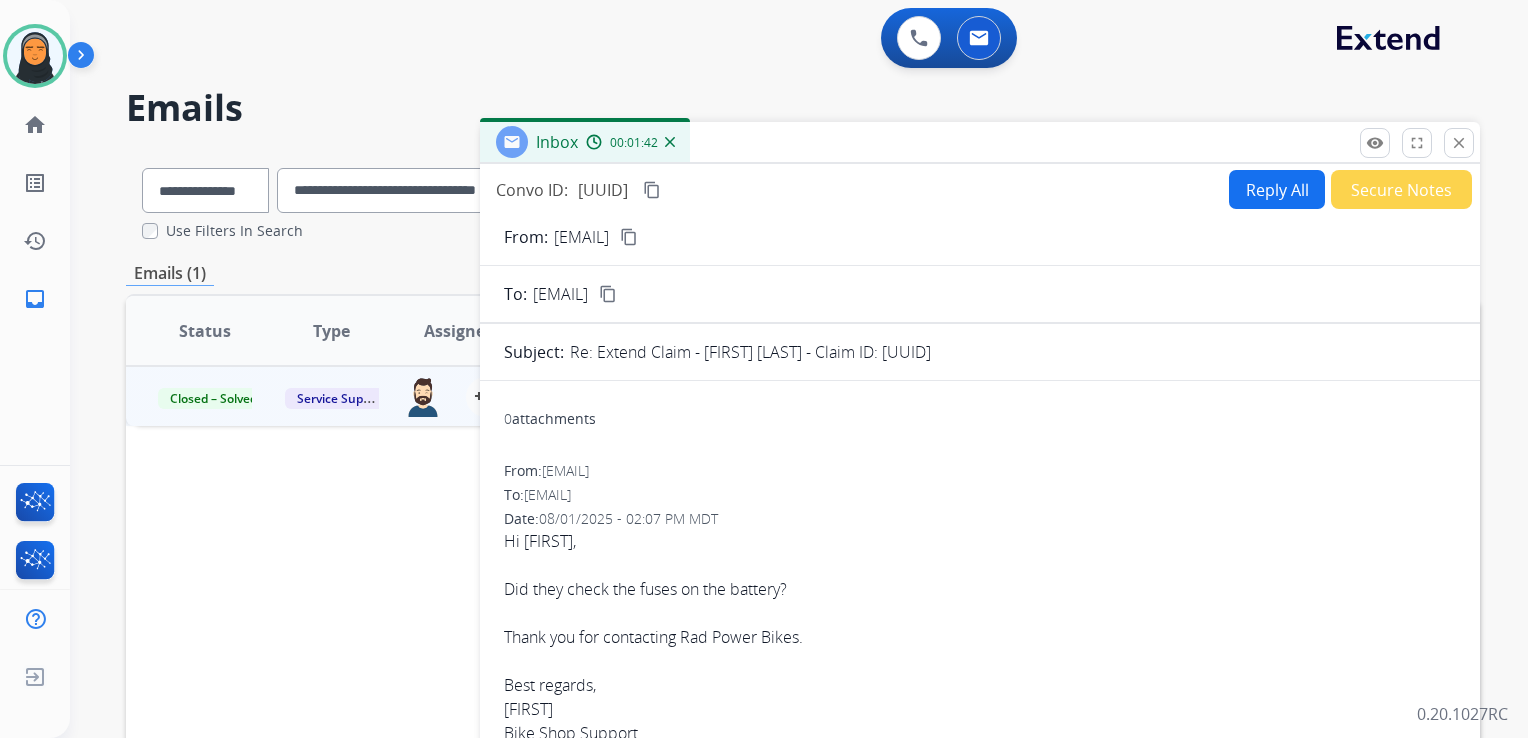 click on "close" at bounding box center [1459, 143] 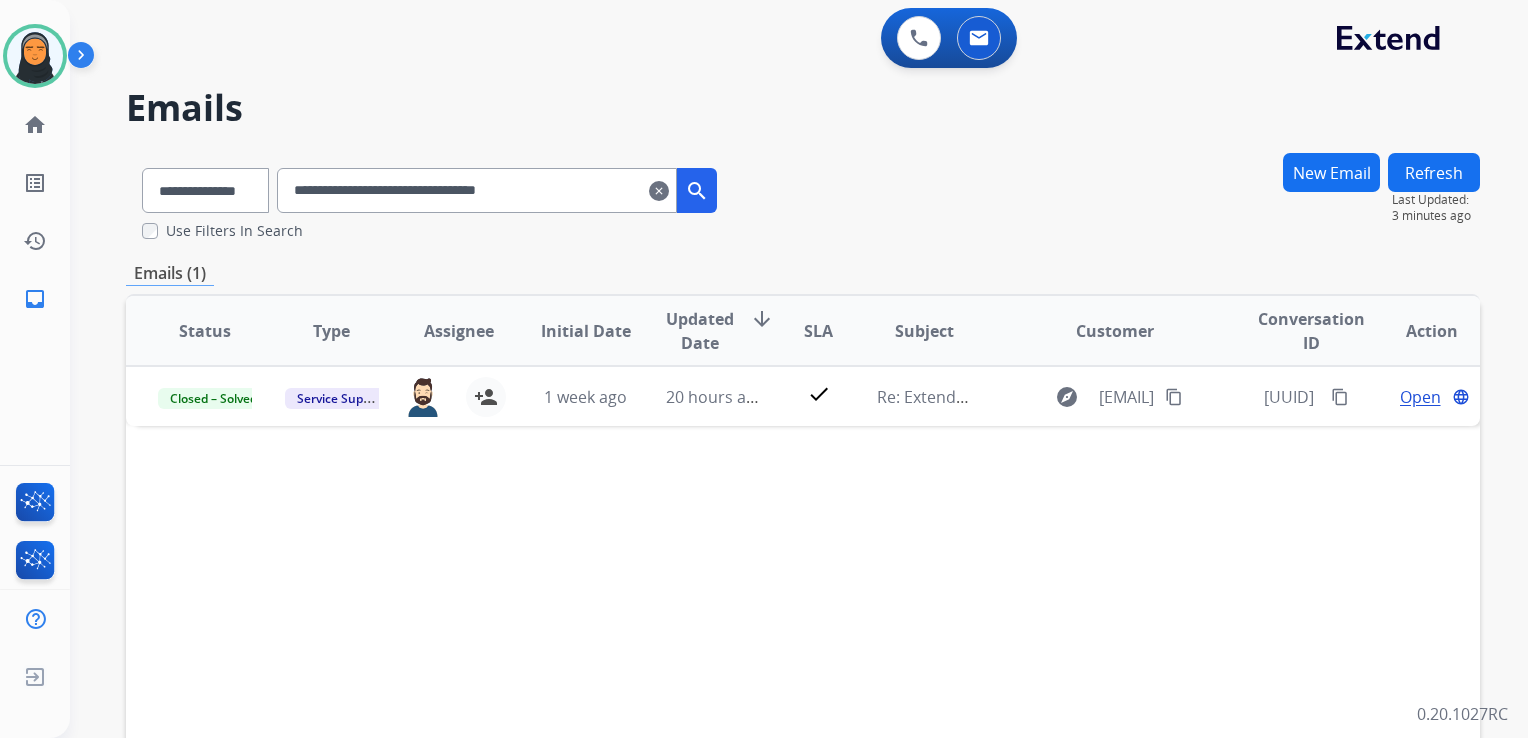 click on "clear" at bounding box center (659, 191) 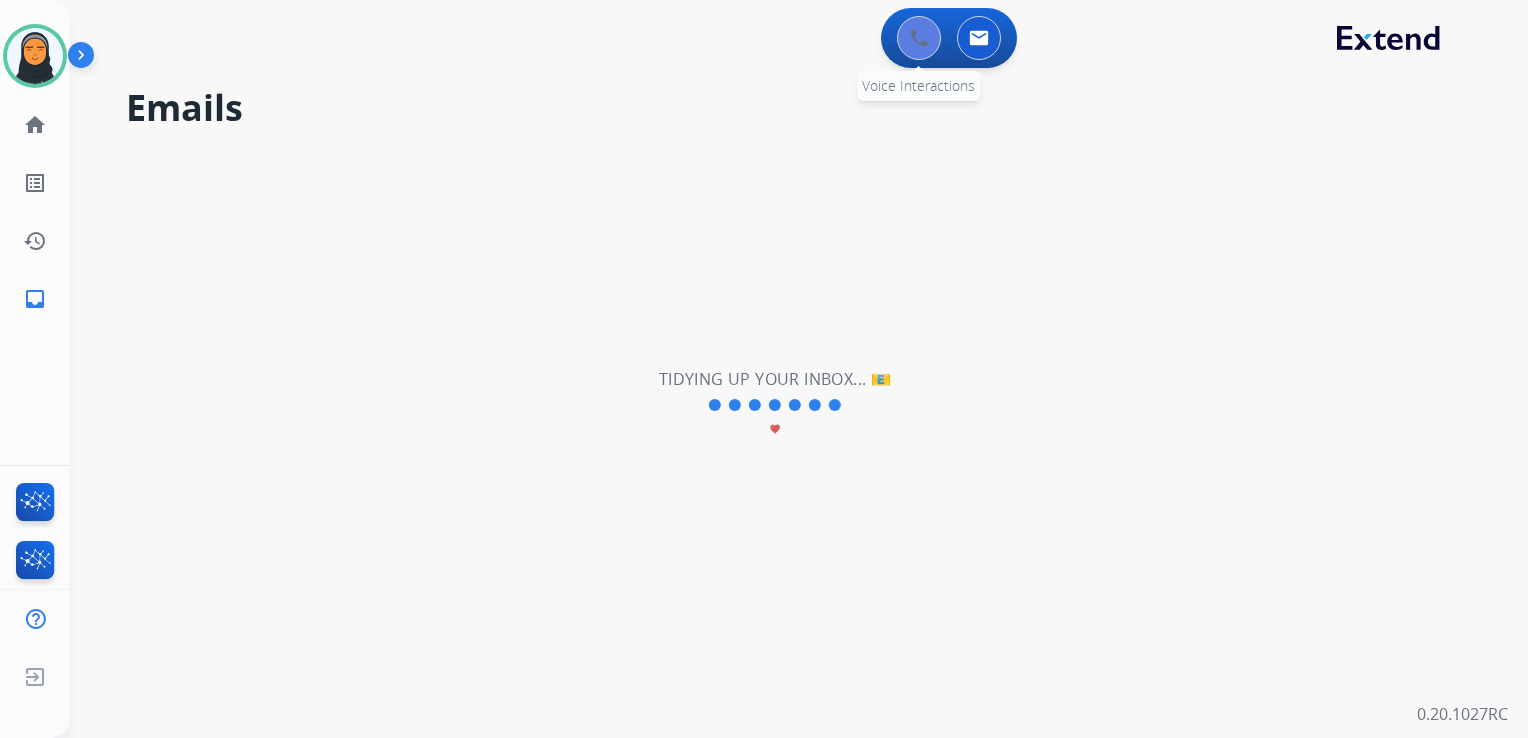 select on "**********" 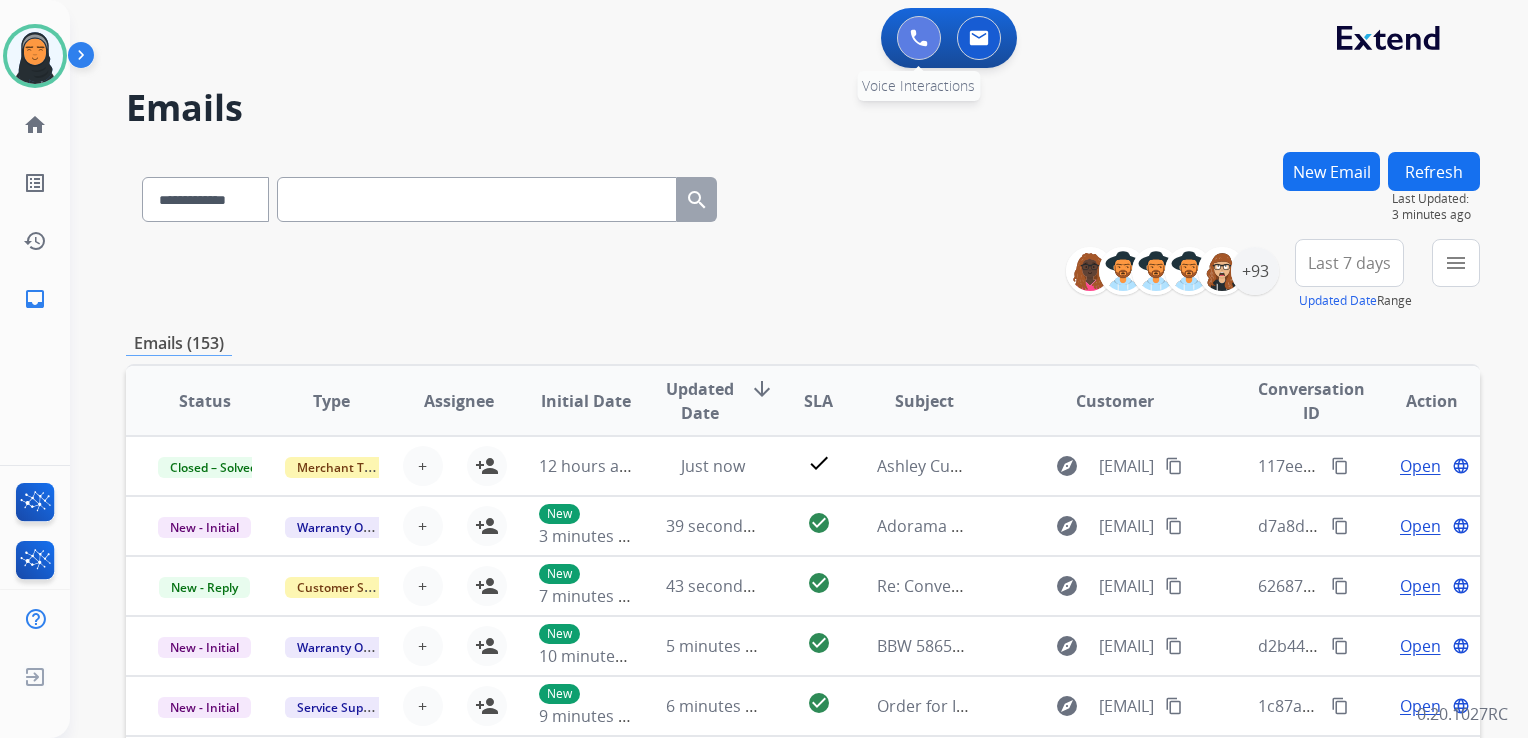 click at bounding box center [919, 38] 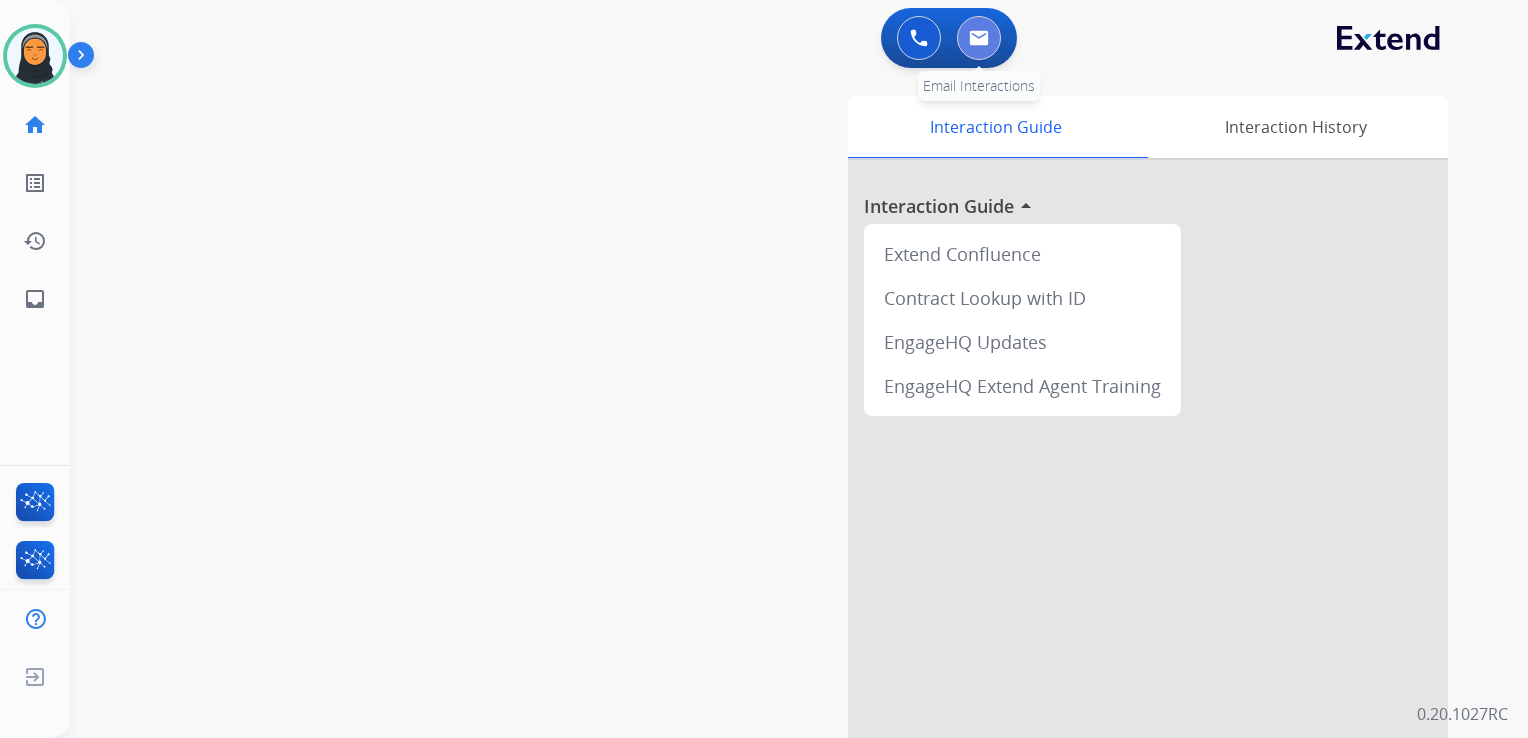 click at bounding box center [979, 38] 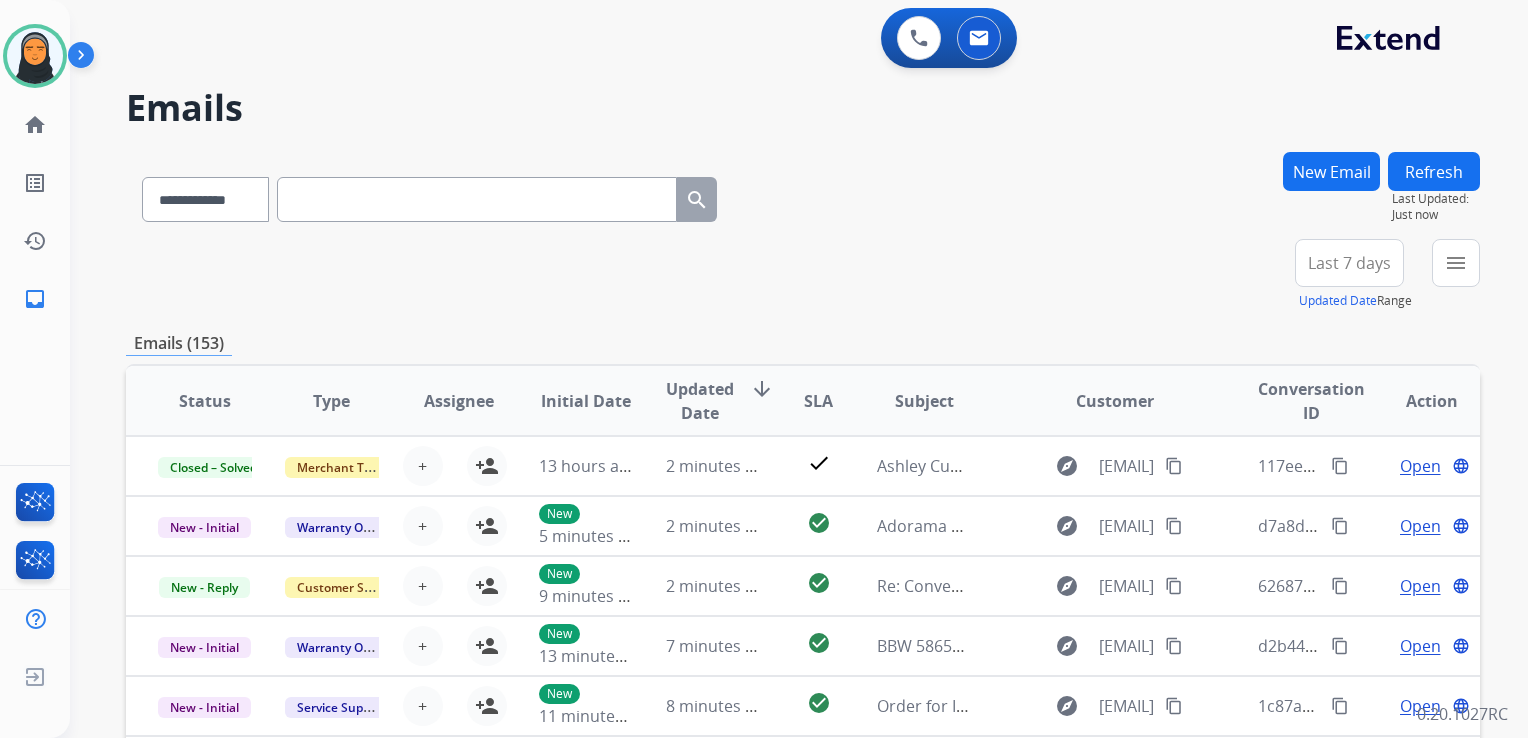click at bounding box center (477, 199) 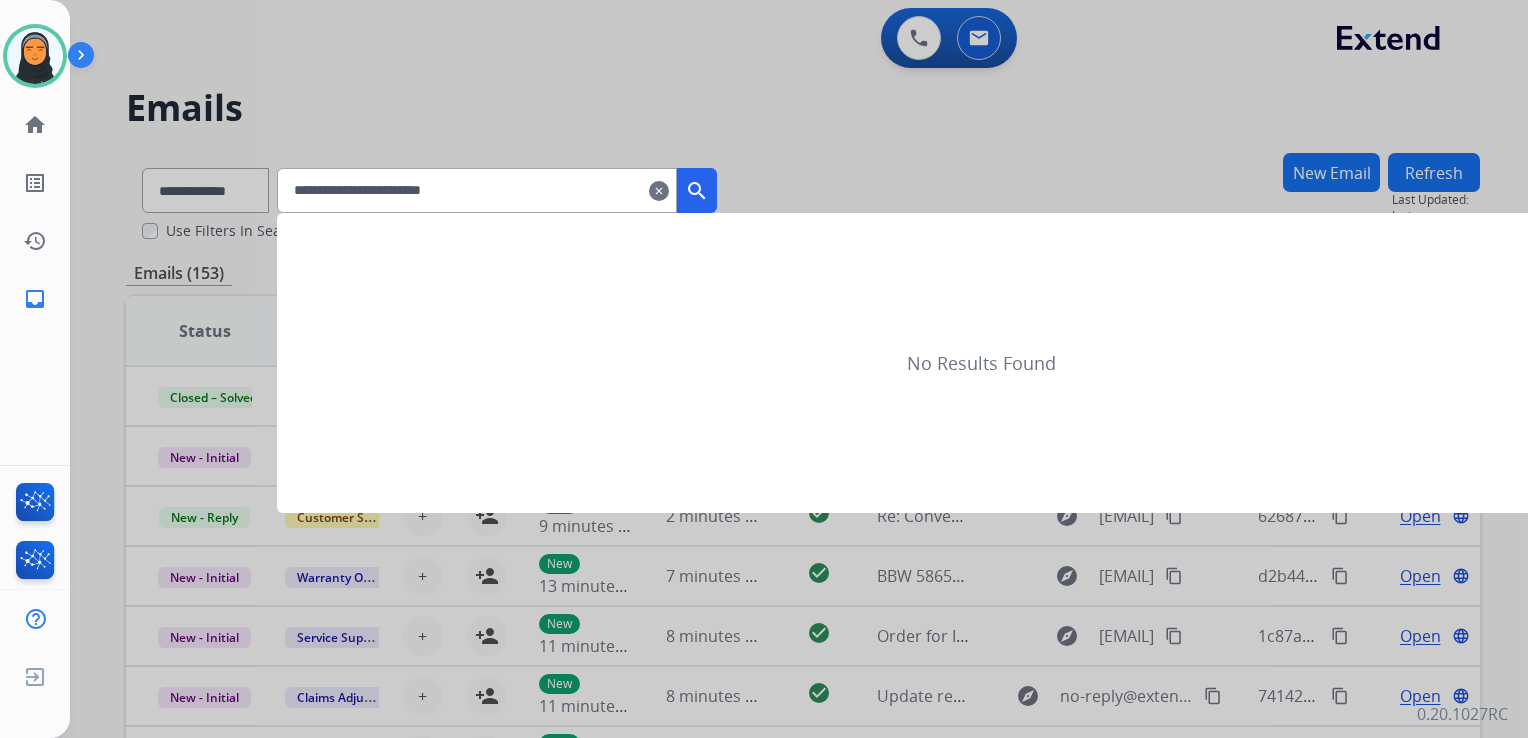 type on "**********" 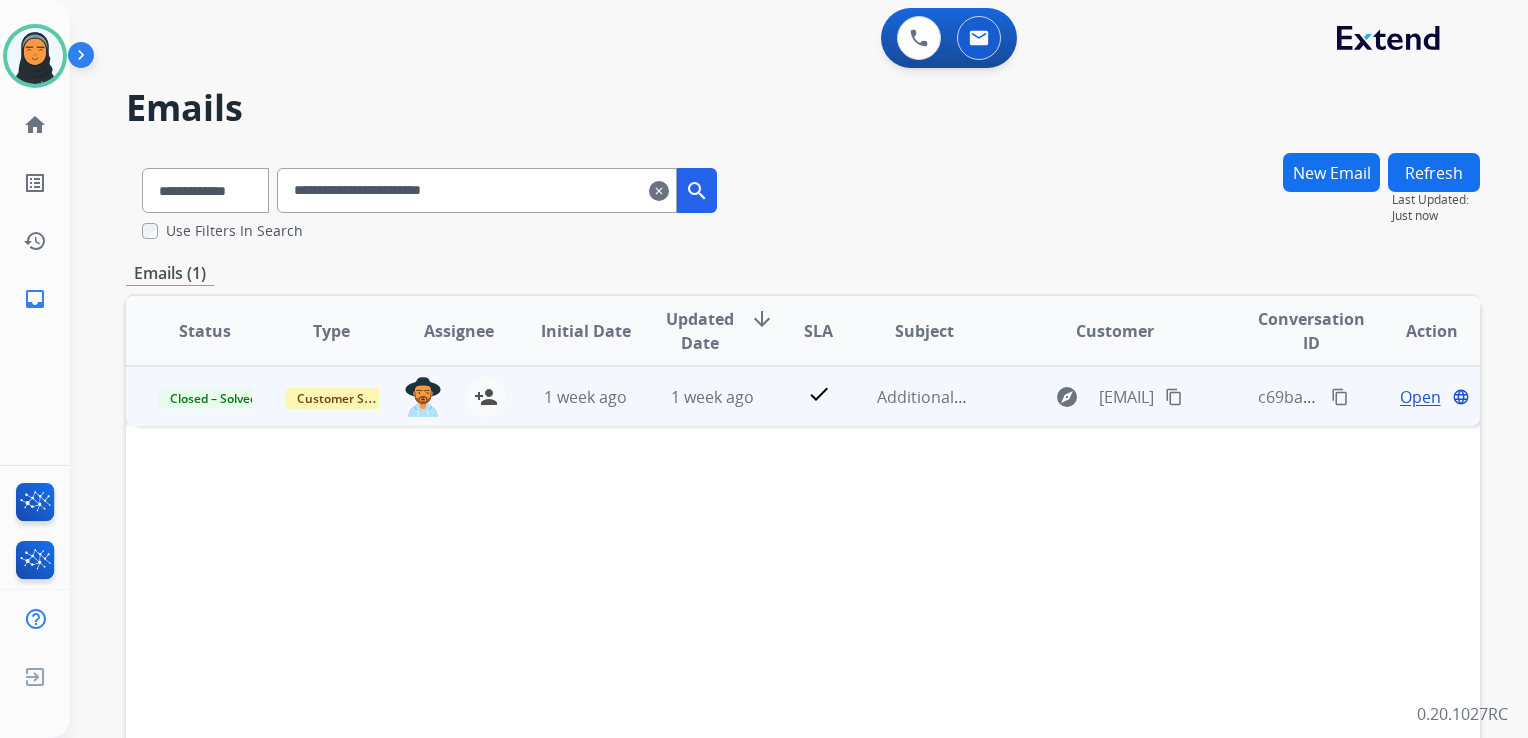 click on "Open" at bounding box center (1420, 397) 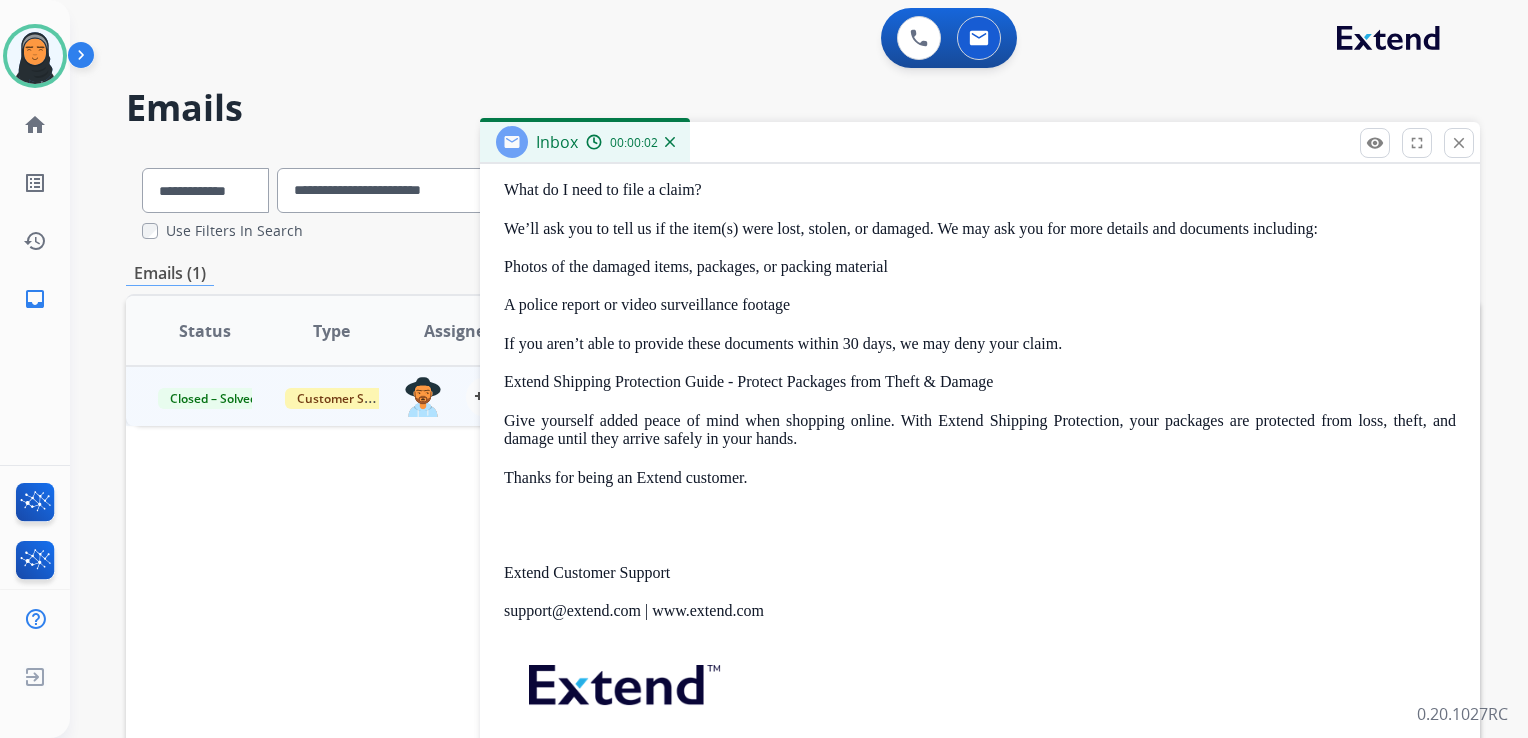 scroll, scrollTop: 707, scrollLeft: 0, axis: vertical 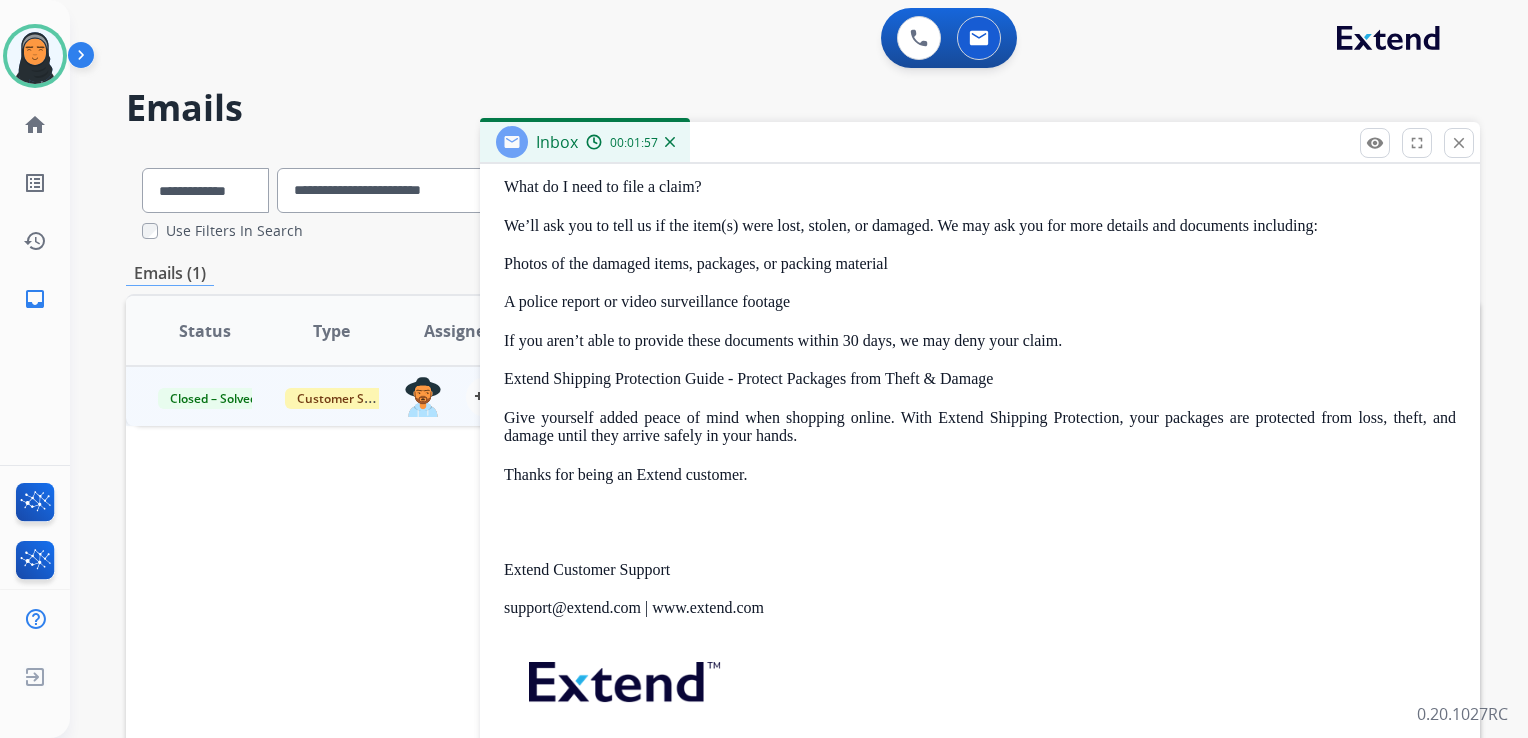 click on "close" at bounding box center (1459, 143) 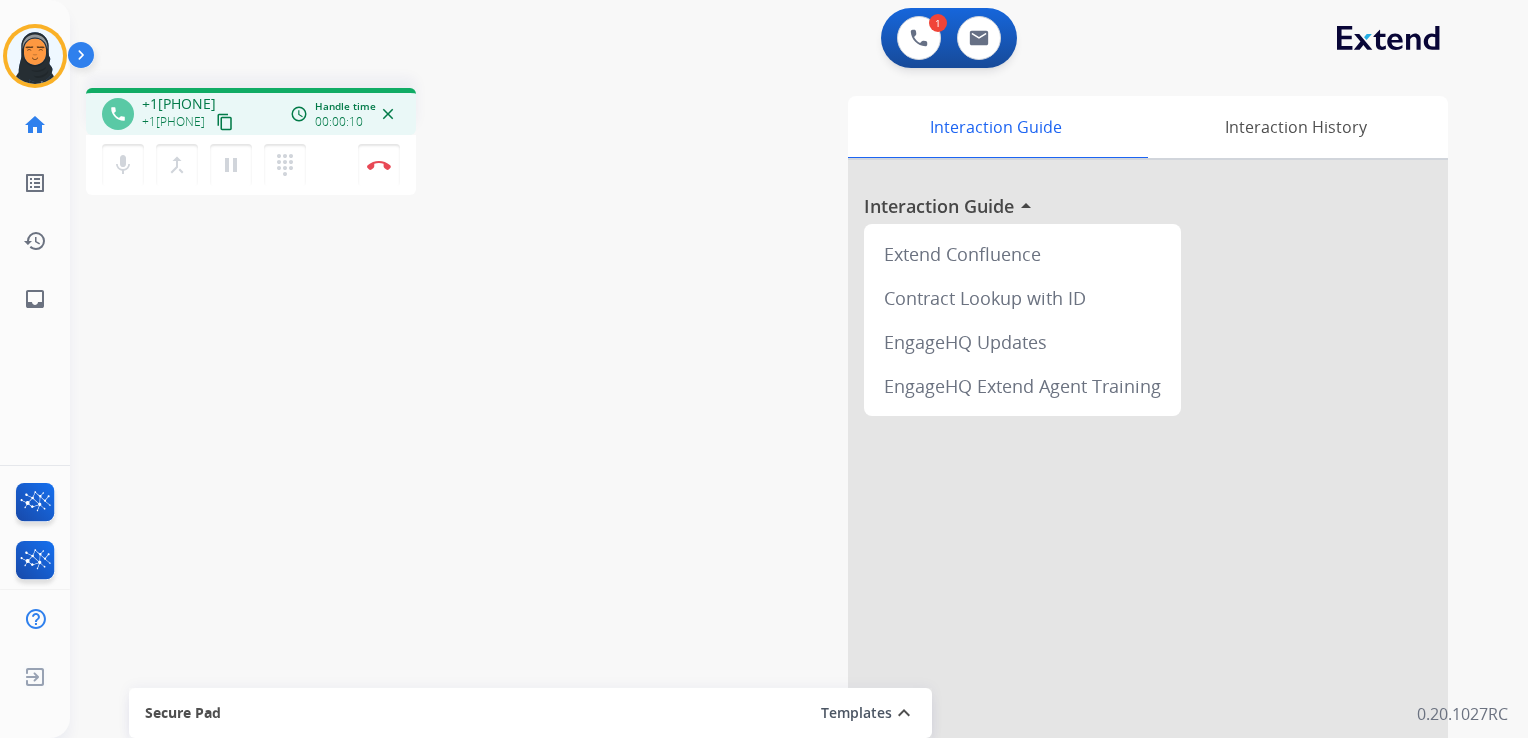 click on "content_copy" at bounding box center [225, 122] 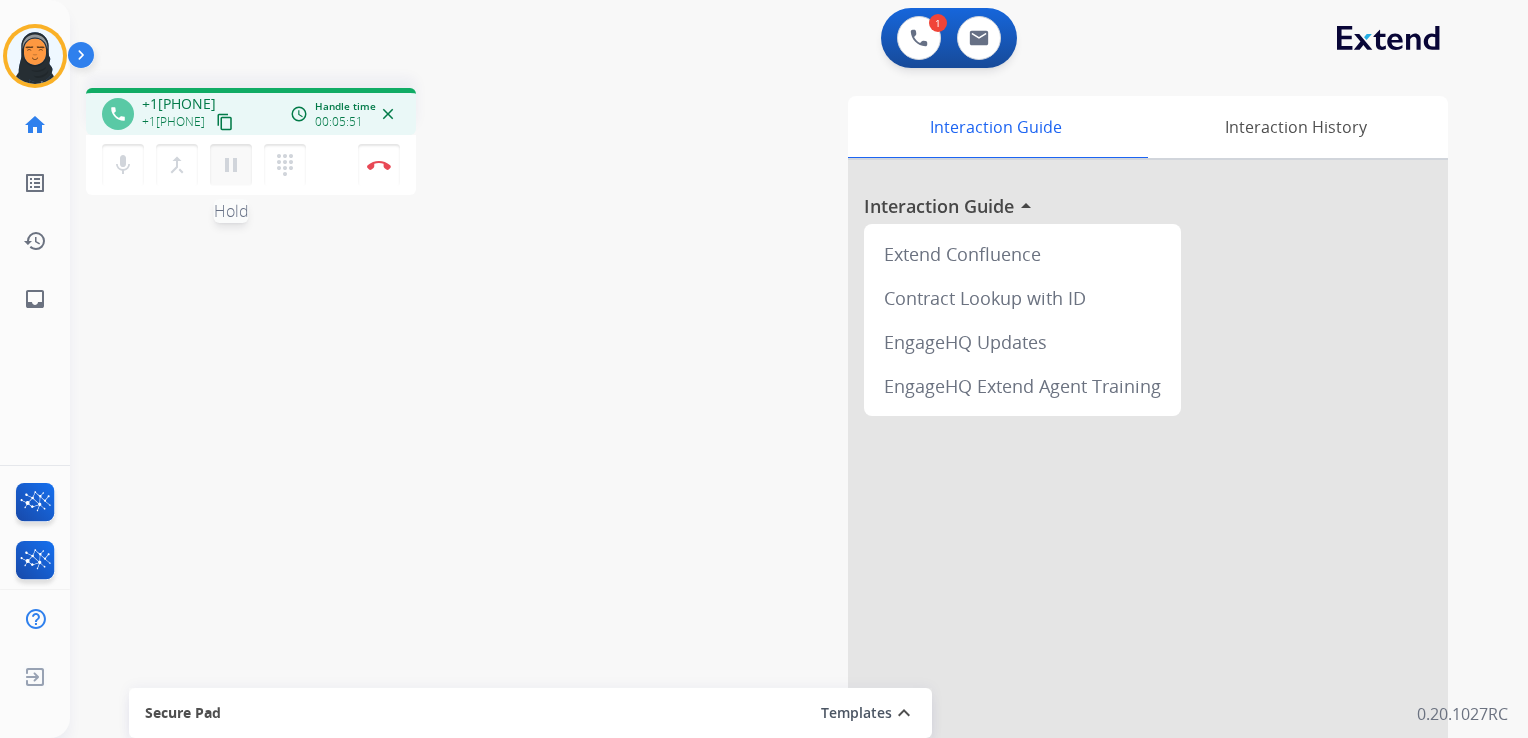 click on "pause" at bounding box center [231, 165] 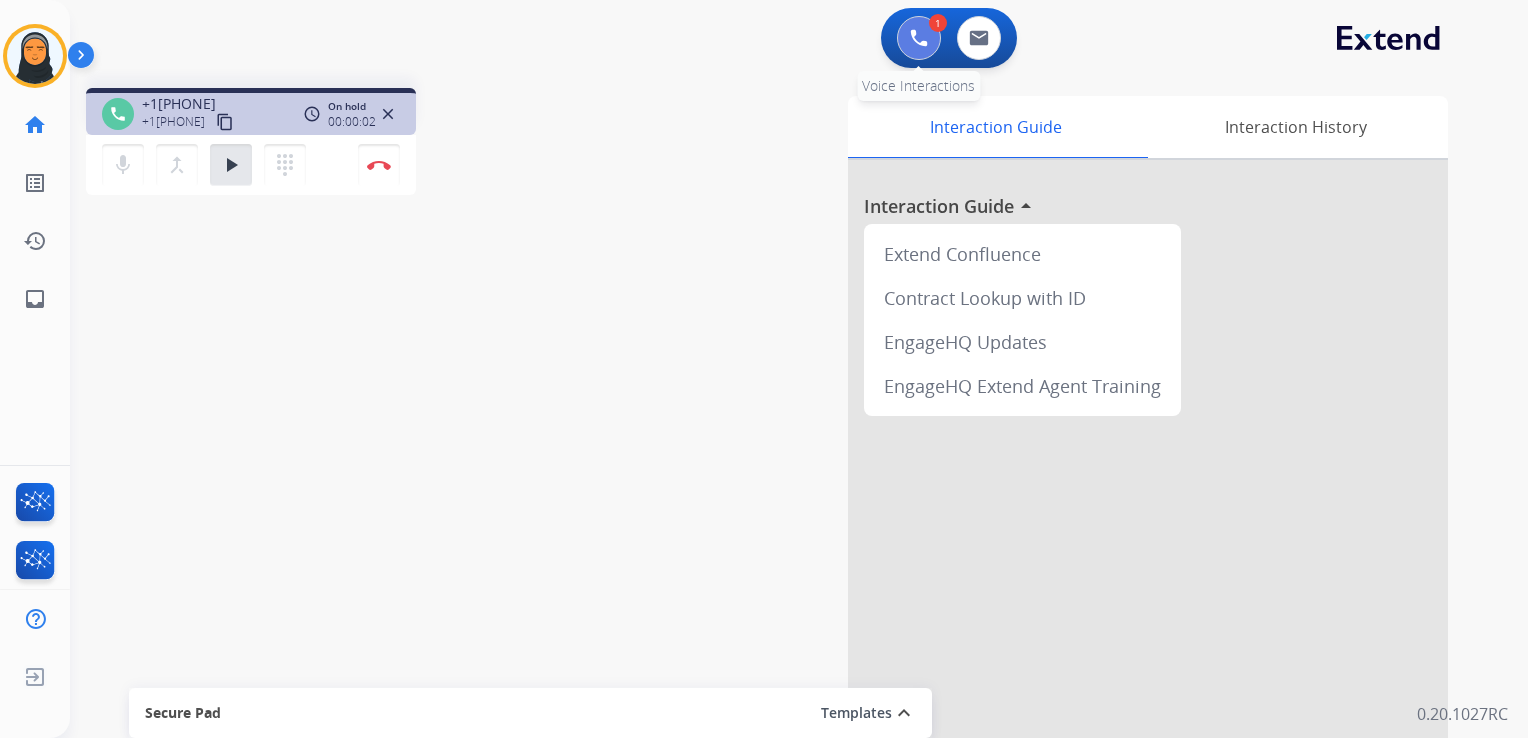 click at bounding box center (919, 38) 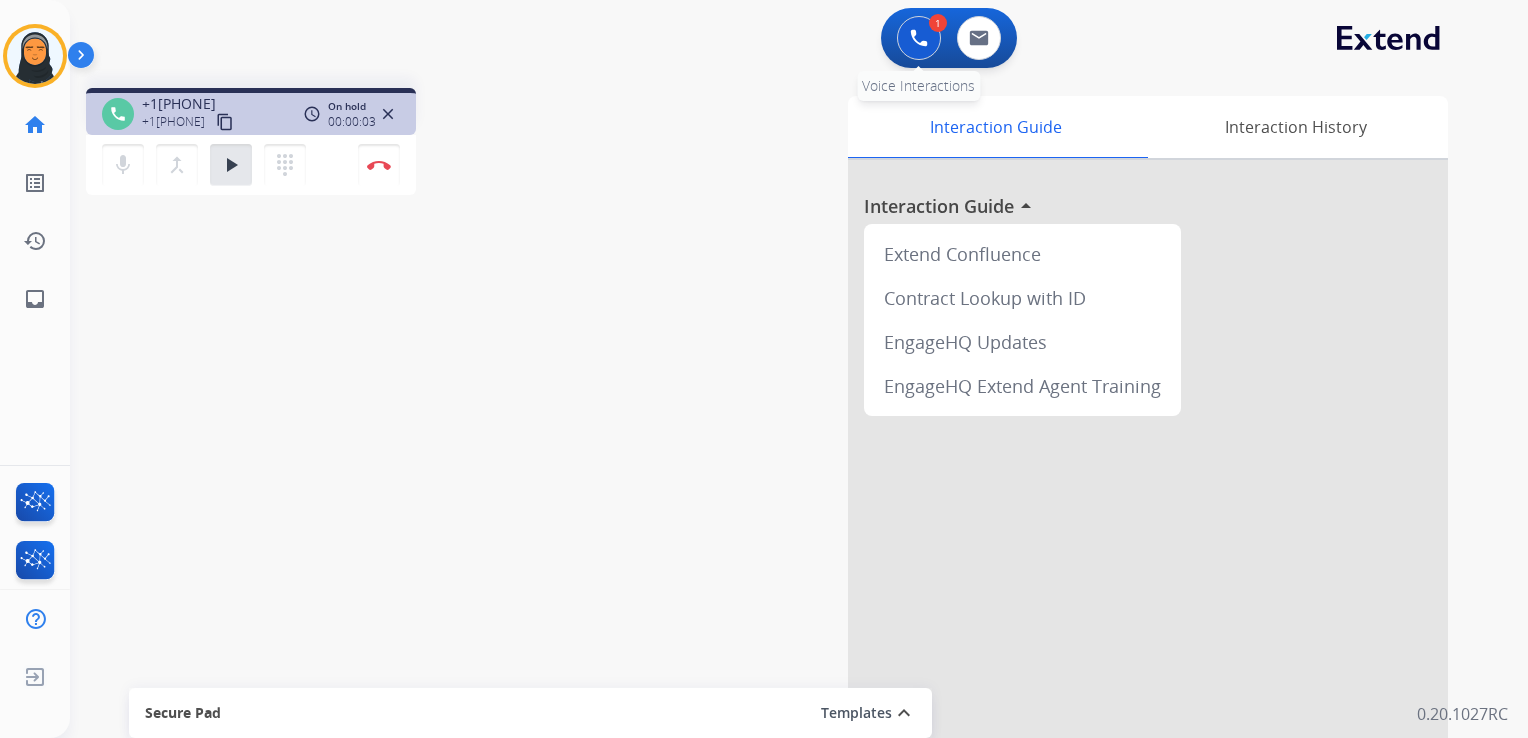 click at bounding box center [919, 38] 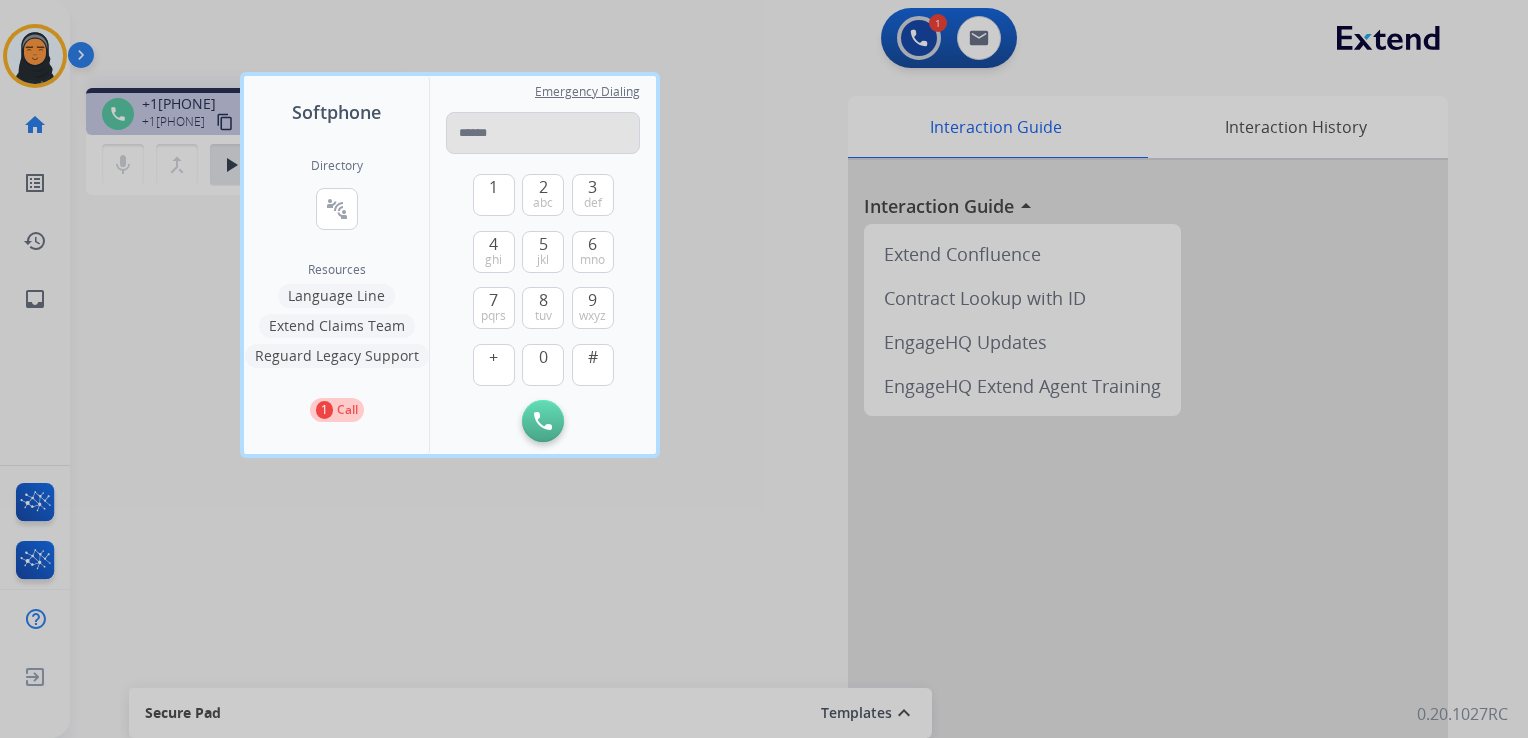 click at bounding box center [543, 133] 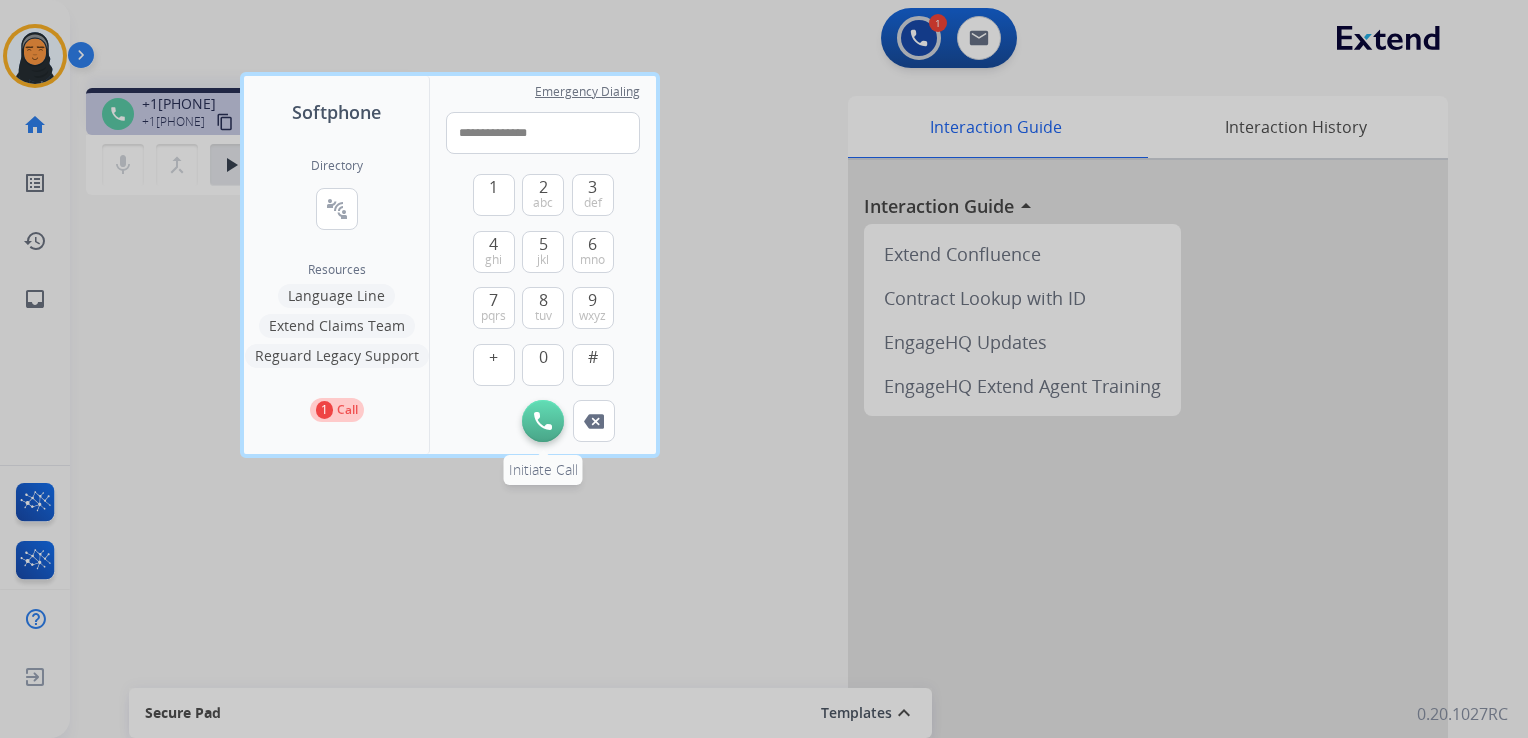 type on "**********" 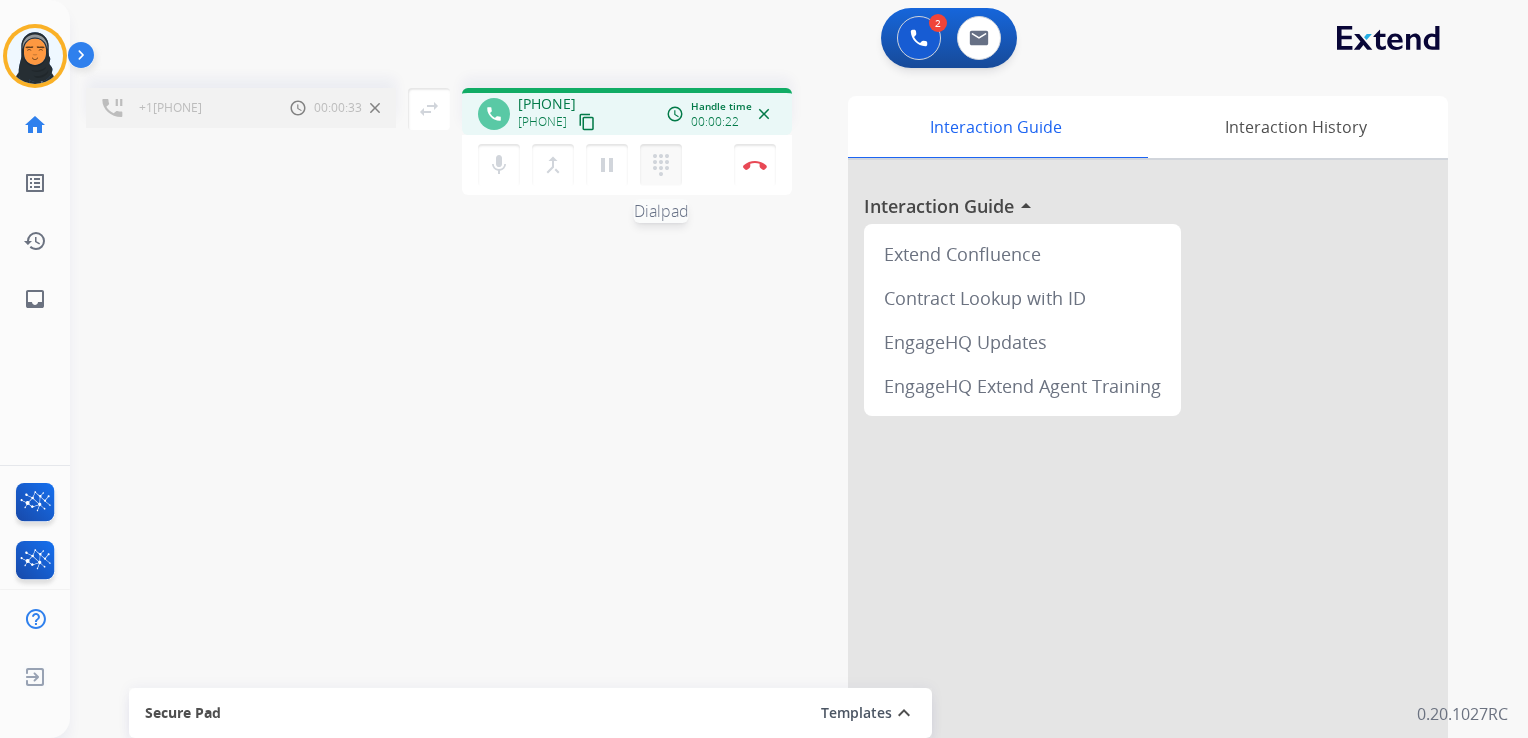 click on "dialpad" at bounding box center [661, 165] 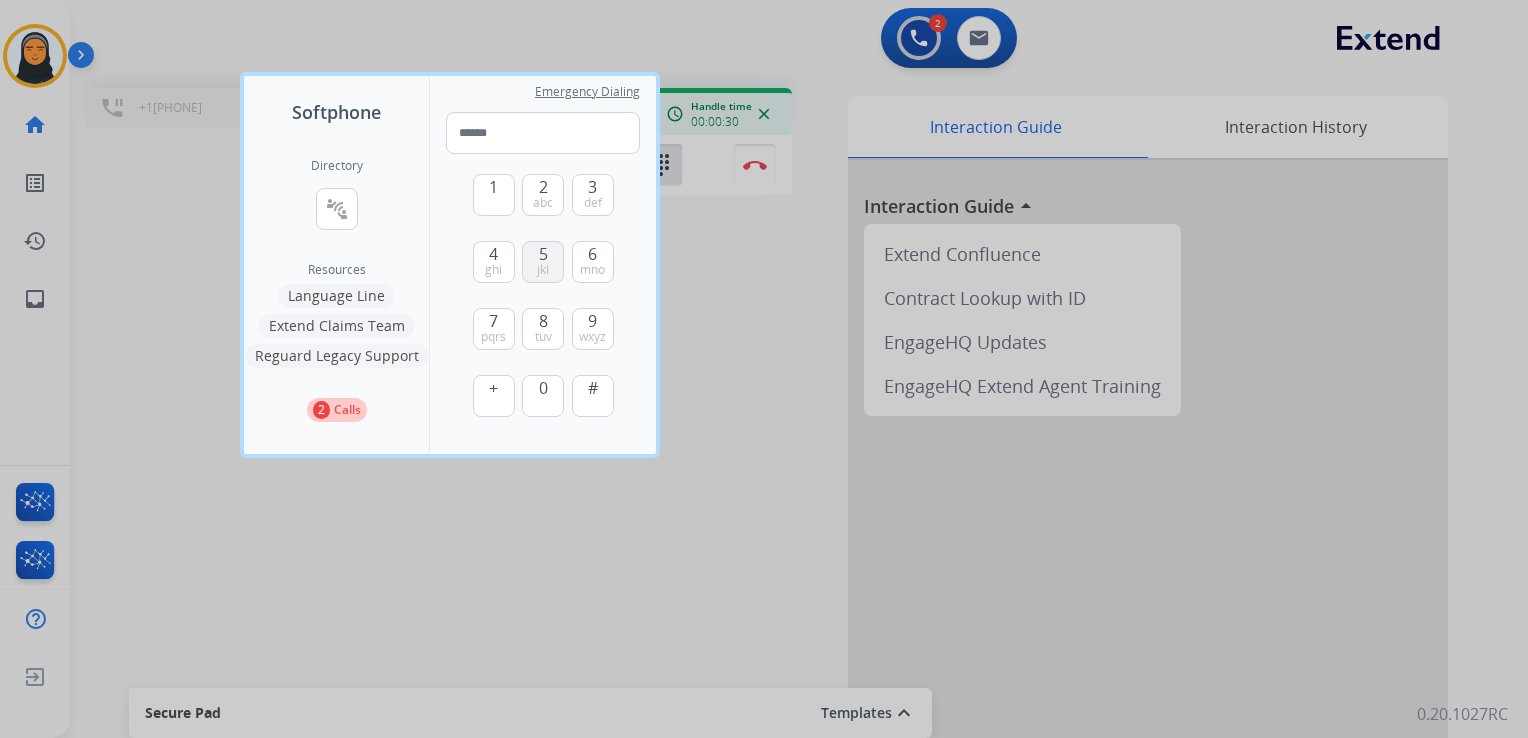 click on "jkl" at bounding box center [543, 270] 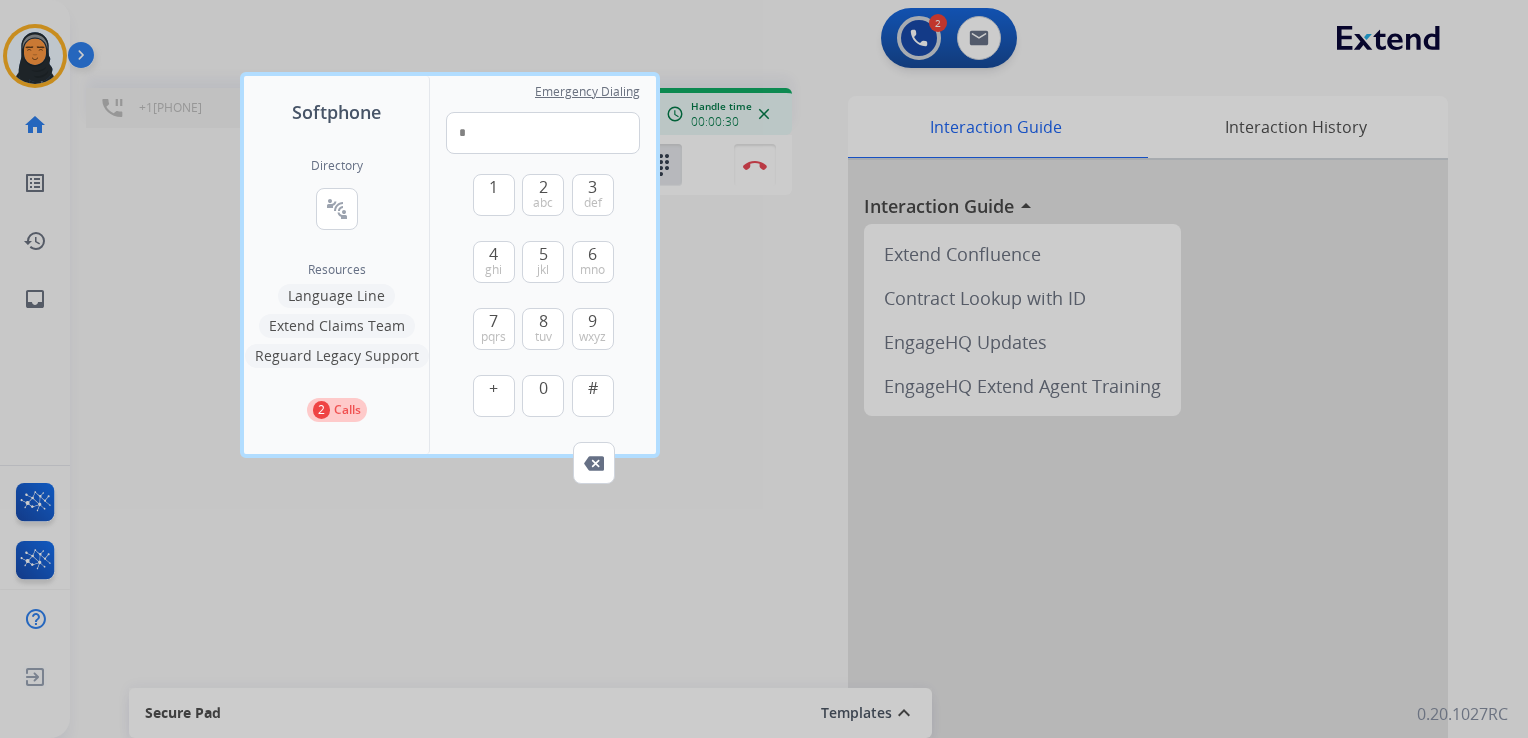 click at bounding box center (764, 369) 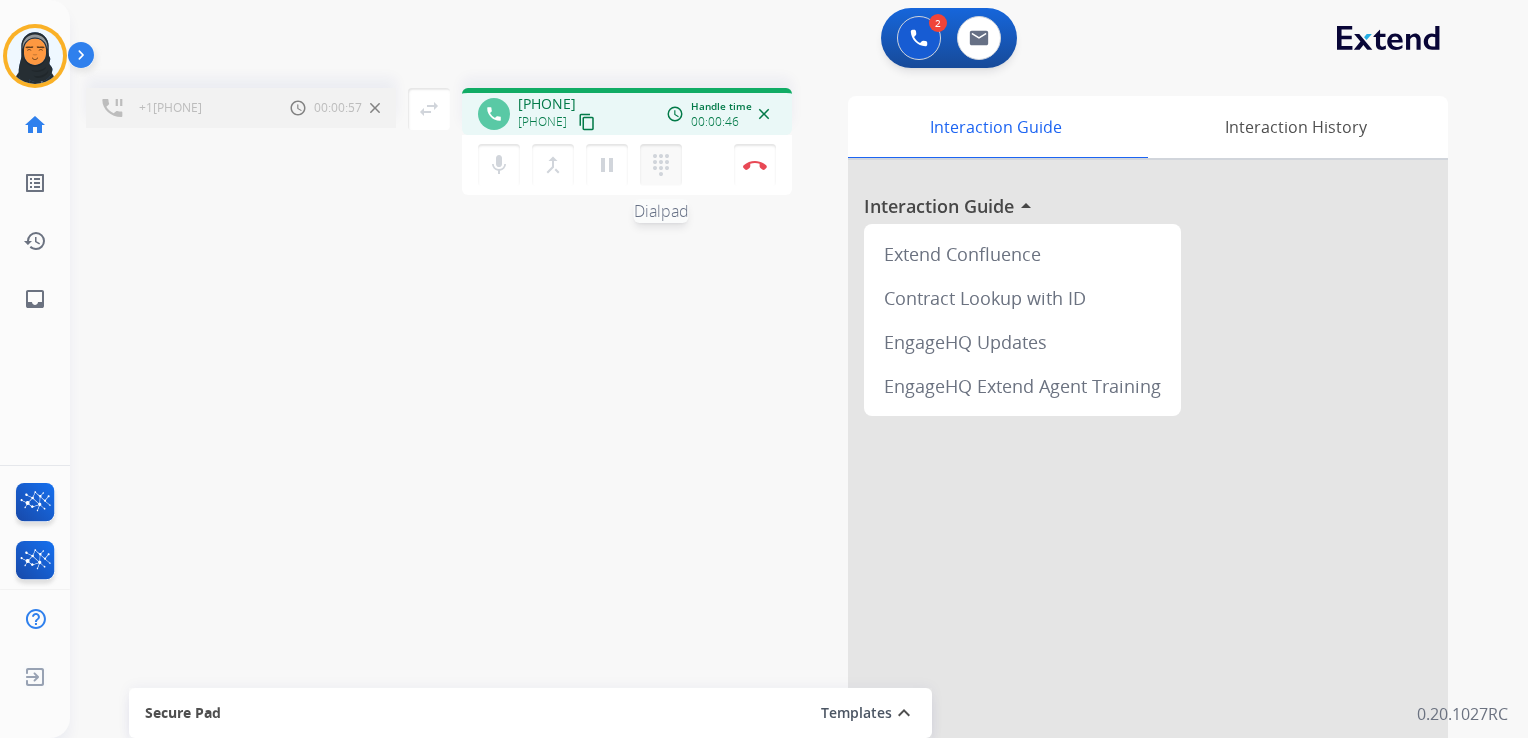 click on "dialpad" at bounding box center (661, 165) 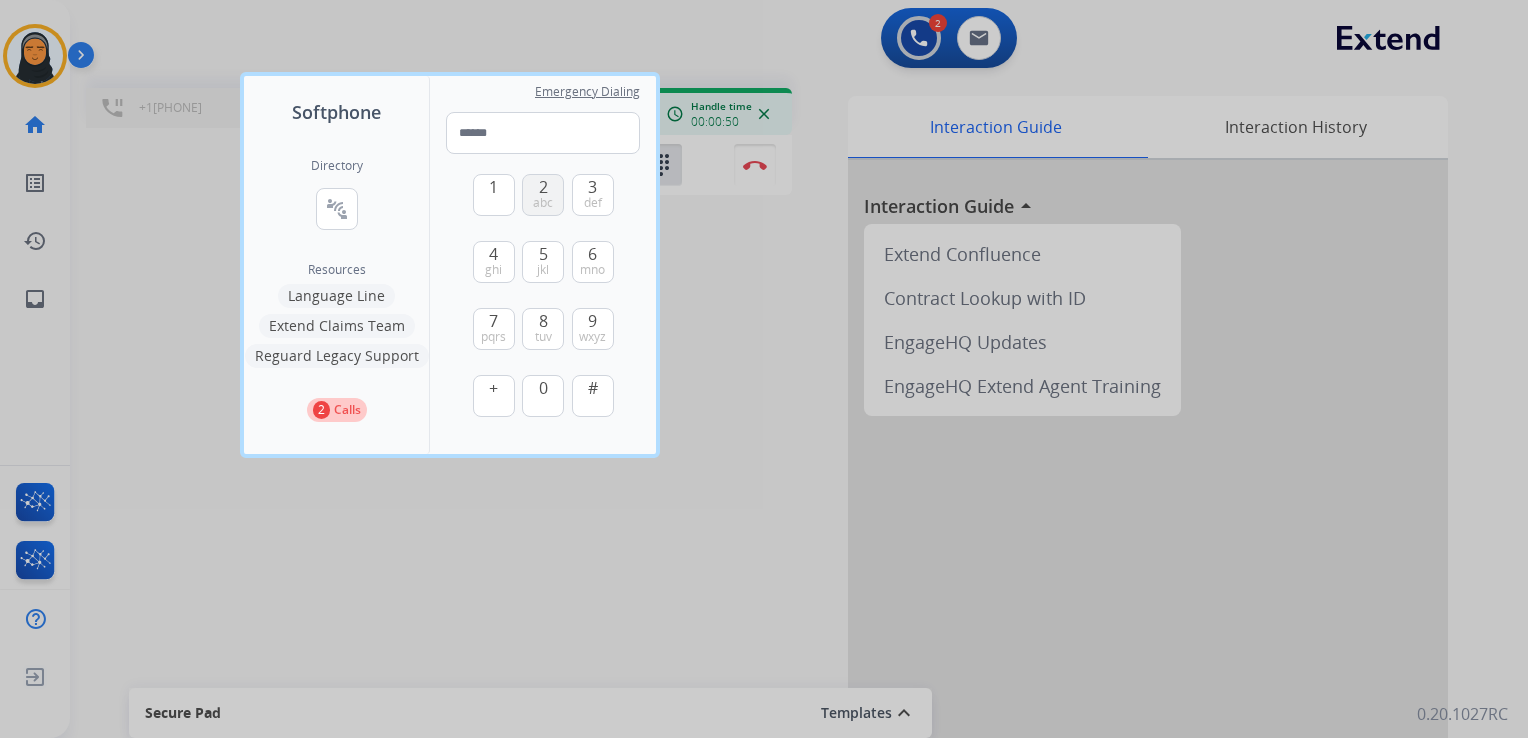 click on "abc" at bounding box center (543, 203) 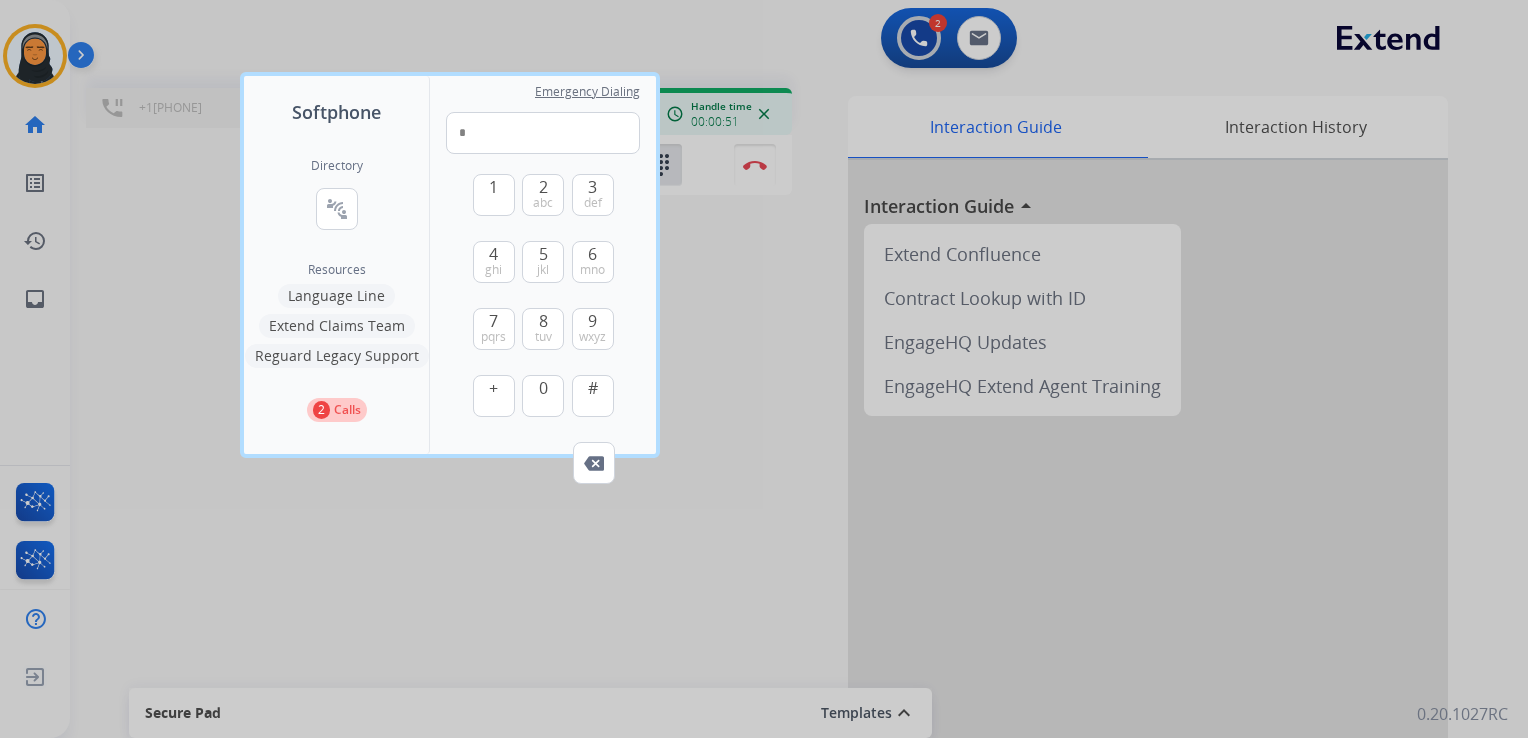 click at bounding box center [764, 369] 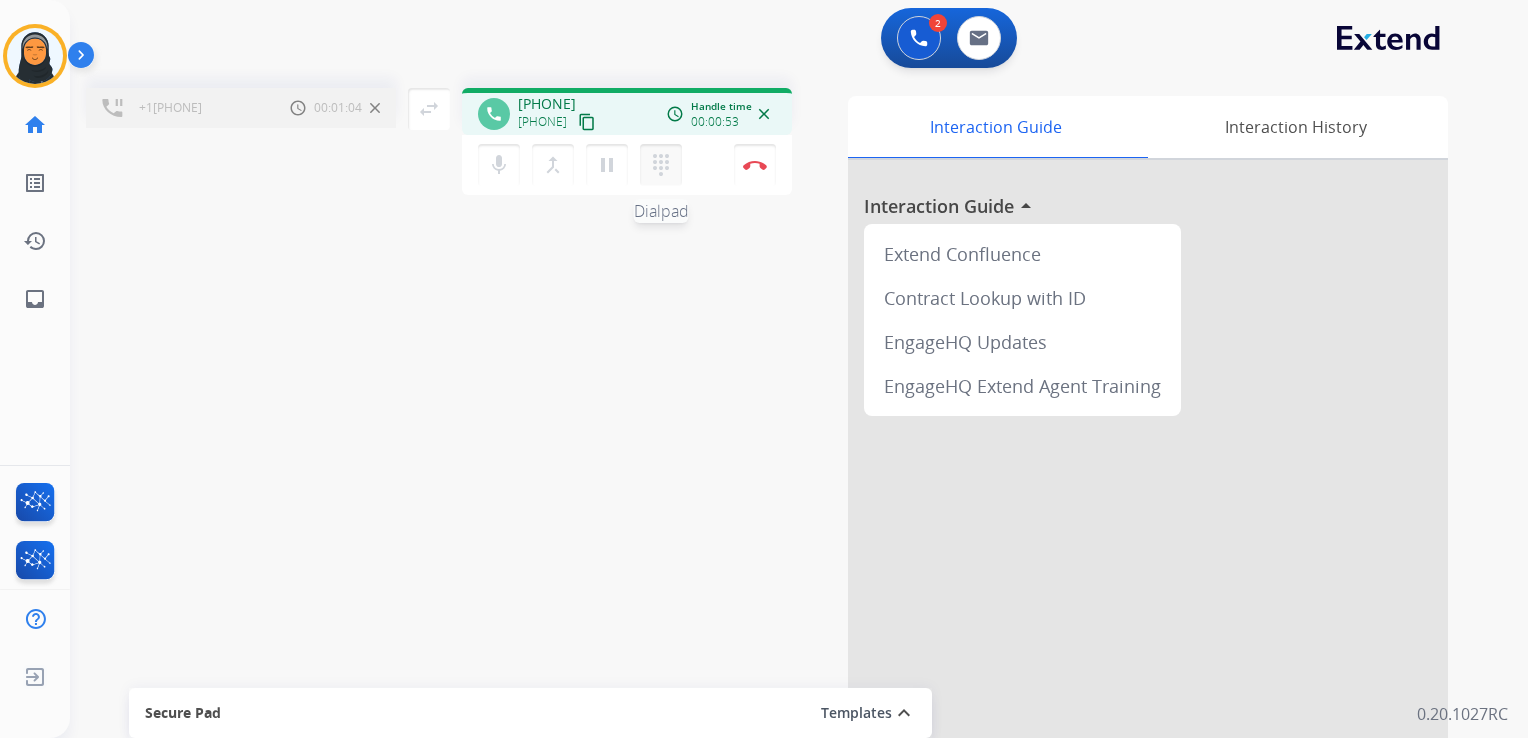 click on "dialpad" at bounding box center (661, 165) 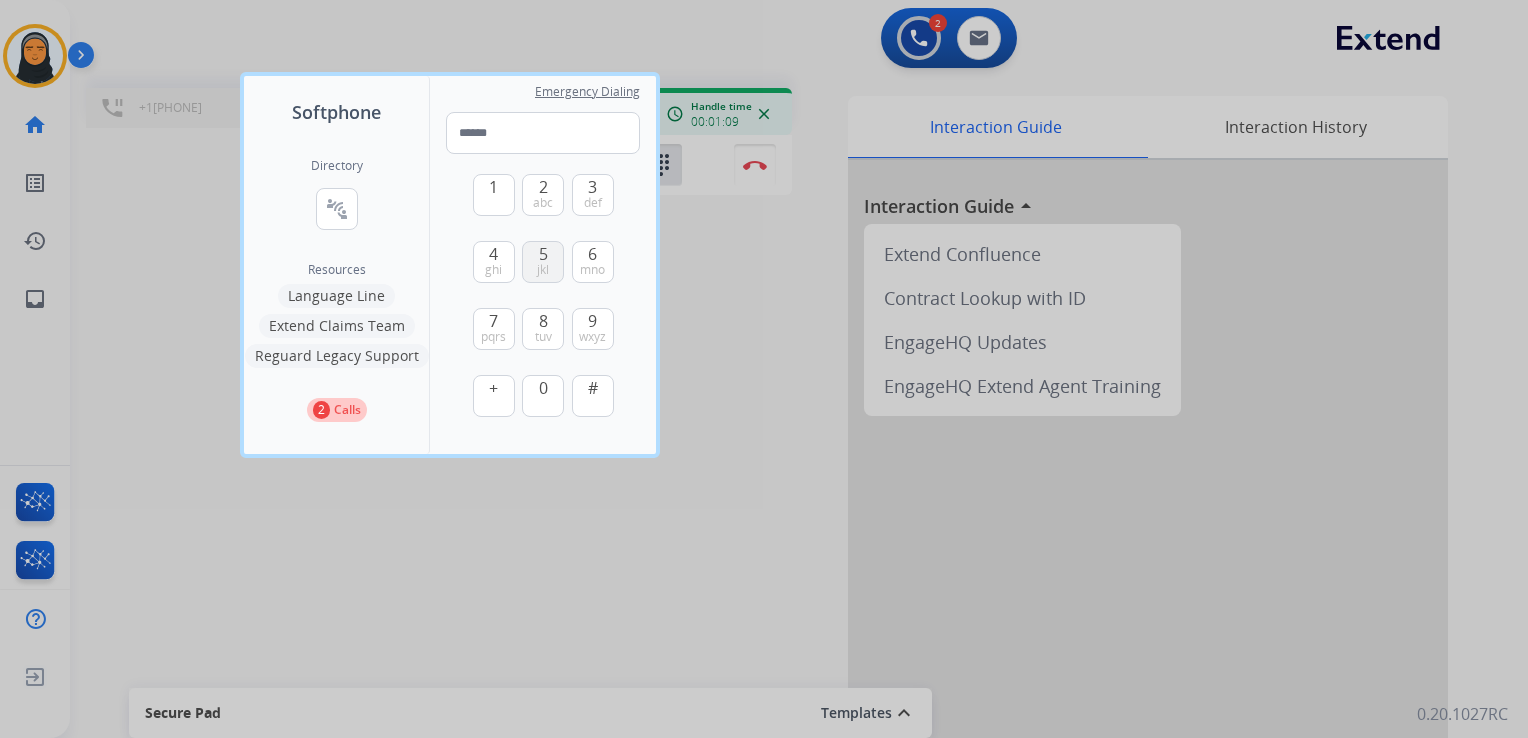 click on "5 jkl" at bounding box center [543, 262] 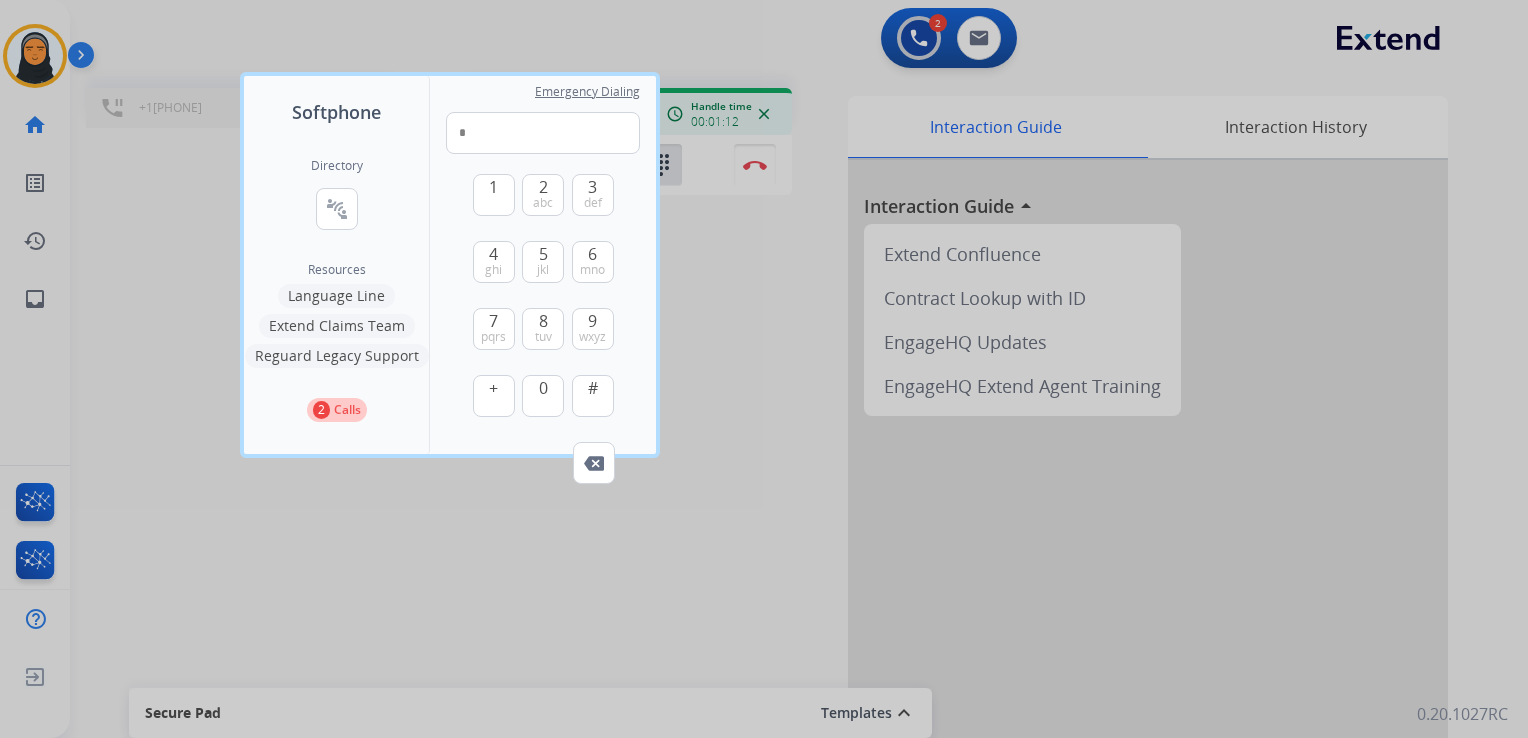 click at bounding box center [764, 369] 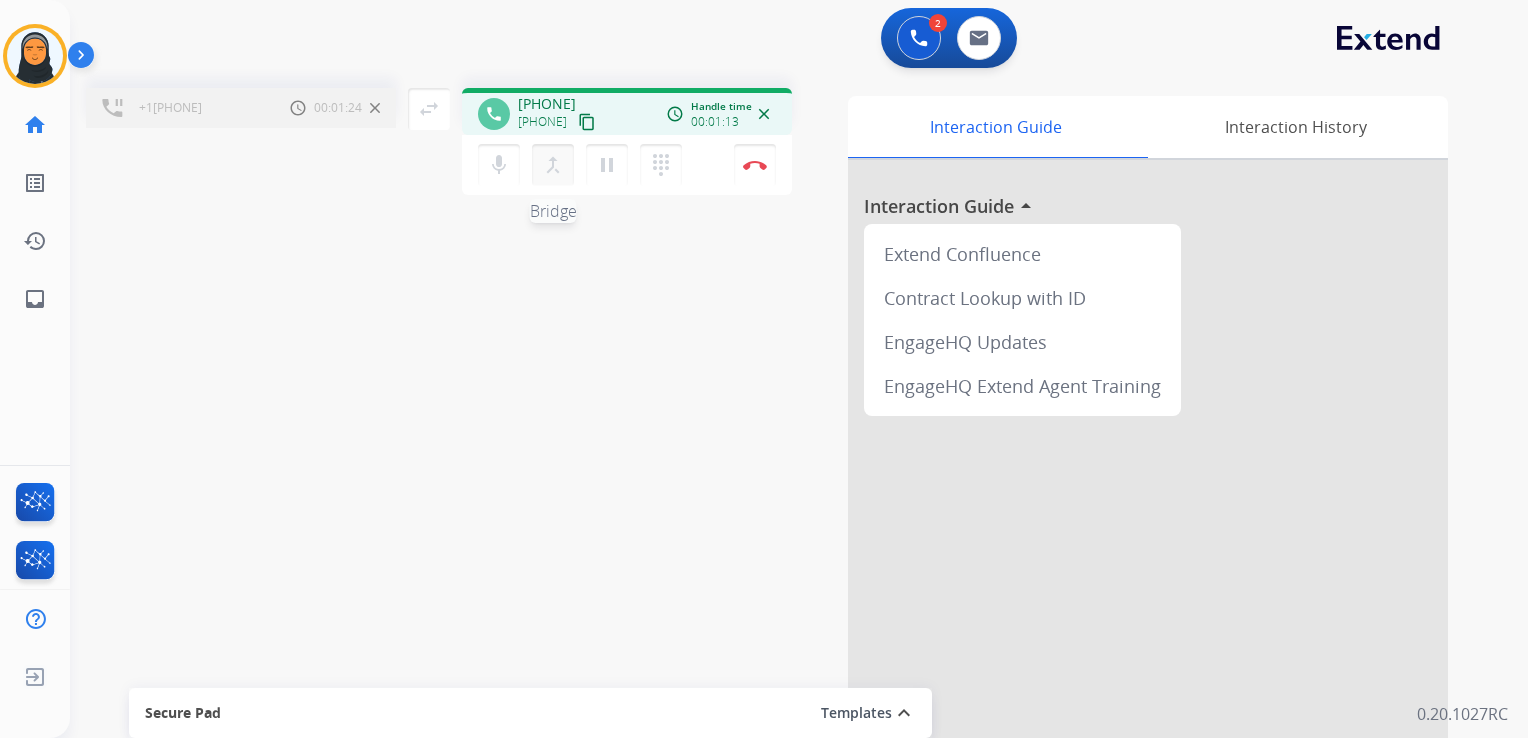 click on "merge_type" at bounding box center [553, 165] 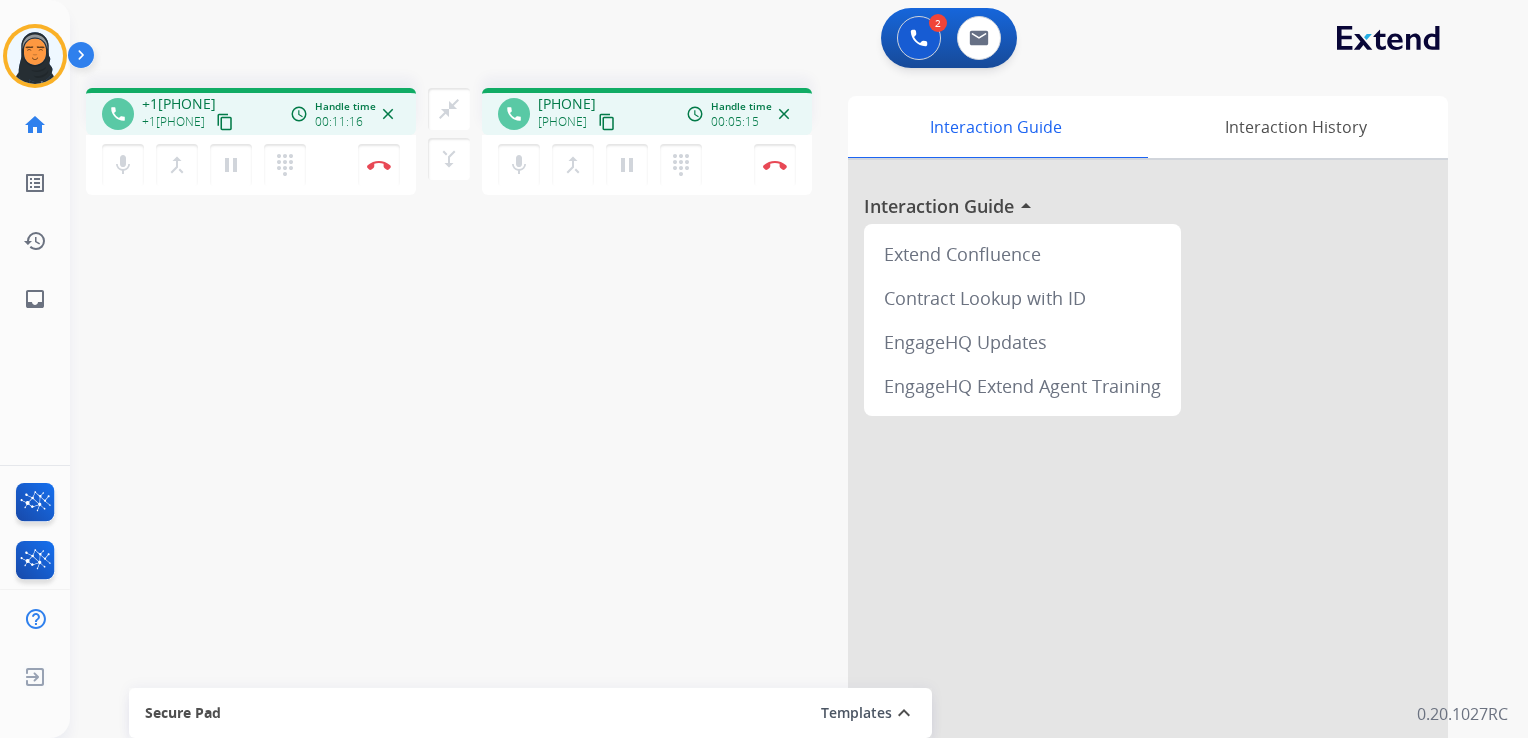 click on "content_copy" at bounding box center [225, 122] 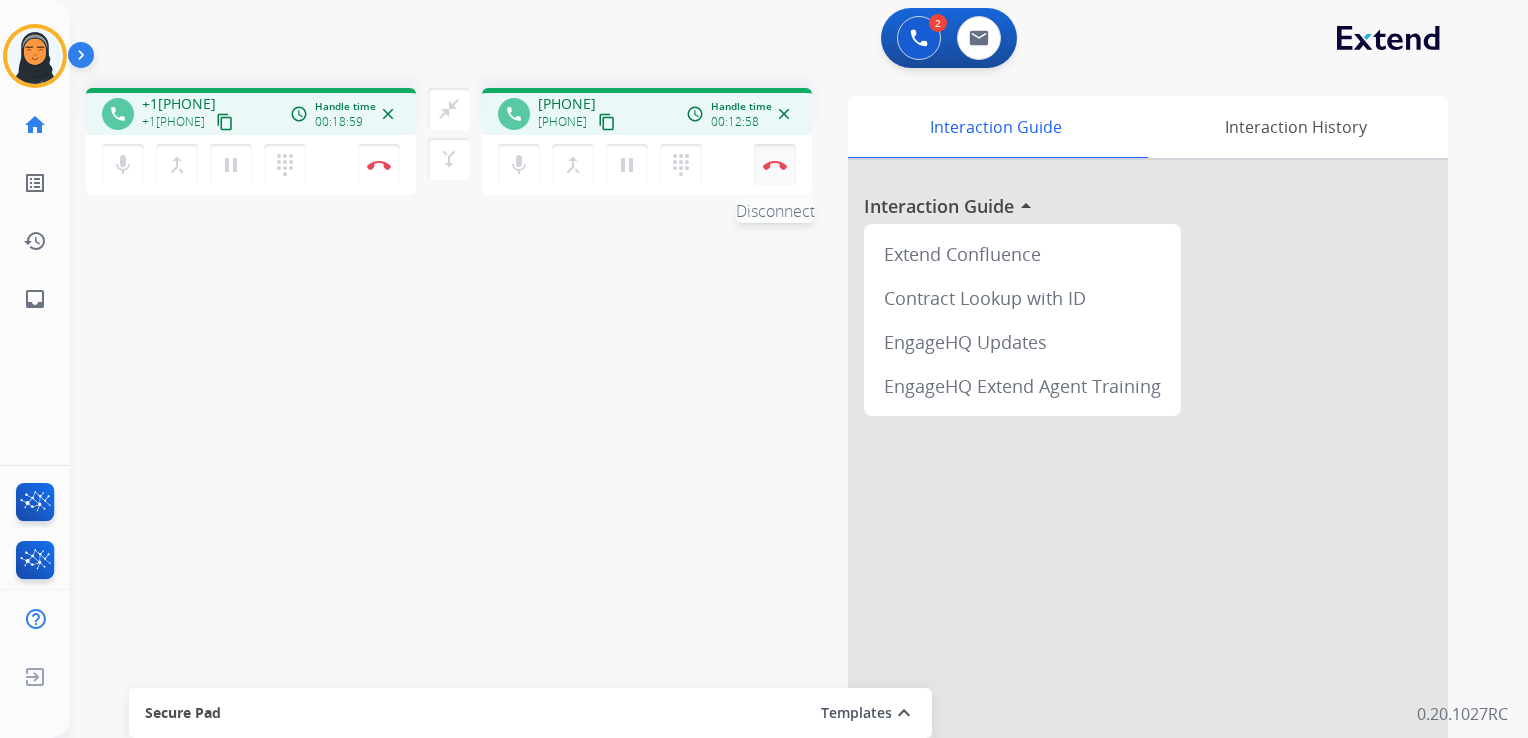 click at bounding box center (379, 165) 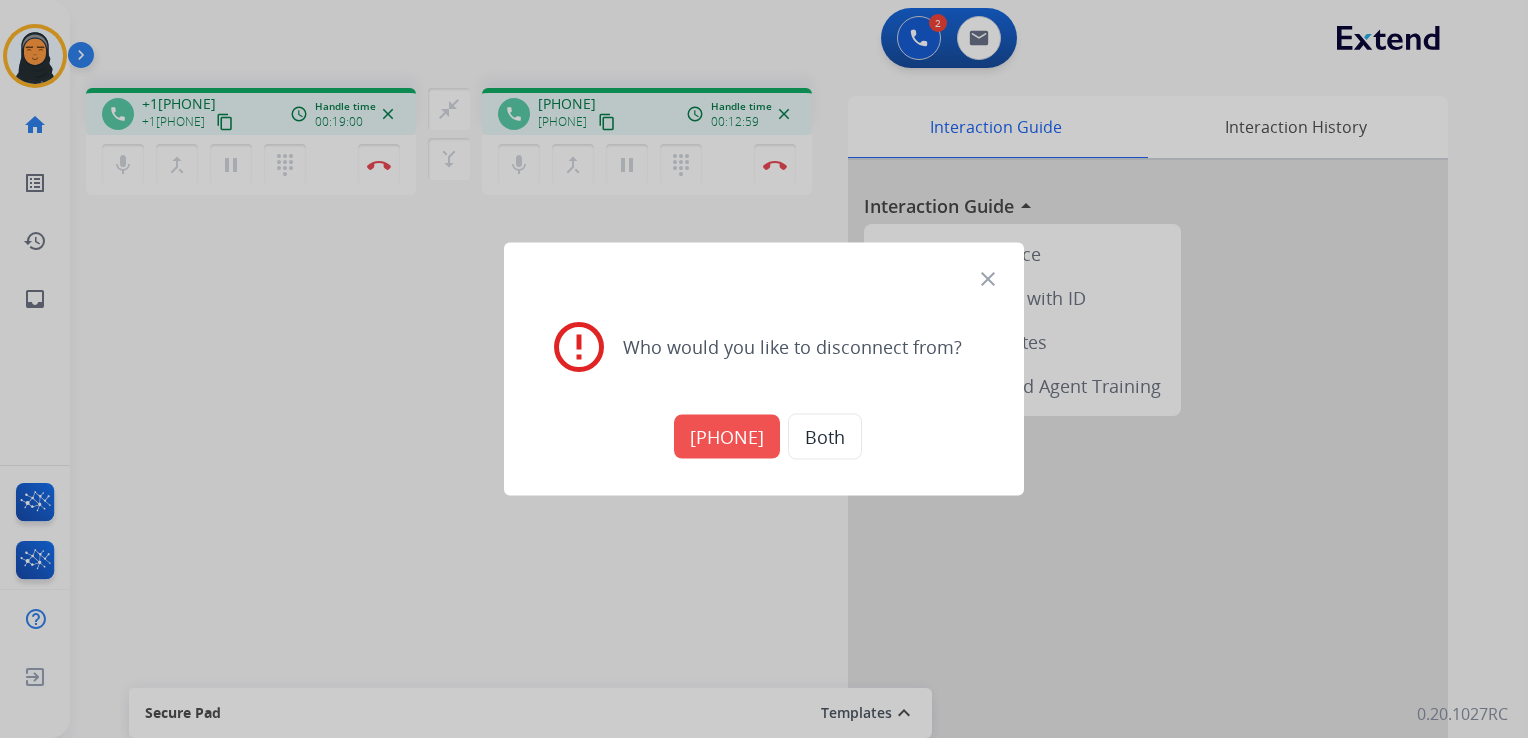 click on "[PHONE]" at bounding box center (727, 437) 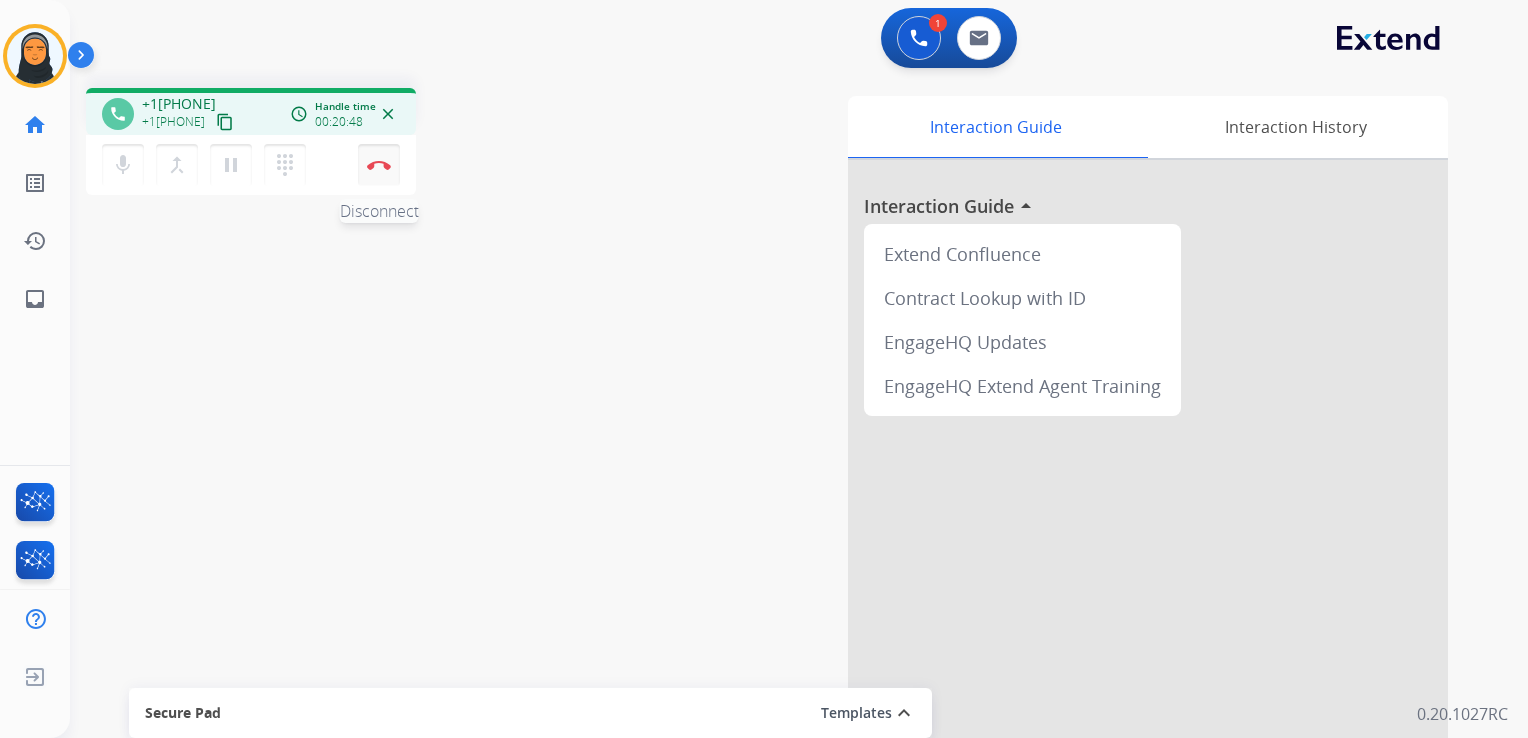 click at bounding box center (379, 165) 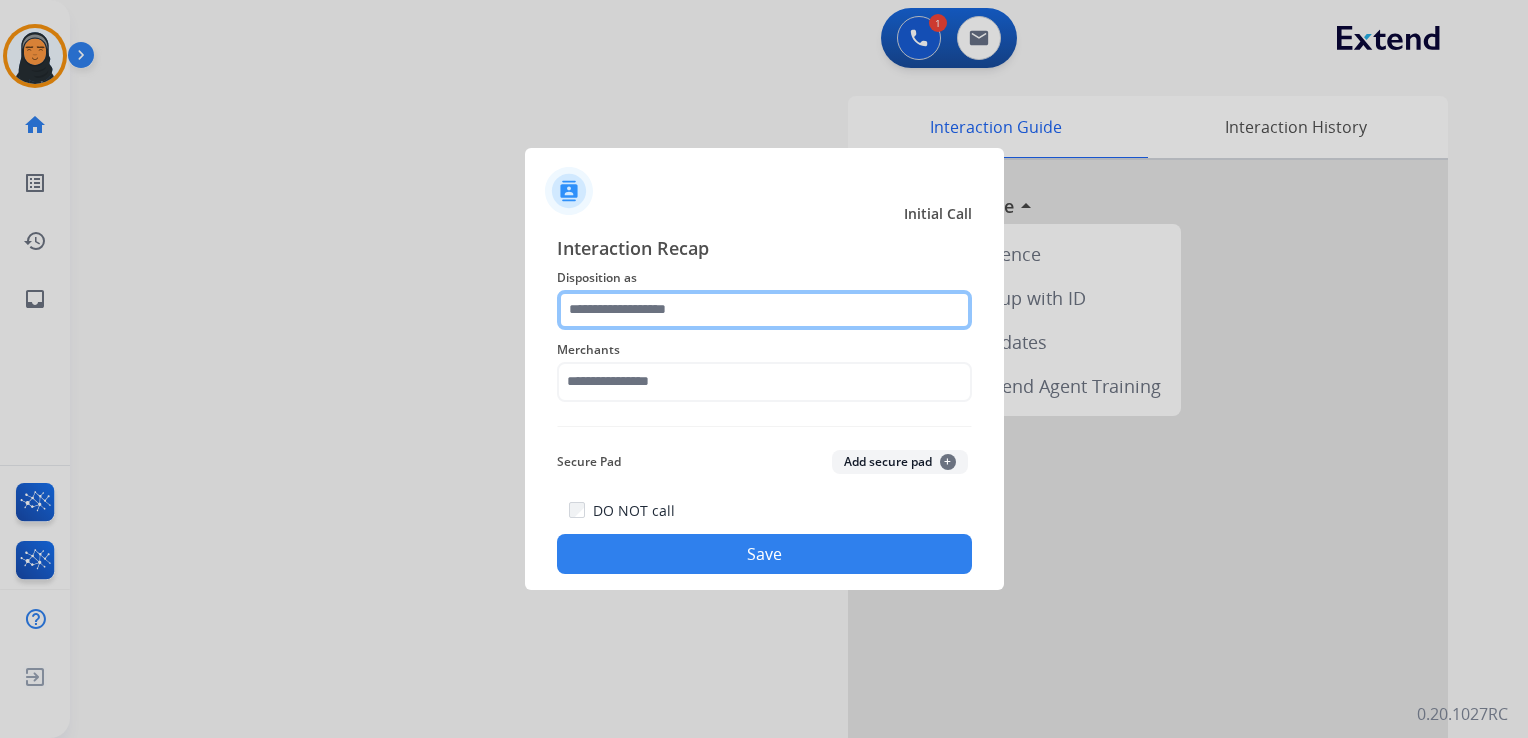 click 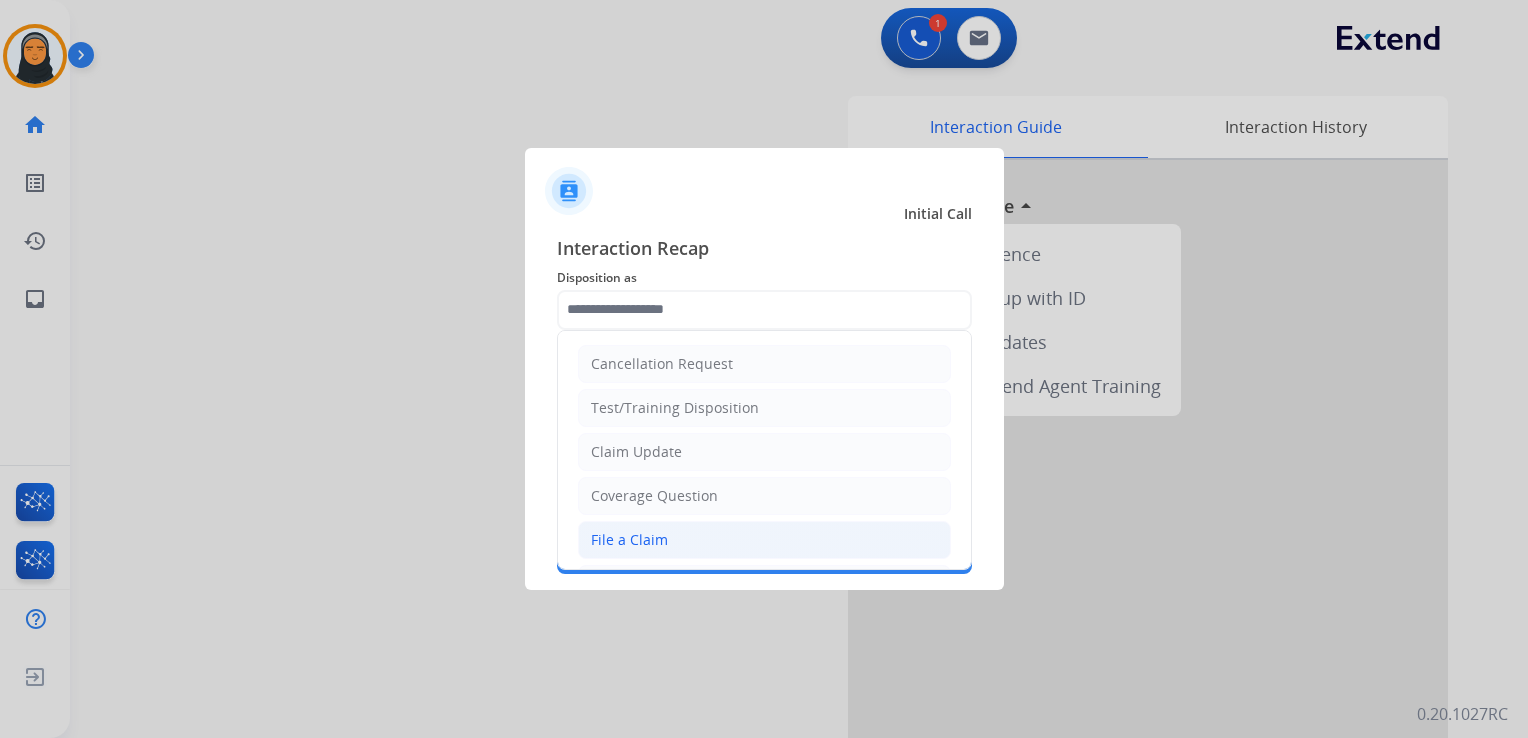 click on "File a Claim" 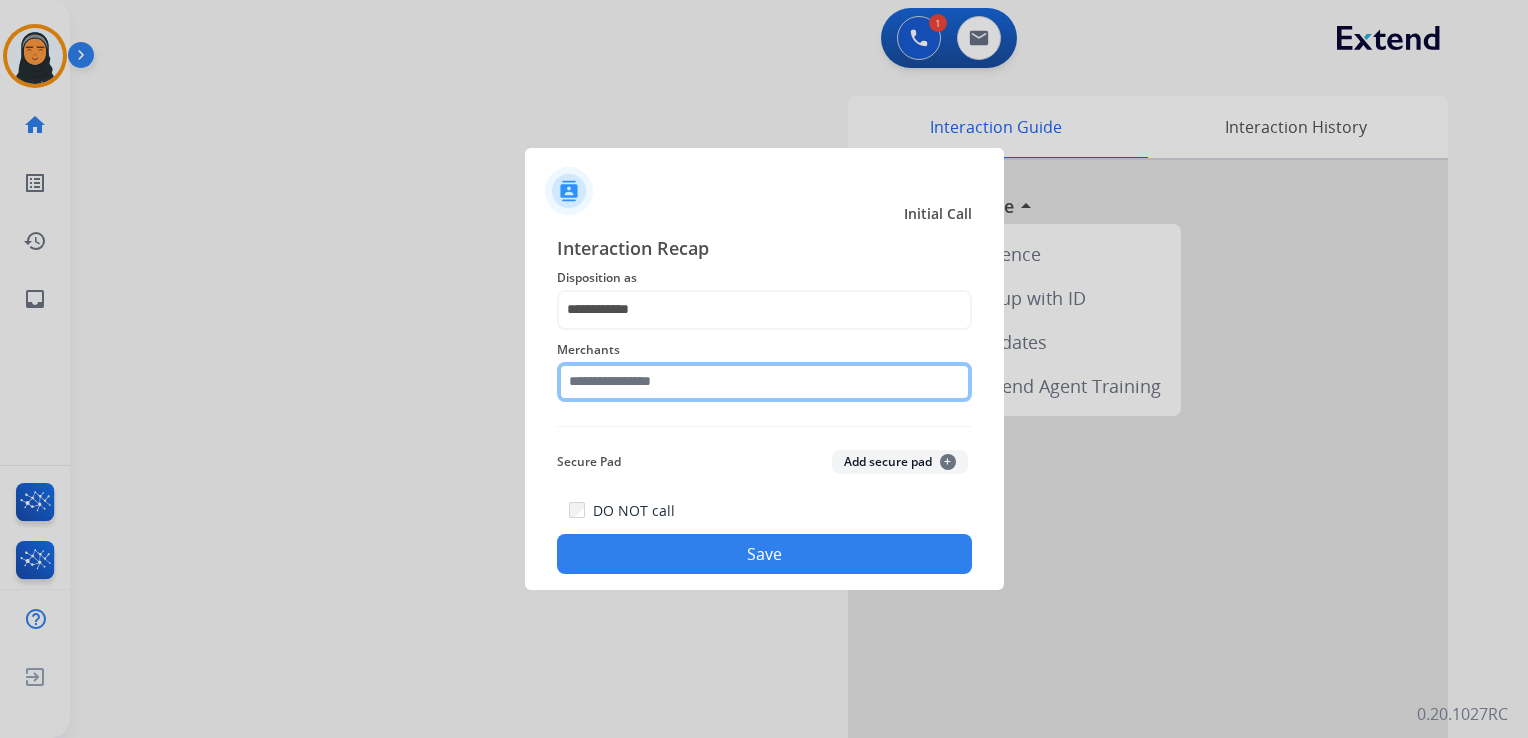 click 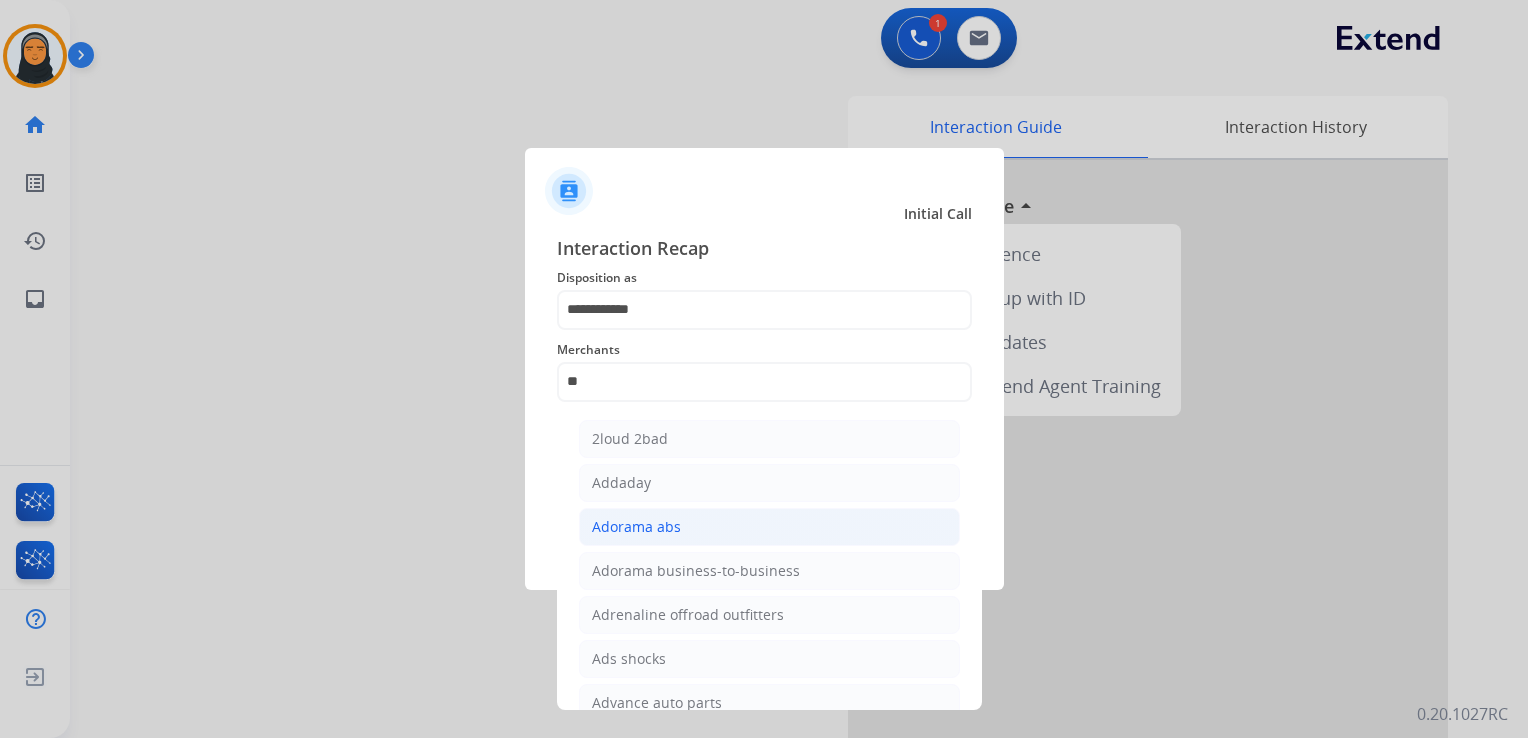 click on "Adorama abs" 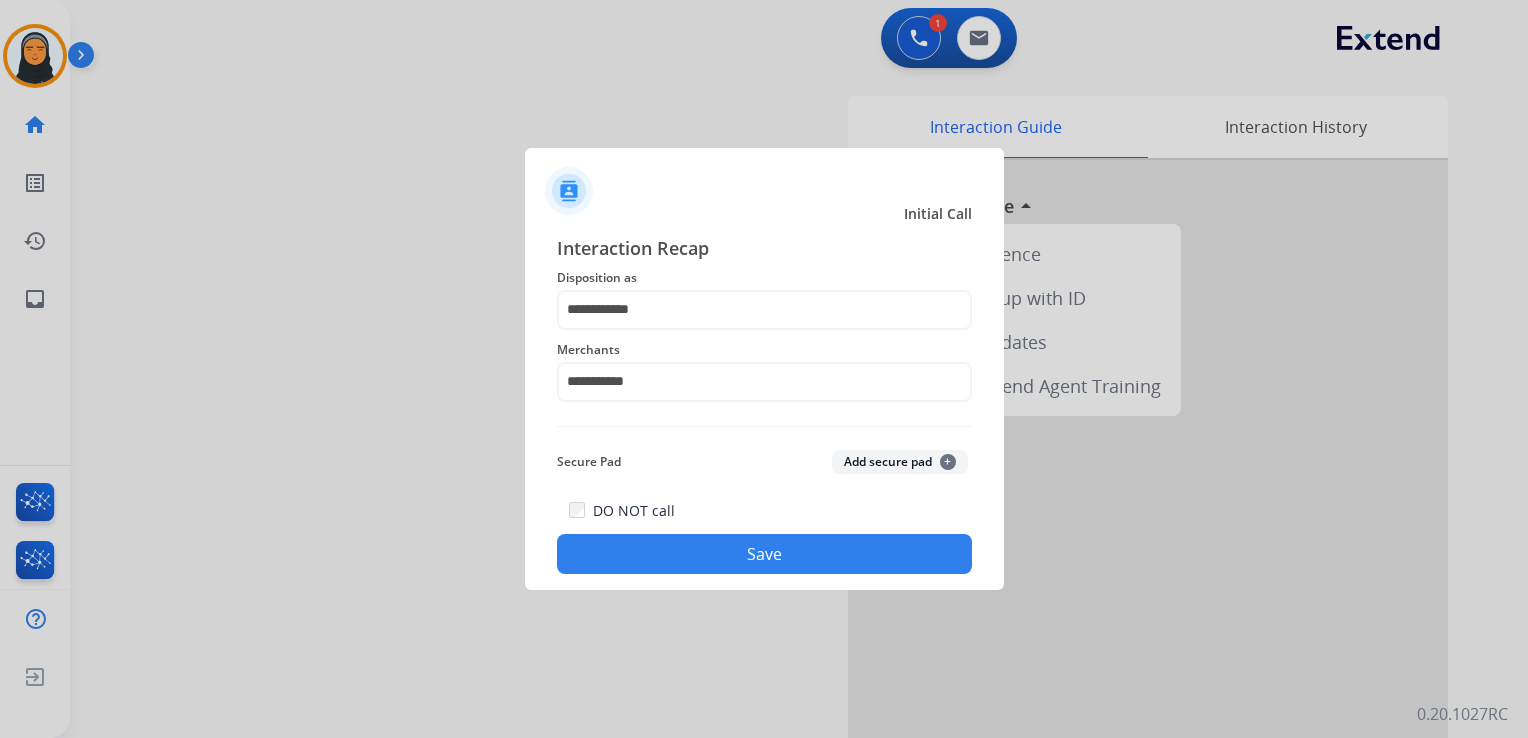 click on "Save" 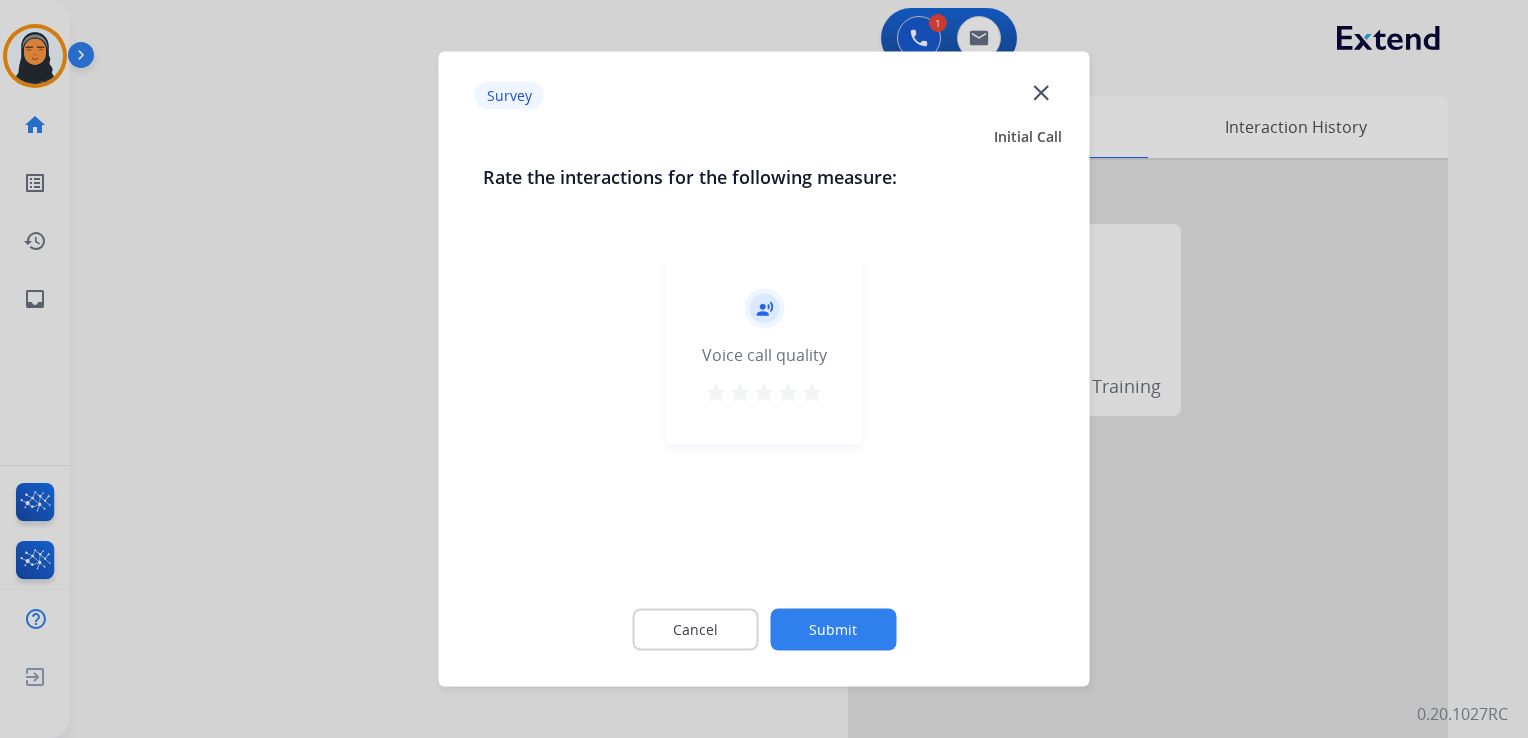 click on "star" at bounding box center [812, 393] 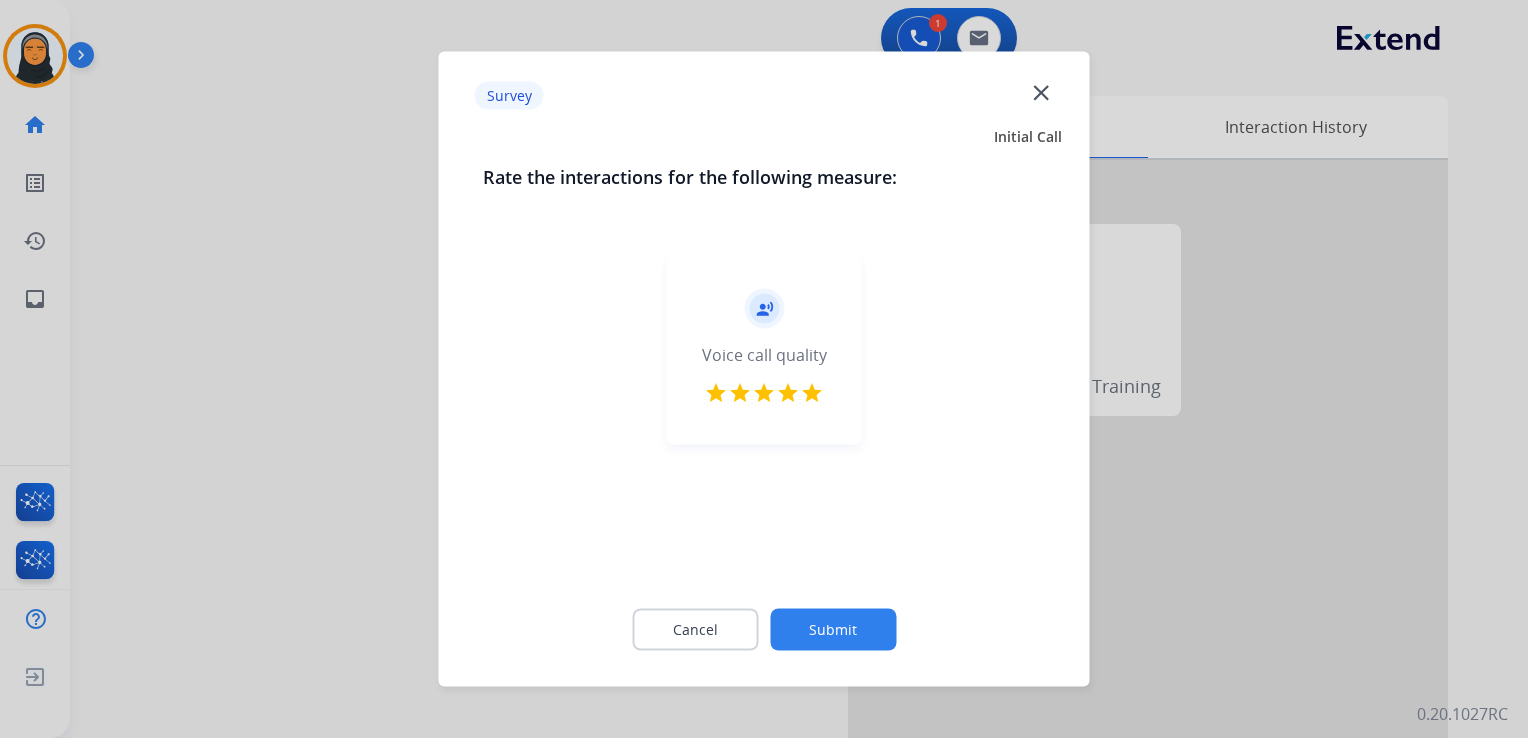 click on "Submit" 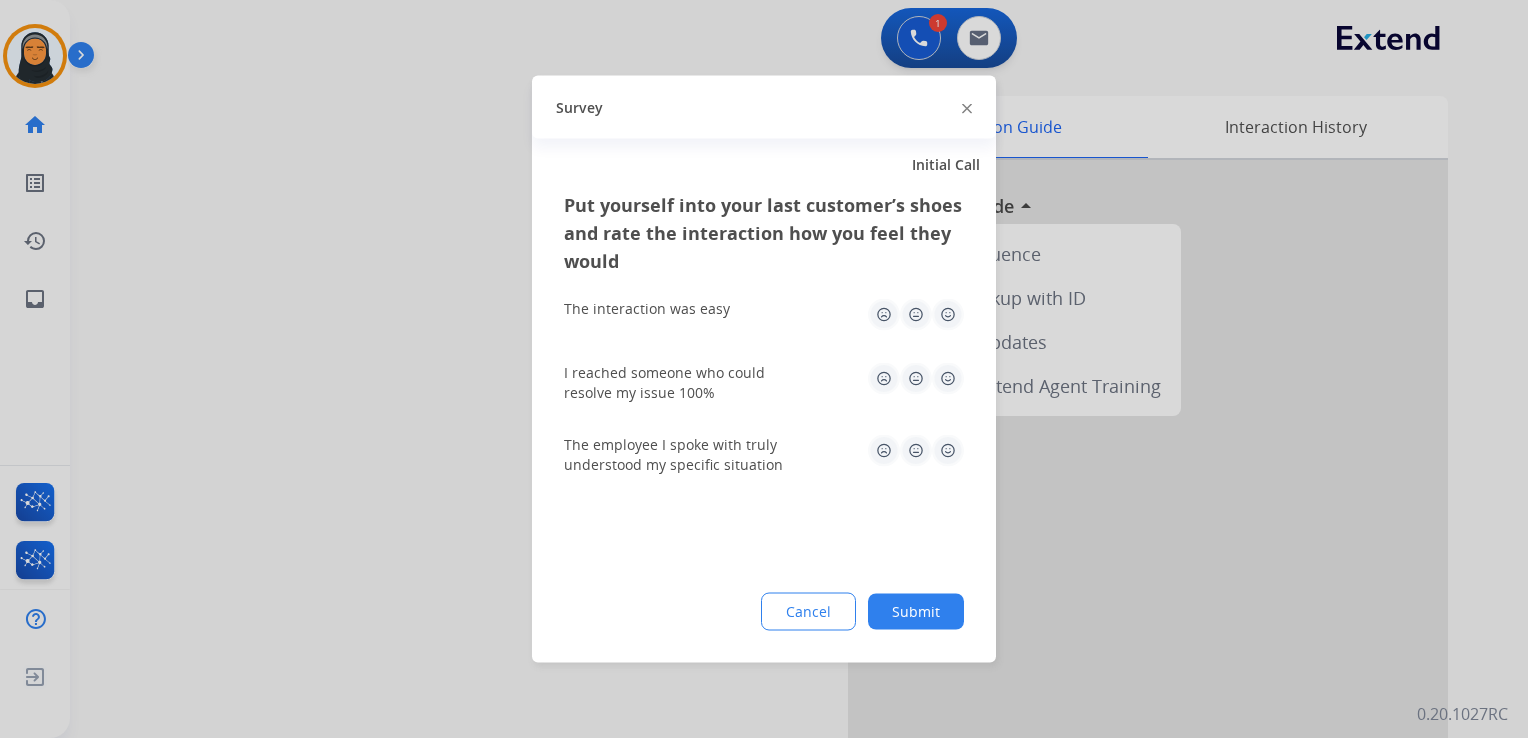click 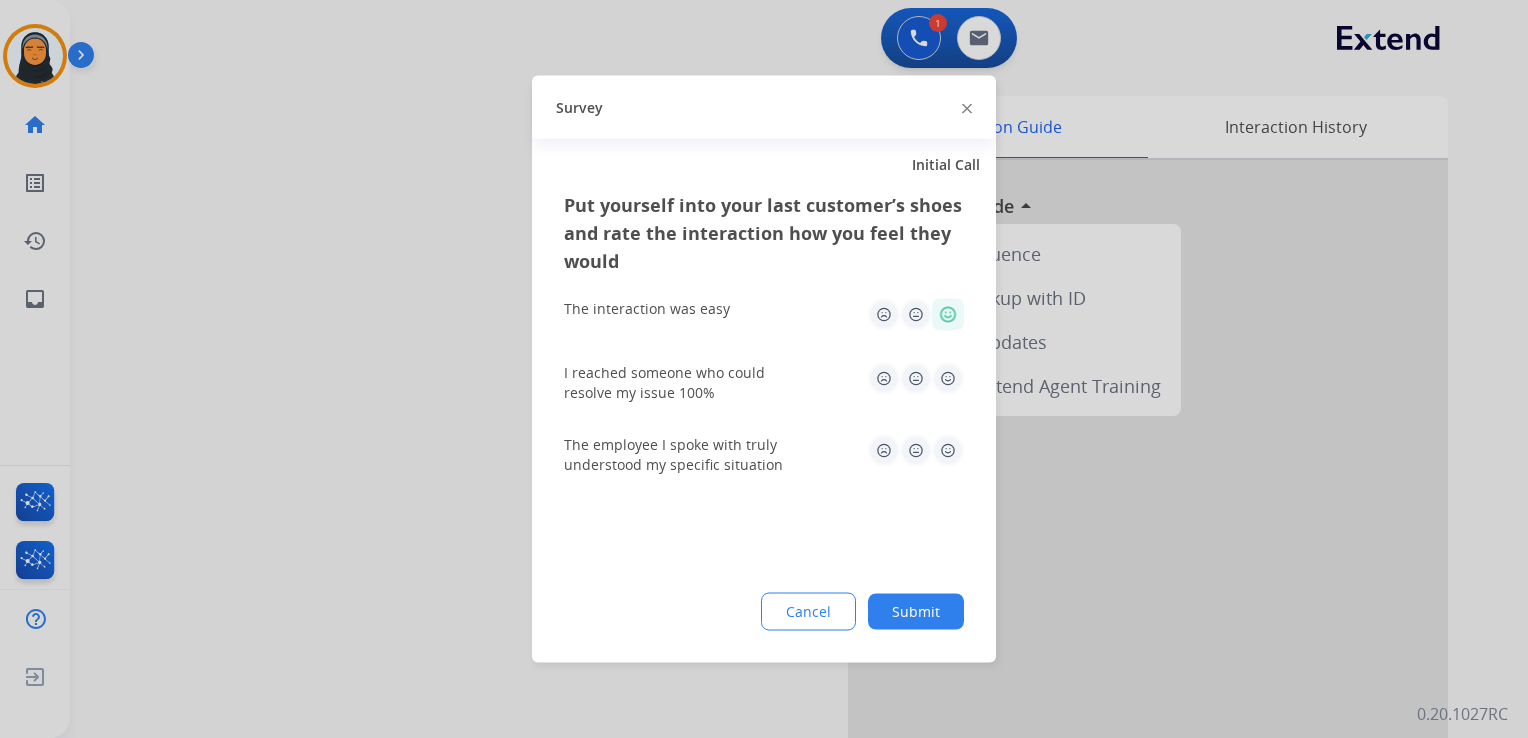 click 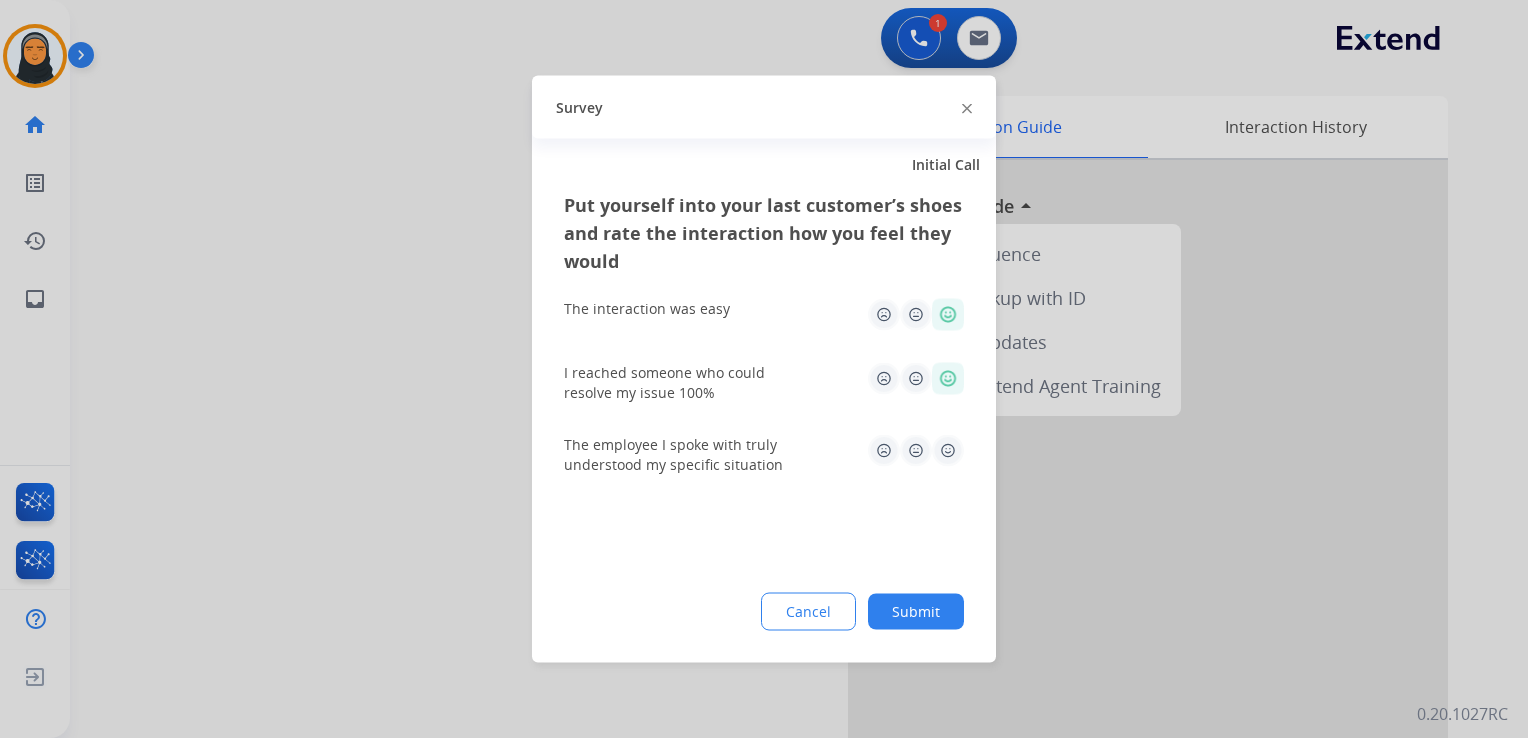 click 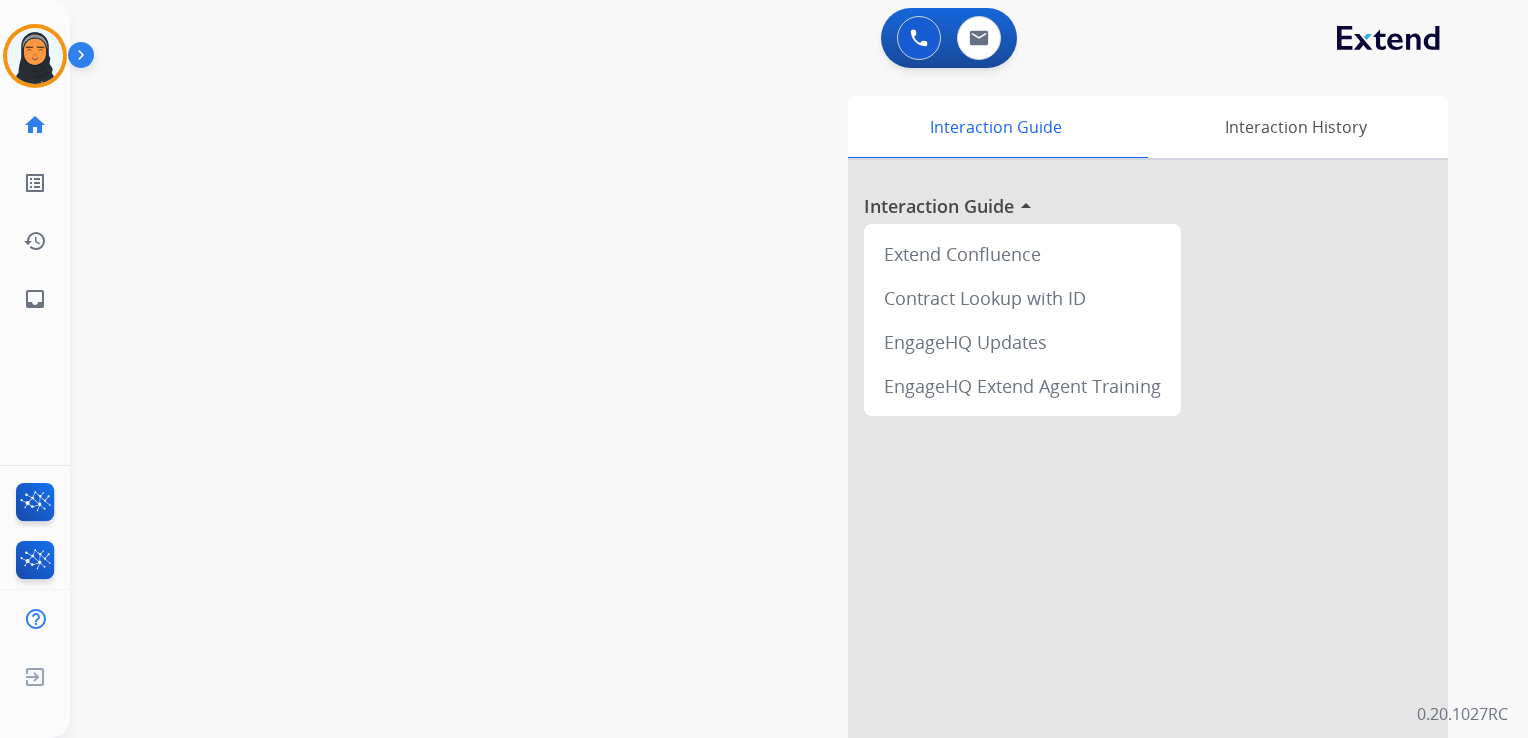 drag, startPoint x: 55, startPoint y: 62, endPoint x: 68, endPoint y: 76, distance: 19.104973 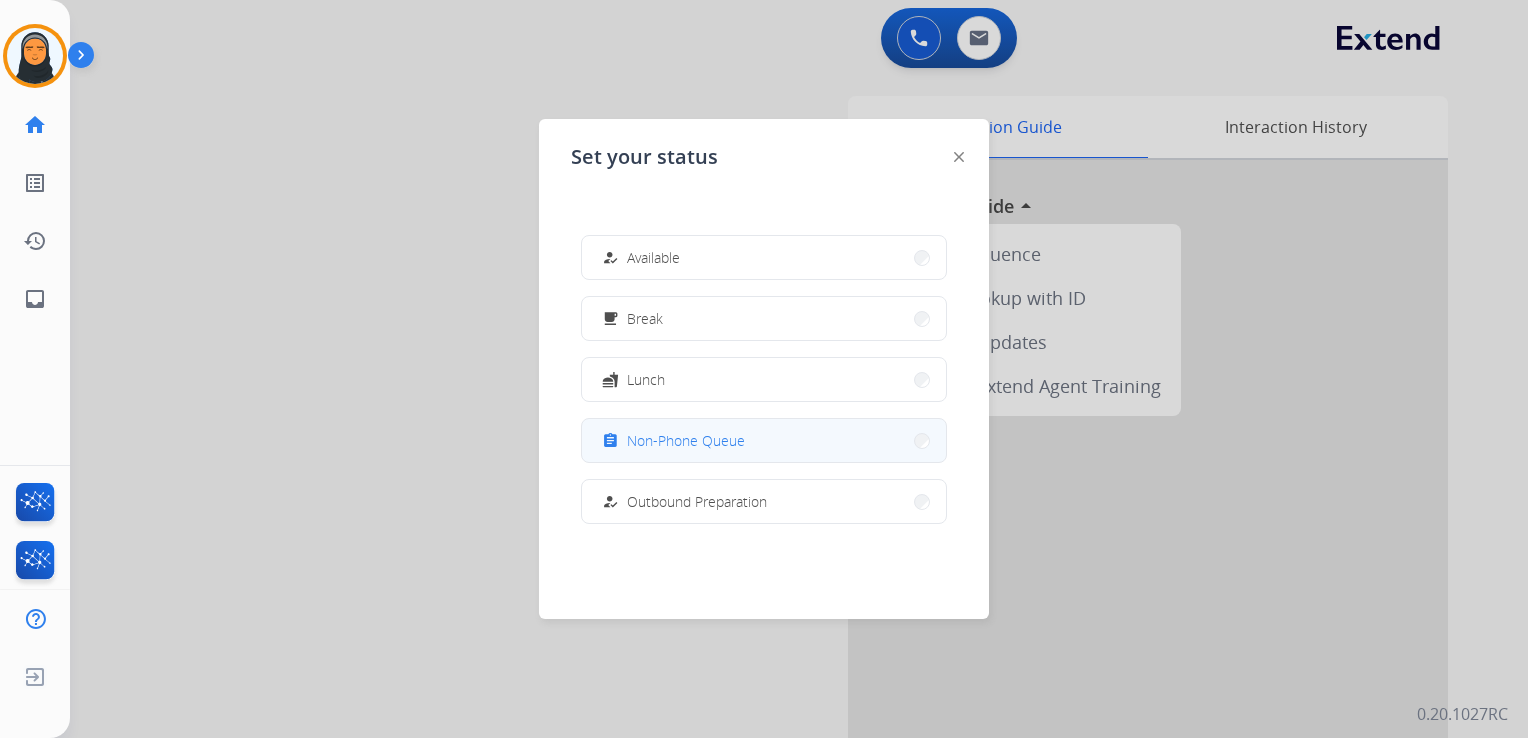 click on "Non-Phone Queue" at bounding box center [686, 440] 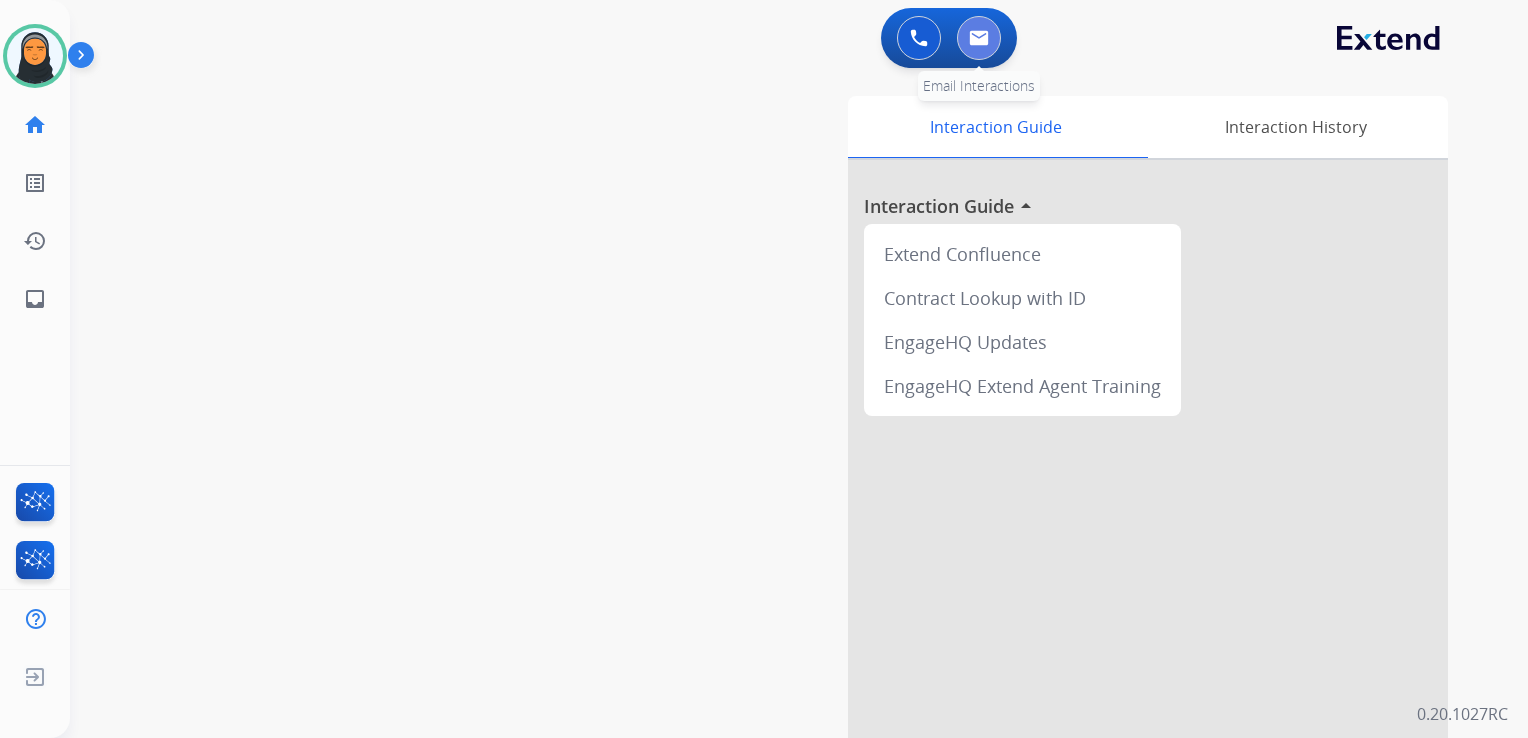 click at bounding box center [979, 38] 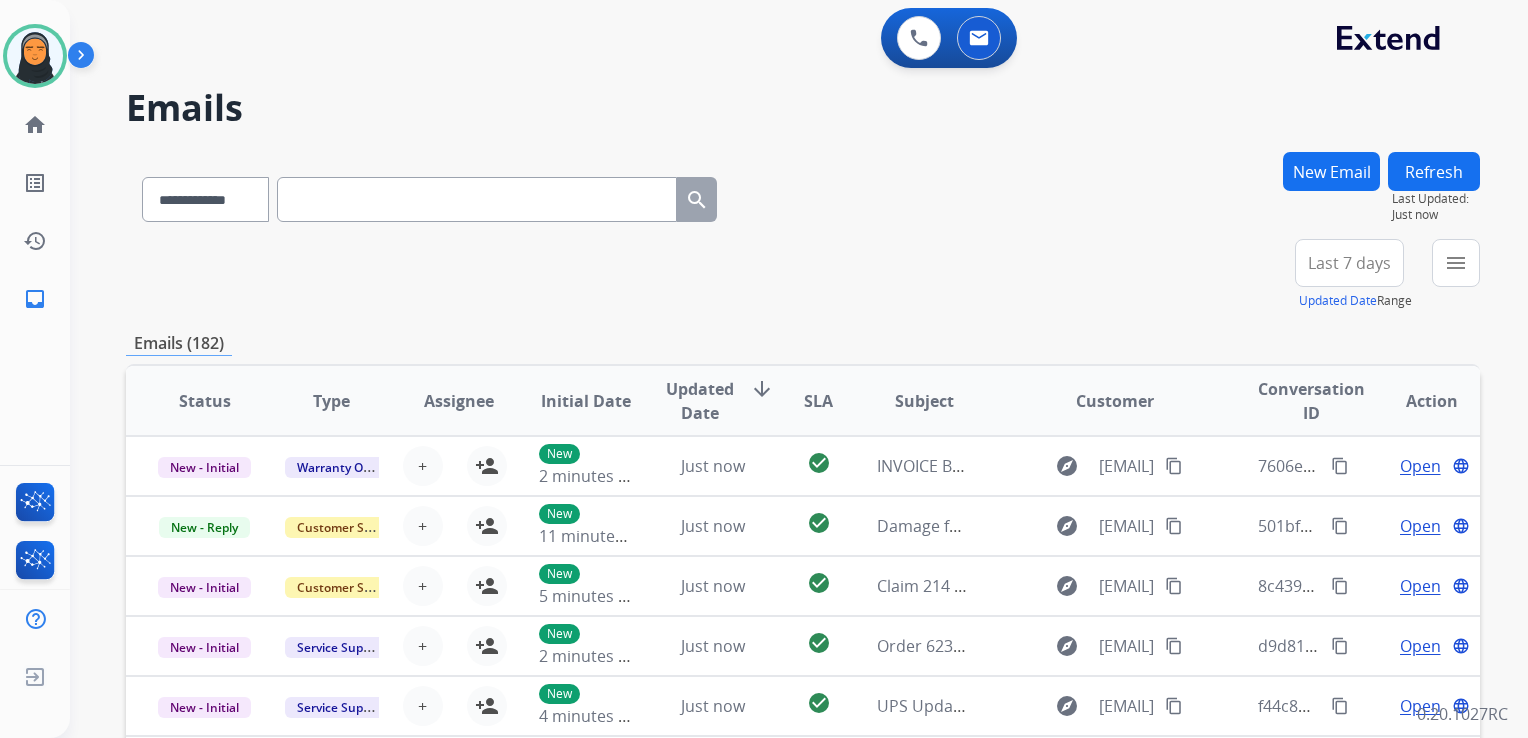 click at bounding box center [477, 199] 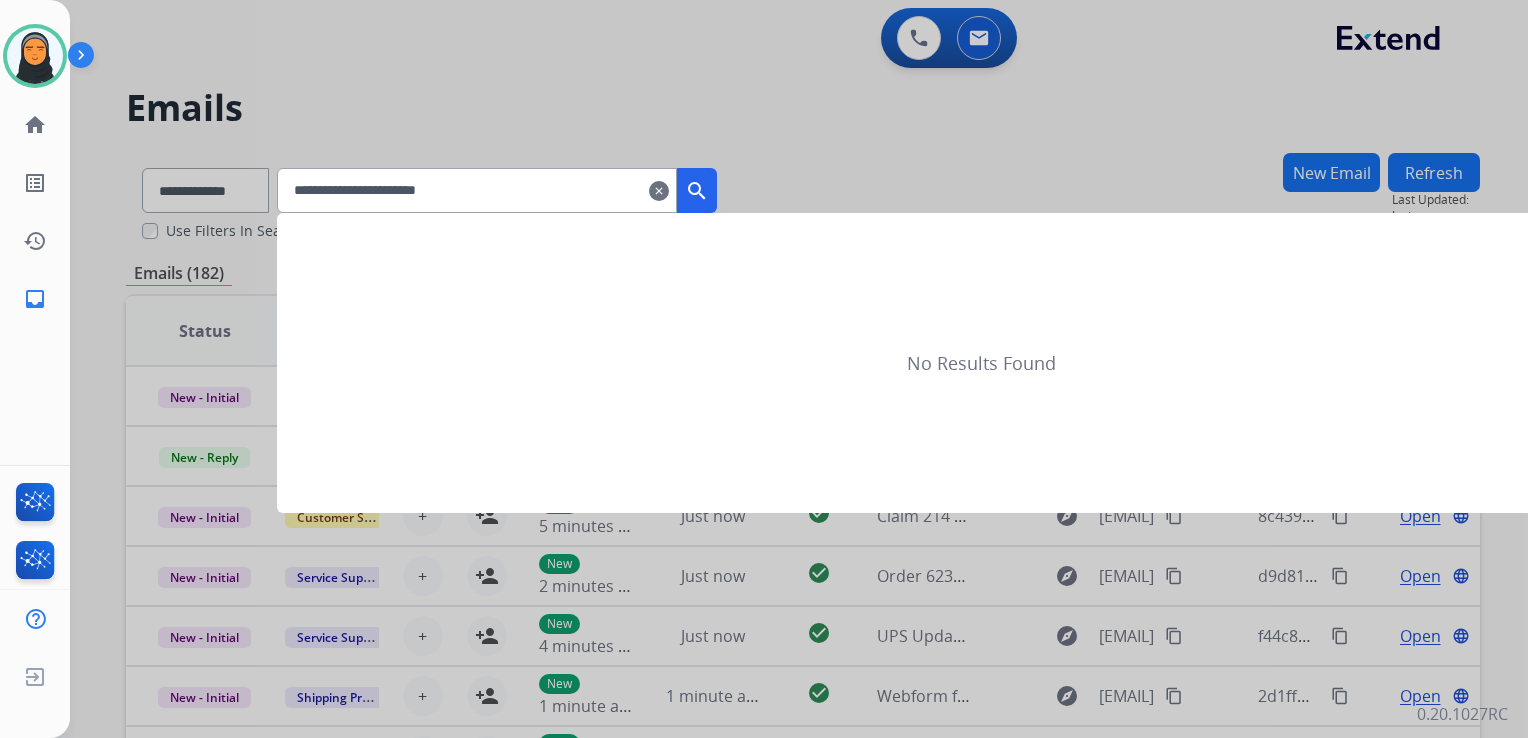 type on "**********" 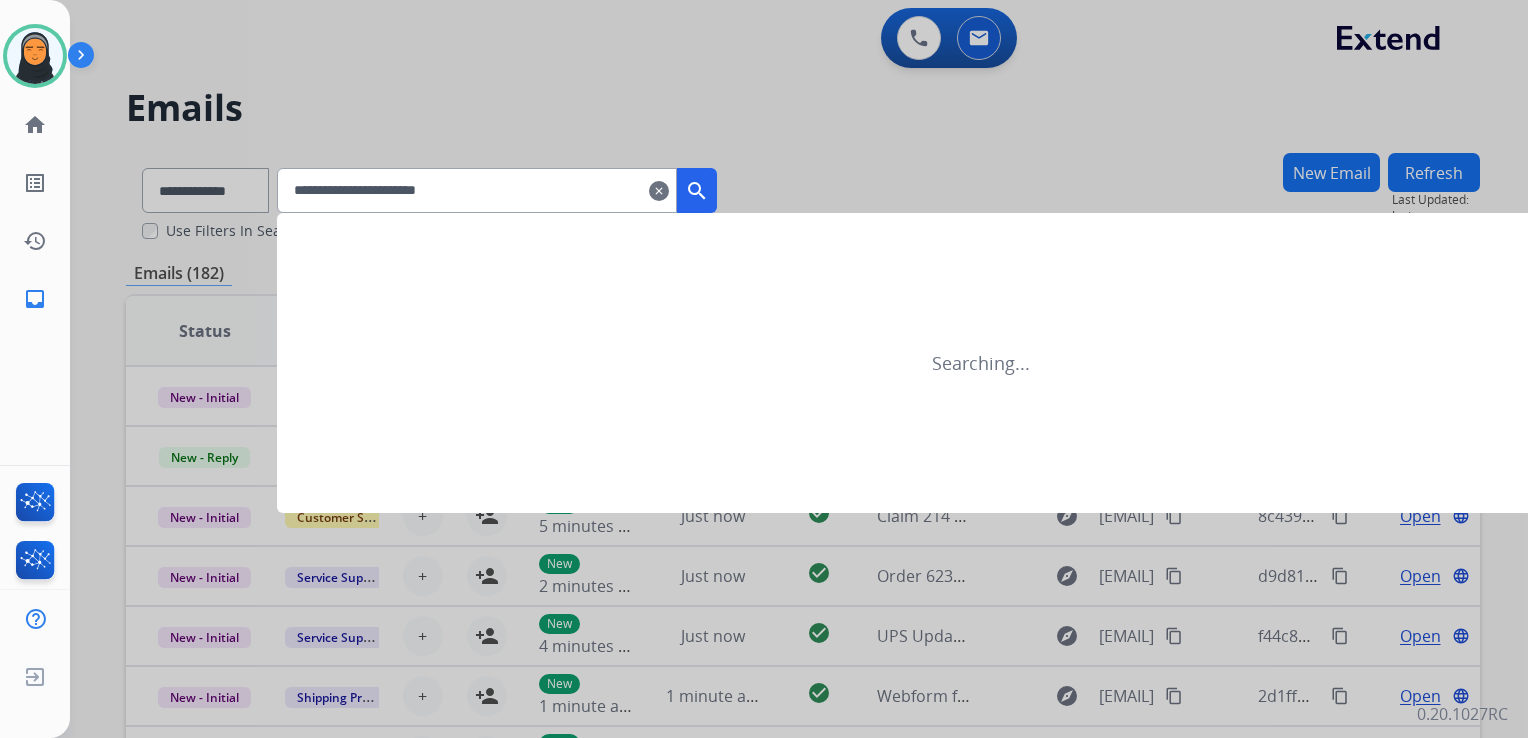 click 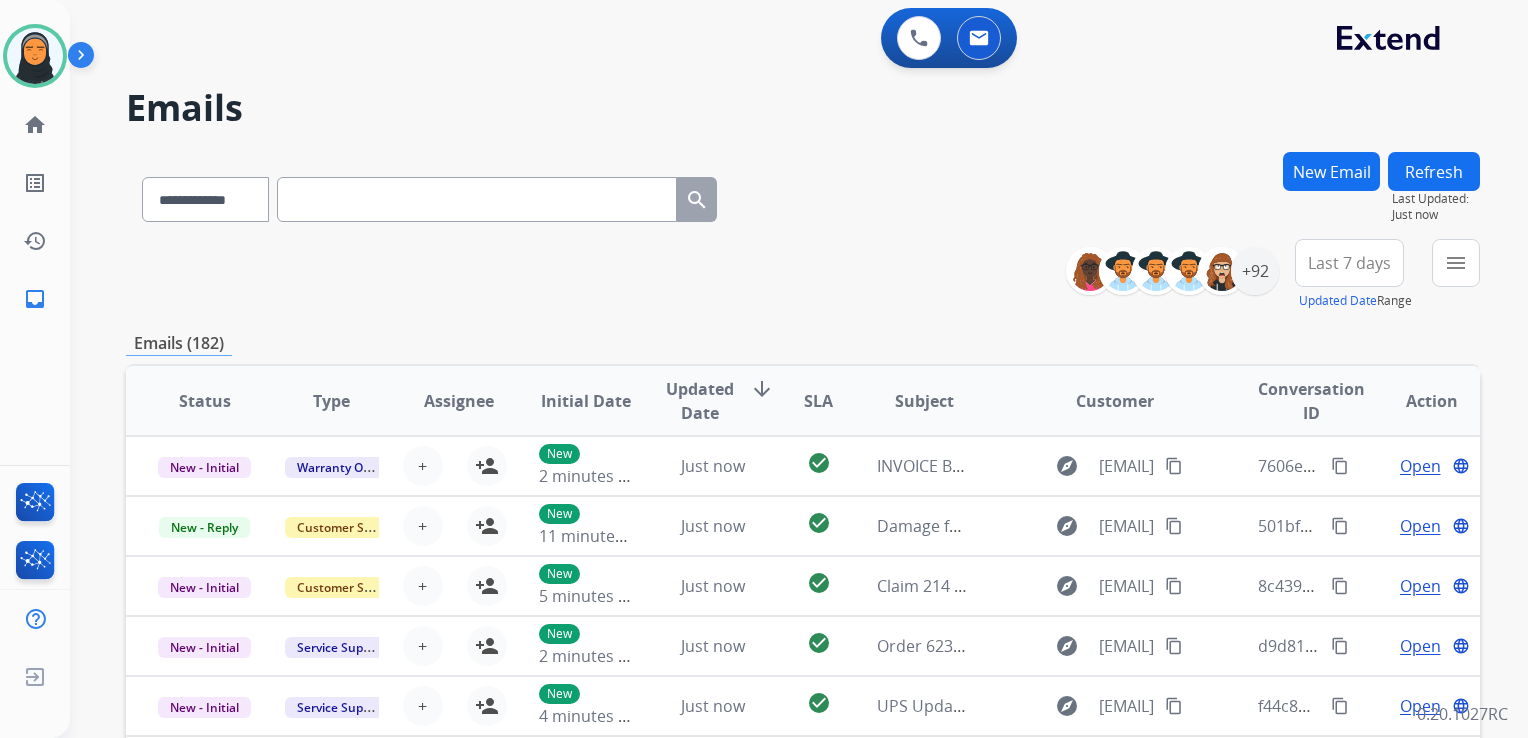 click at bounding box center [477, 199] 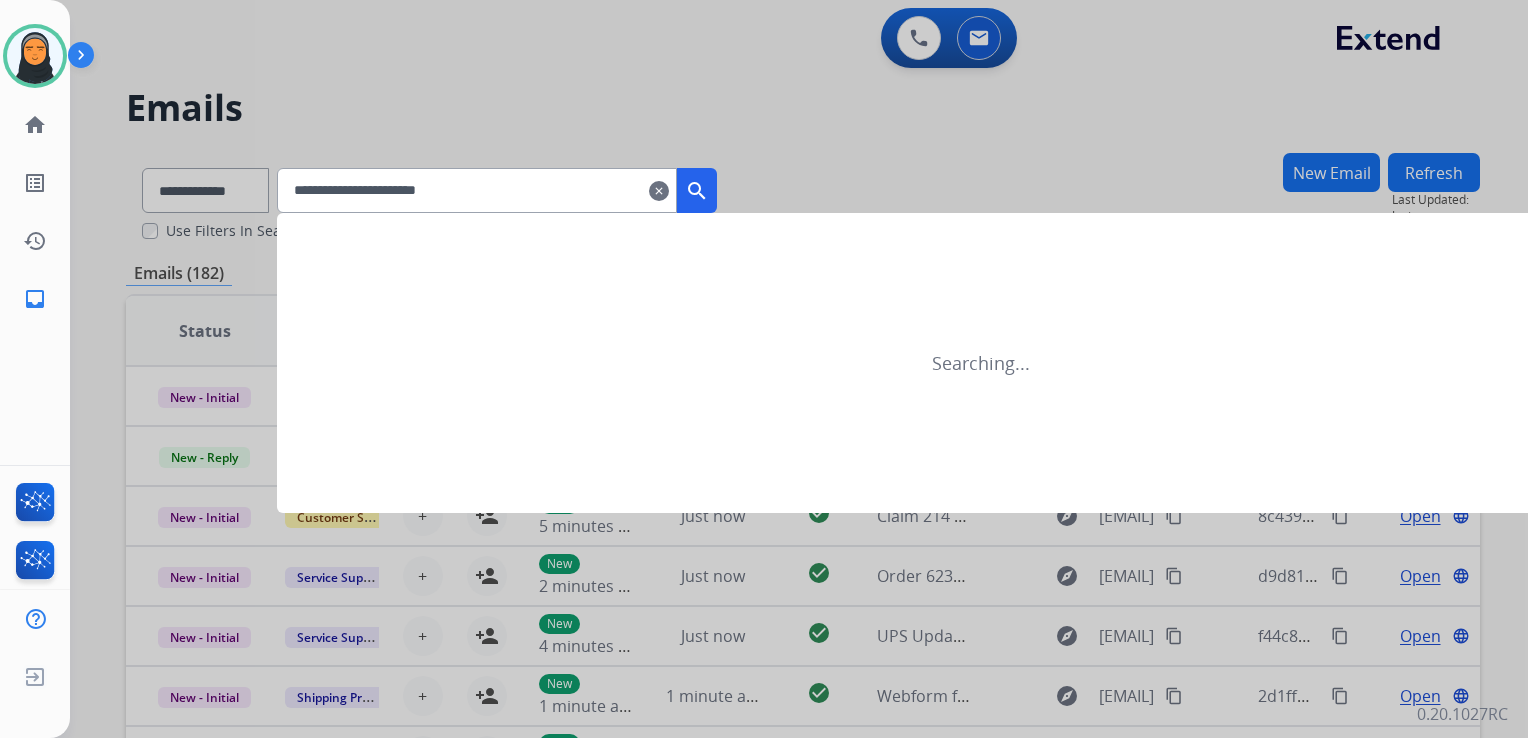 type on "**********" 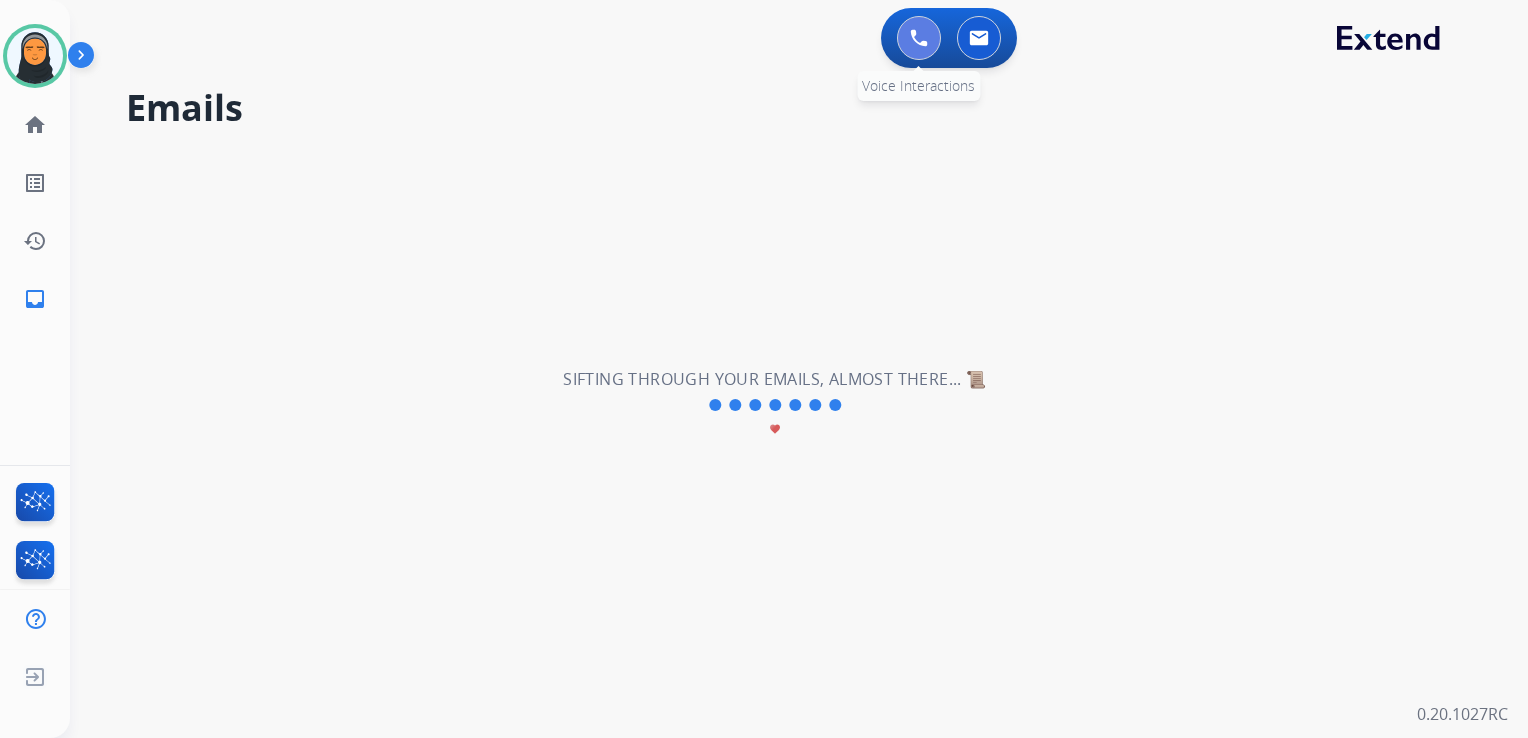click at bounding box center (919, 38) 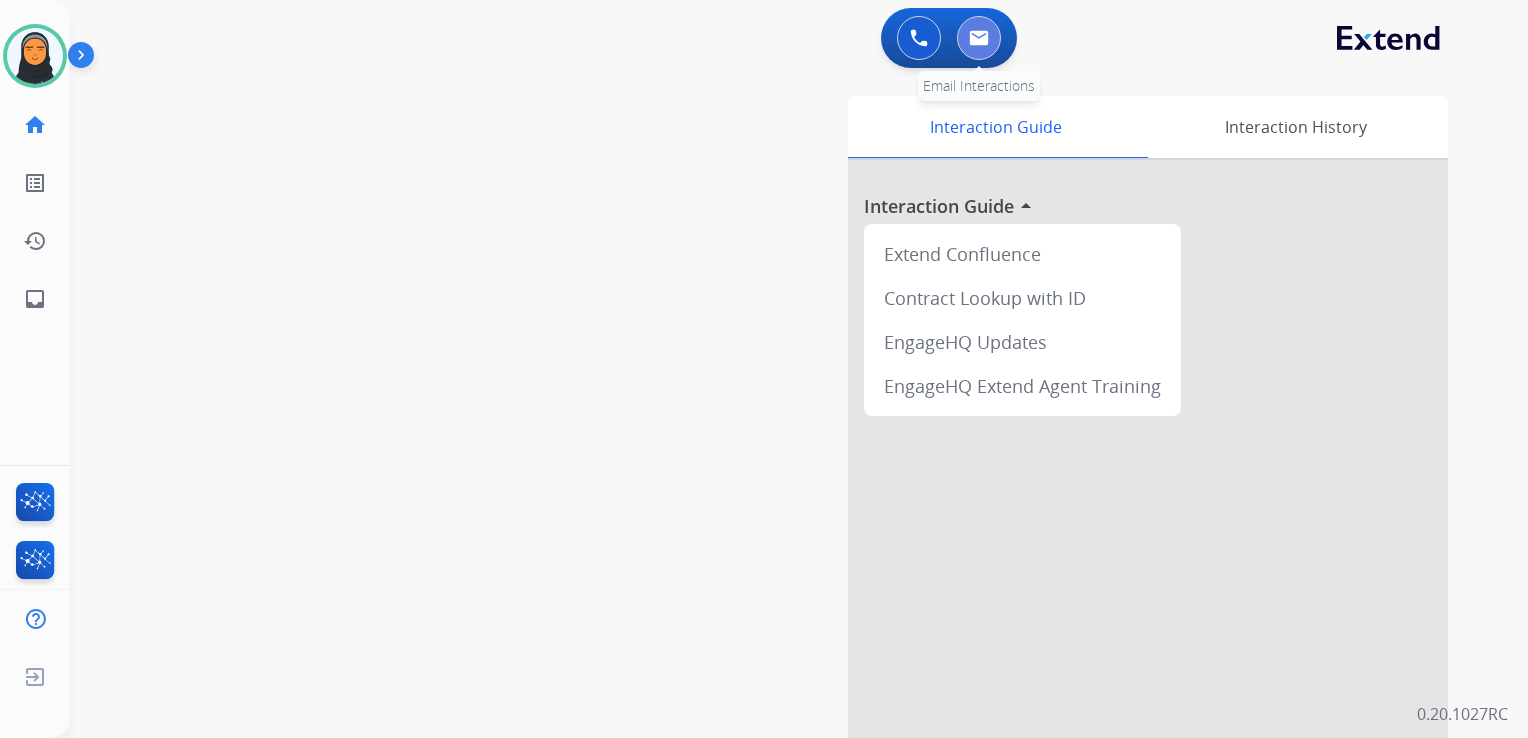 click at bounding box center (979, 38) 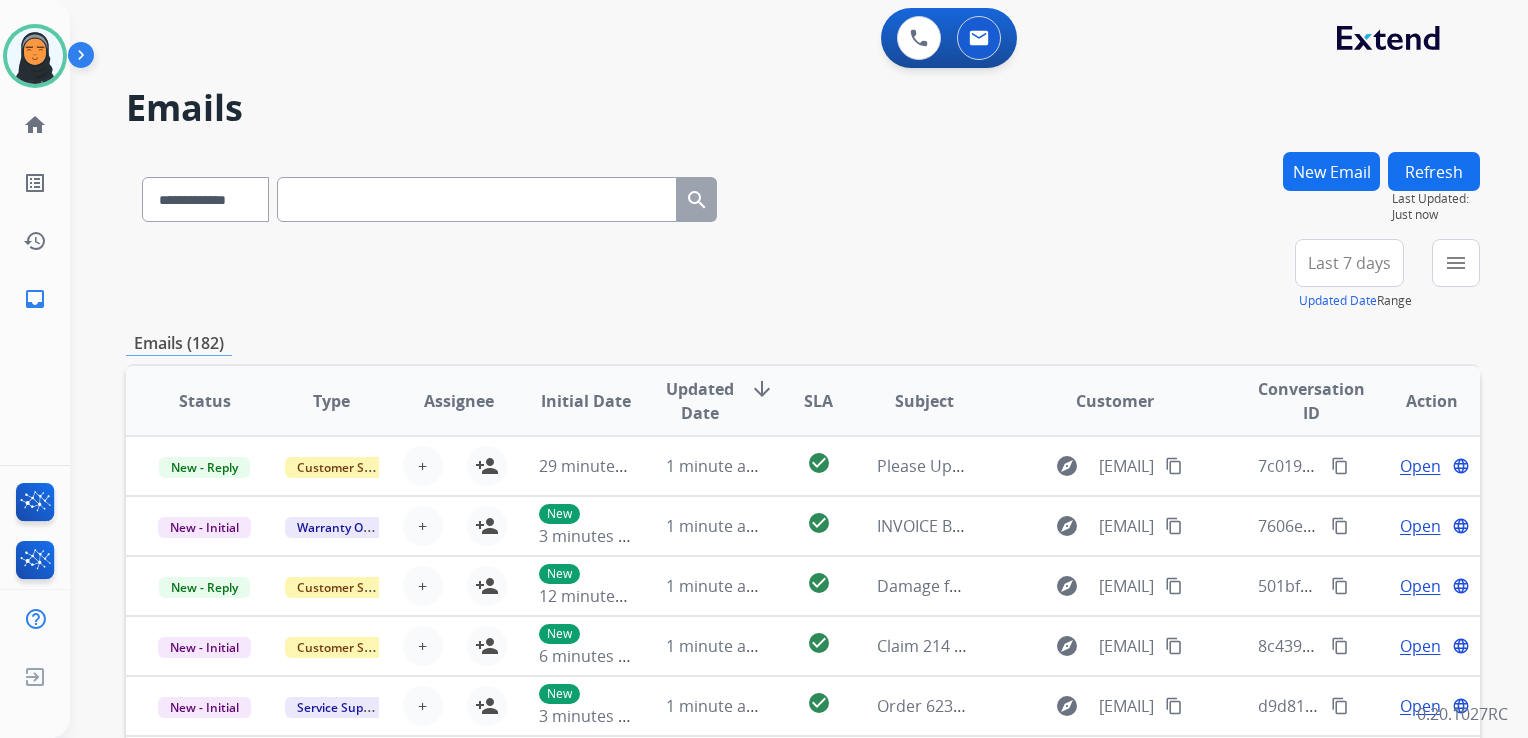 click at bounding box center [477, 199] 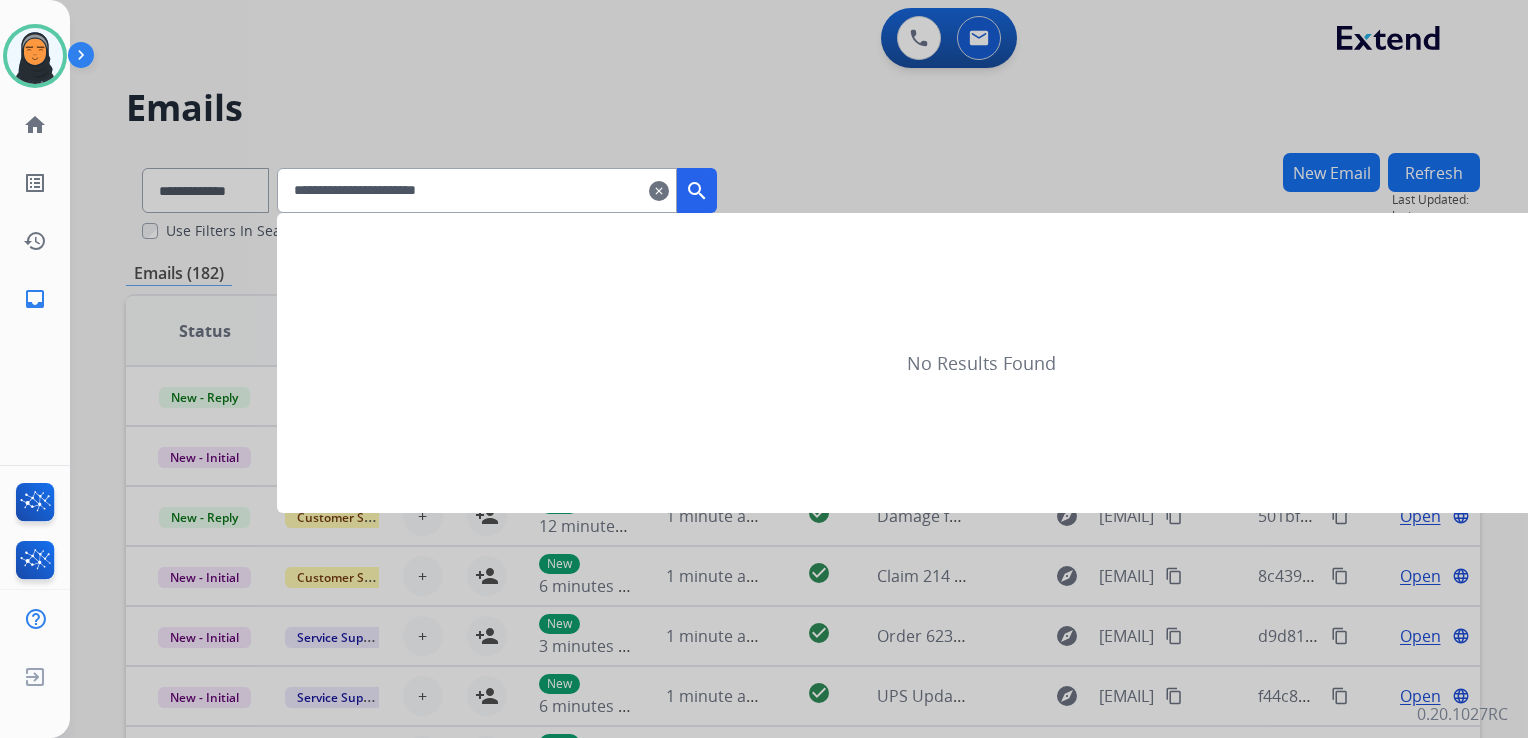 type on "**********" 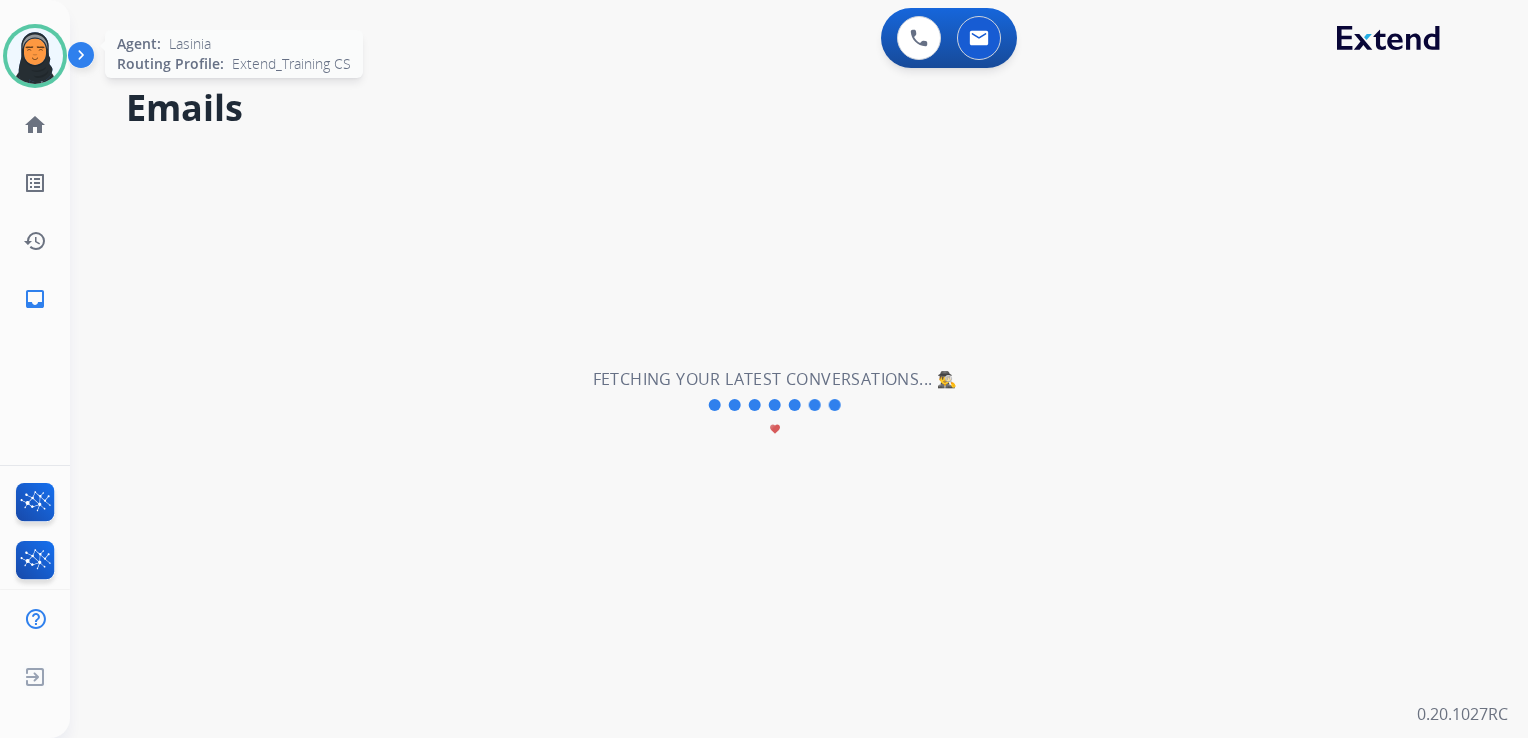 click at bounding box center [35, 56] 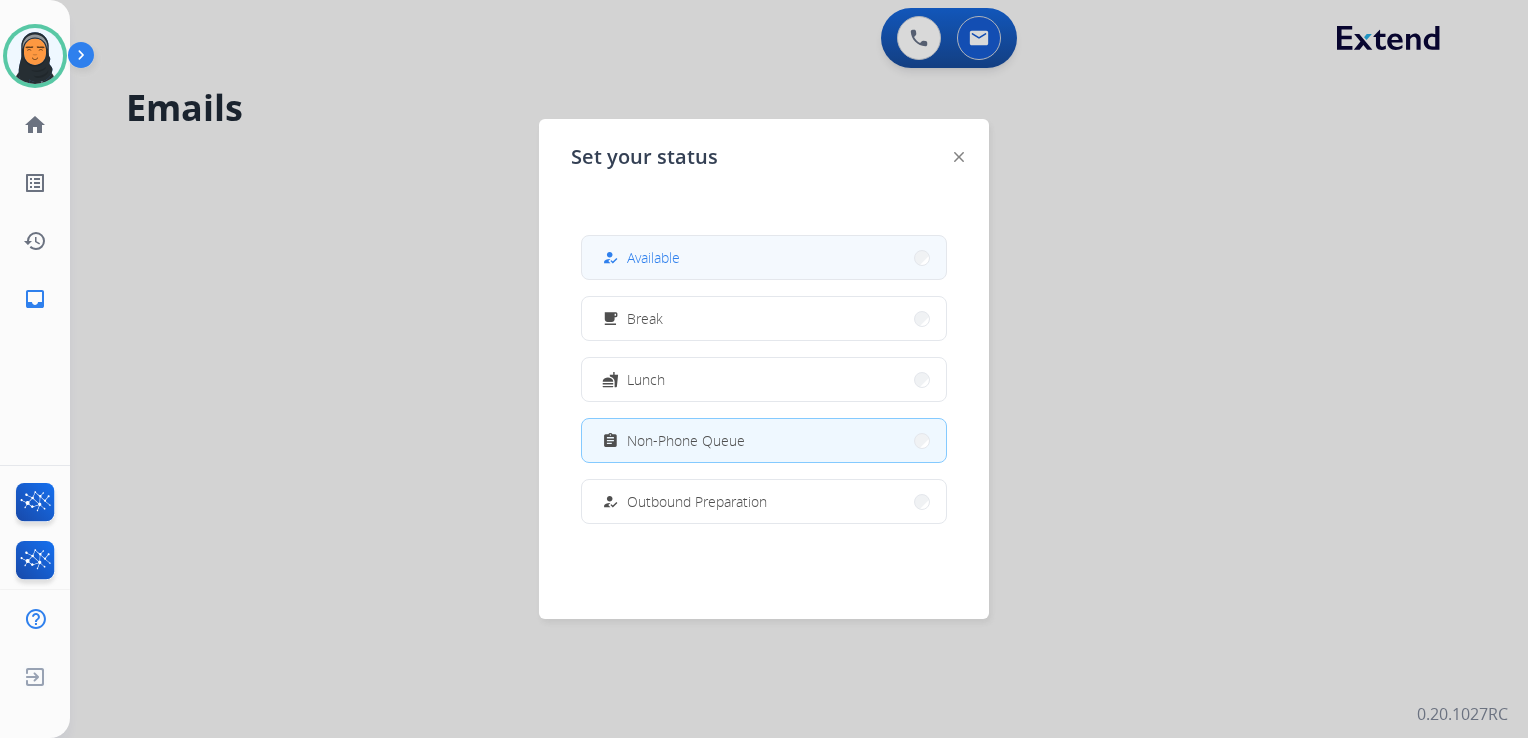 click on "how_to_reg Available" at bounding box center (764, 257) 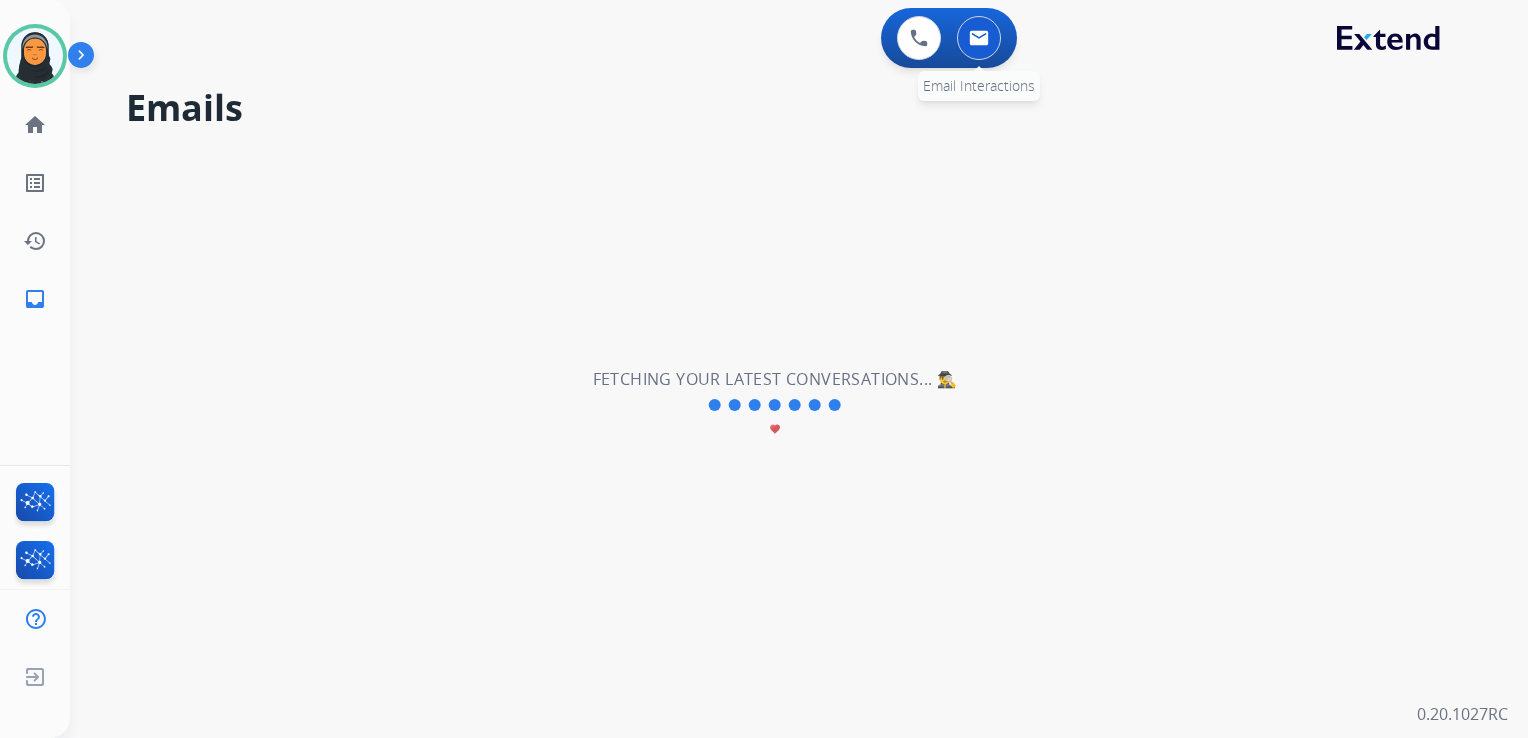 click at bounding box center [979, 38] 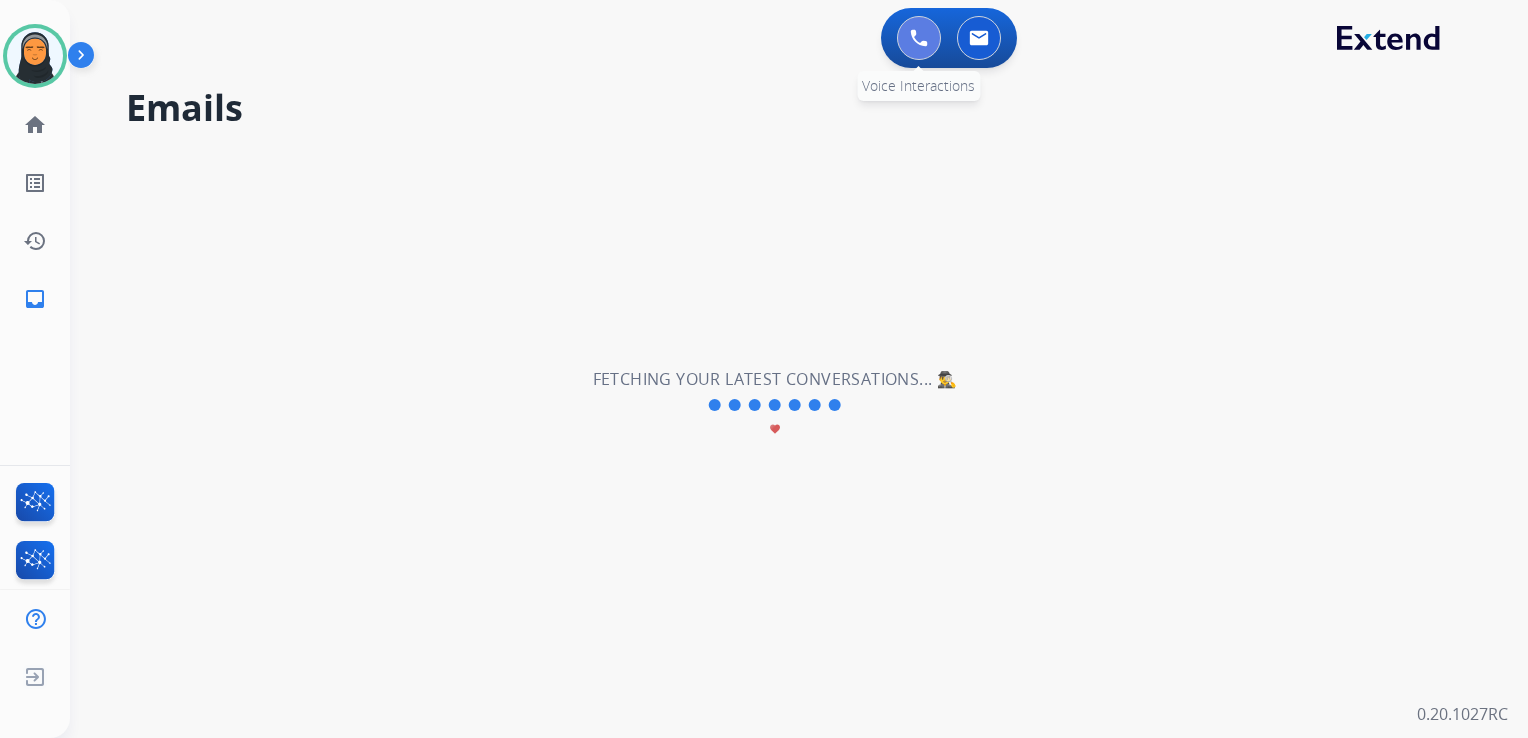 click at bounding box center (919, 38) 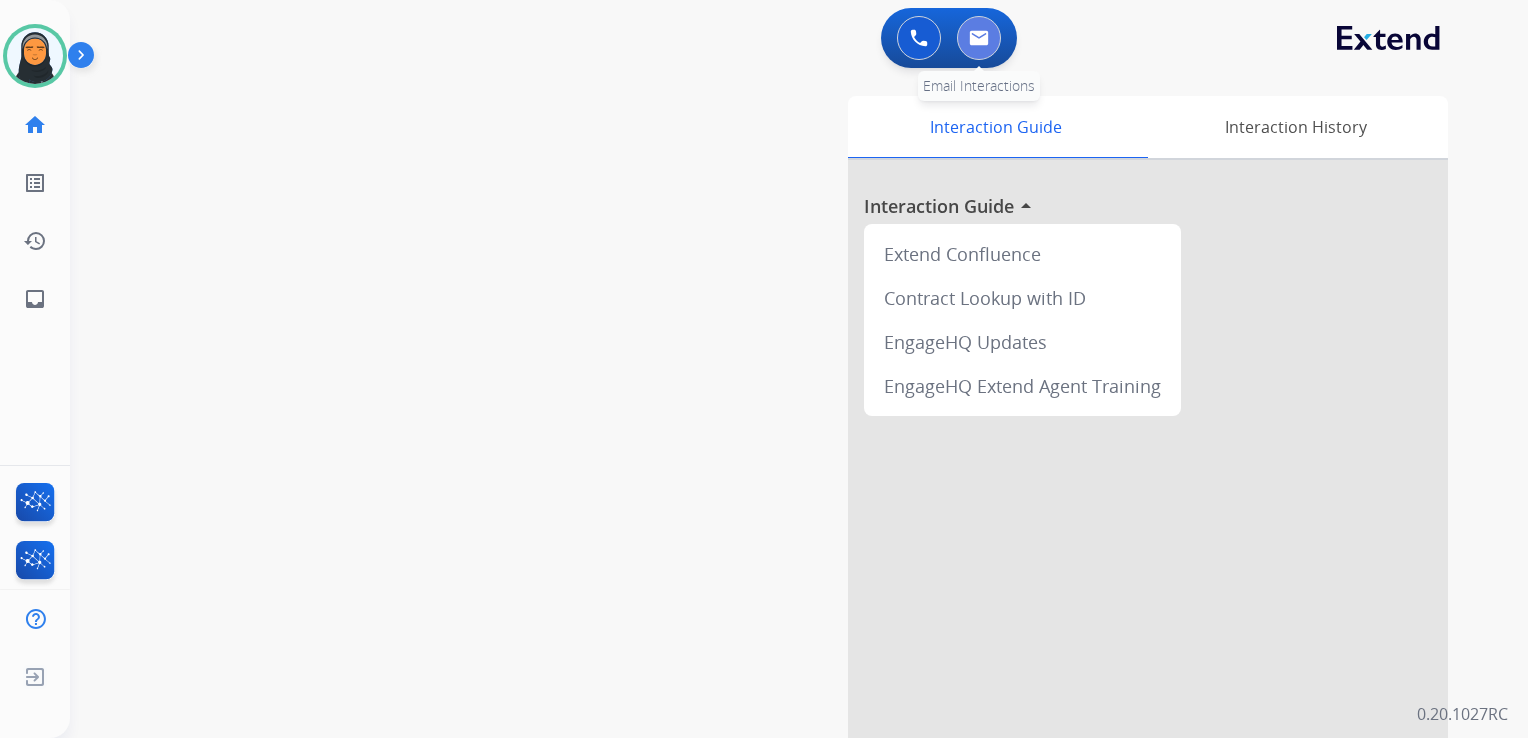 click at bounding box center (979, 38) 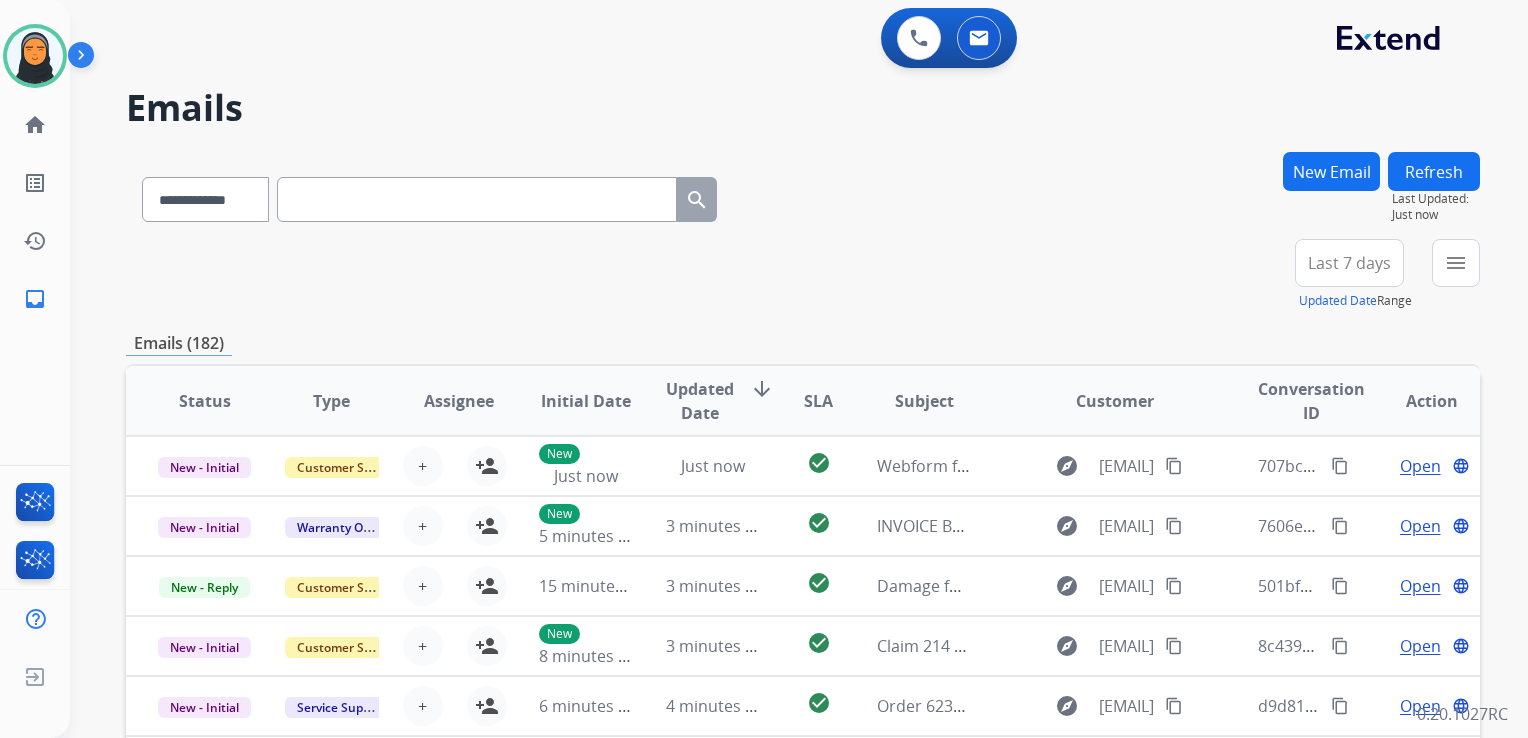 click at bounding box center (477, 199) 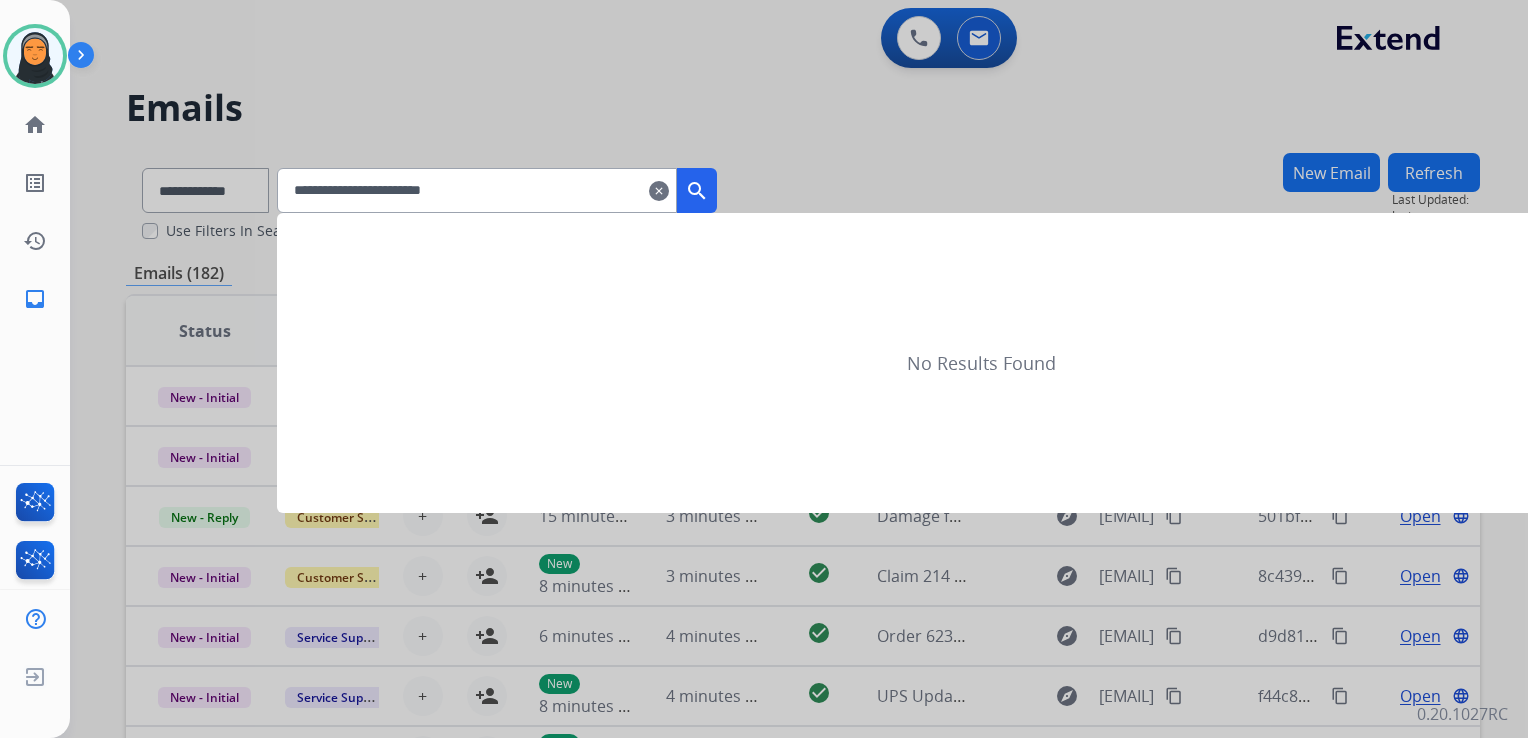 type on "**********" 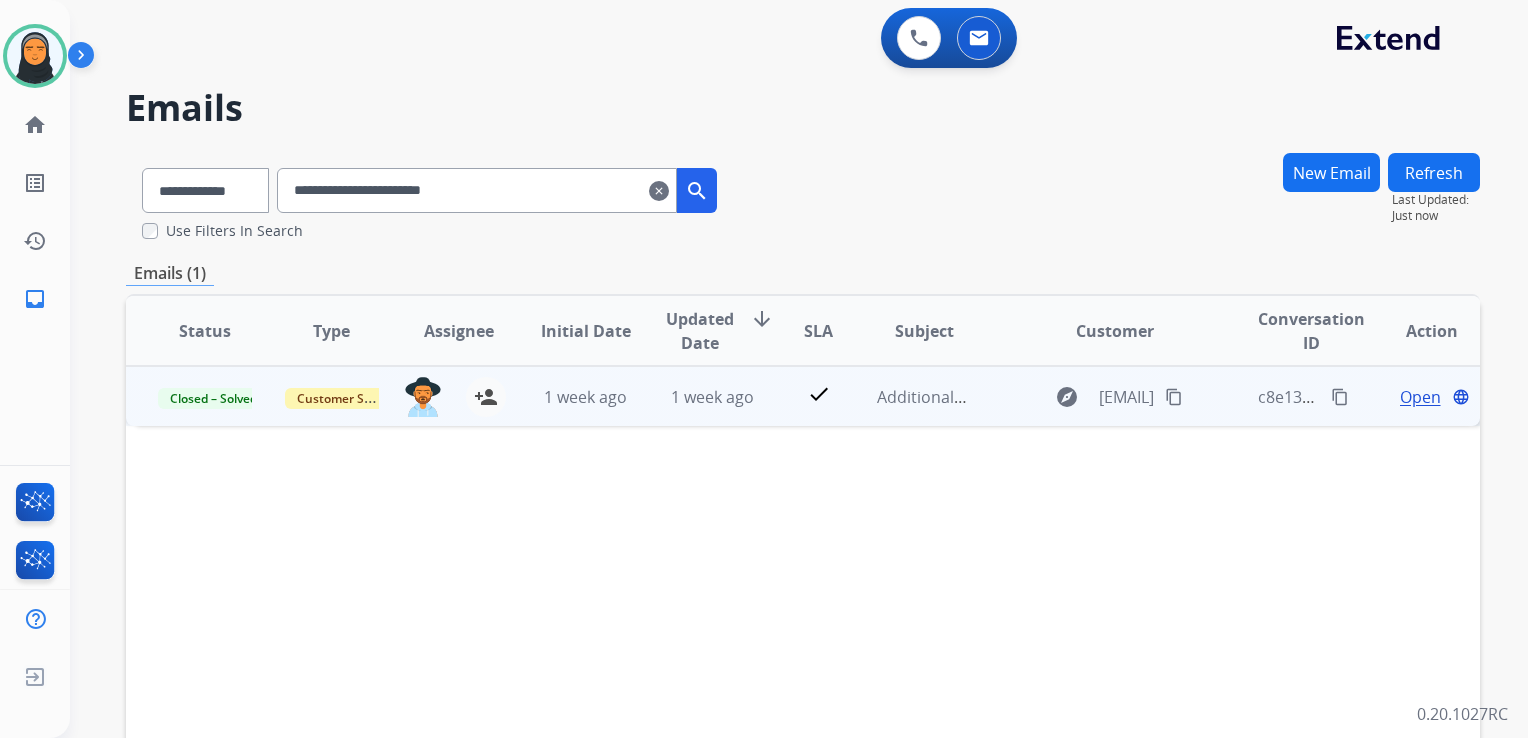 click on "Open" at bounding box center [1420, 397] 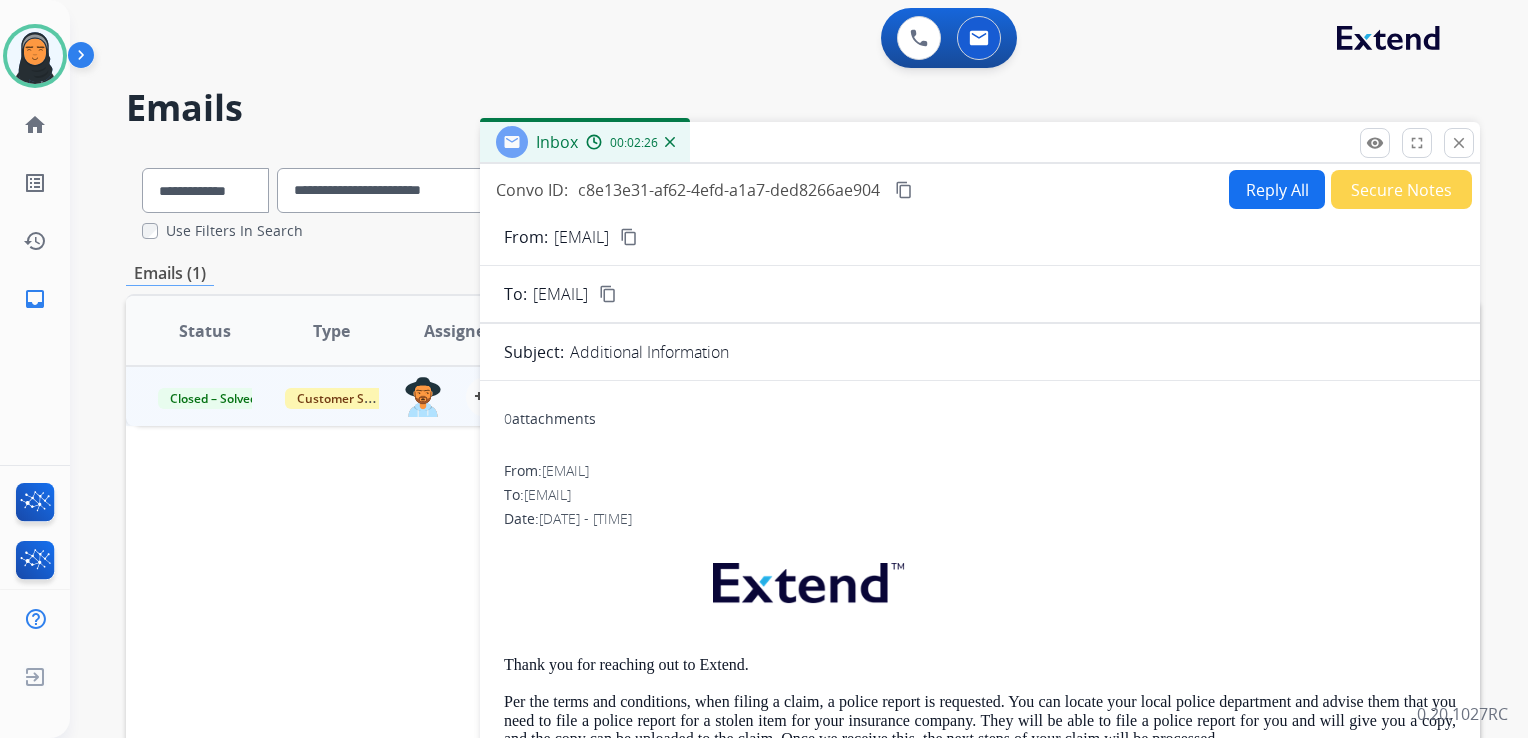 drag, startPoint x: 1455, startPoint y: 138, endPoint x: 1444, endPoint y: 143, distance: 12.083046 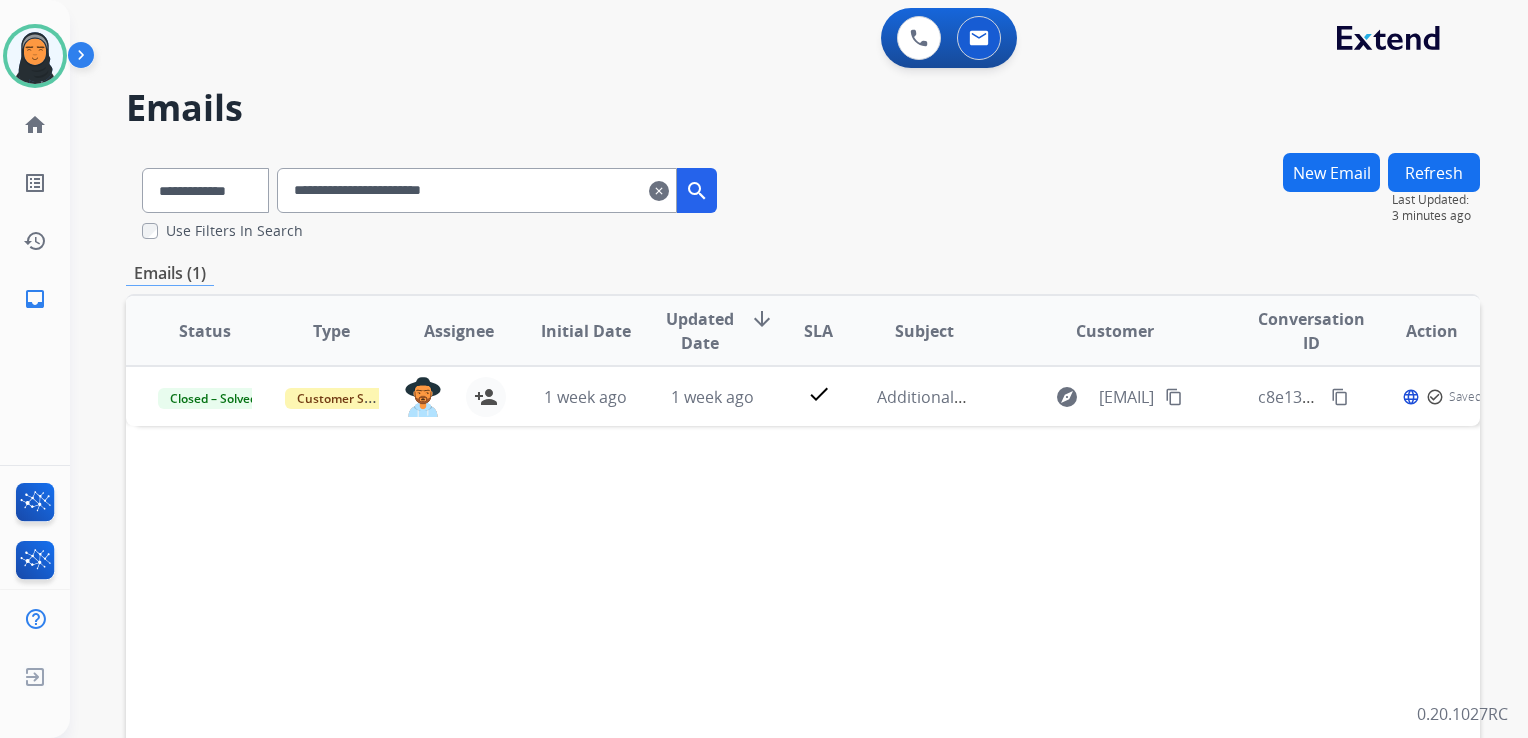 click on "clear" at bounding box center (659, 191) 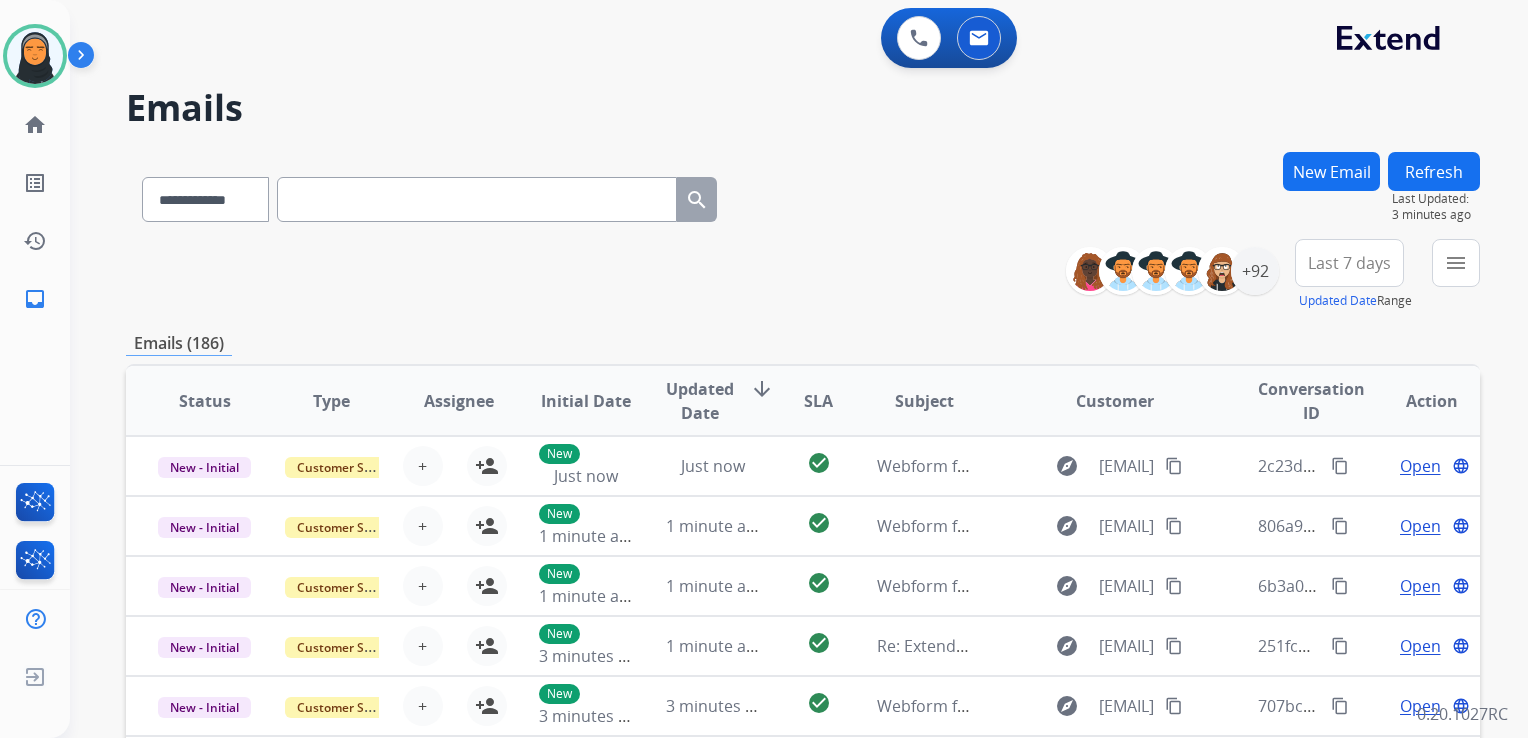click at bounding box center [477, 199] 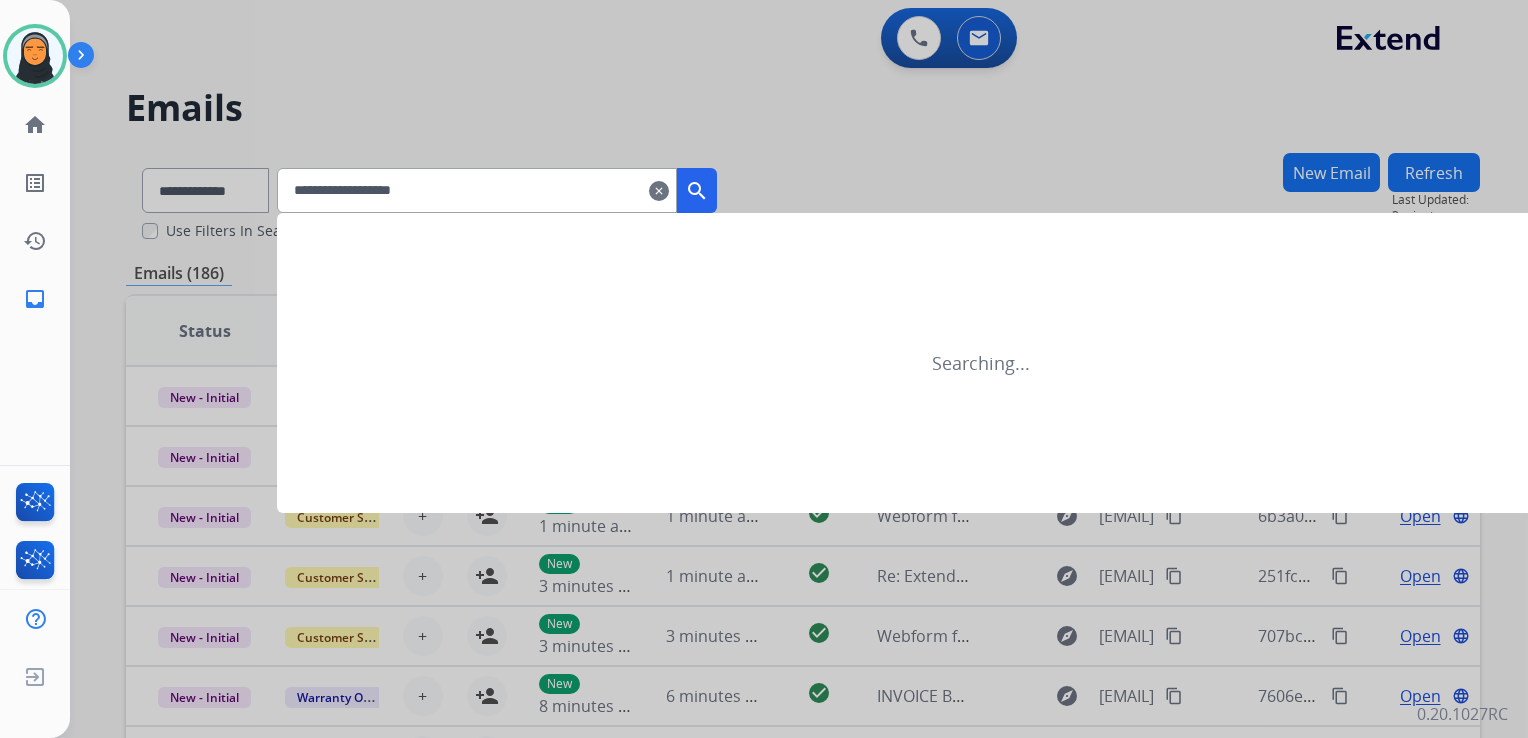type on "**********" 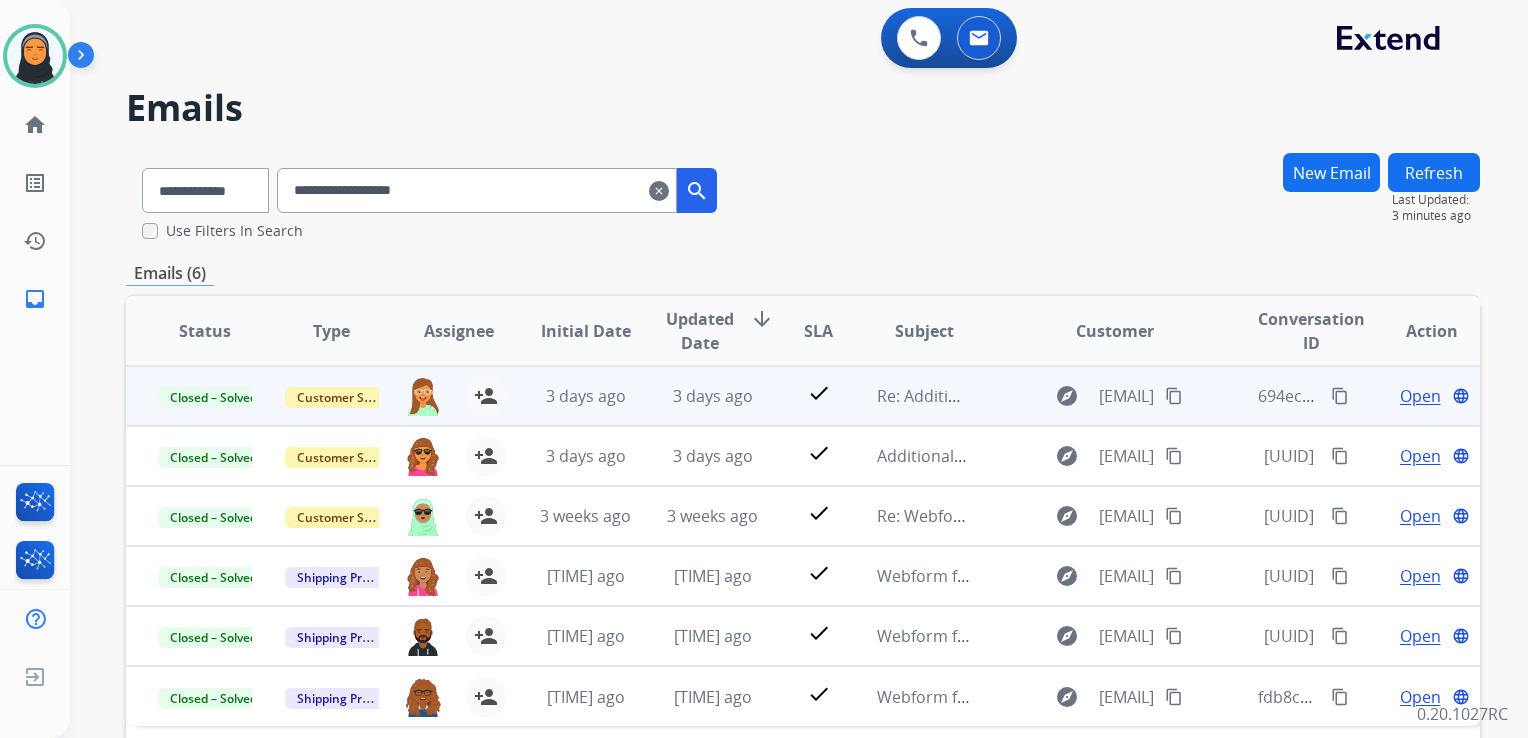 click on "Open" at bounding box center [1420, 396] 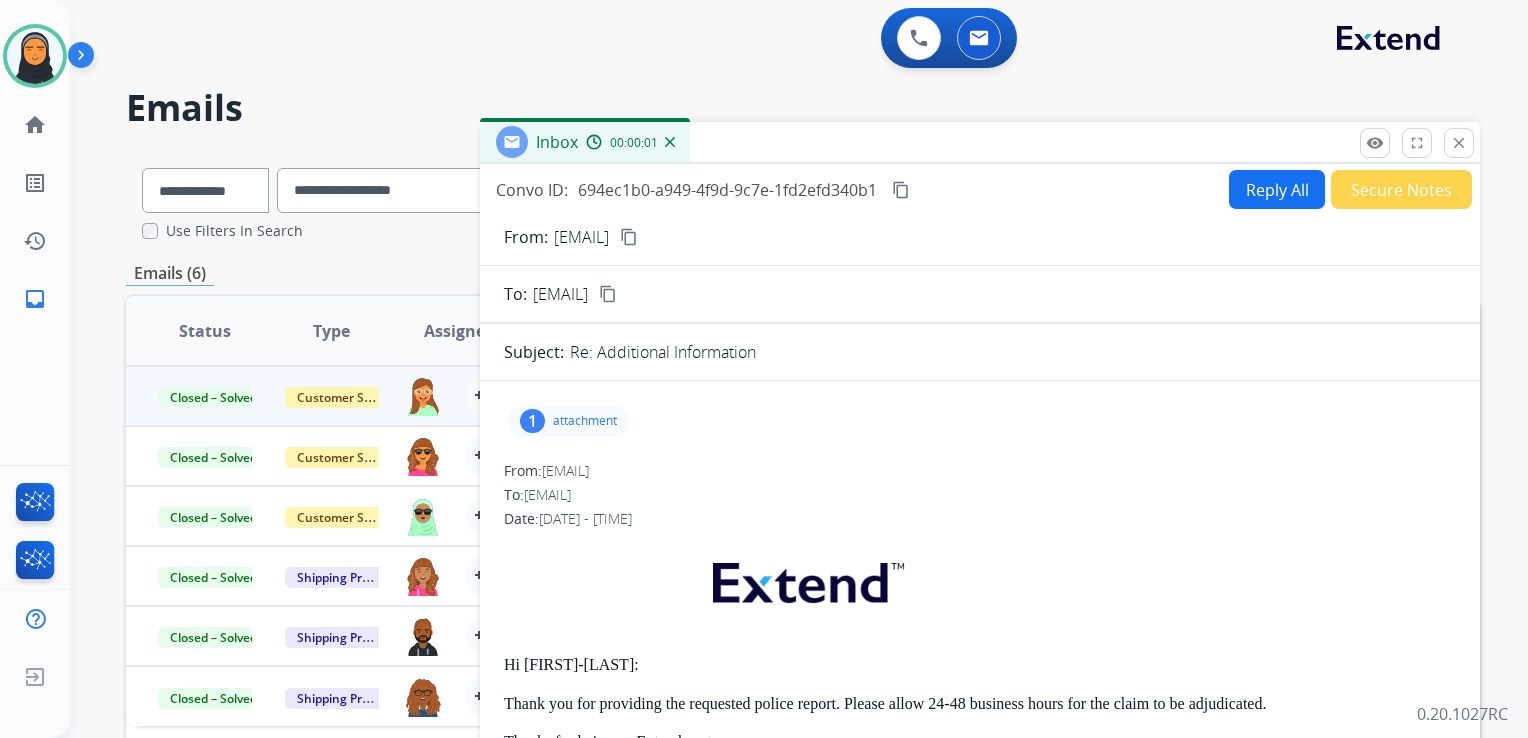 click on "1 attachment" at bounding box center (568, 421) 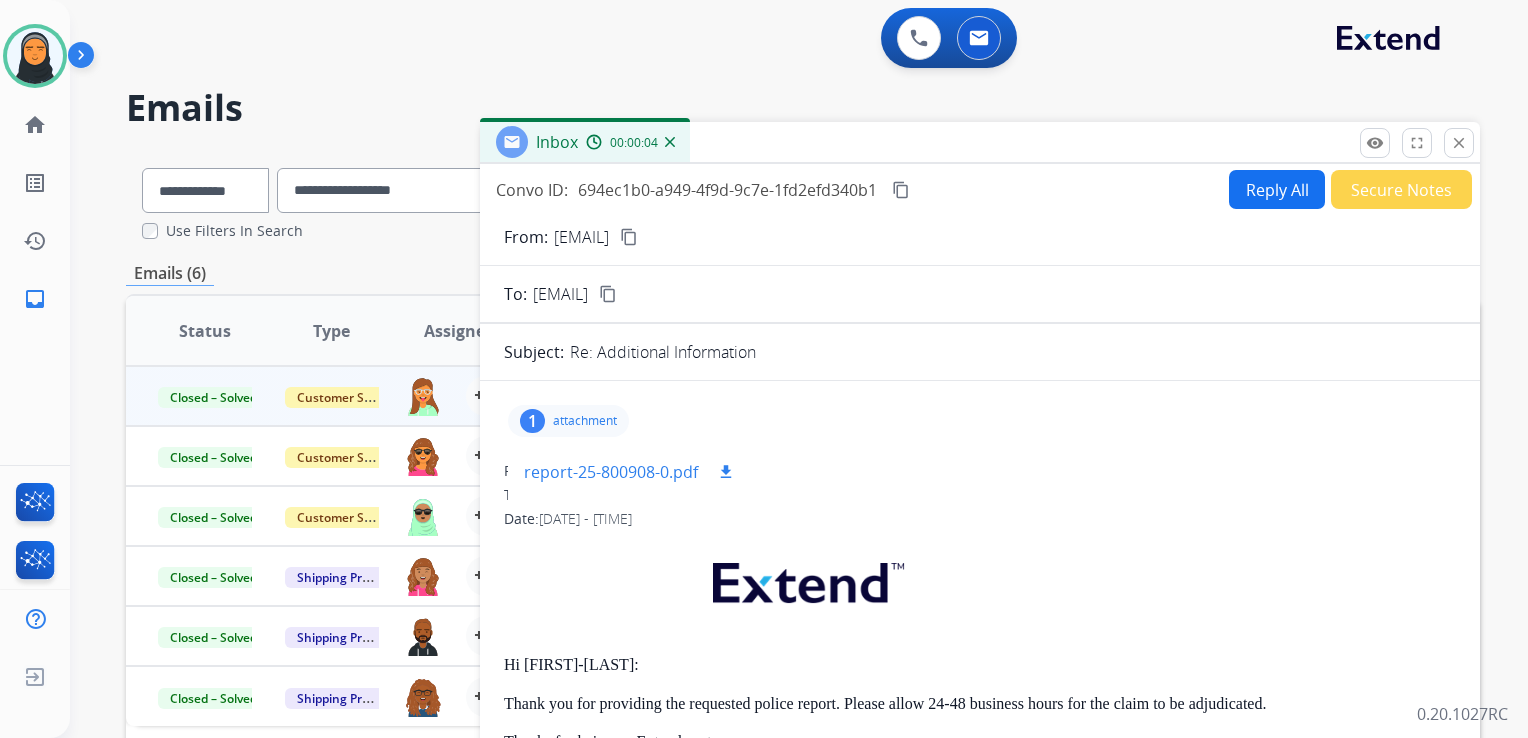 click on "download" at bounding box center (726, 472) 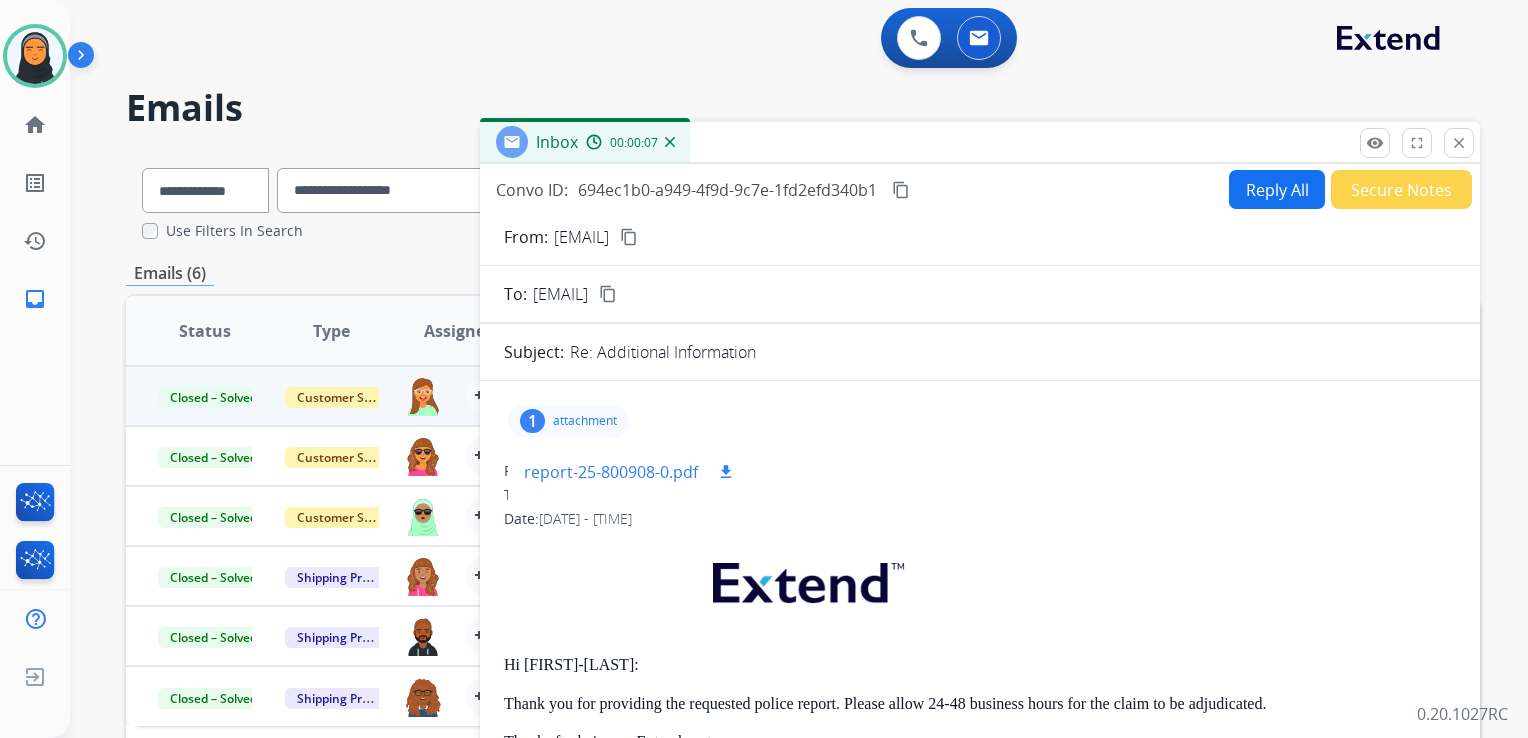 click on "report-25-800908-0.pdf" at bounding box center [611, 472] 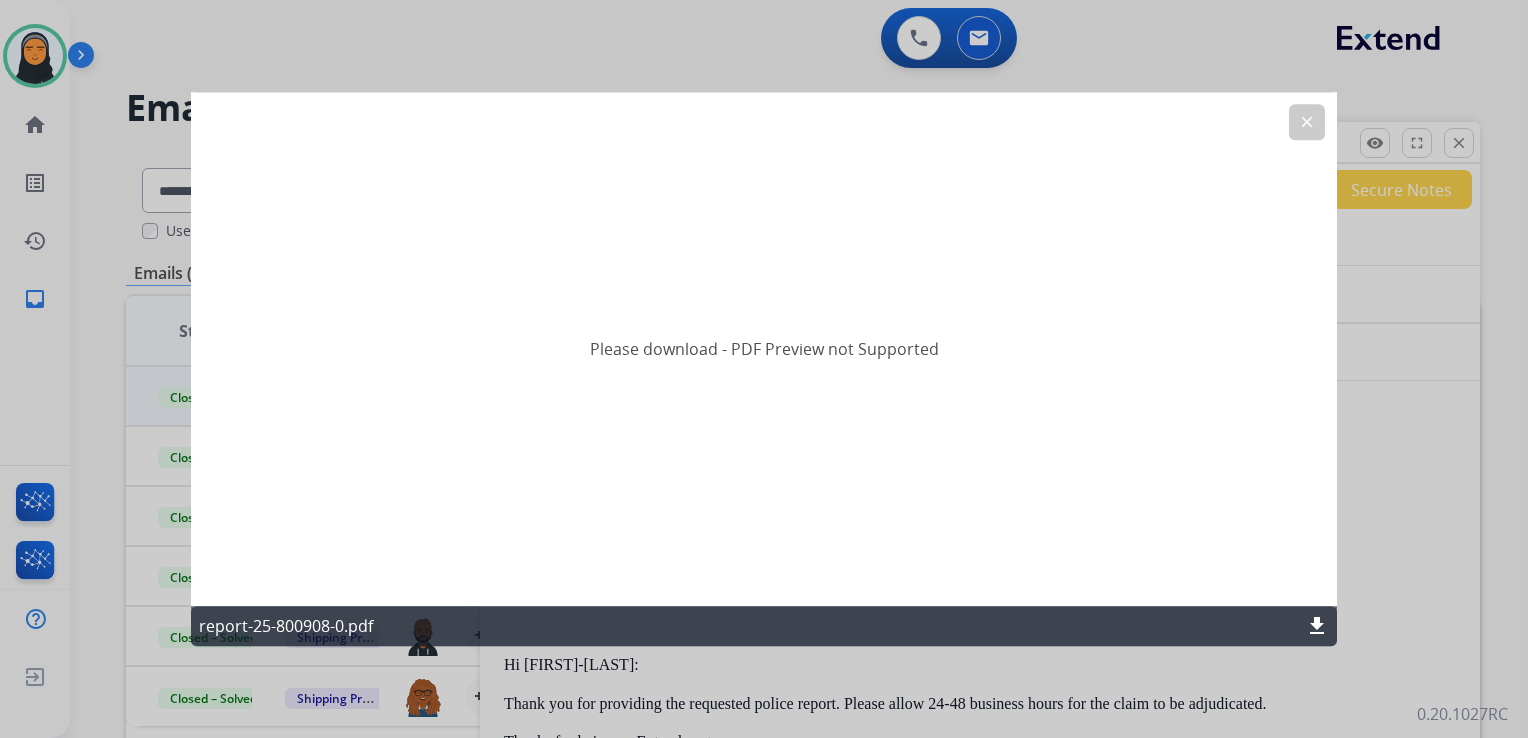 click on "clear" 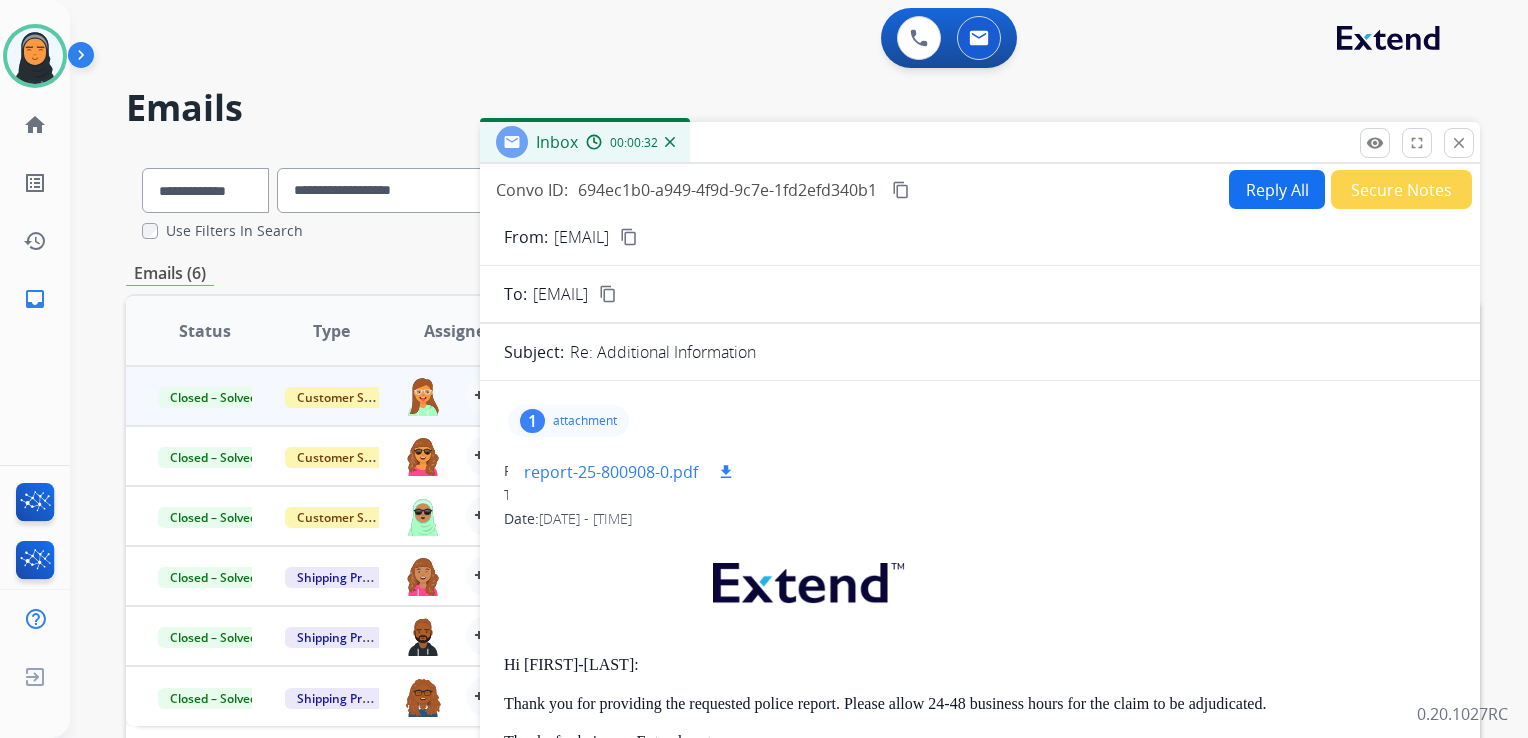 click on "download" at bounding box center [726, 472] 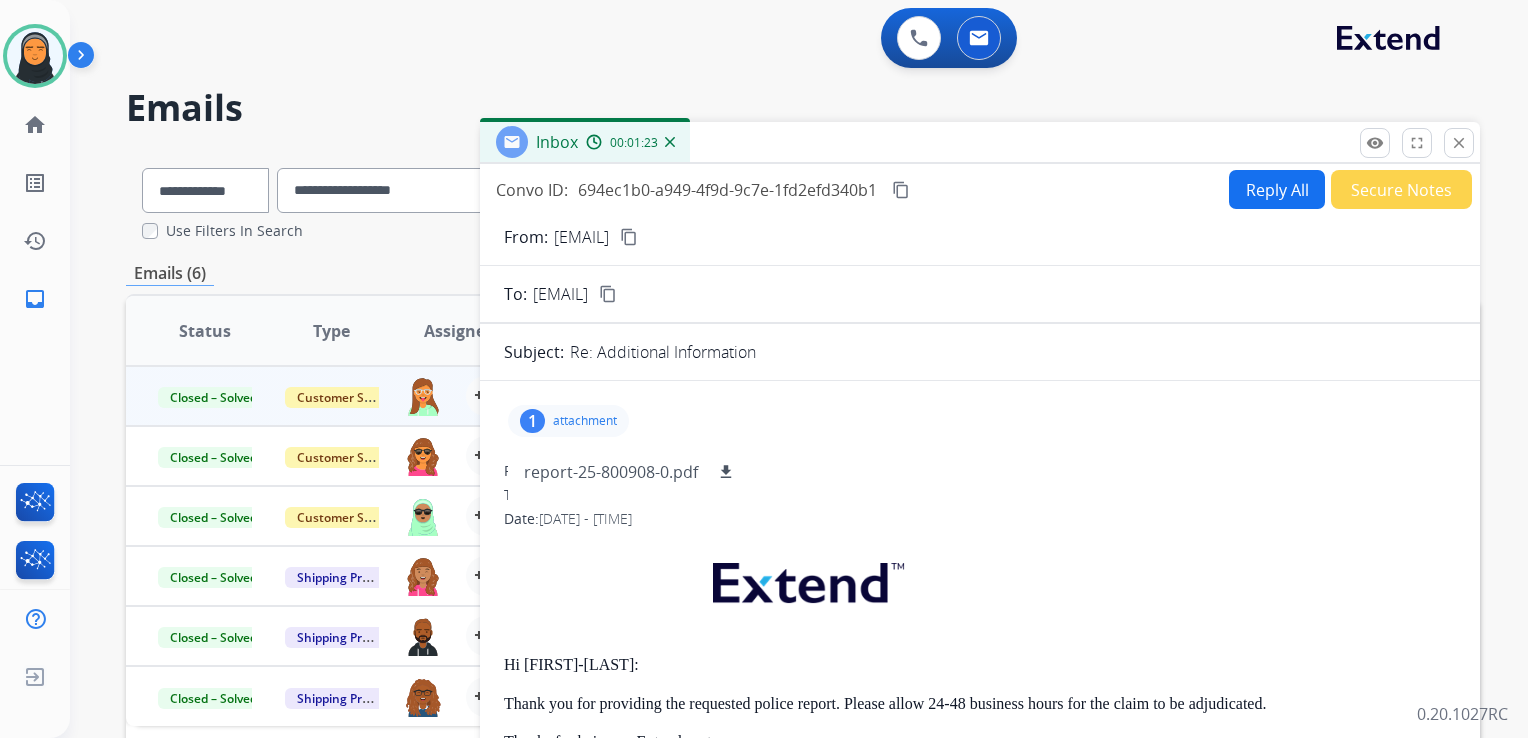 click on "content_copy" at bounding box center [901, 190] 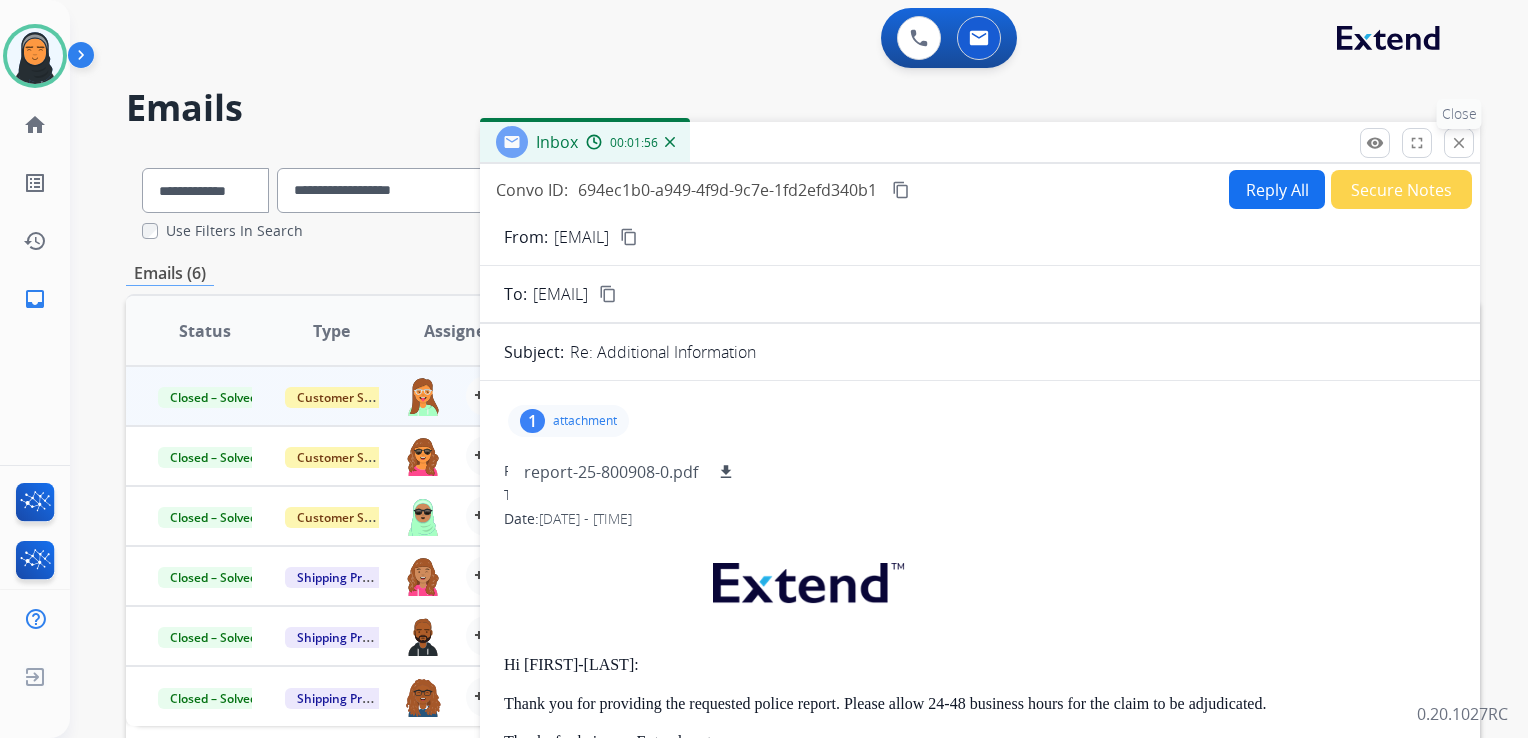 click on "close" at bounding box center [1459, 143] 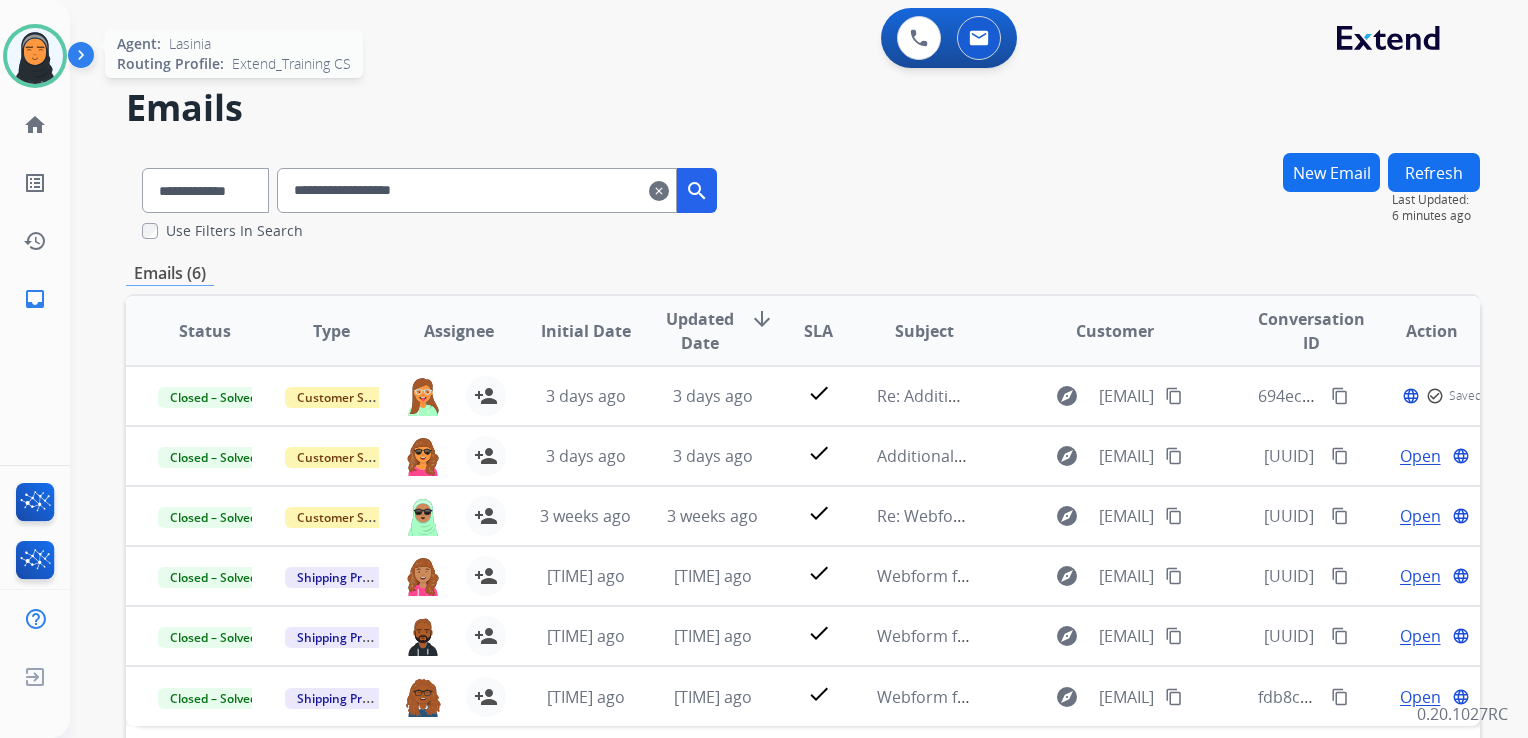 click at bounding box center (35, 56) 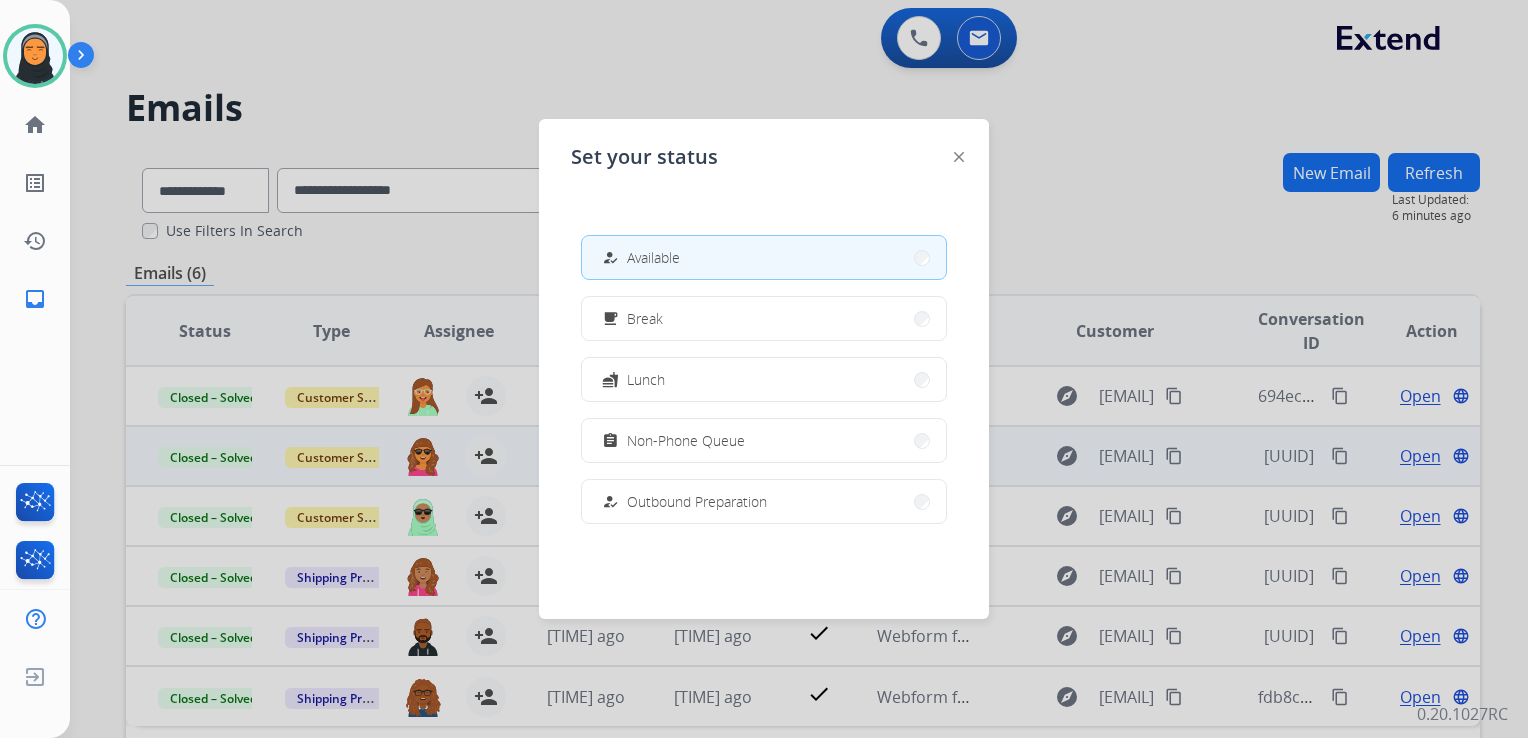 click on "Non-Phone Queue" at bounding box center [686, 440] 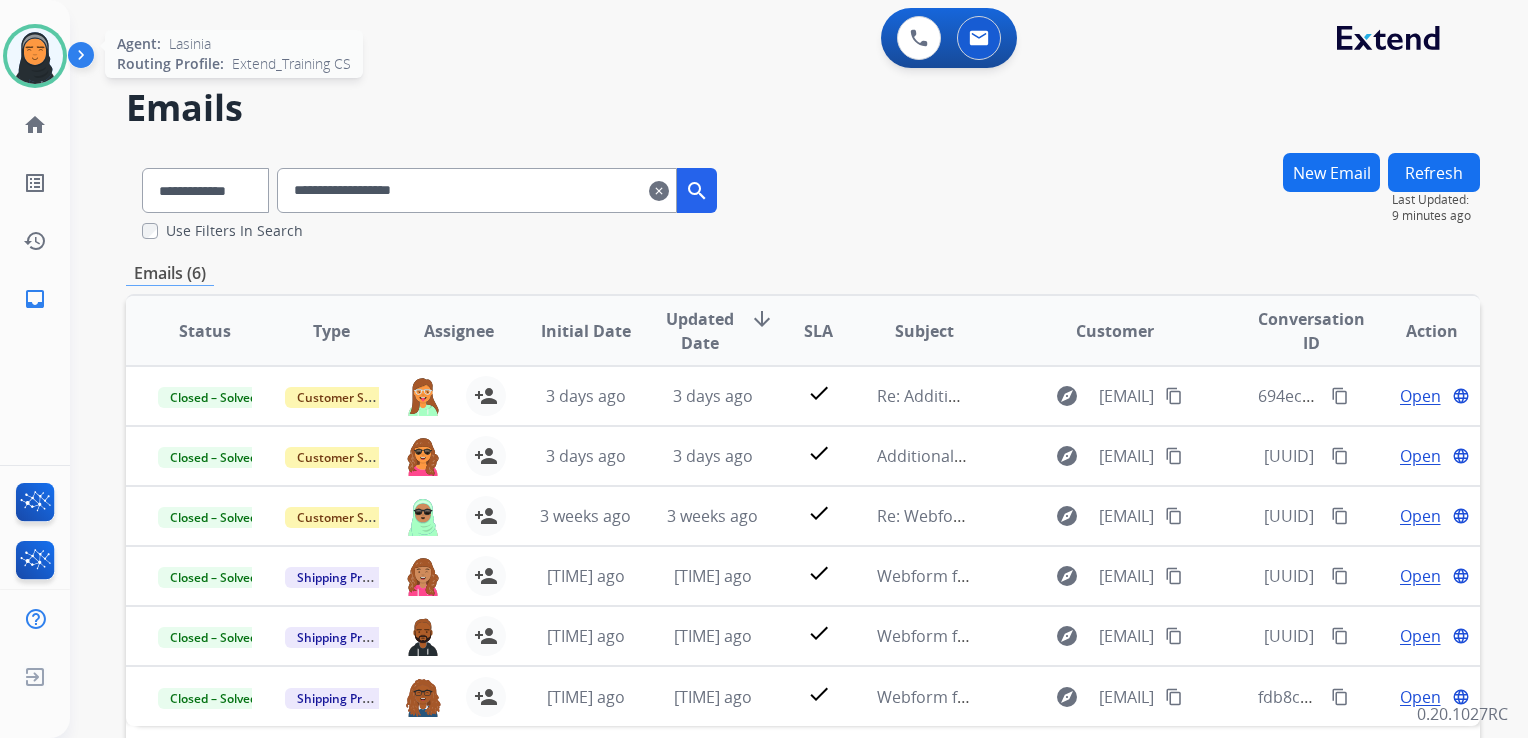 click at bounding box center [35, 56] 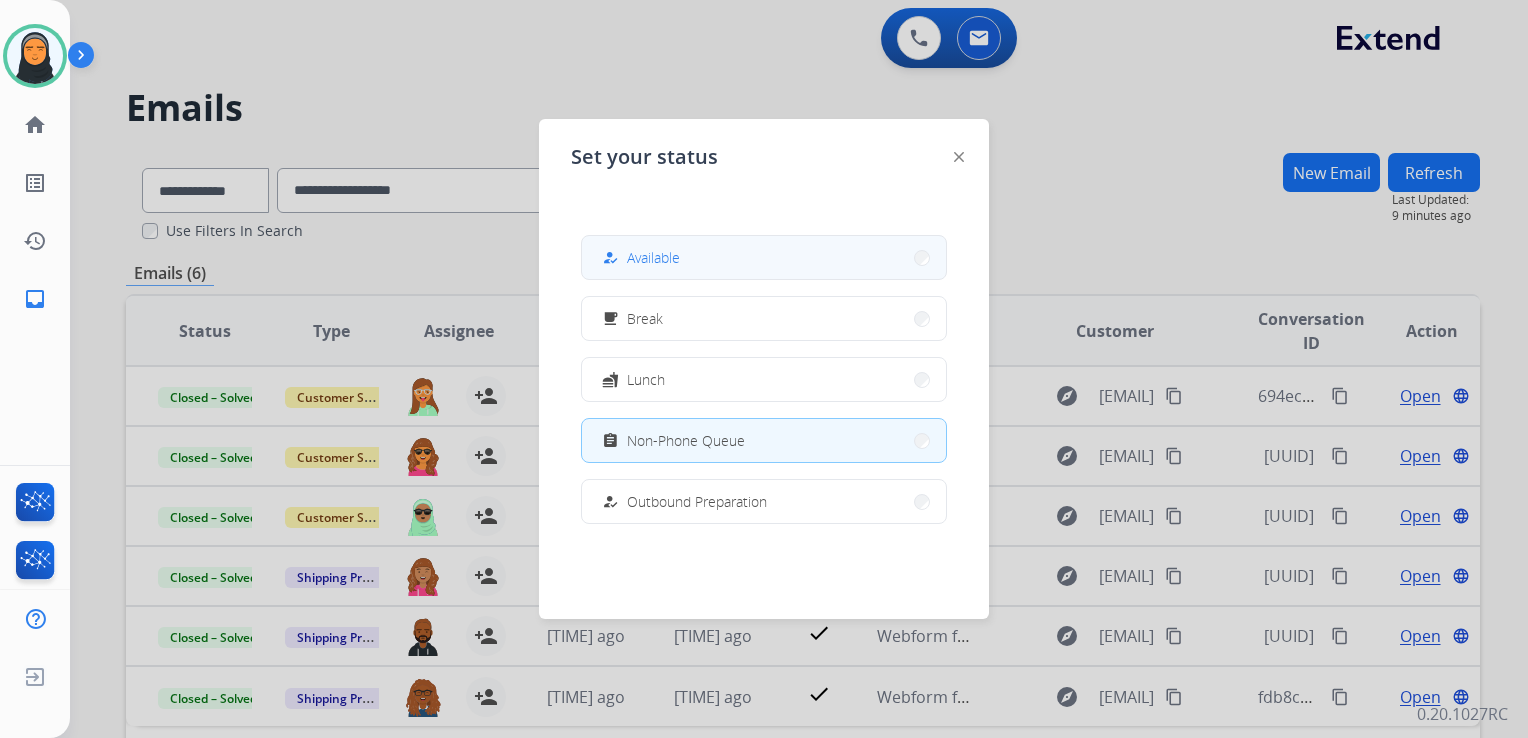 click on "how_to_reg Available" at bounding box center [764, 257] 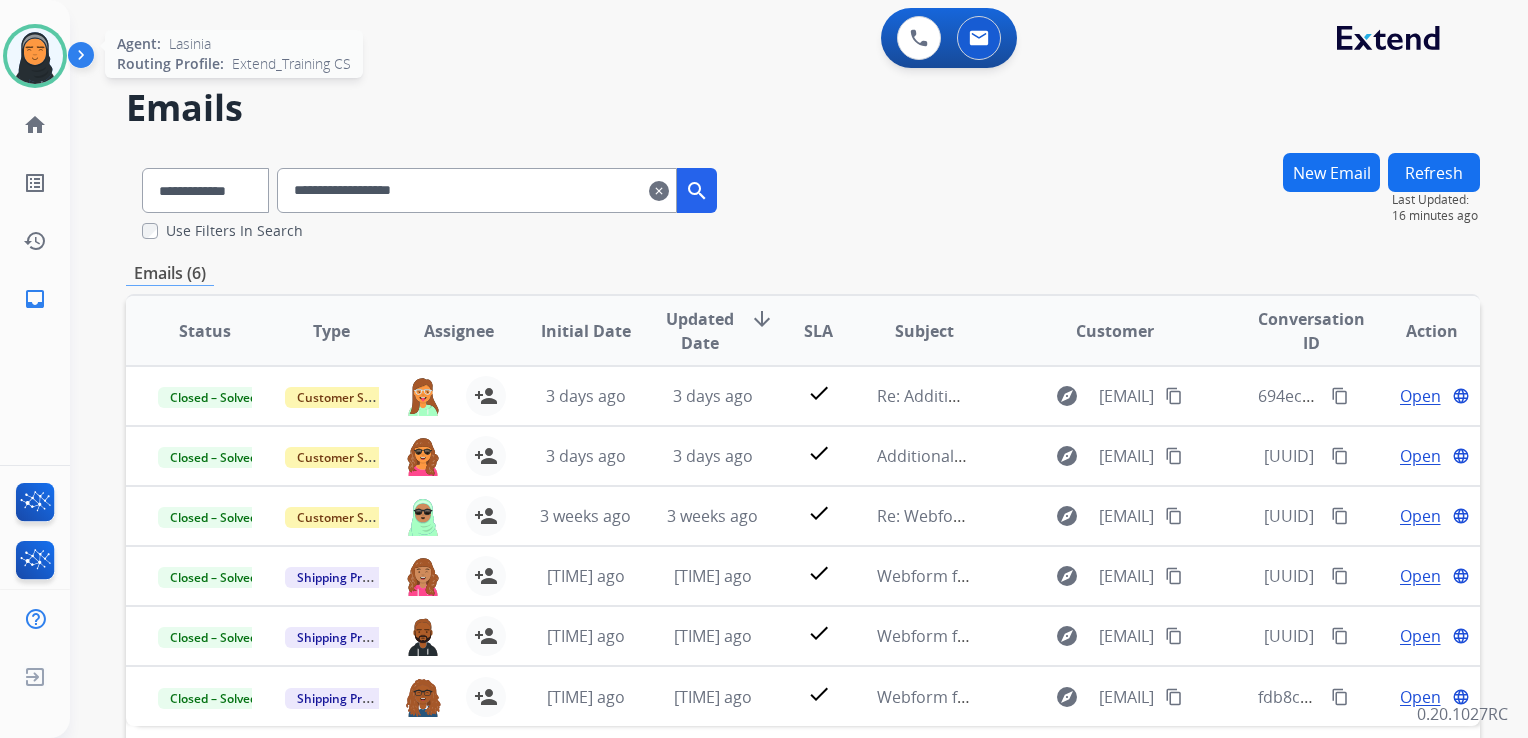 click at bounding box center (35, 56) 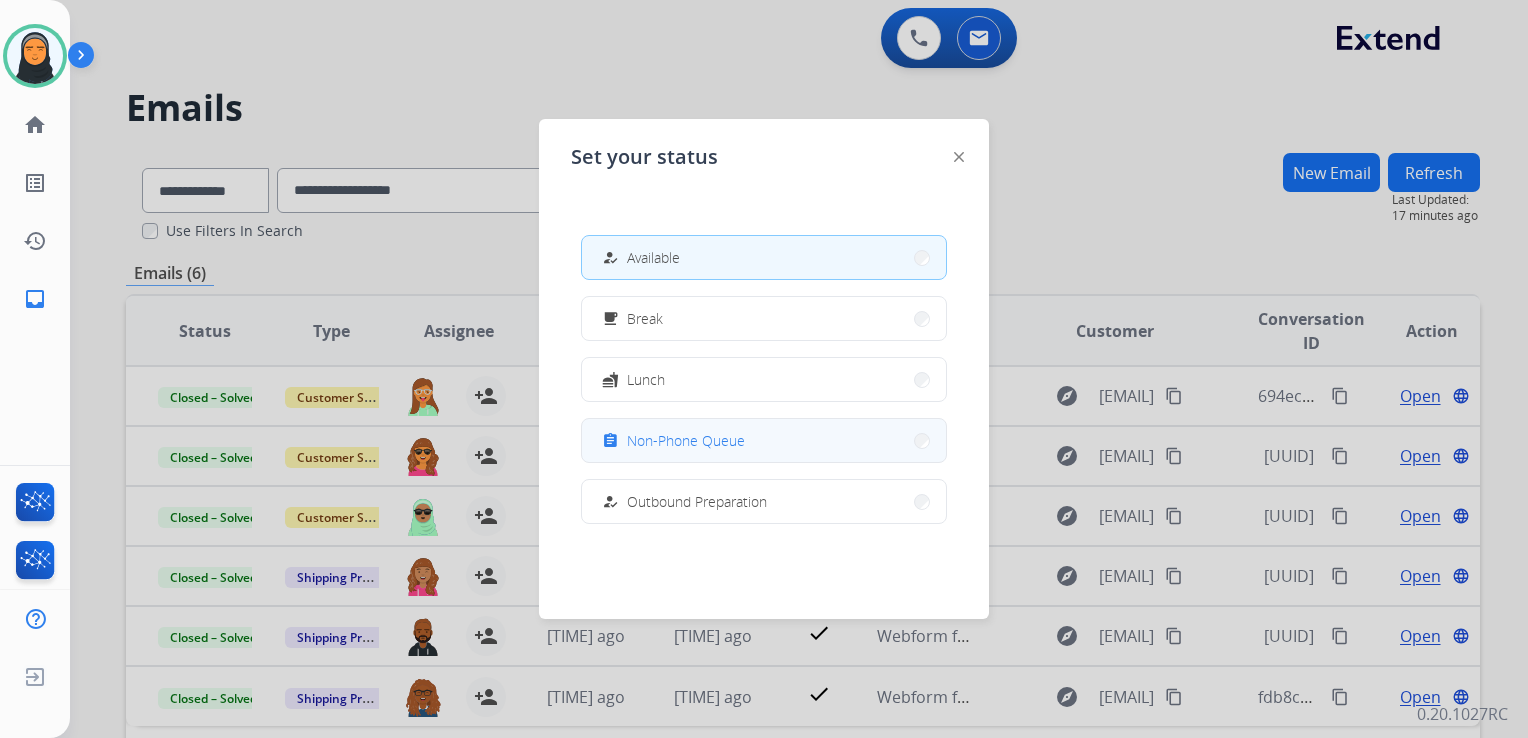 click on "assignment Non-Phone Queue" at bounding box center [764, 440] 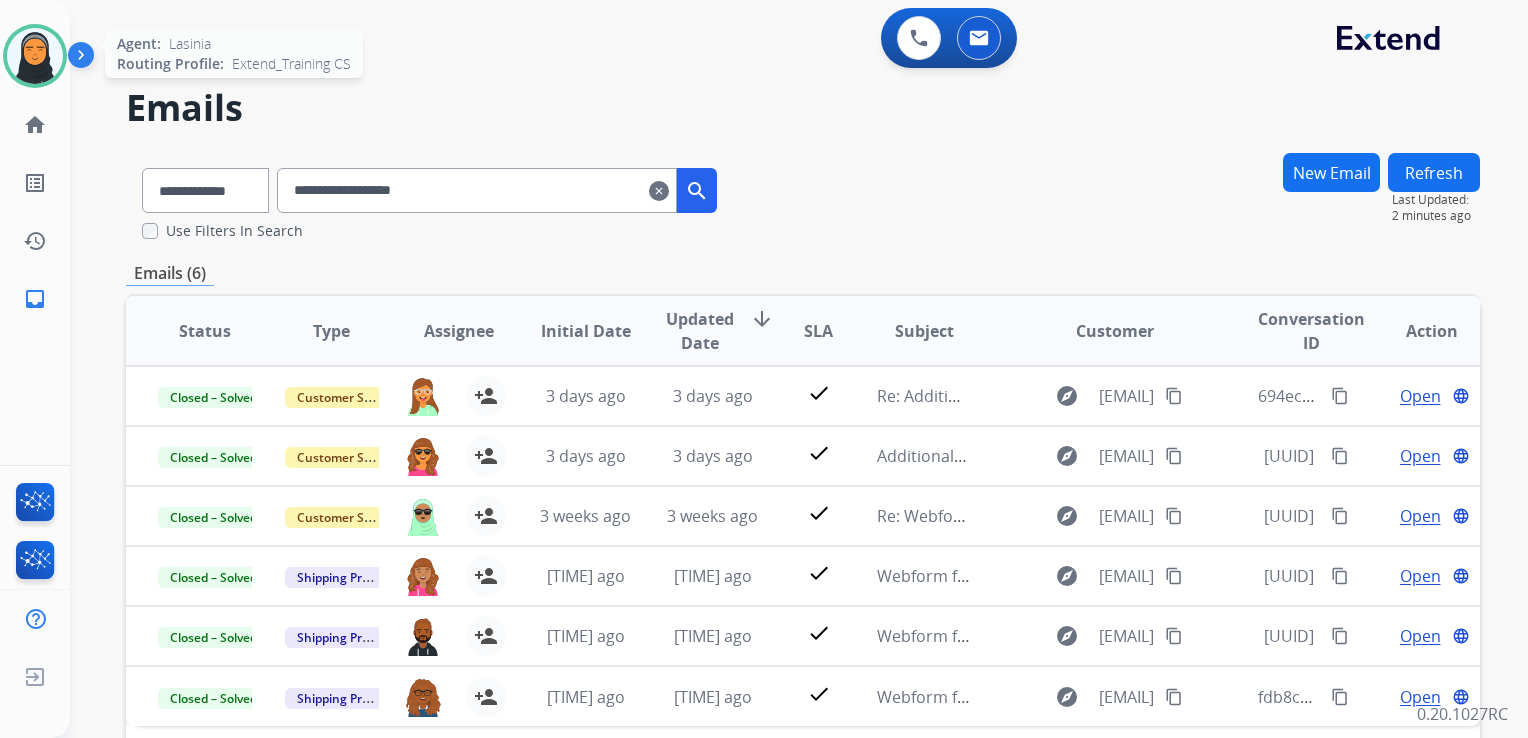drag, startPoint x: 36, startPoint y: 26, endPoint x: 39, endPoint y: 36, distance: 10.440307 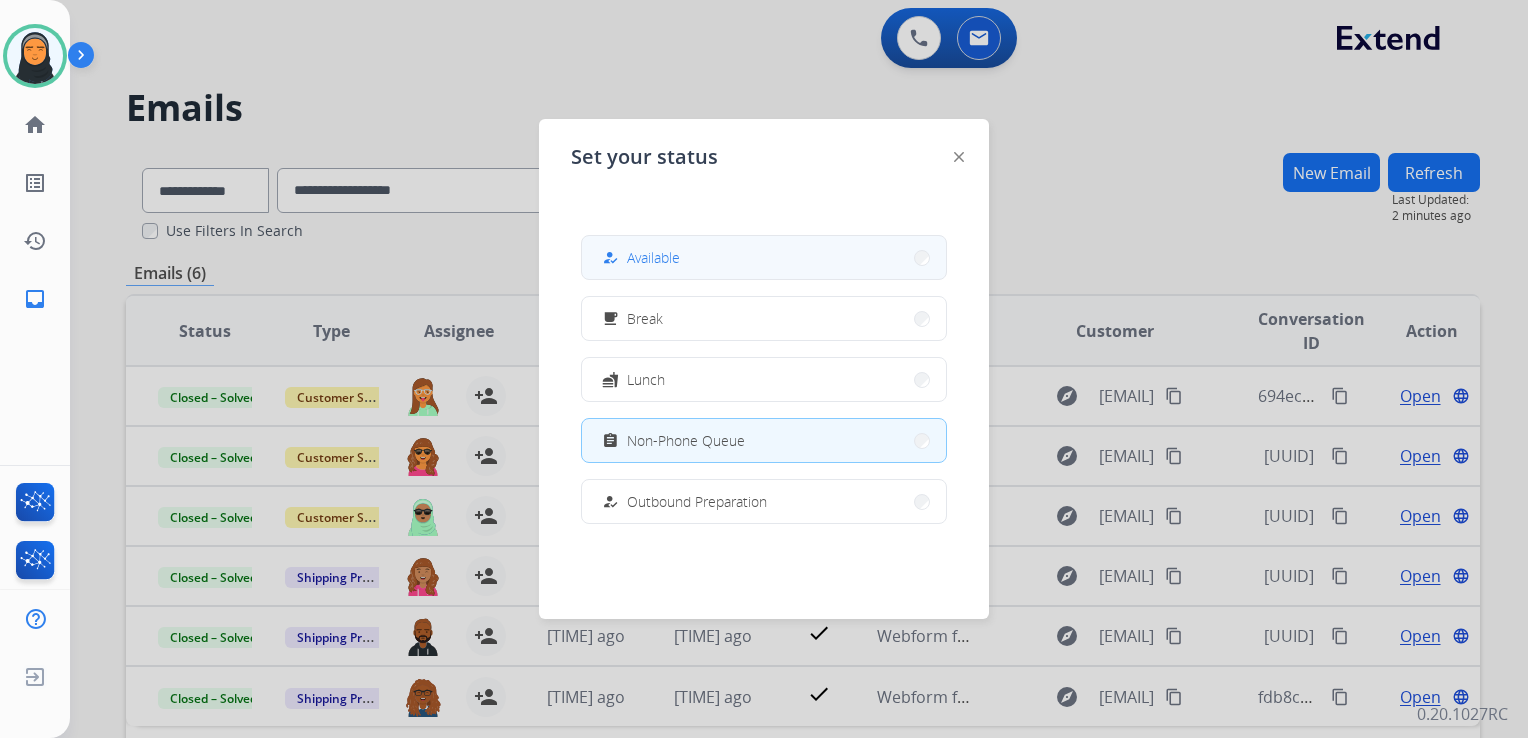 click on "how_to_reg Available" at bounding box center (764, 257) 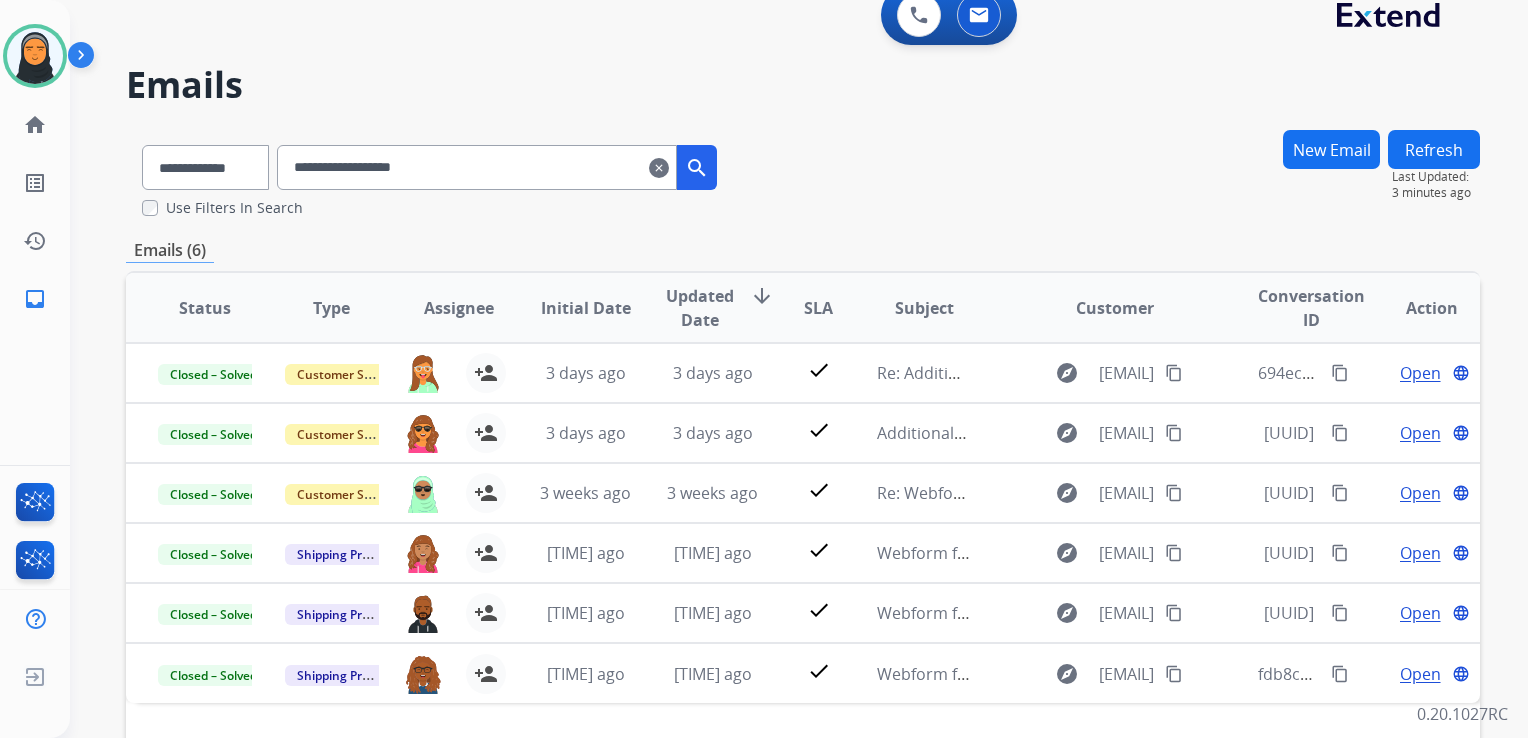 scroll, scrollTop: 0, scrollLeft: 0, axis: both 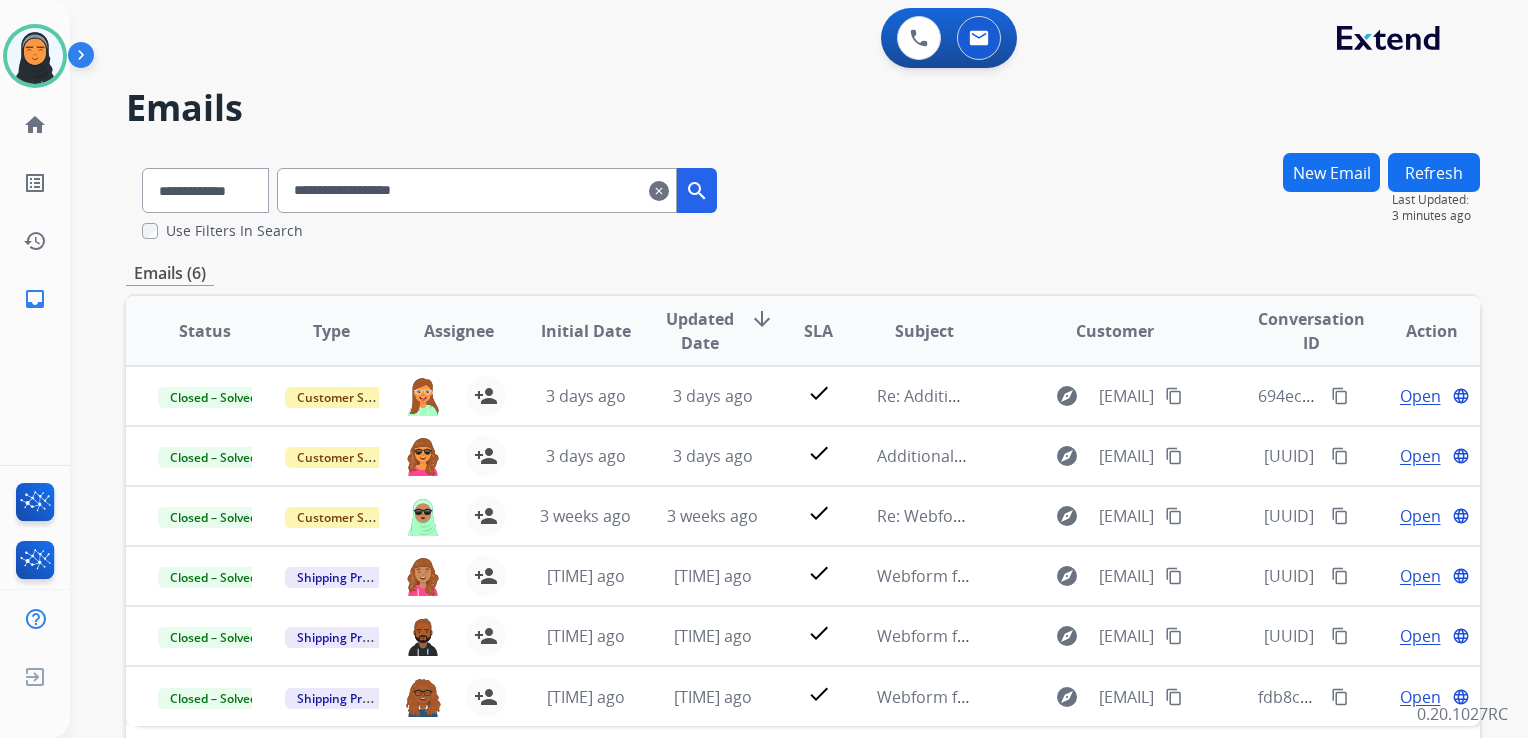 click on "clear" at bounding box center (659, 191) 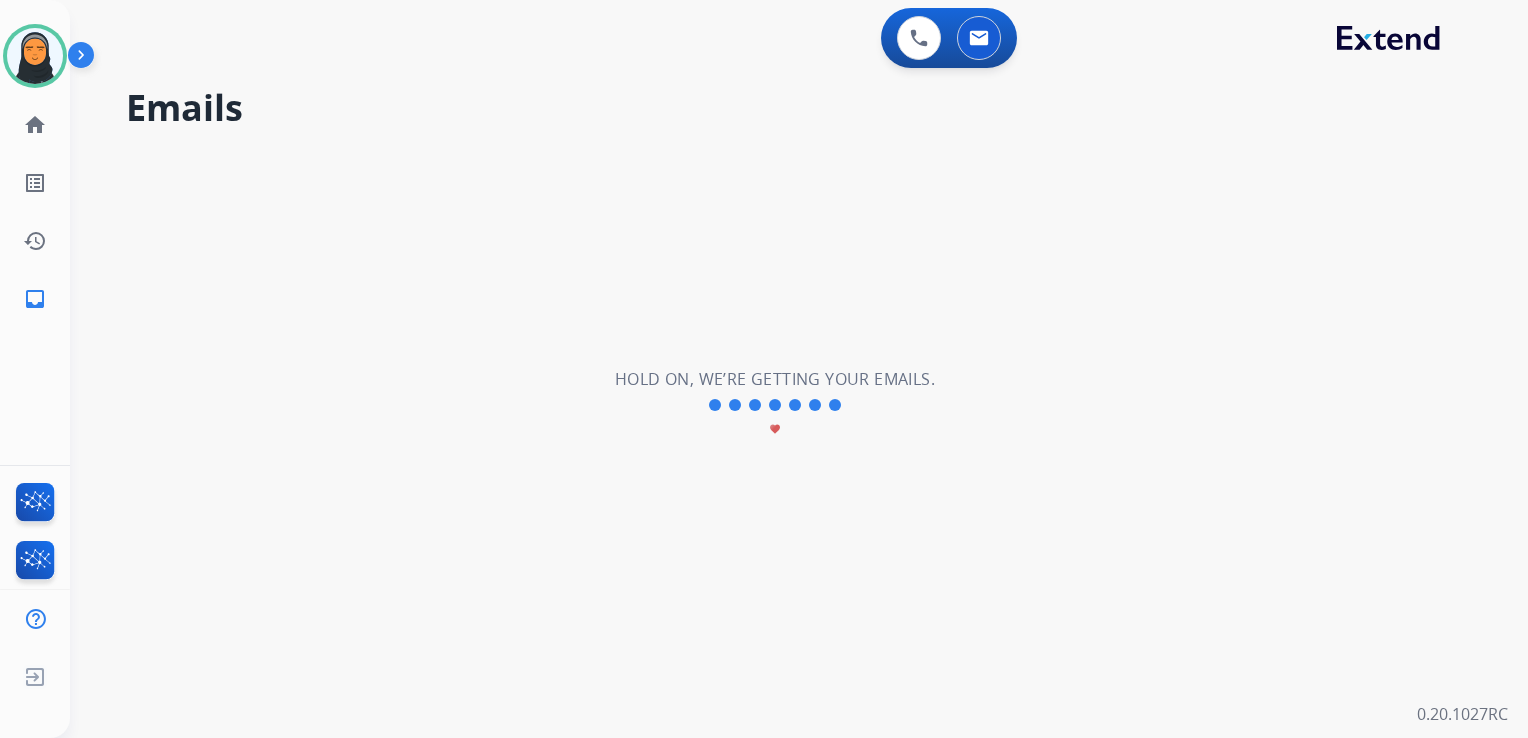 type 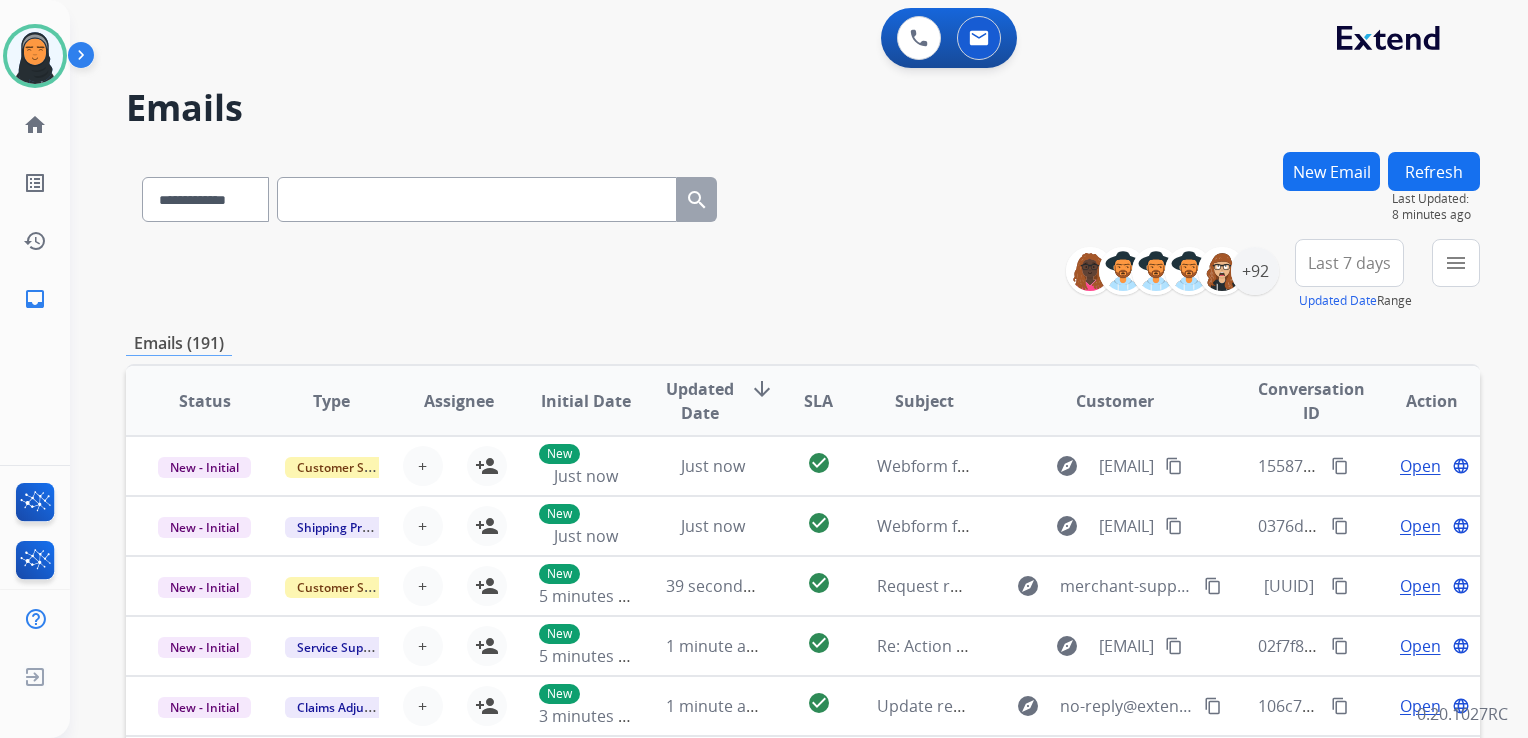 click at bounding box center (35, 56) 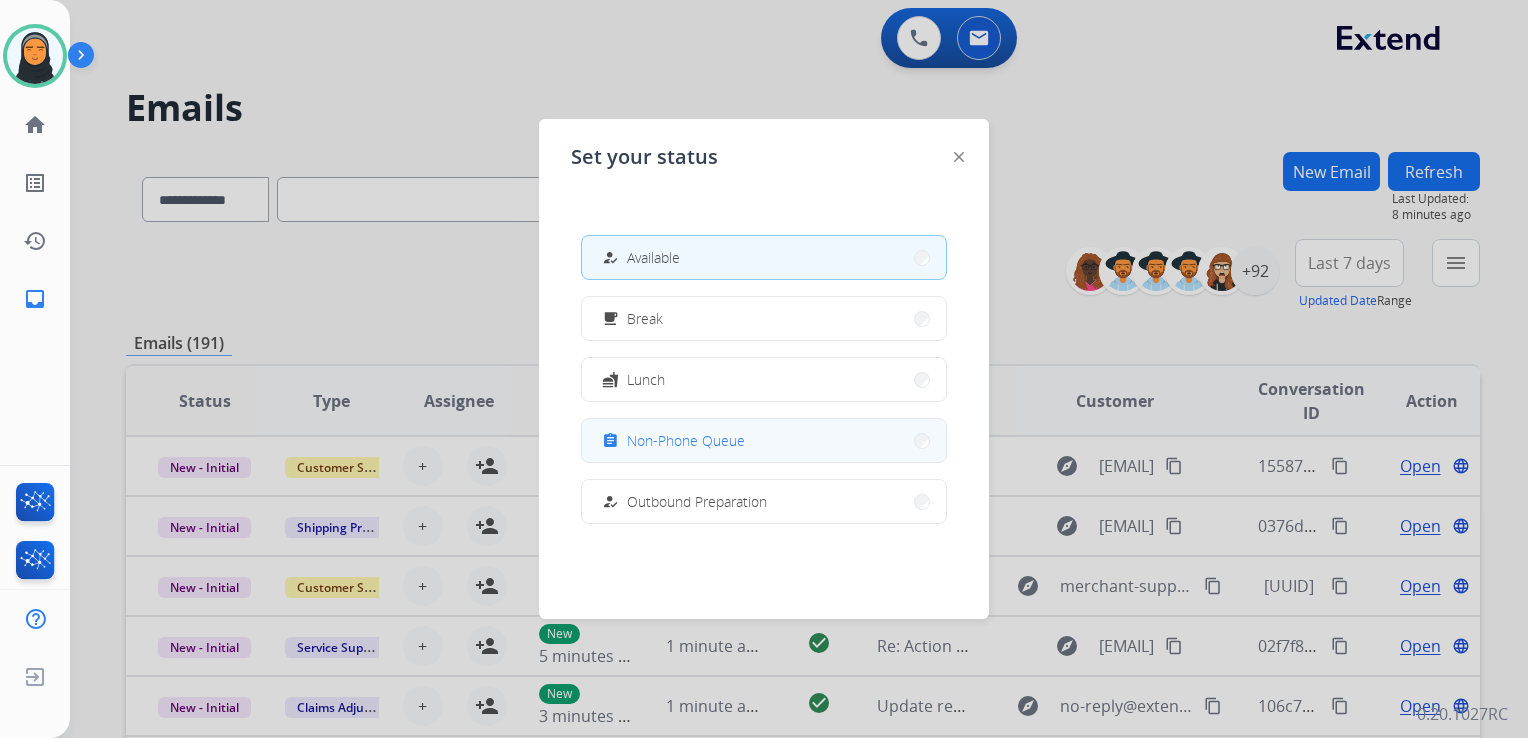 click on "Non-Phone Queue" at bounding box center [686, 440] 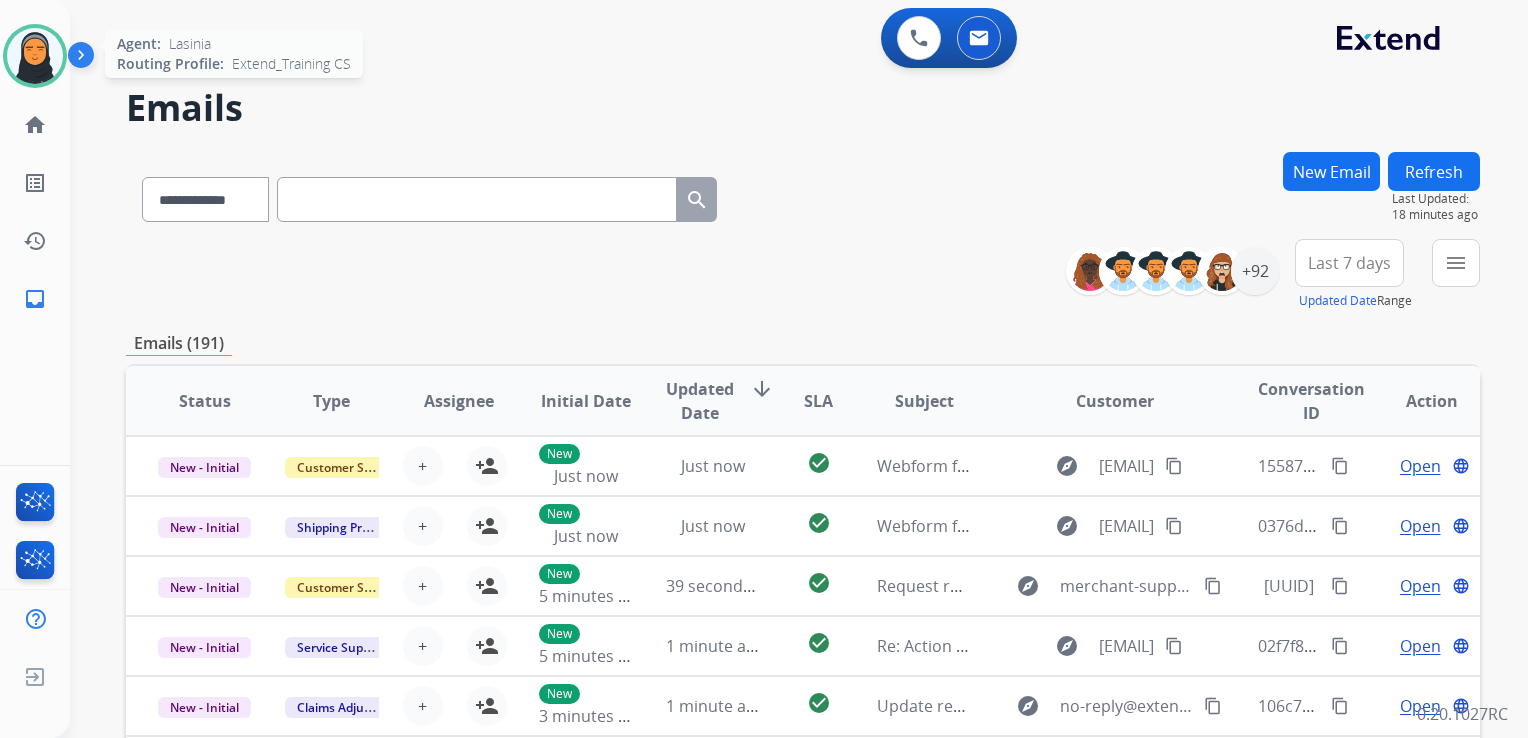 click at bounding box center (35, 56) 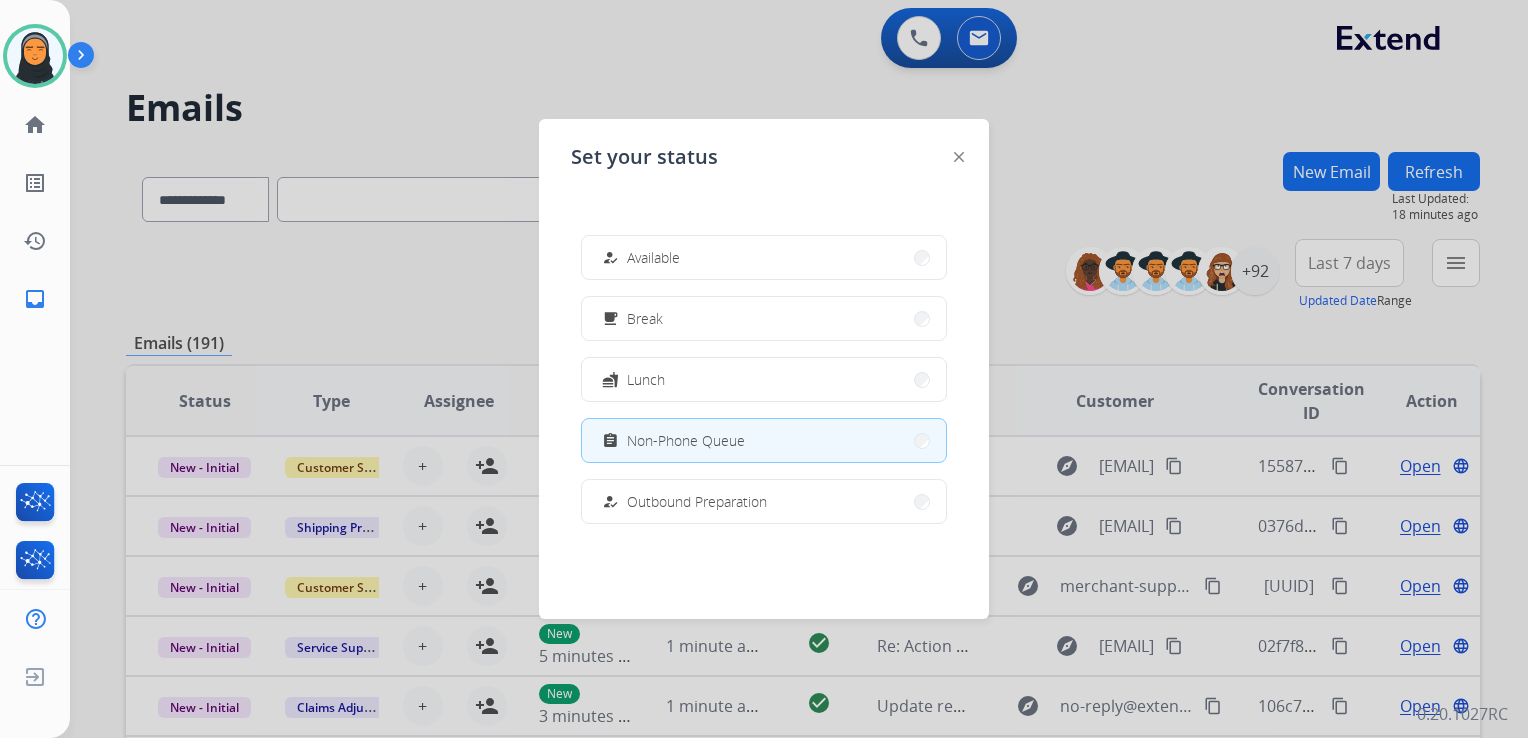 click at bounding box center [764, 369] 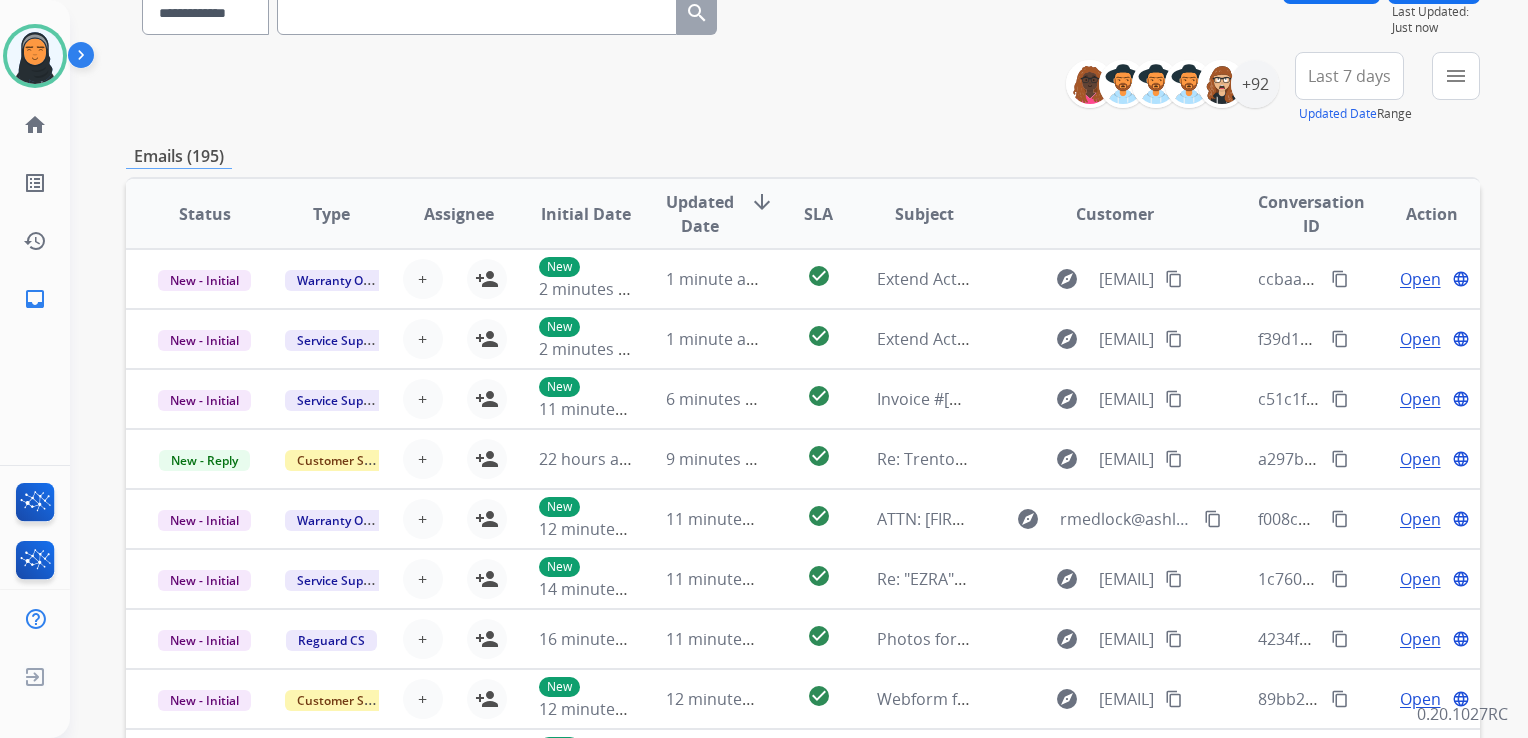 scroll, scrollTop: 200, scrollLeft: 0, axis: vertical 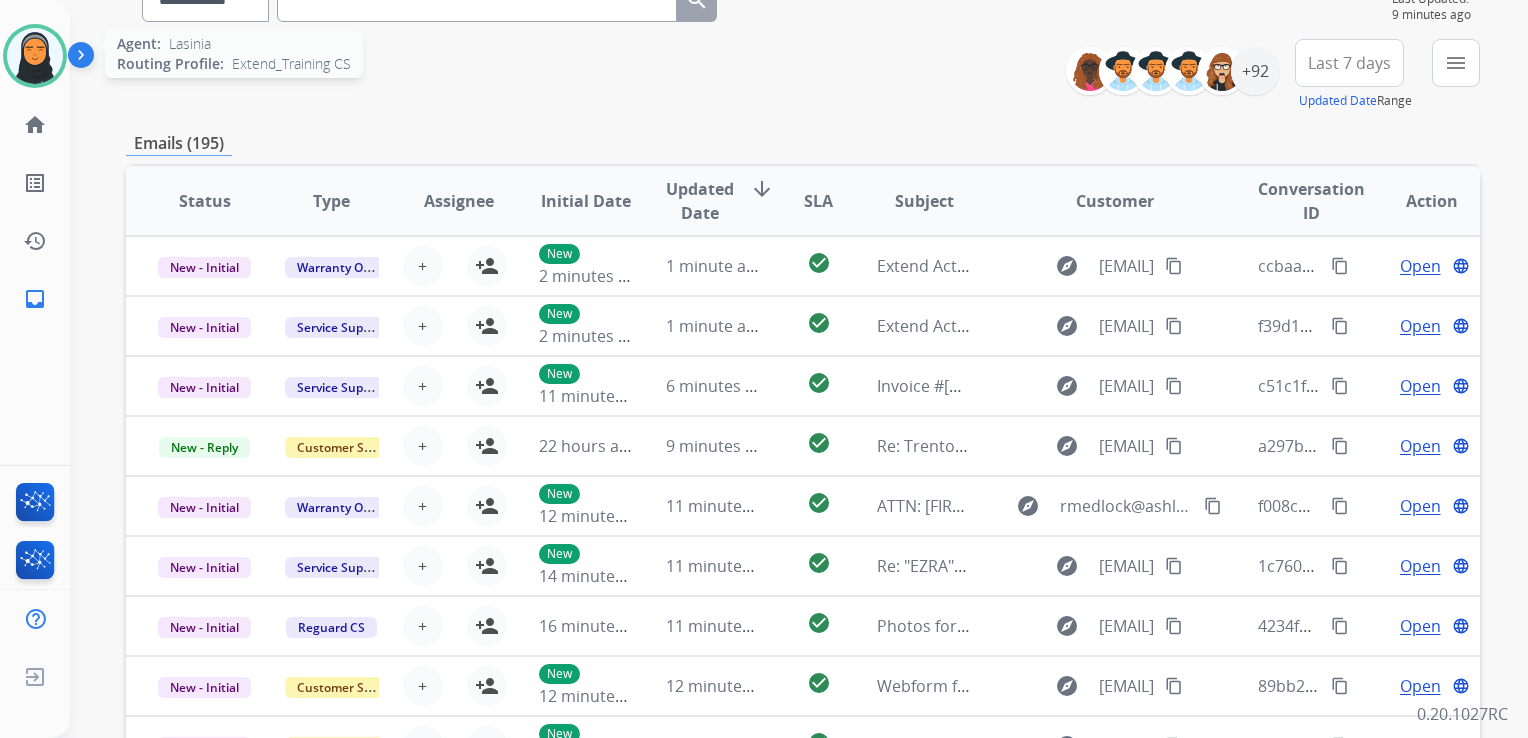 click at bounding box center (35, 56) 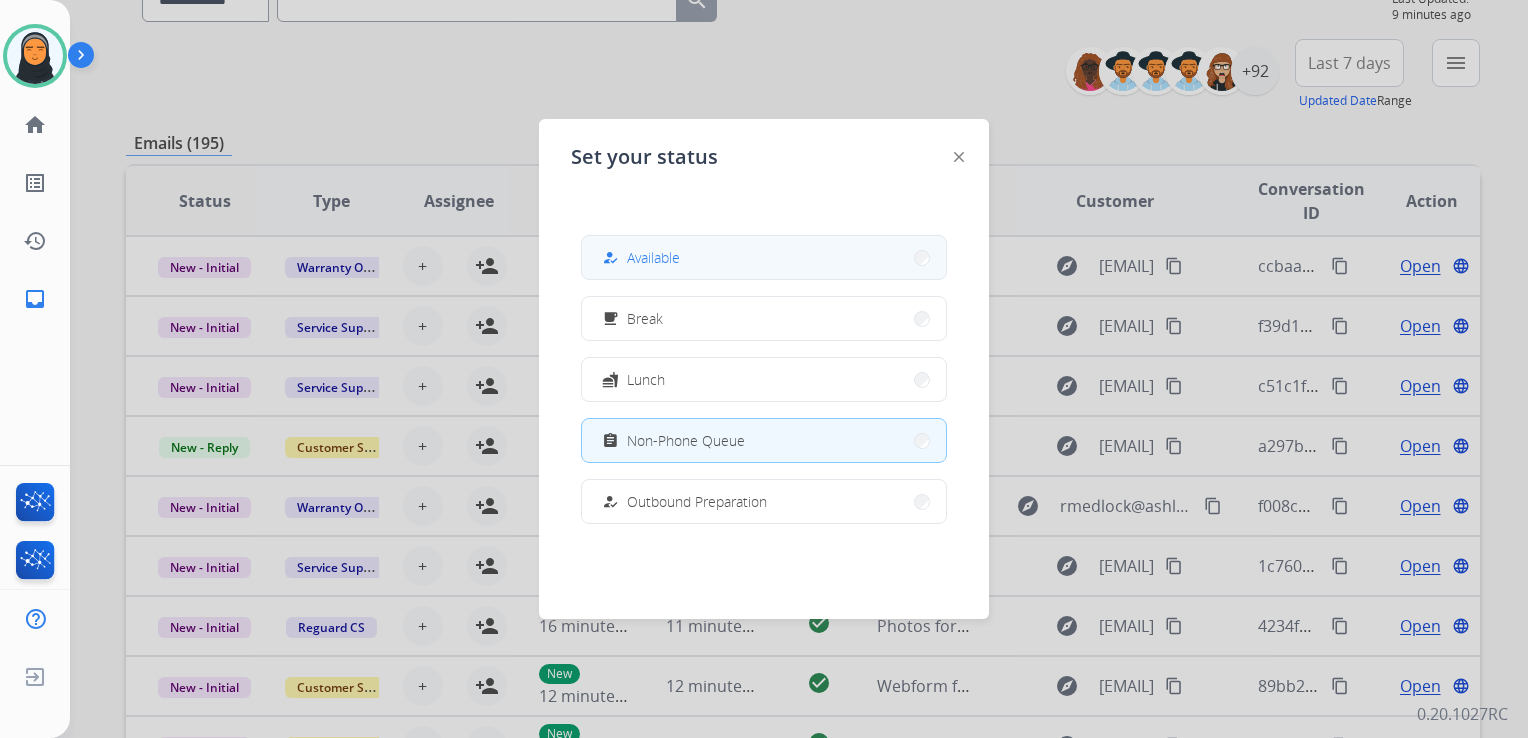 click on "how_to_reg Available" at bounding box center (764, 257) 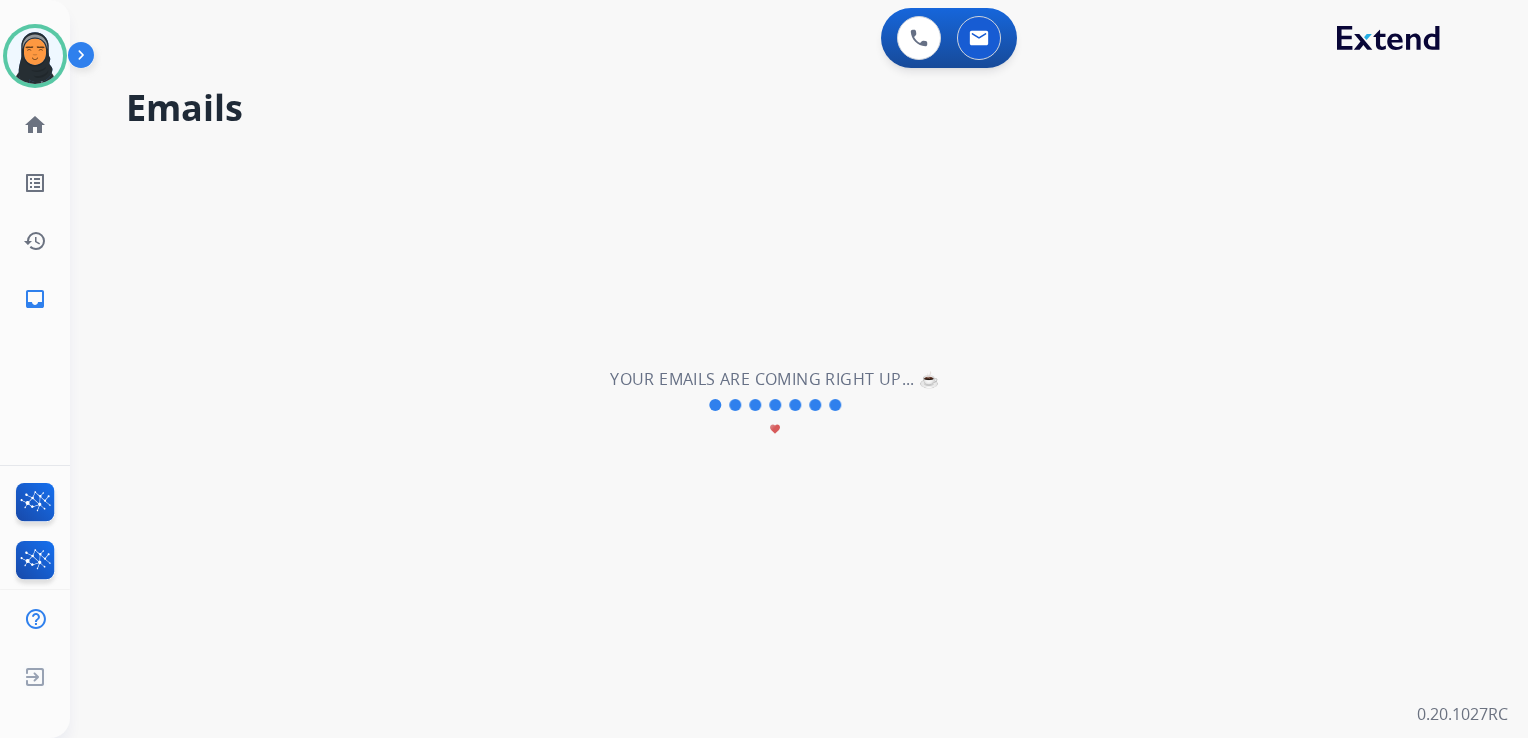 scroll, scrollTop: 0, scrollLeft: 0, axis: both 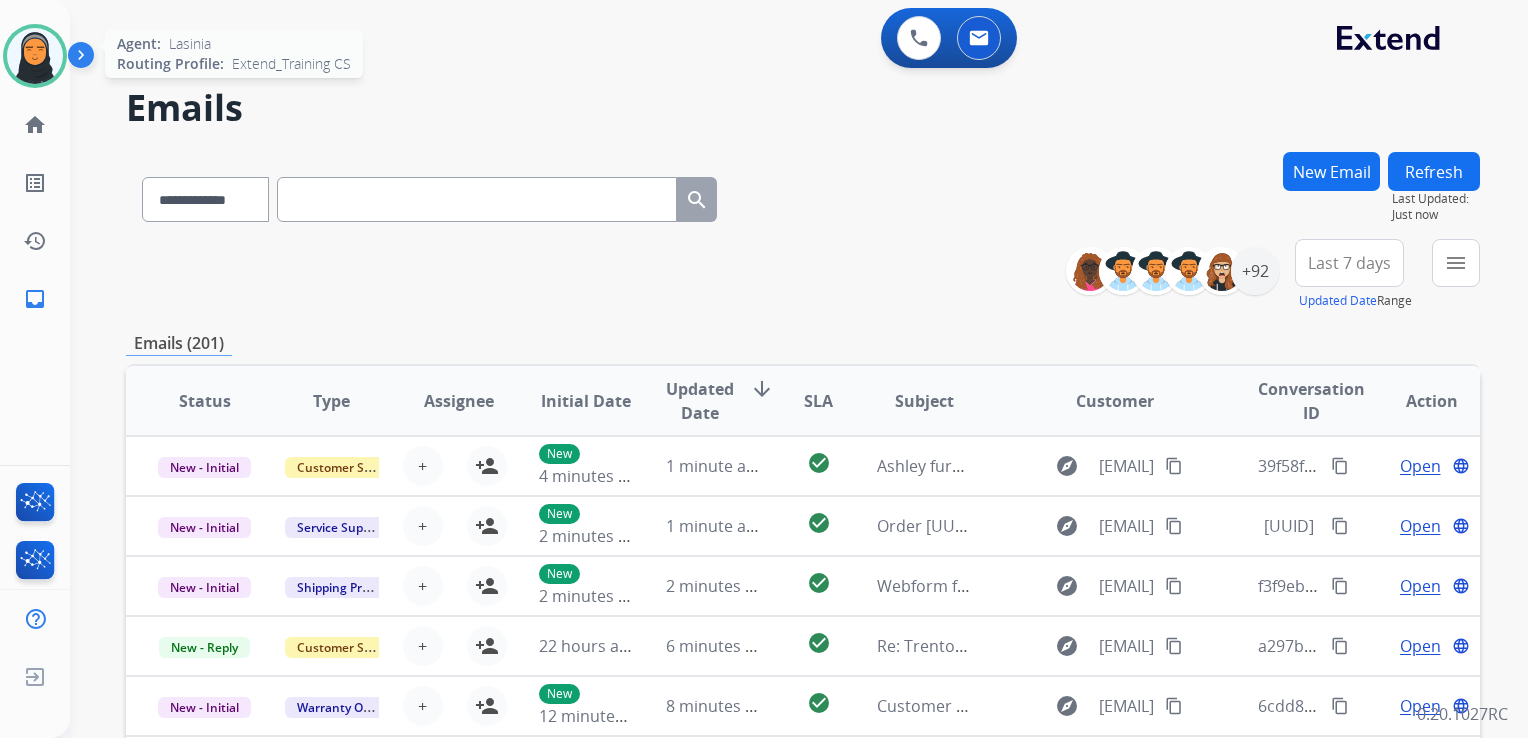 click at bounding box center [35, 56] 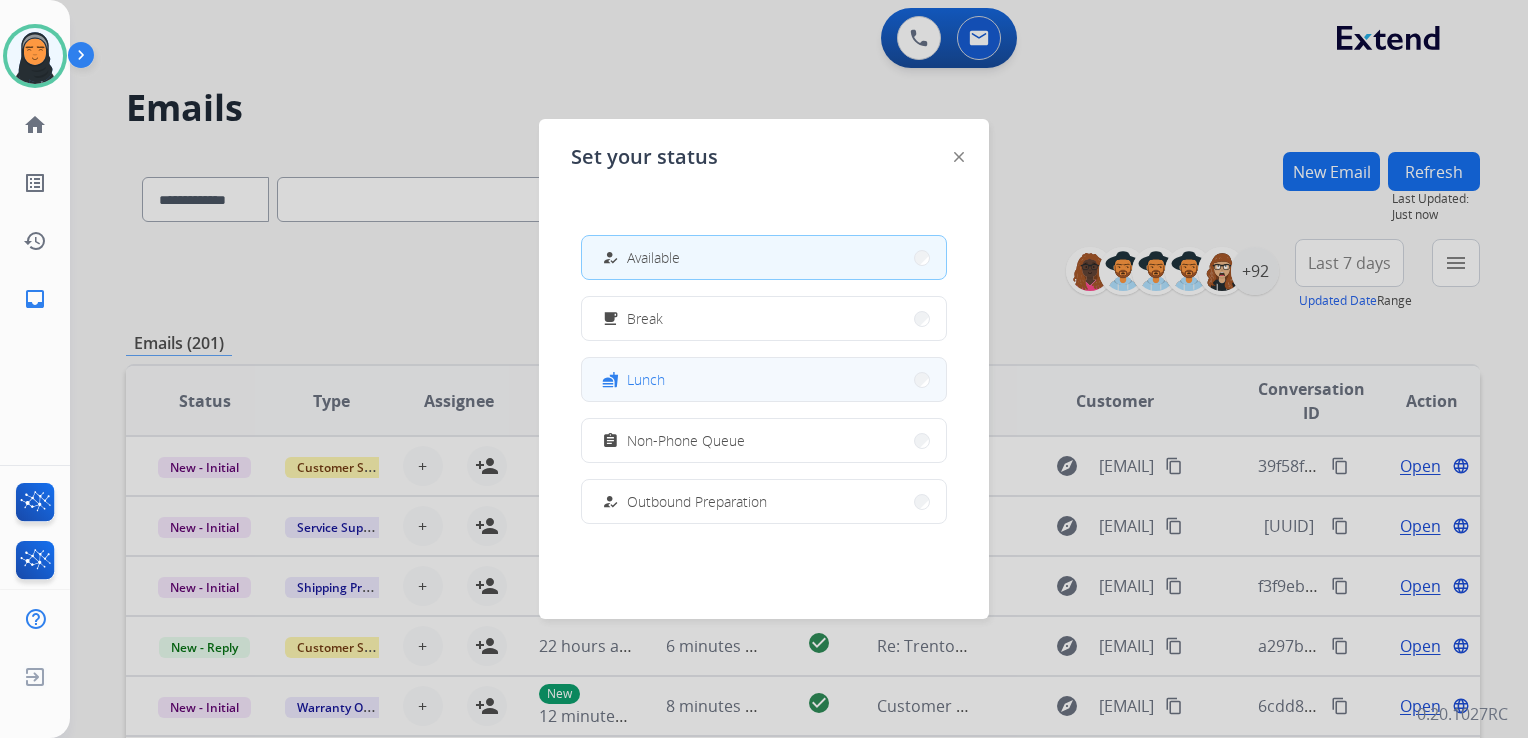 click on "fastfood Lunch" at bounding box center [764, 379] 